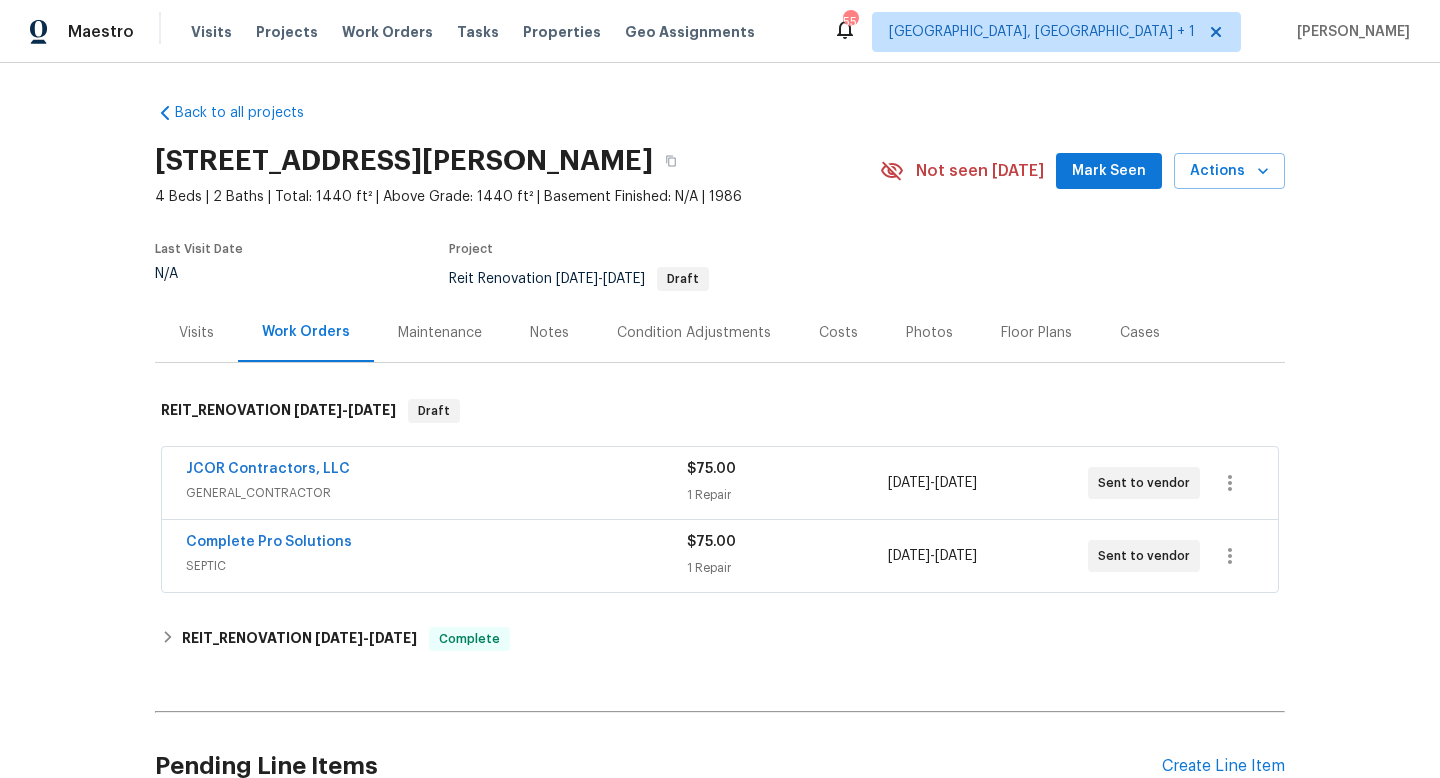 scroll, scrollTop: 0, scrollLeft: 0, axis: both 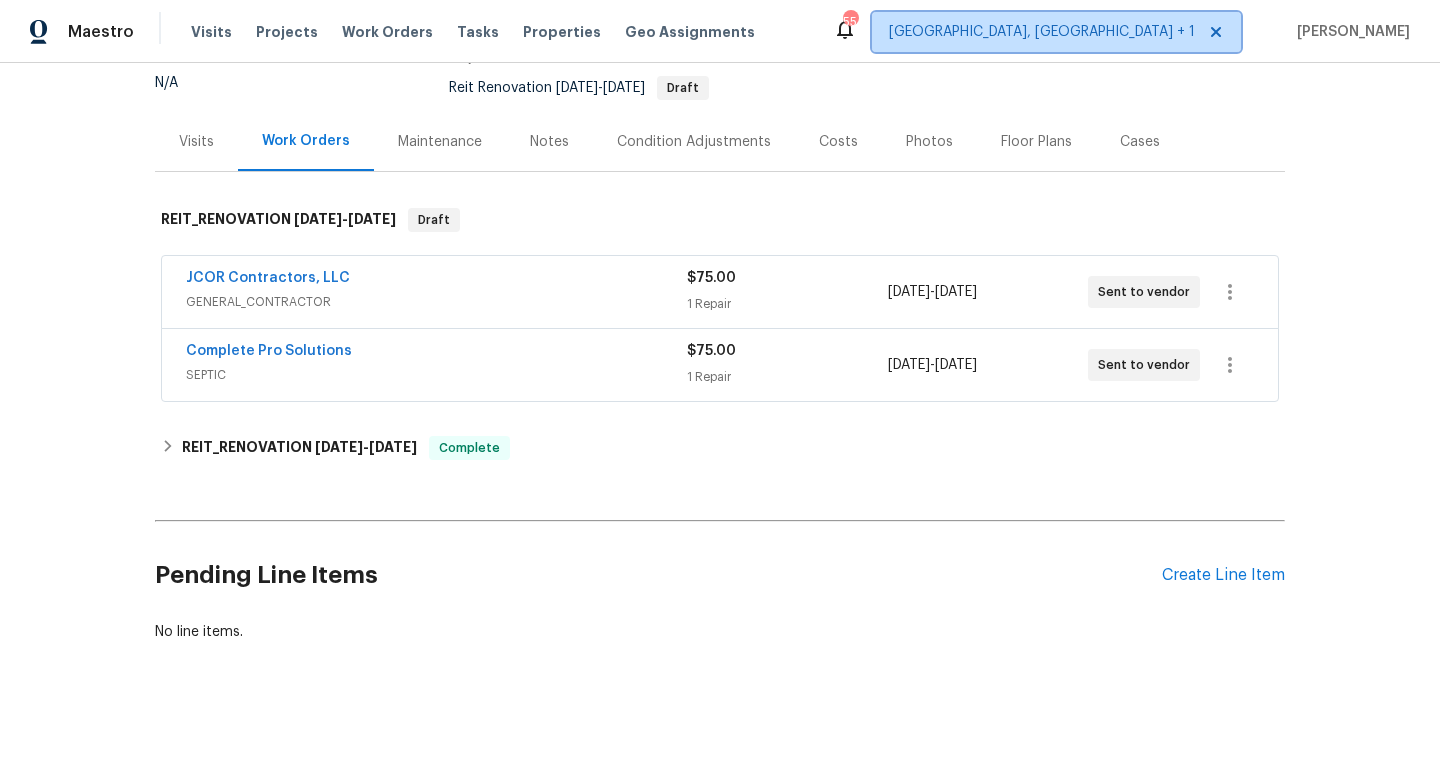 click 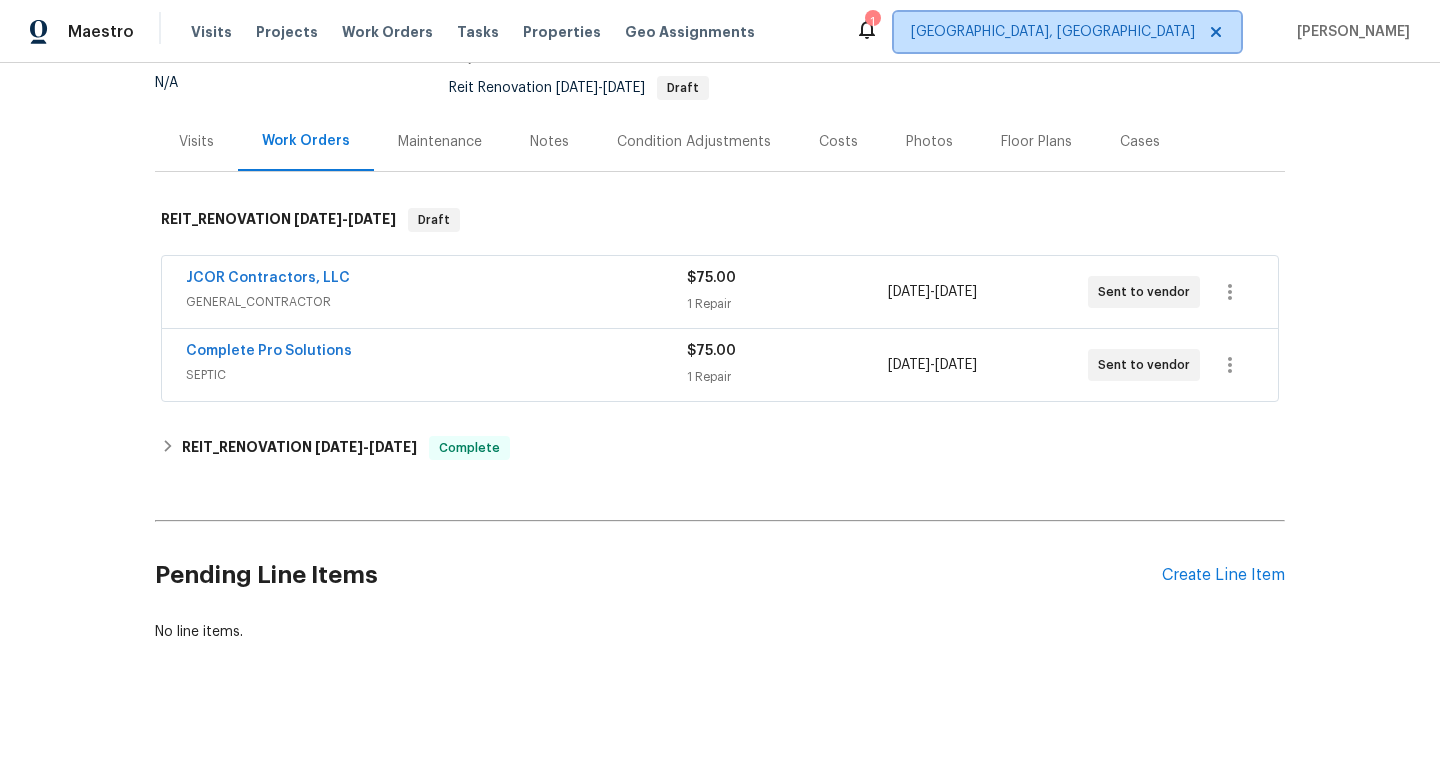 click on "[GEOGRAPHIC_DATA], [GEOGRAPHIC_DATA]" at bounding box center [1053, 32] 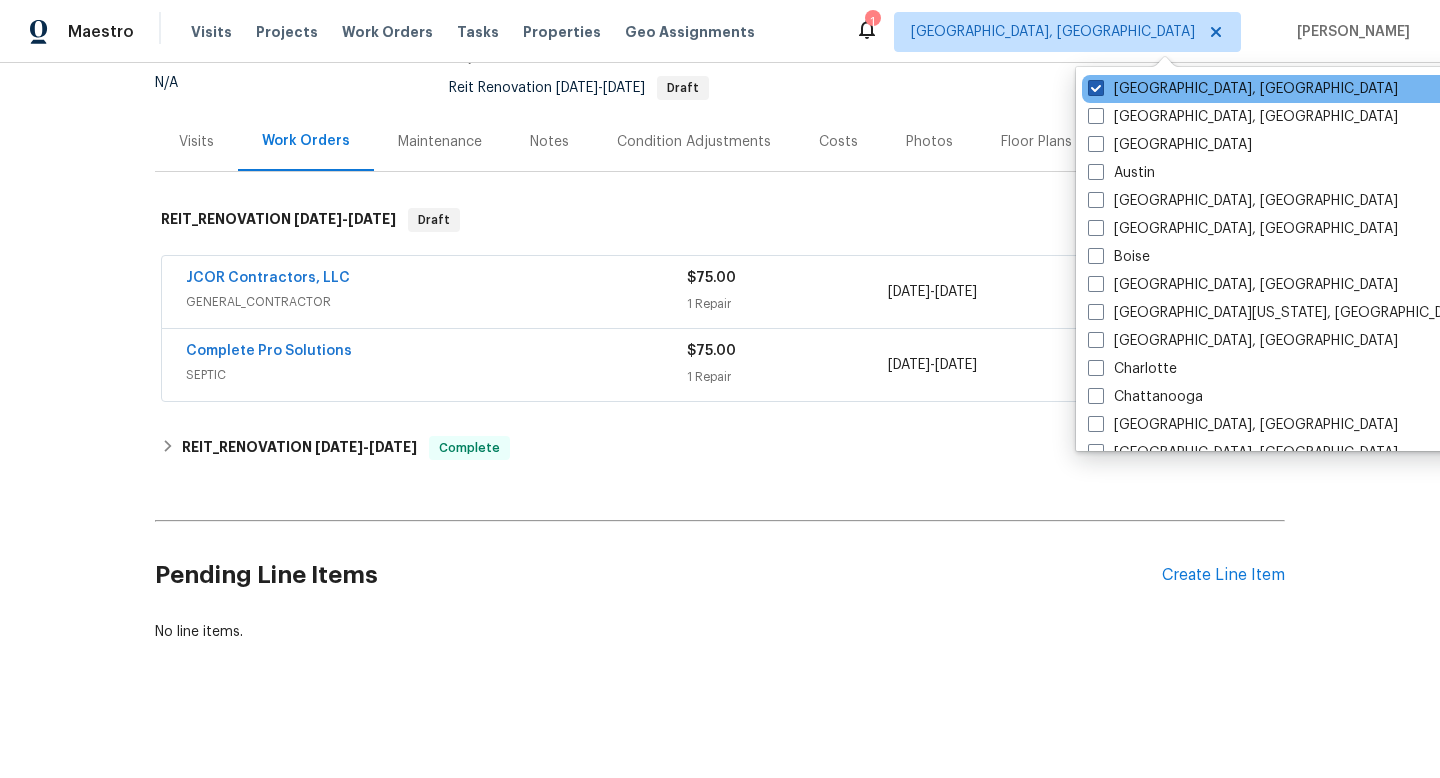 click at bounding box center (1096, 88) 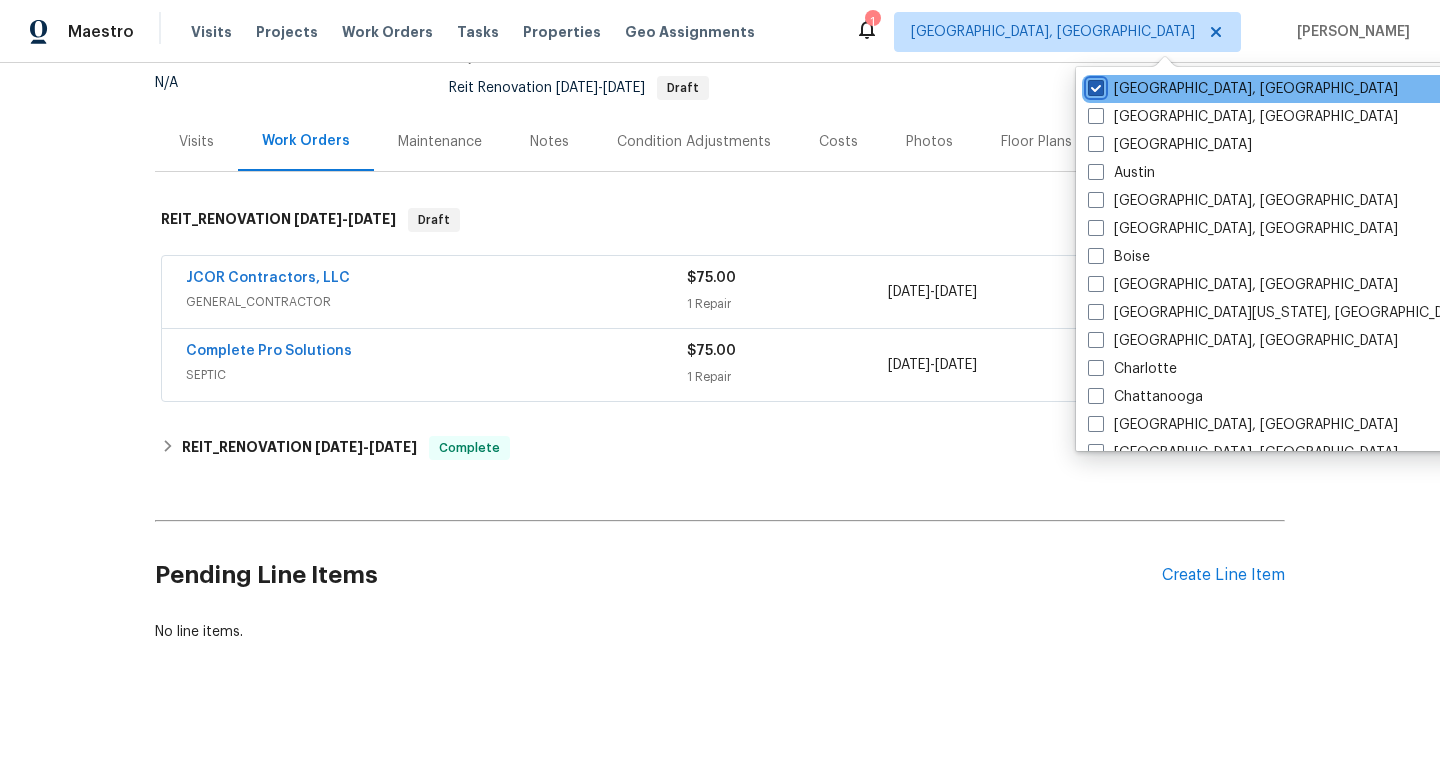 click on "[GEOGRAPHIC_DATA], [GEOGRAPHIC_DATA]" at bounding box center (1094, 85) 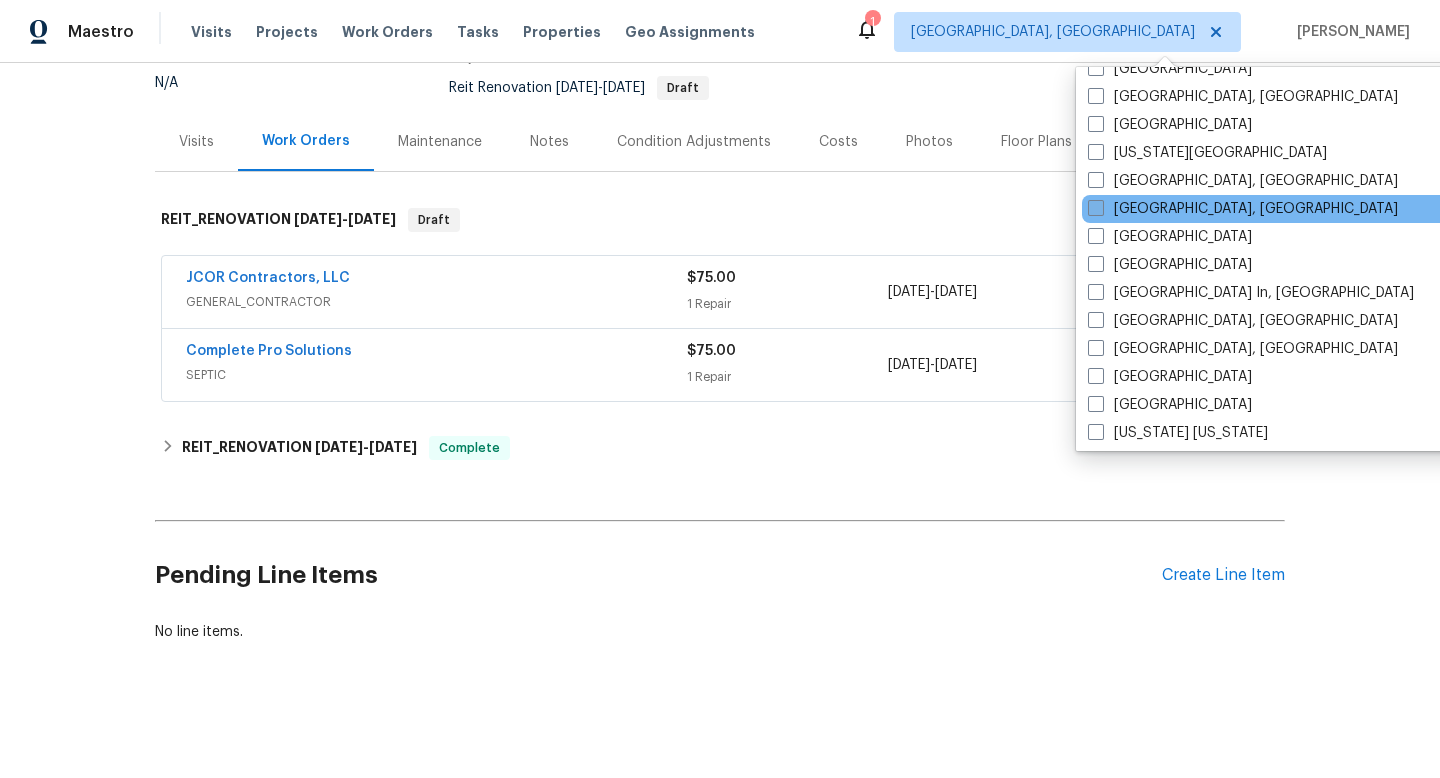 scroll, scrollTop: 717, scrollLeft: 0, axis: vertical 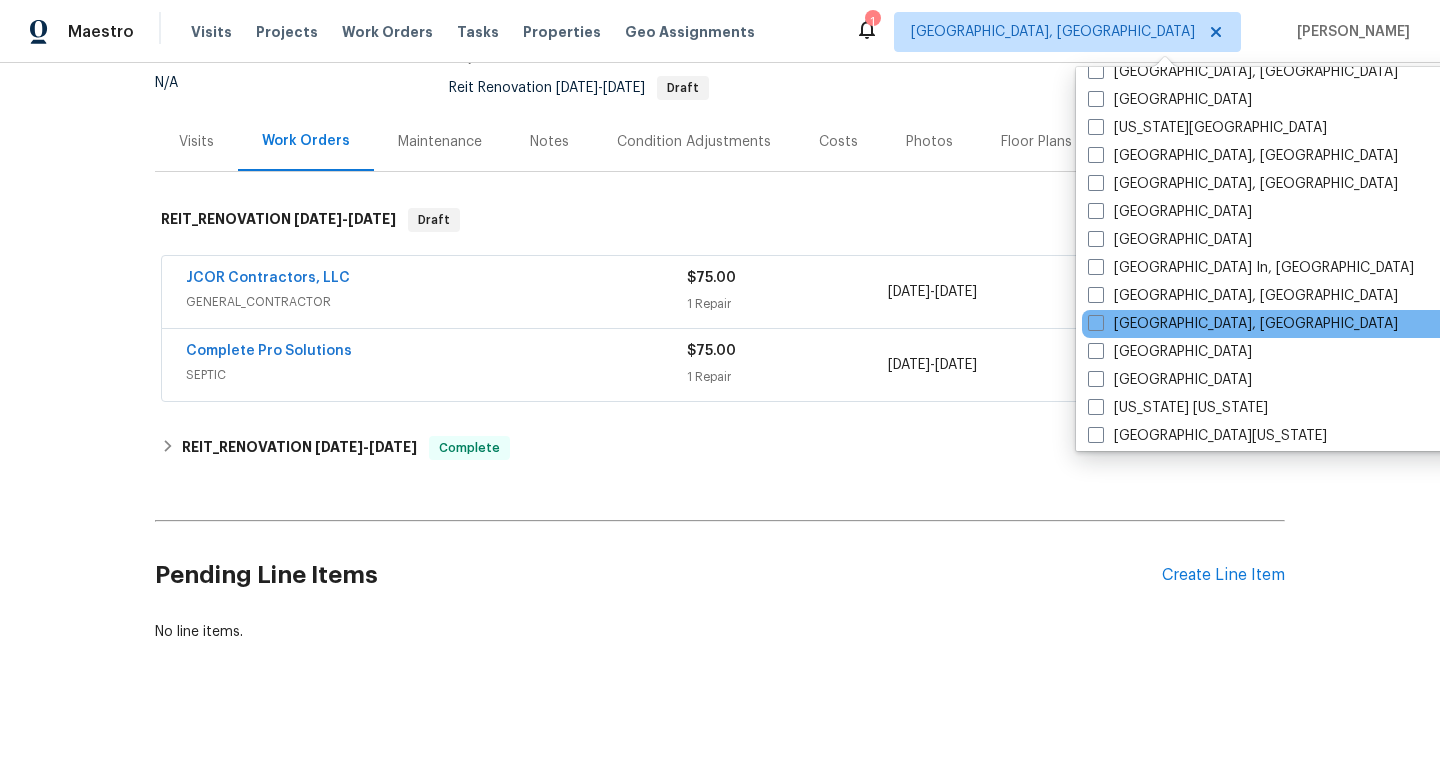click on "[GEOGRAPHIC_DATA], [GEOGRAPHIC_DATA]" at bounding box center (1283, 324) 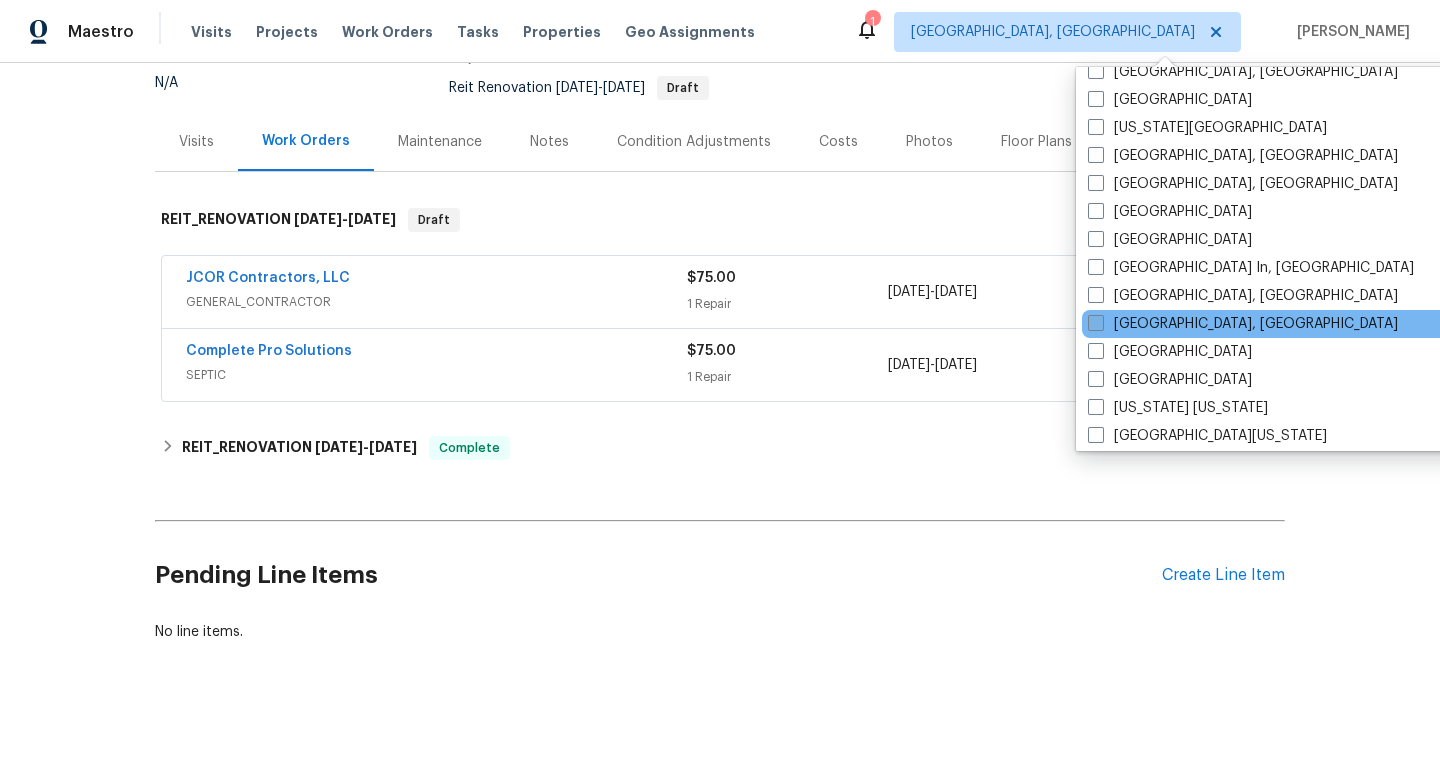 click at bounding box center (1096, 323) 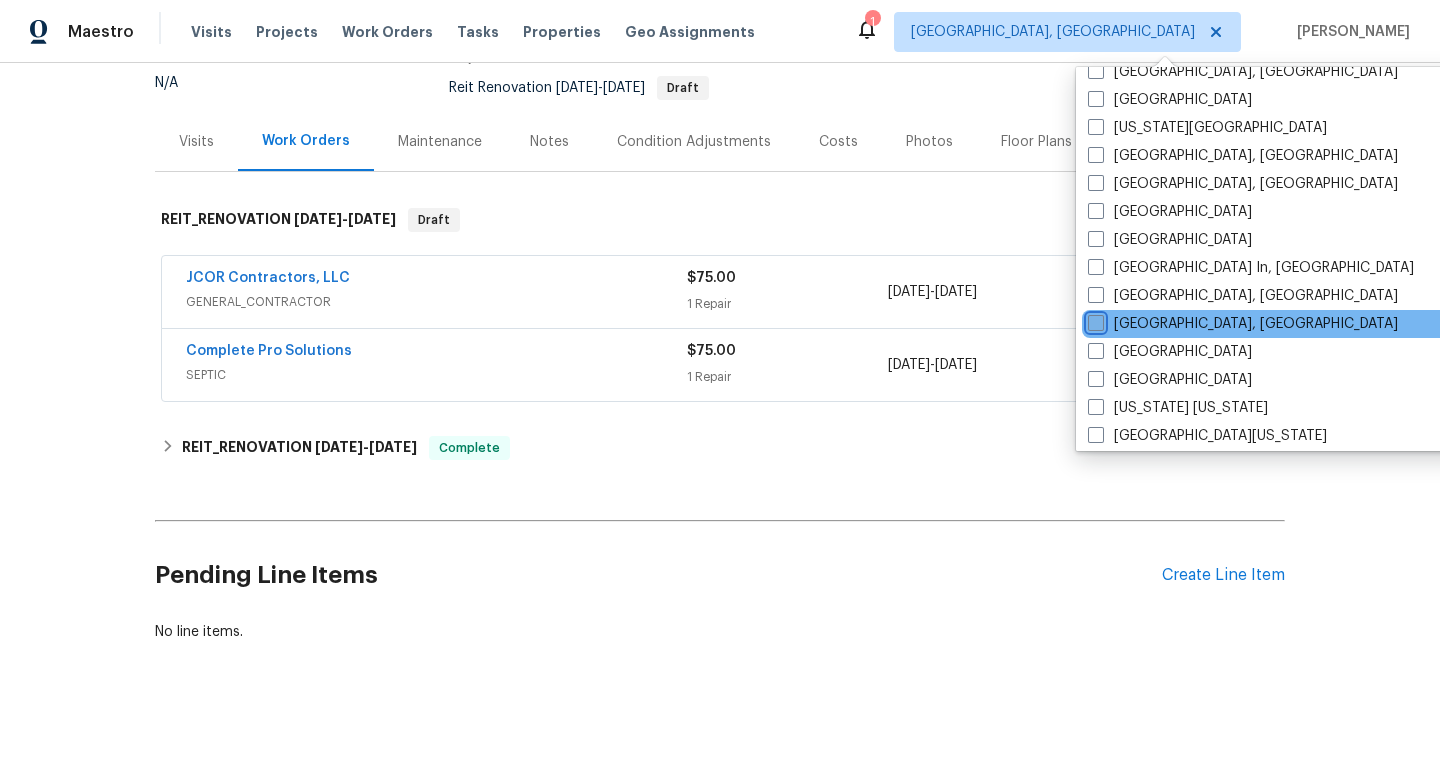 click on "[GEOGRAPHIC_DATA], [GEOGRAPHIC_DATA]" at bounding box center (1094, 320) 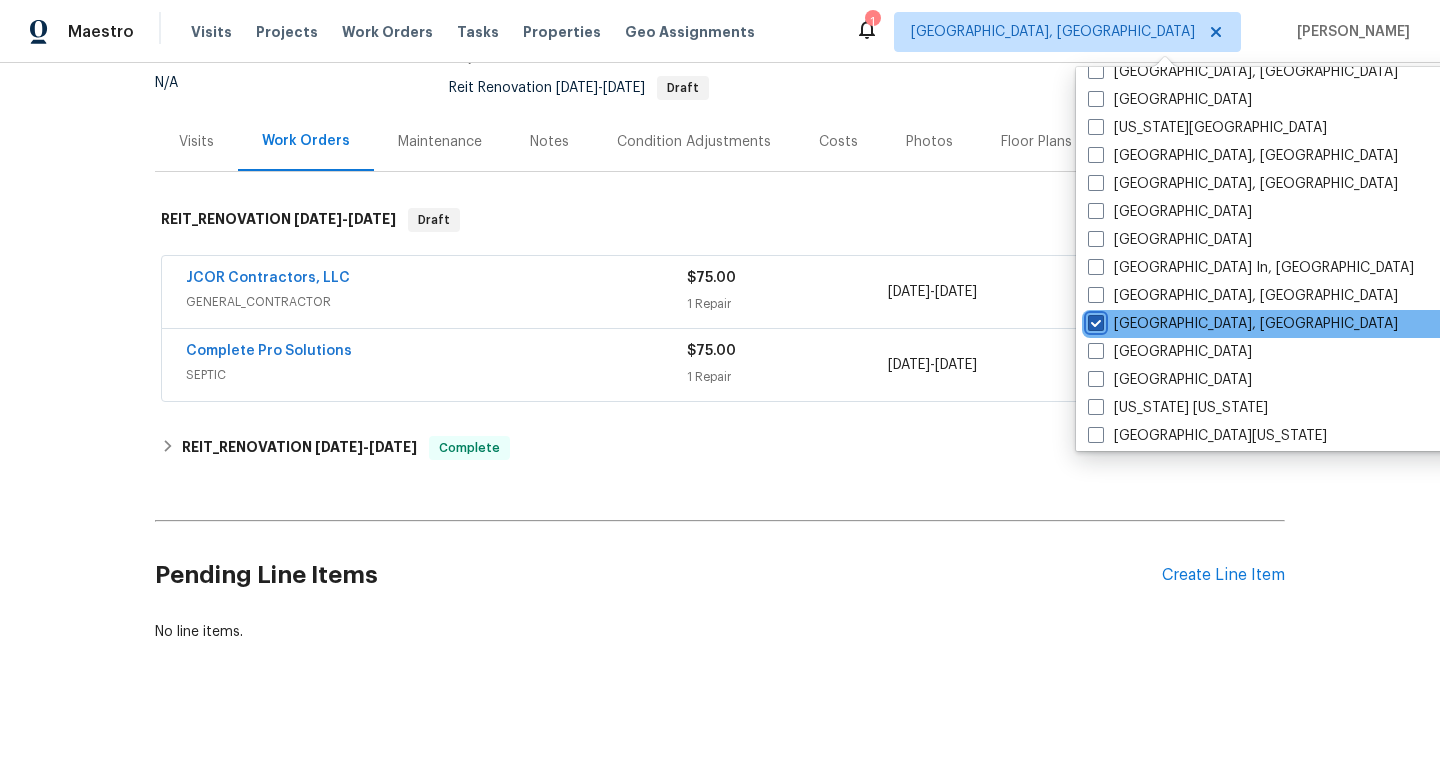 checkbox on "true" 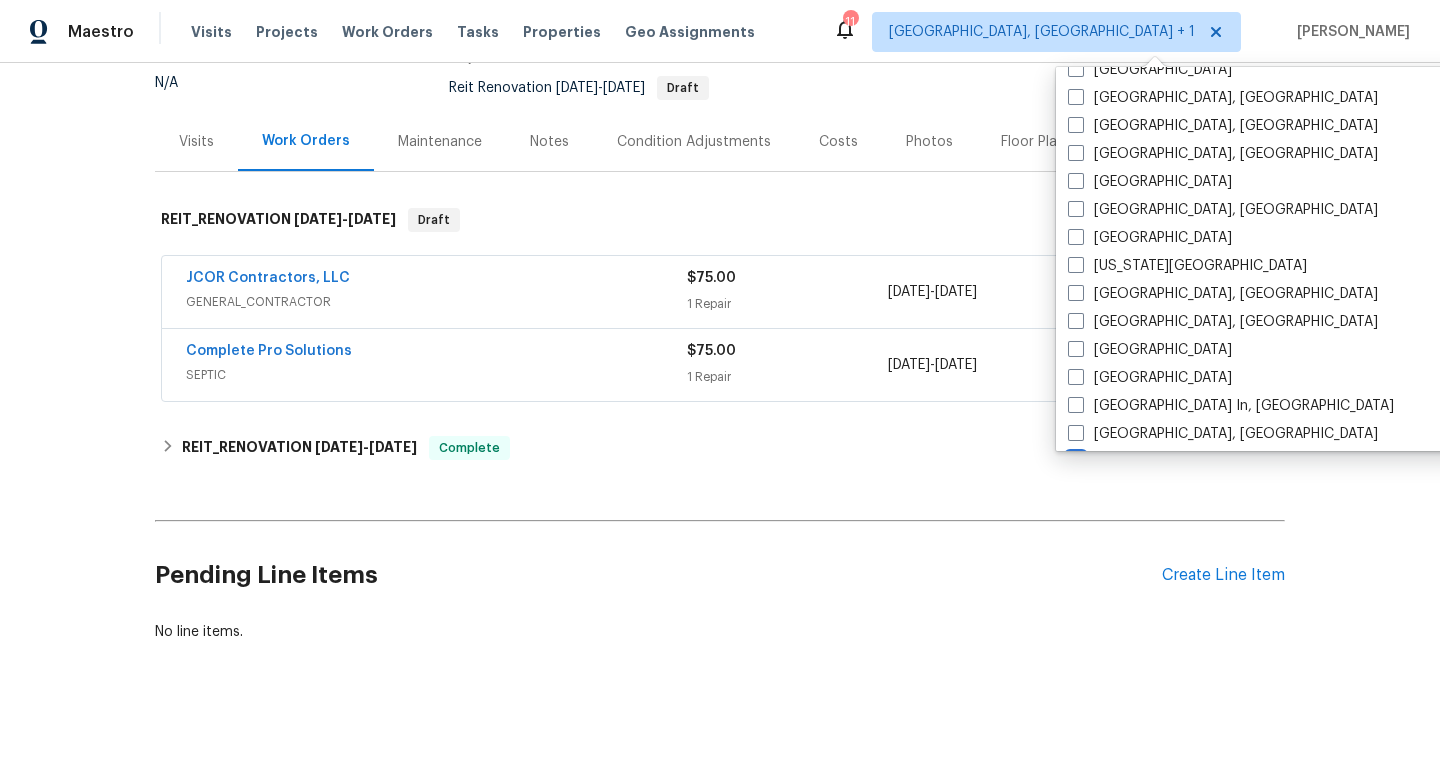scroll, scrollTop: 568, scrollLeft: 0, axis: vertical 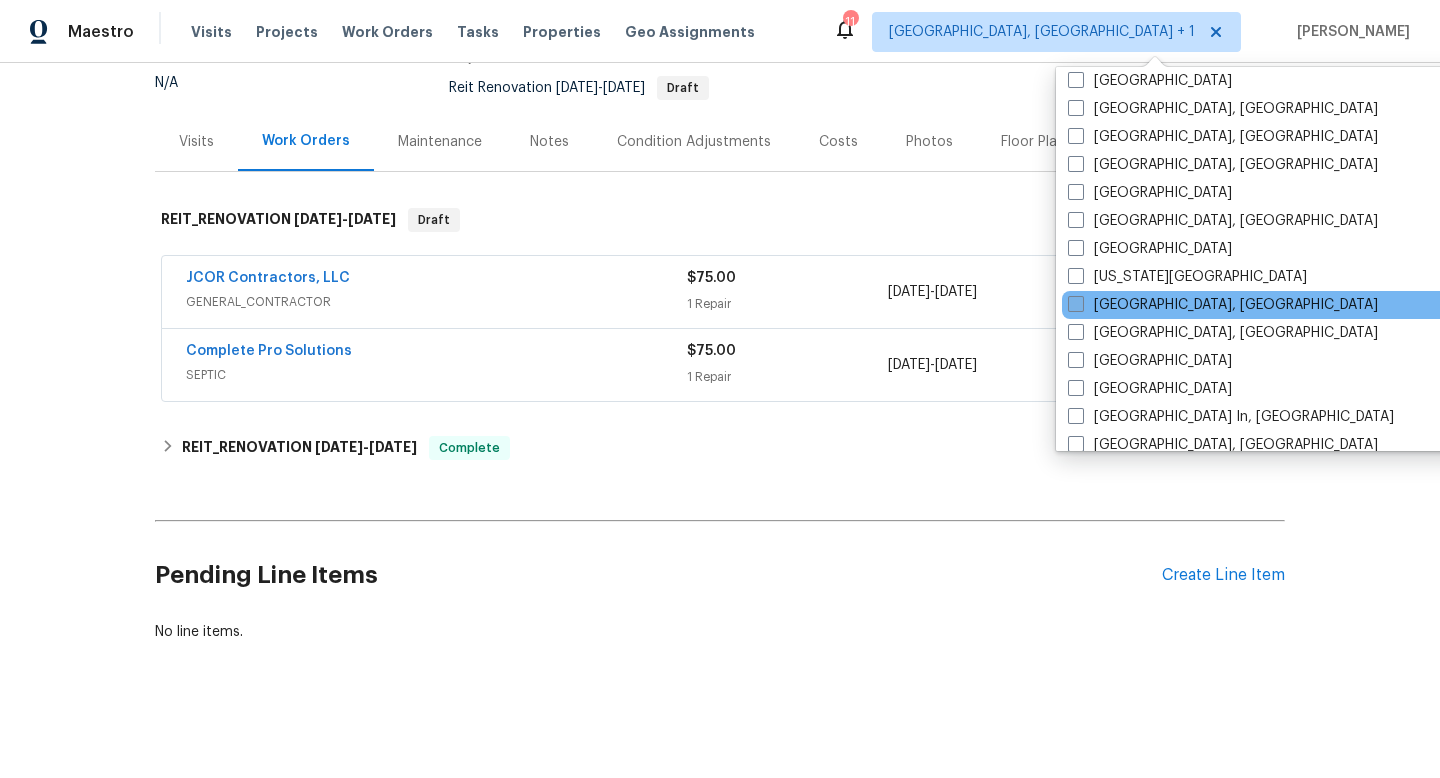 click at bounding box center (1076, 304) 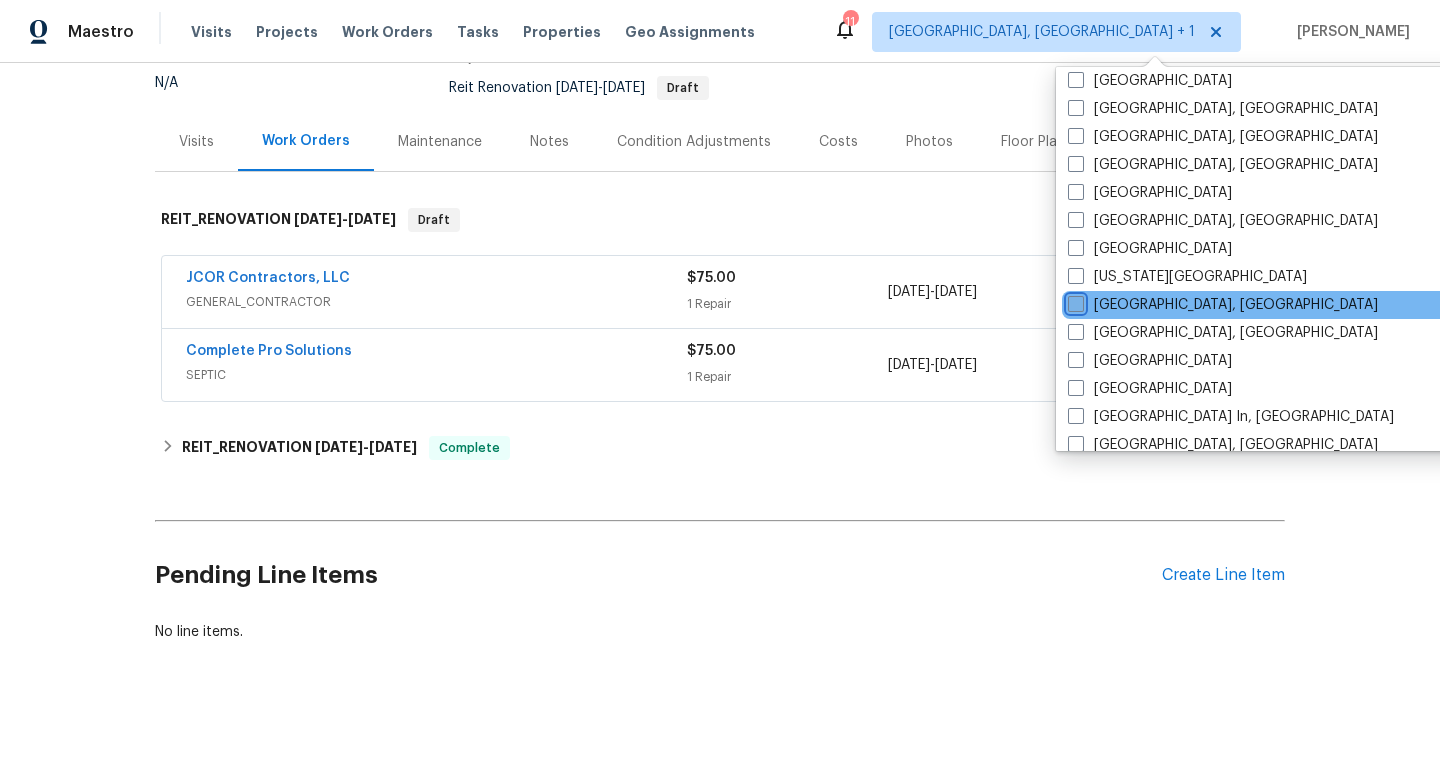 click on "[GEOGRAPHIC_DATA], [GEOGRAPHIC_DATA]" at bounding box center (1074, 301) 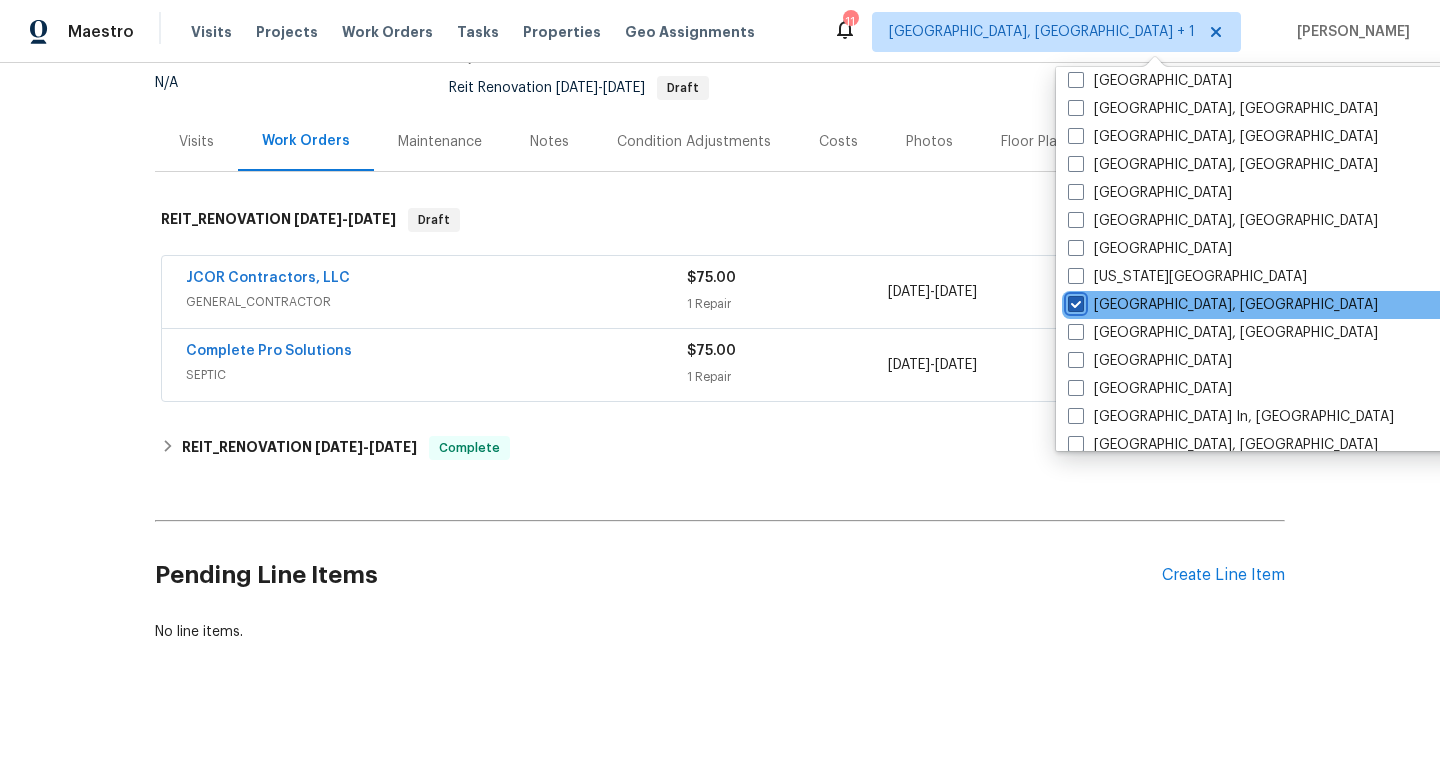 checkbox on "true" 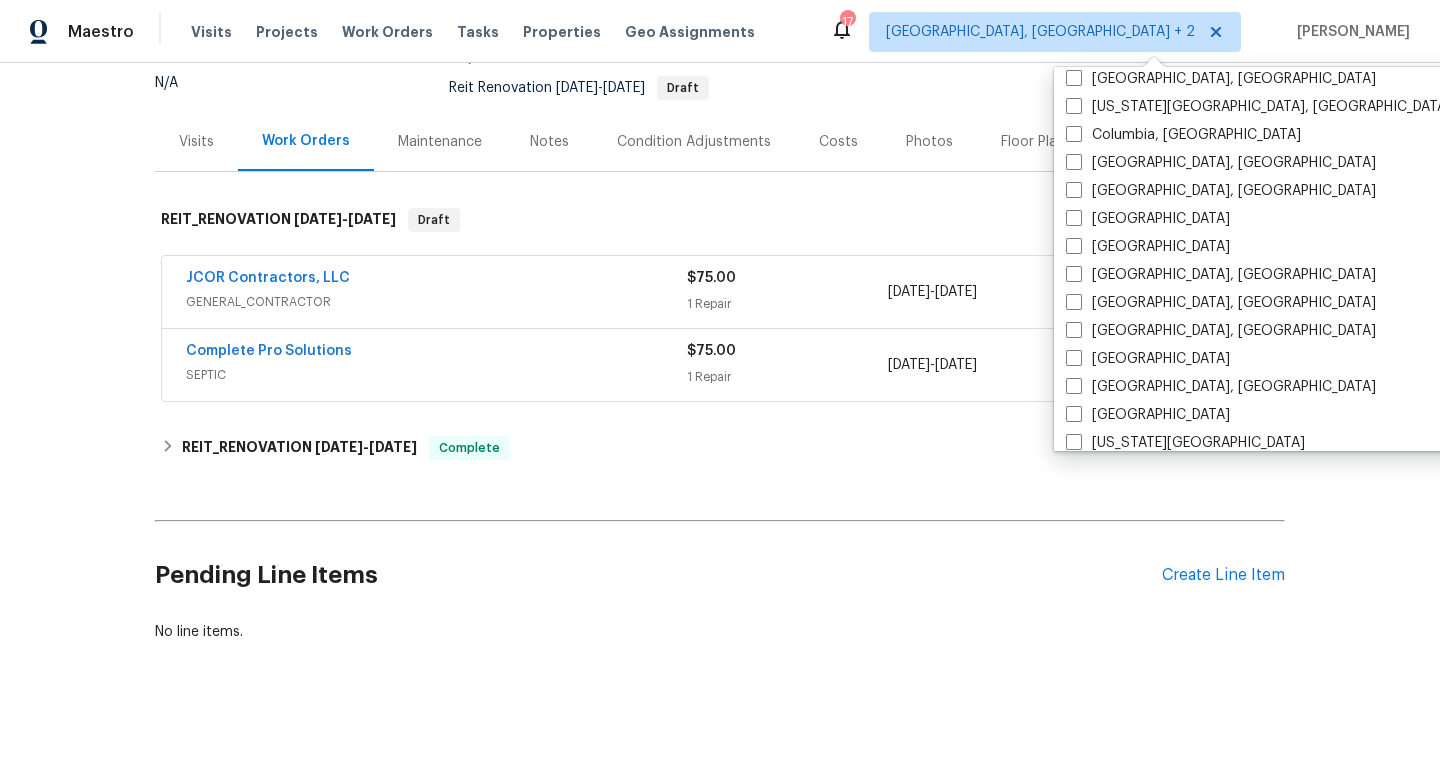 scroll, scrollTop: 393, scrollLeft: 0, axis: vertical 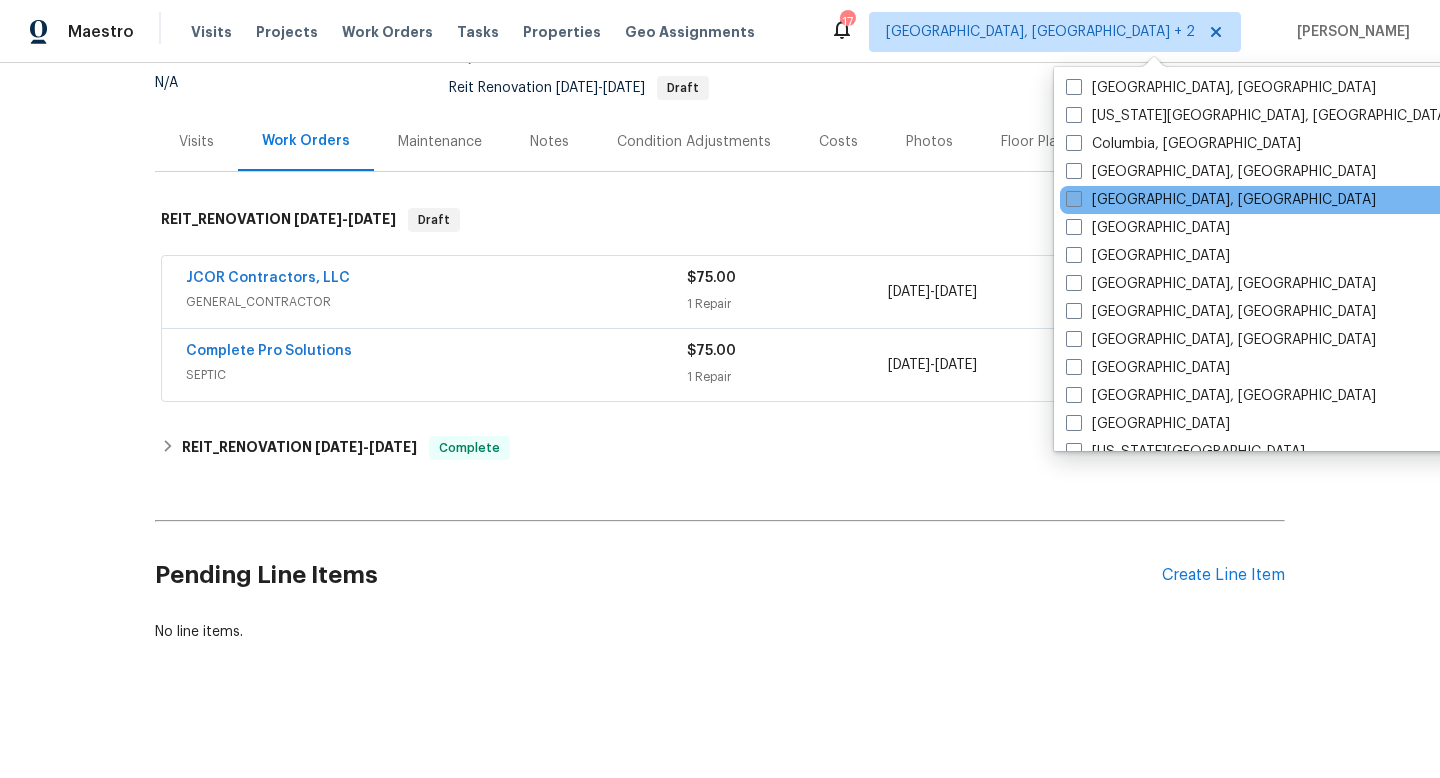 click at bounding box center (1074, 199) 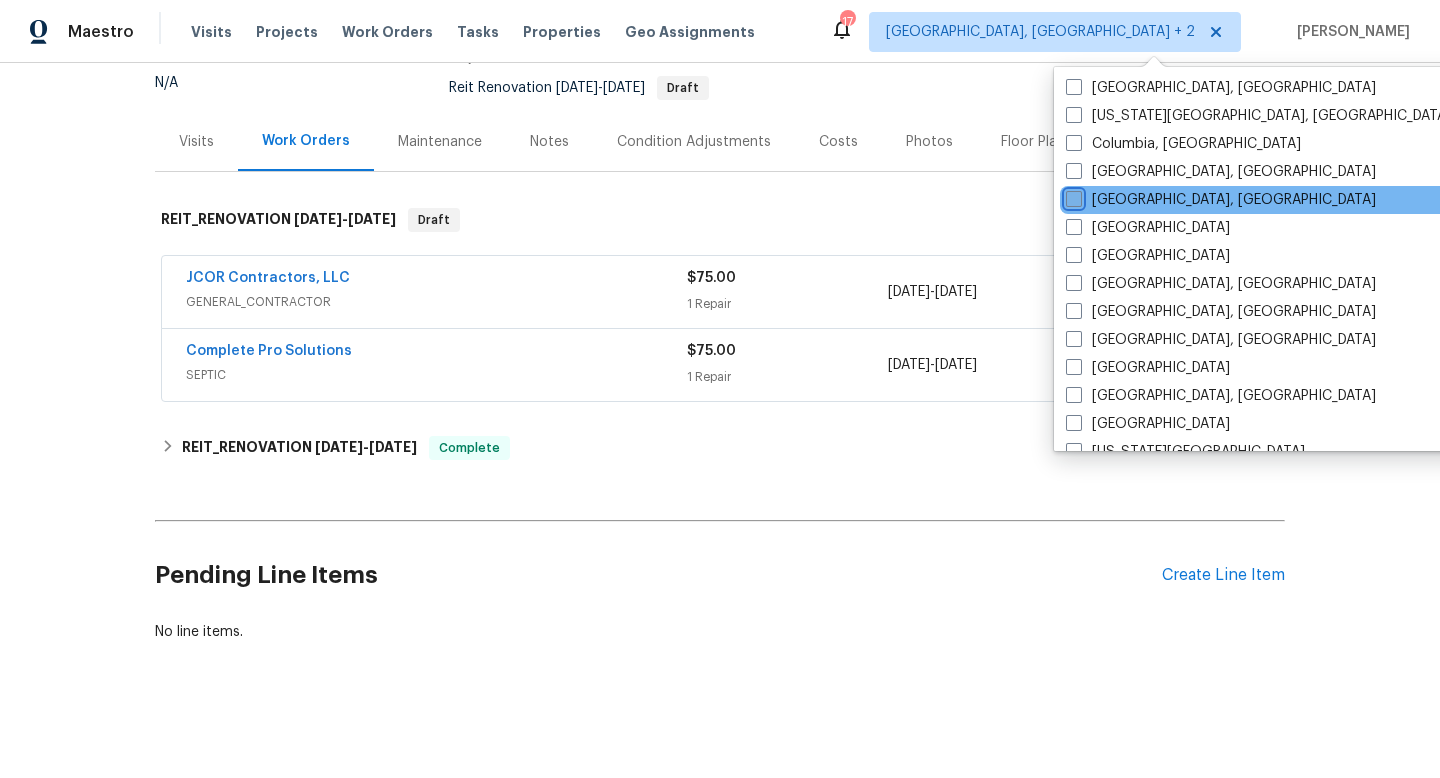 click on "[GEOGRAPHIC_DATA], [GEOGRAPHIC_DATA]" at bounding box center [1072, 196] 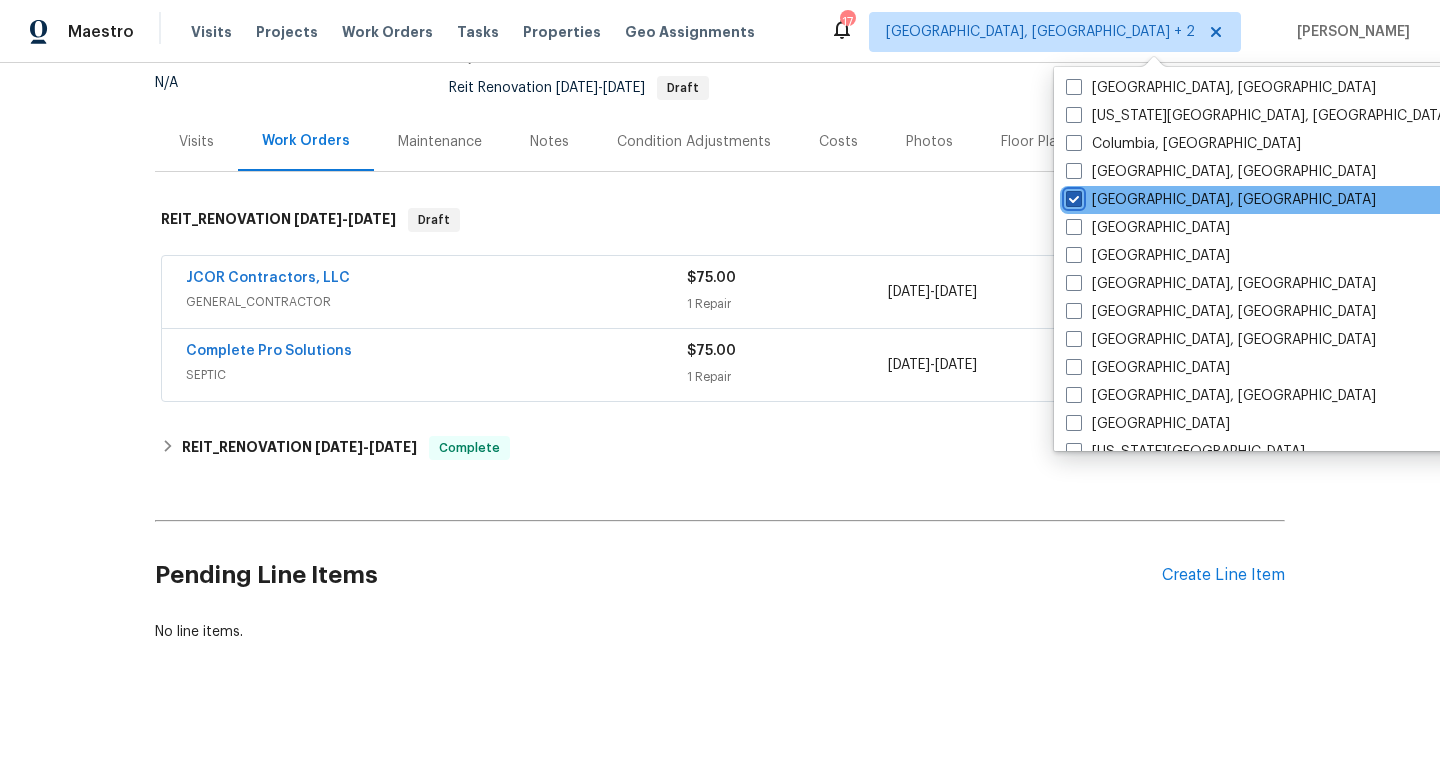 checkbox on "true" 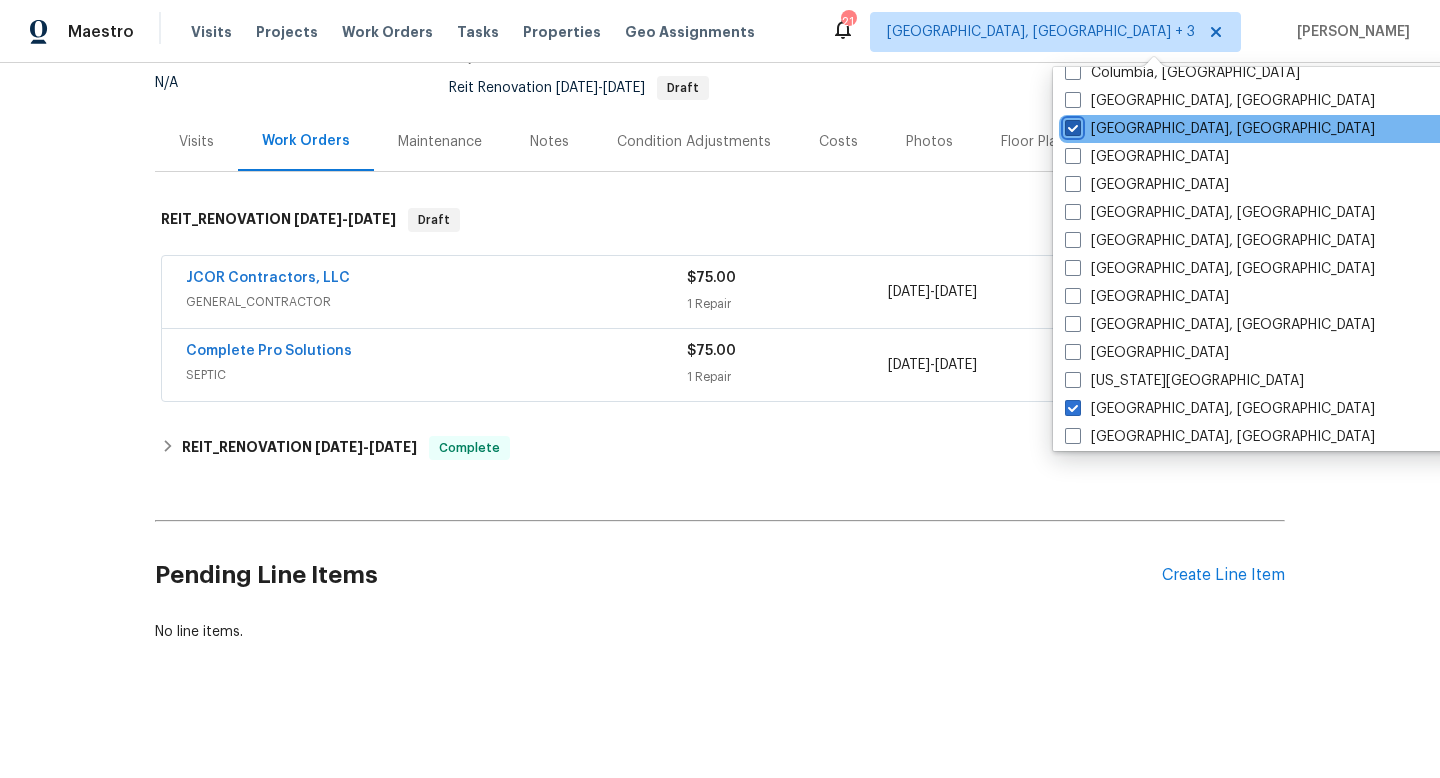 scroll, scrollTop: 473, scrollLeft: 0, axis: vertical 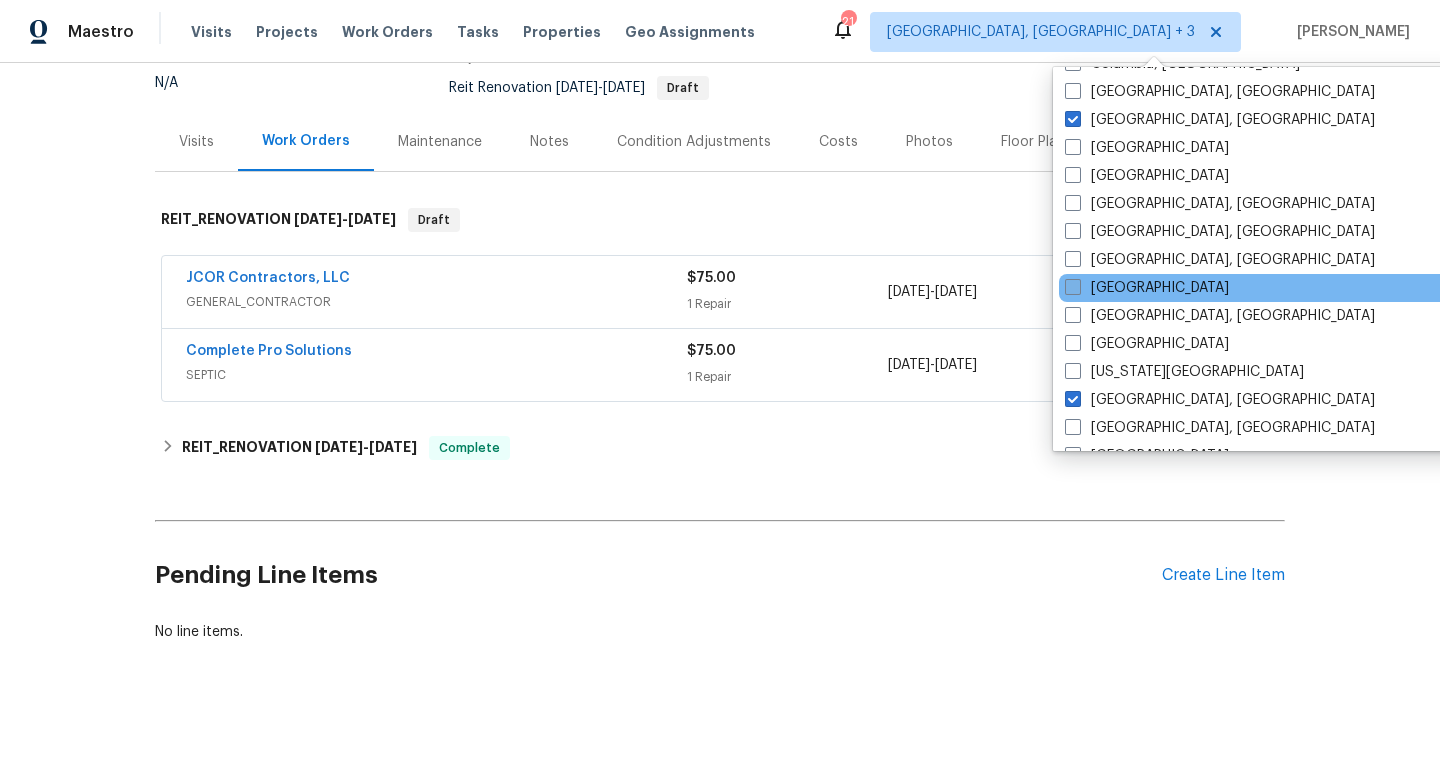 click at bounding box center [1073, 287] 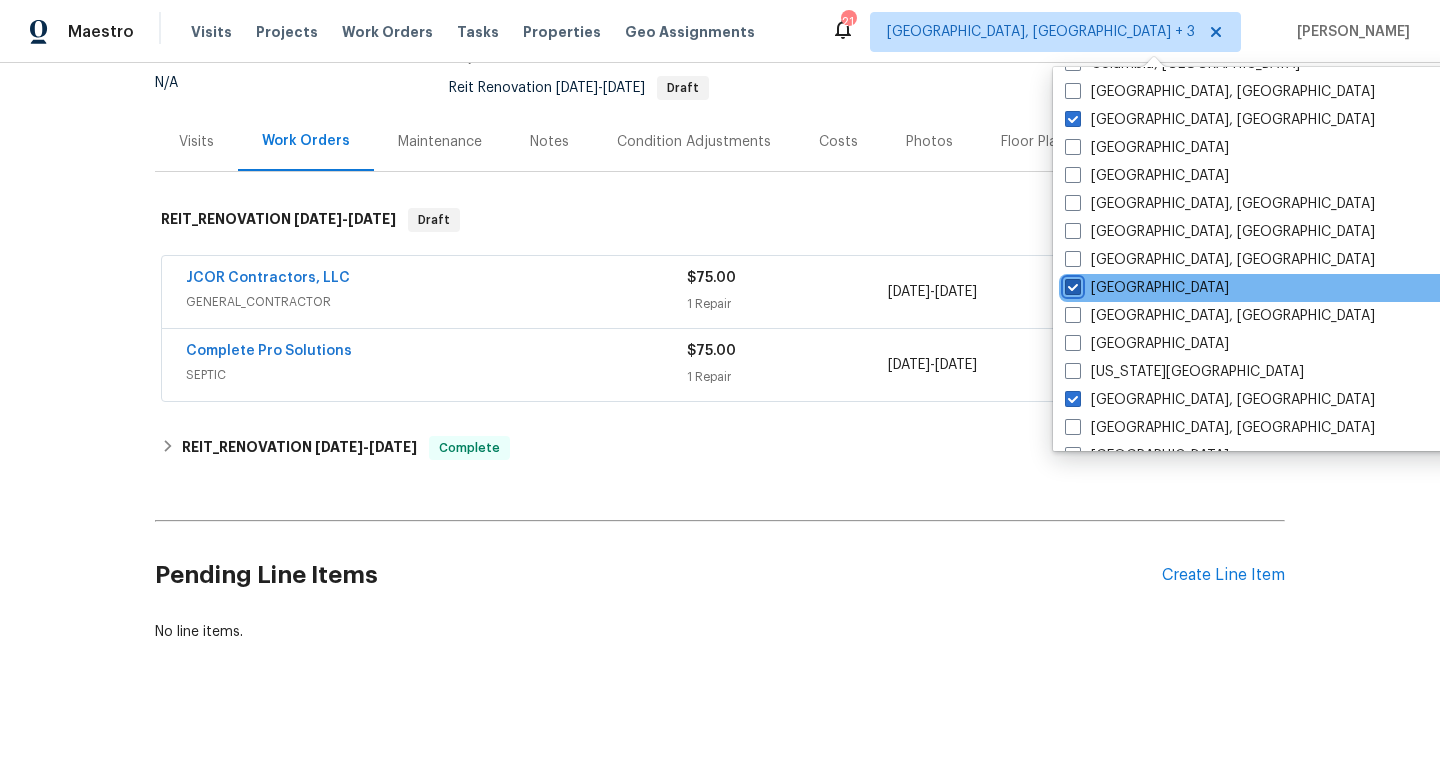 checkbox on "true" 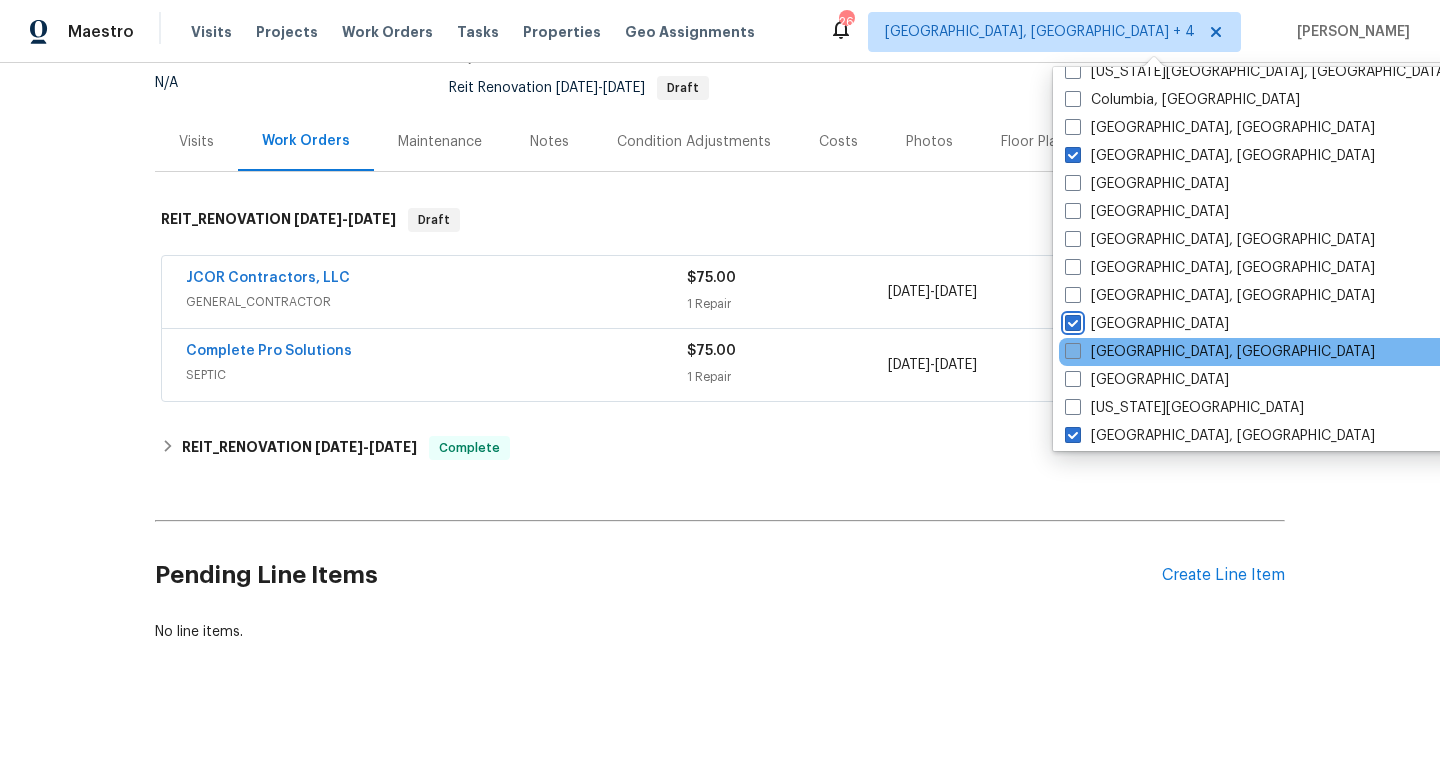 scroll, scrollTop: 0, scrollLeft: 0, axis: both 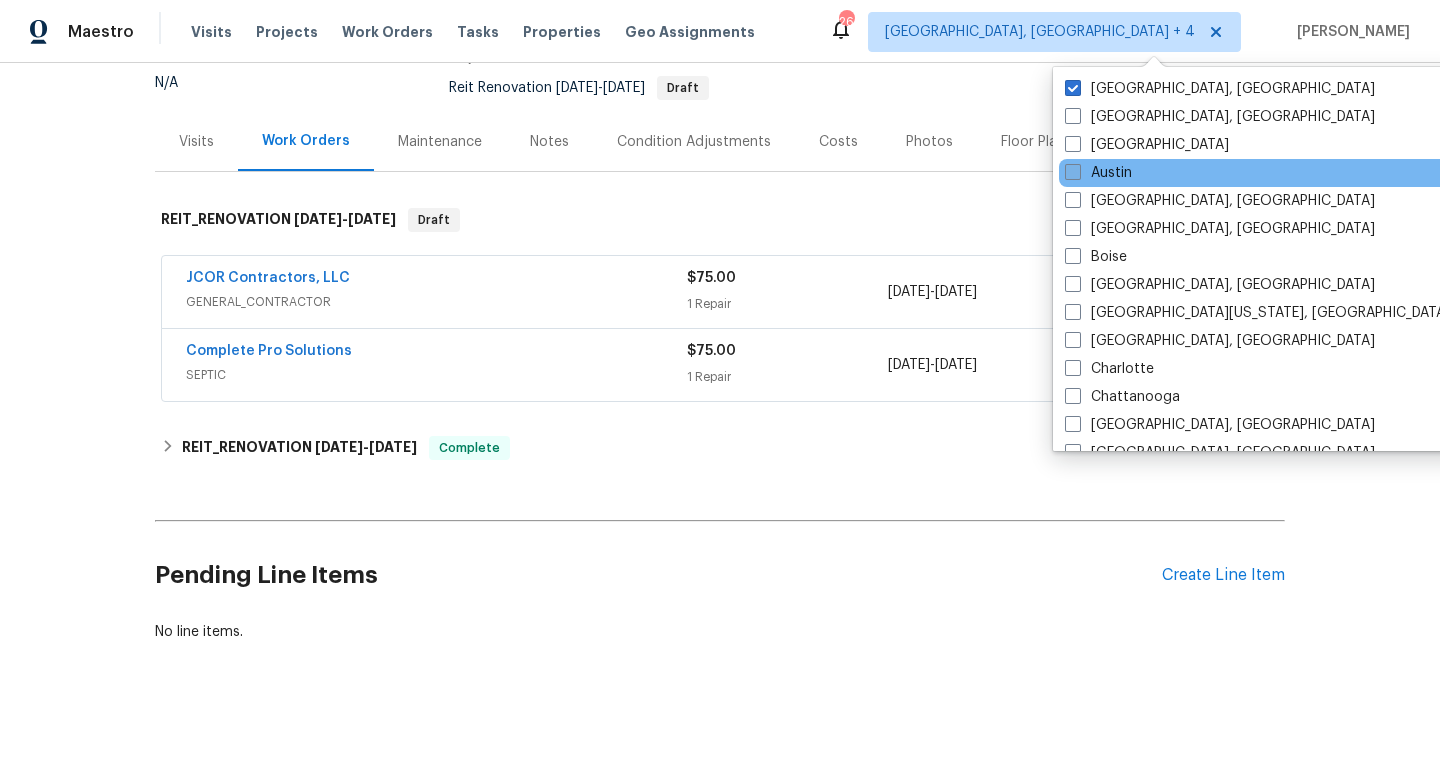click at bounding box center (1073, 172) 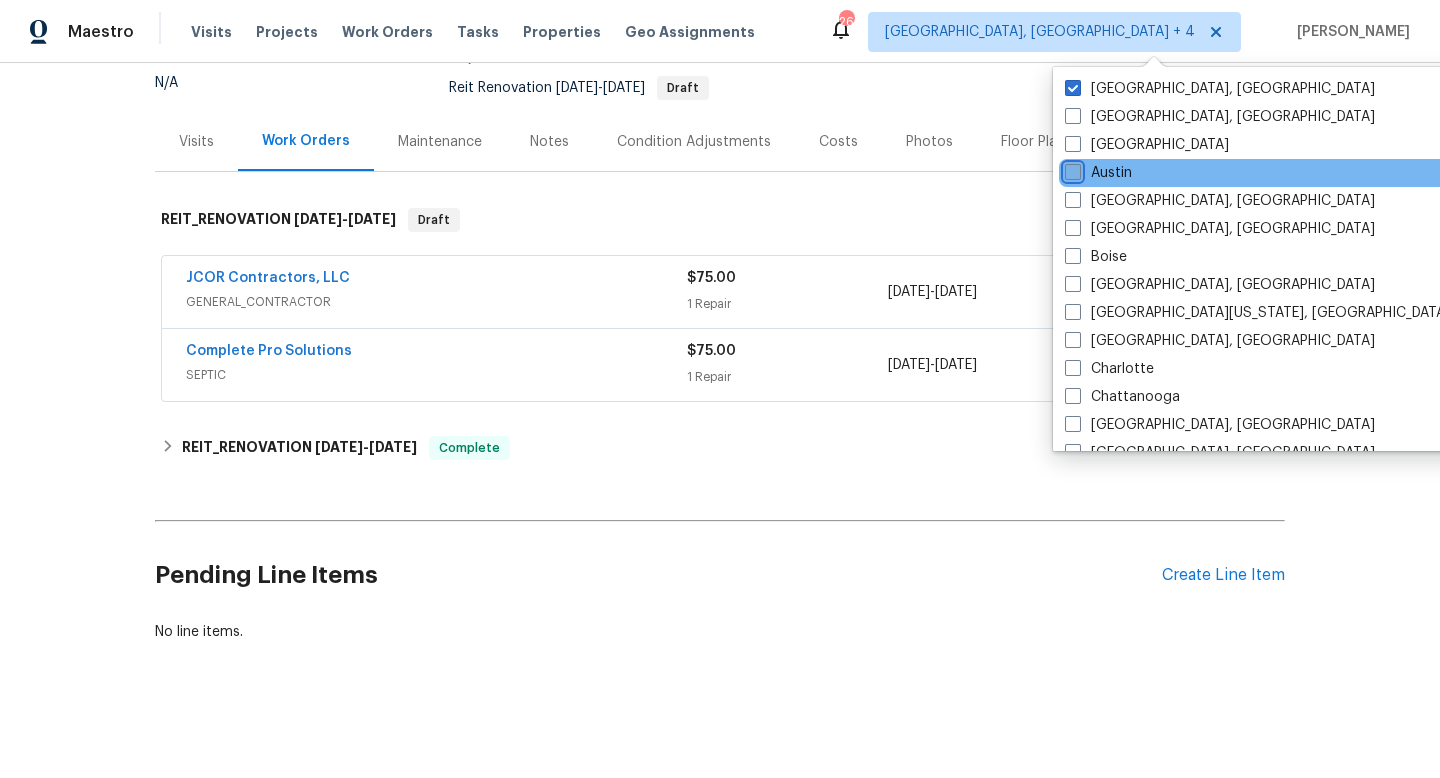 click on "Austin" at bounding box center (1071, 169) 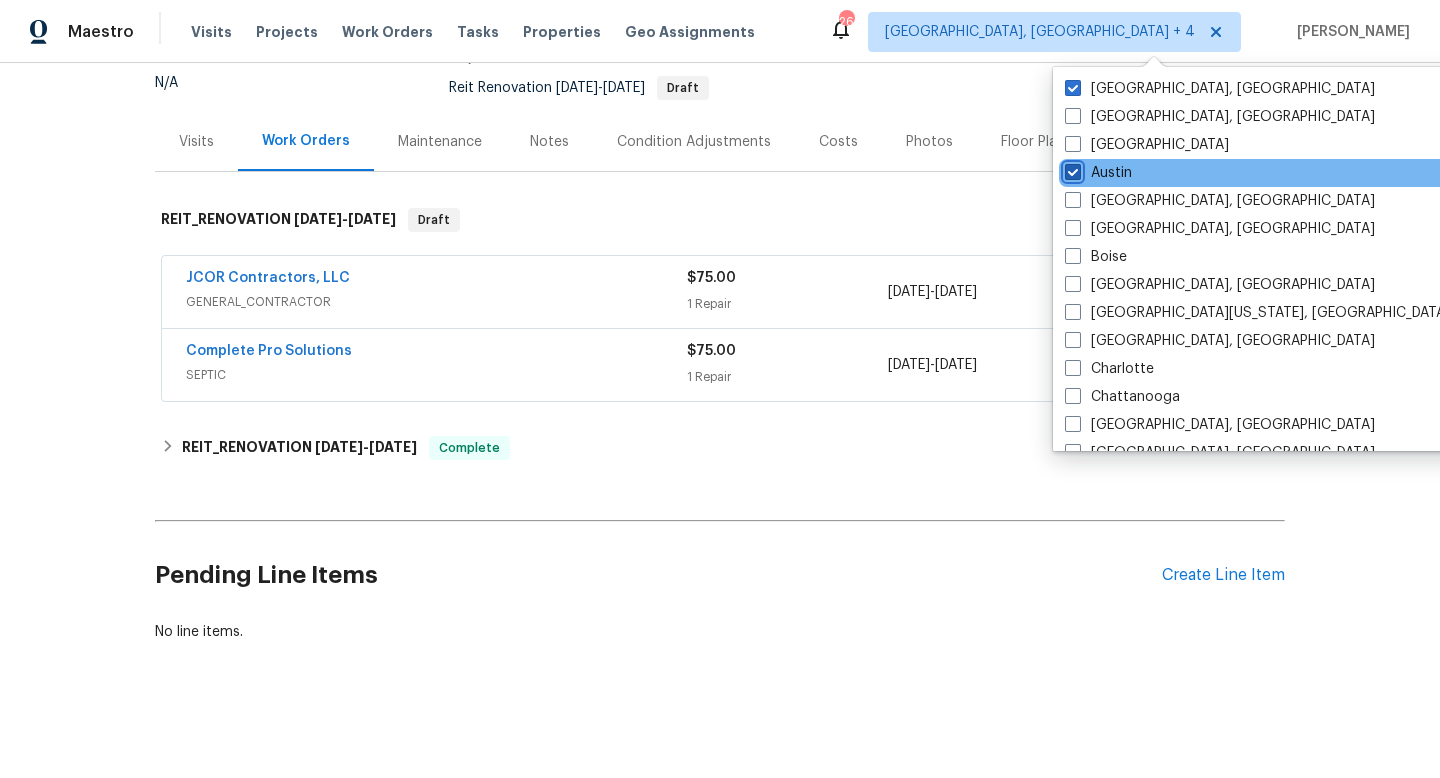 checkbox on "true" 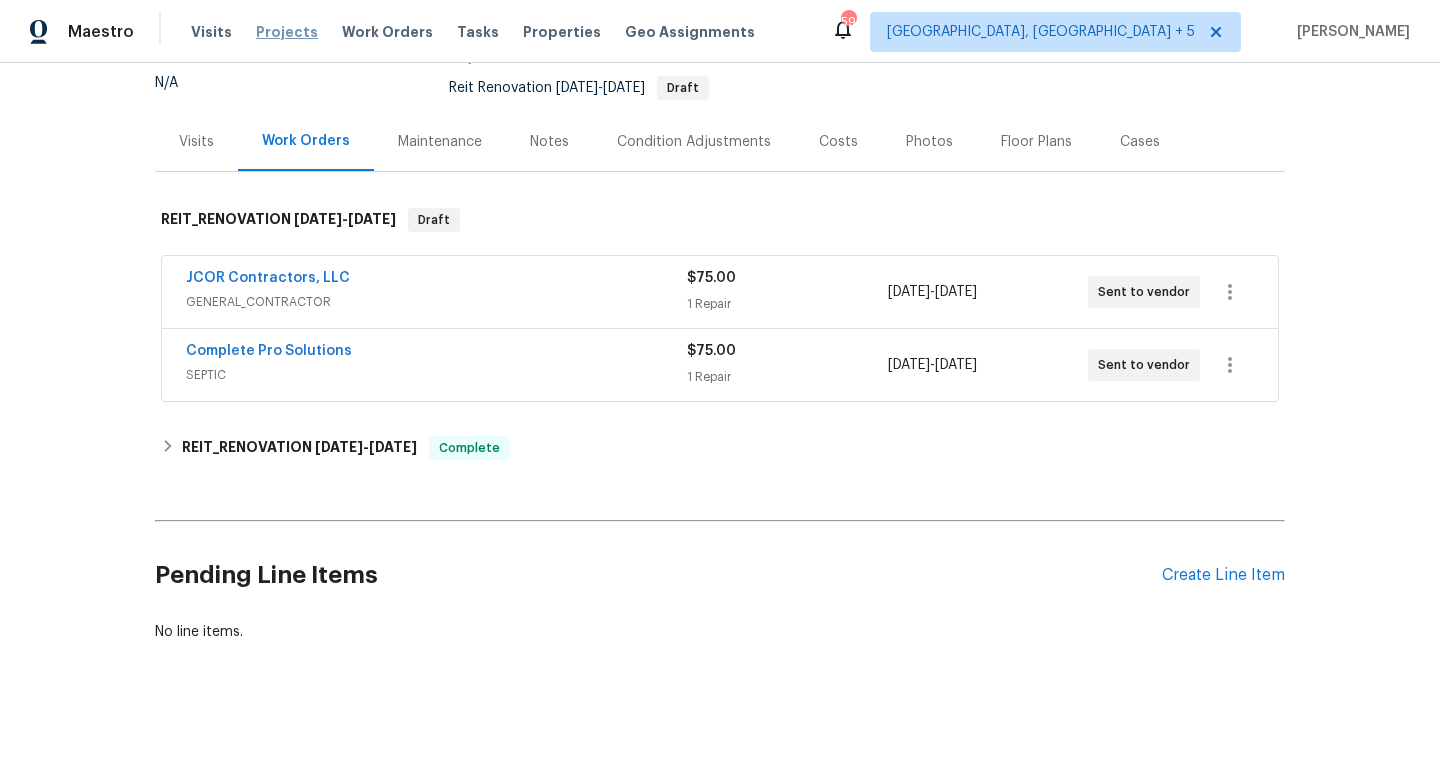 click on "Projects" at bounding box center (287, 32) 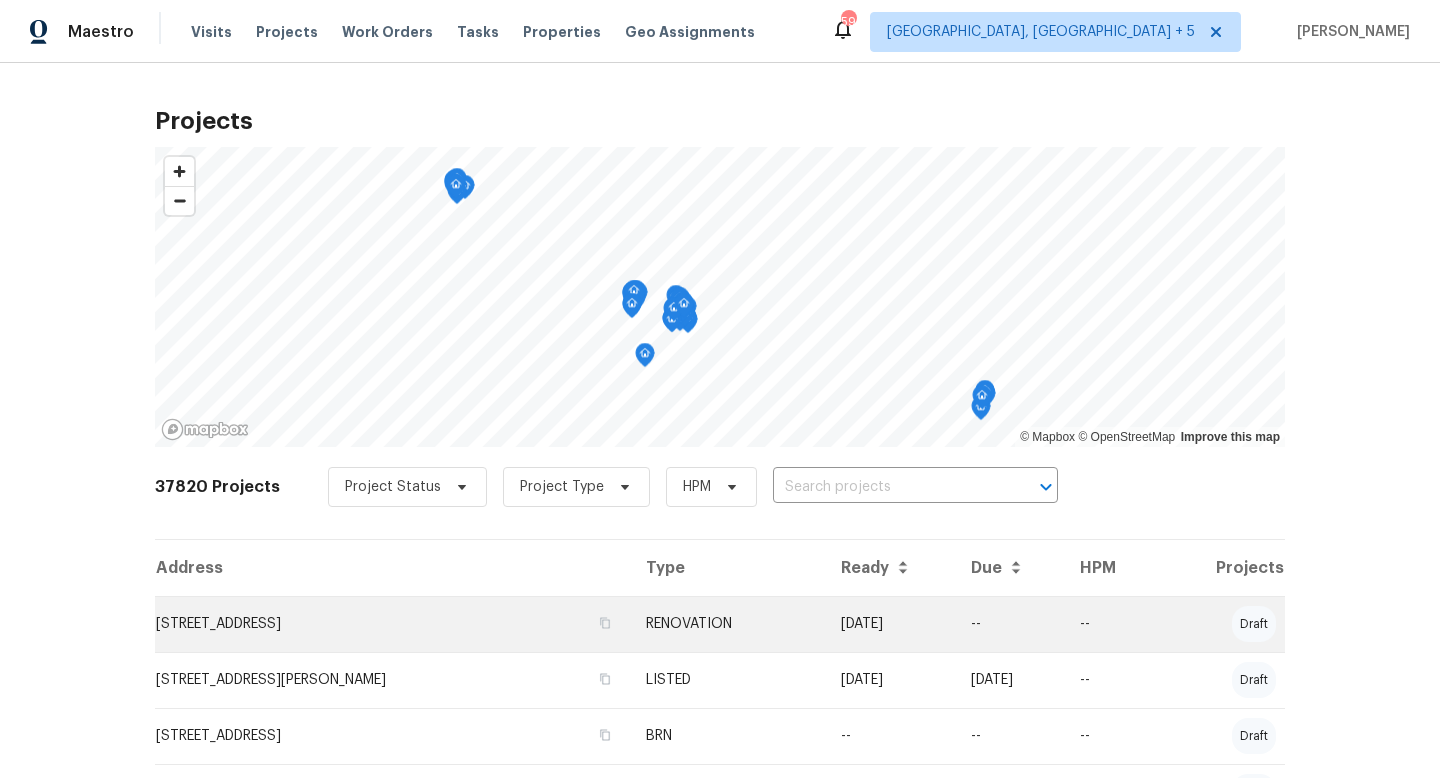 scroll, scrollTop: 69, scrollLeft: 0, axis: vertical 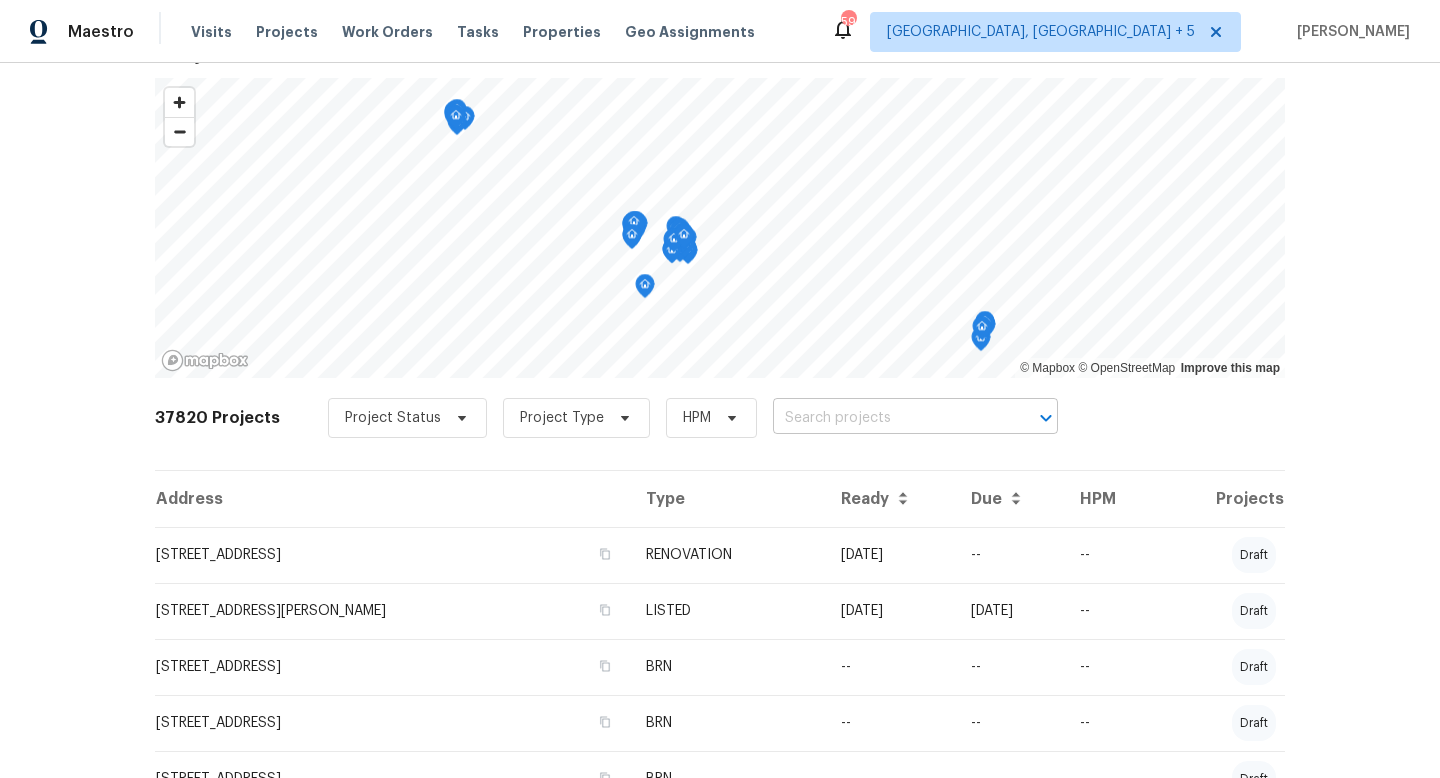 click at bounding box center [887, 418] 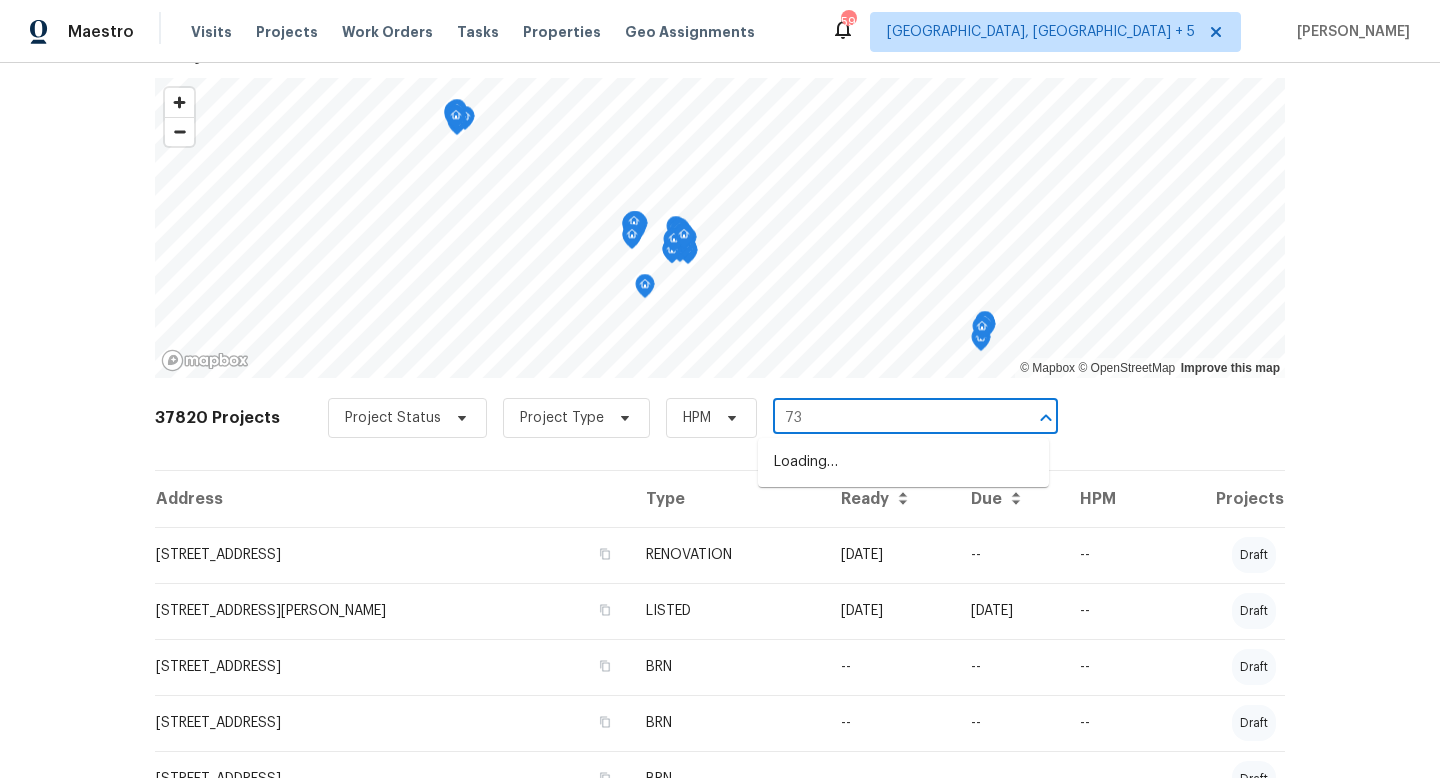 type on "7" 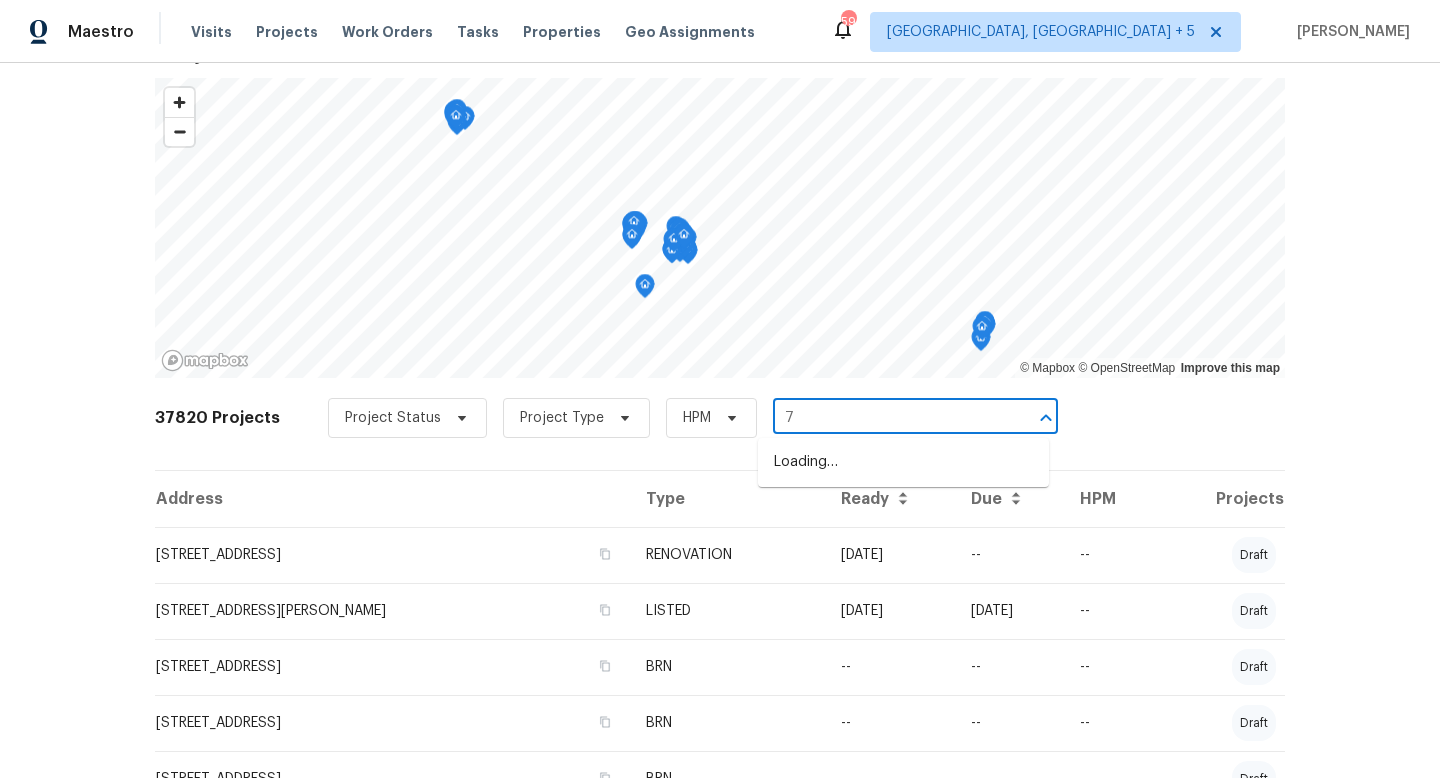 type 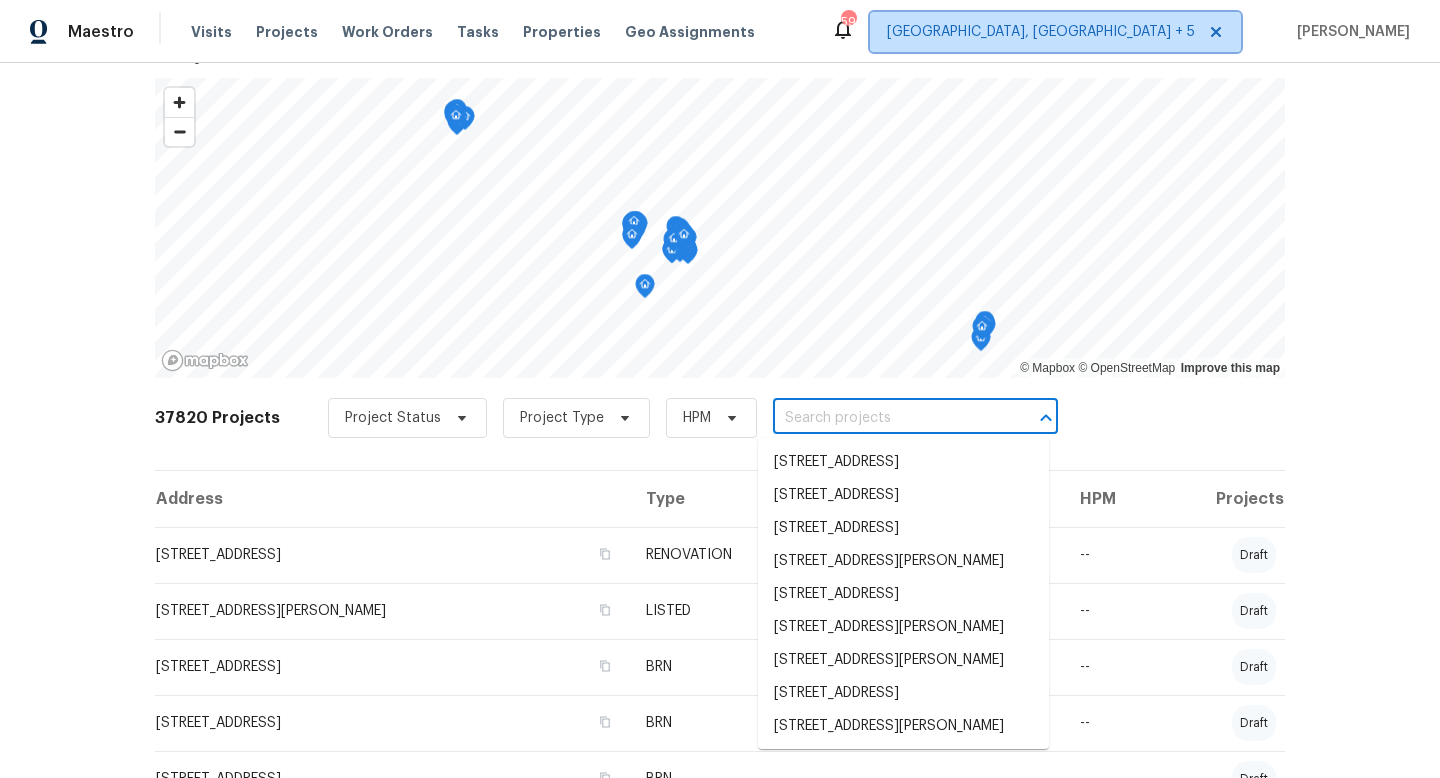 click 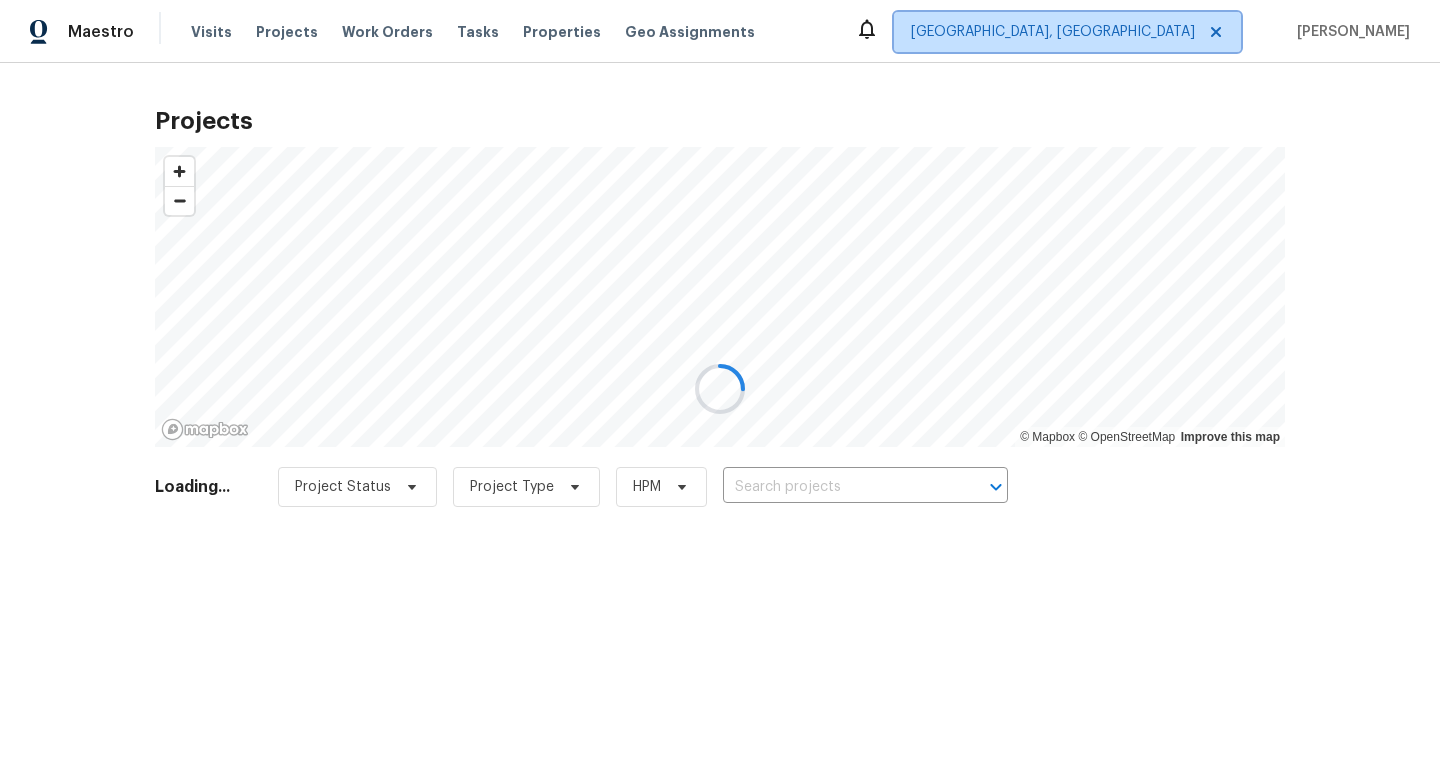 scroll, scrollTop: 0, scrollLeft: 0, axis: both 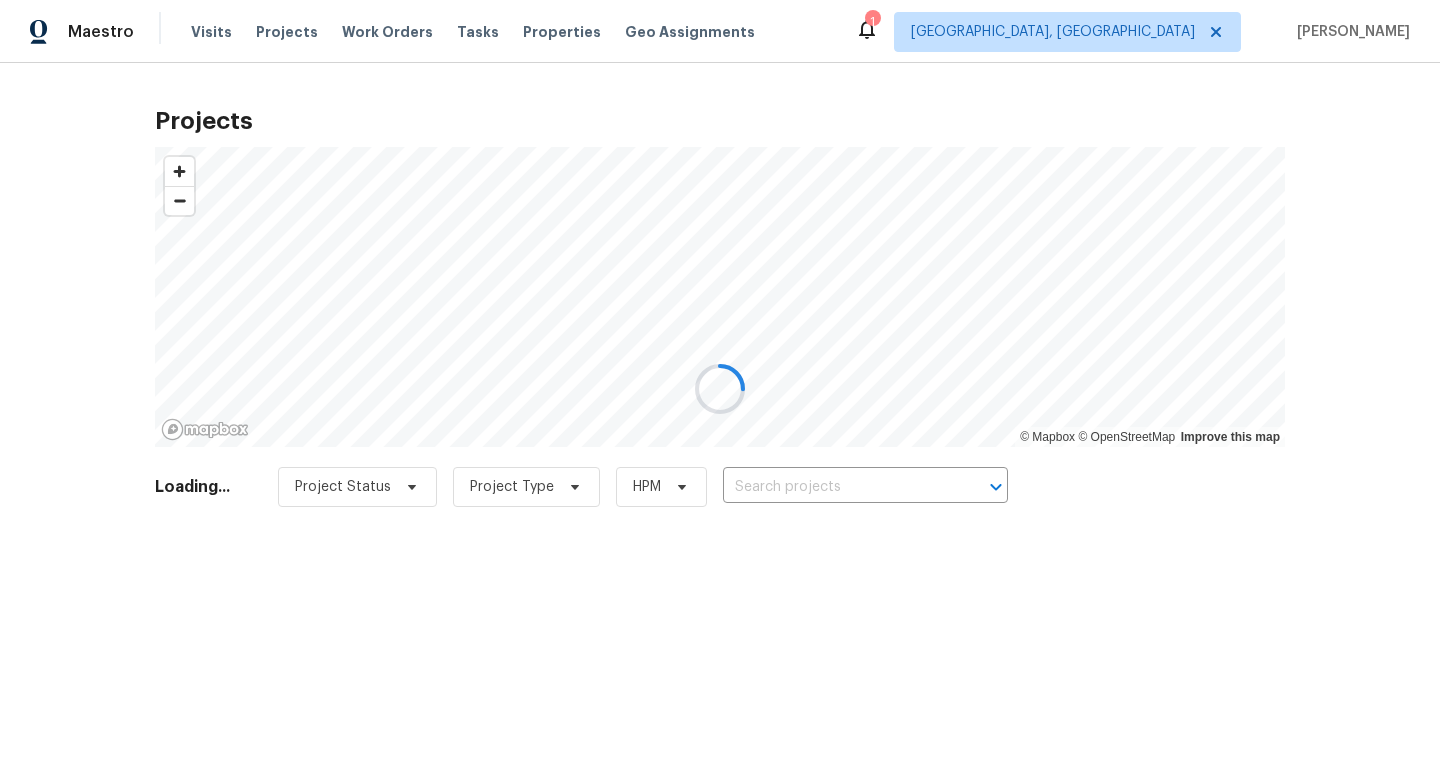 click at bounding box center (720, 389) 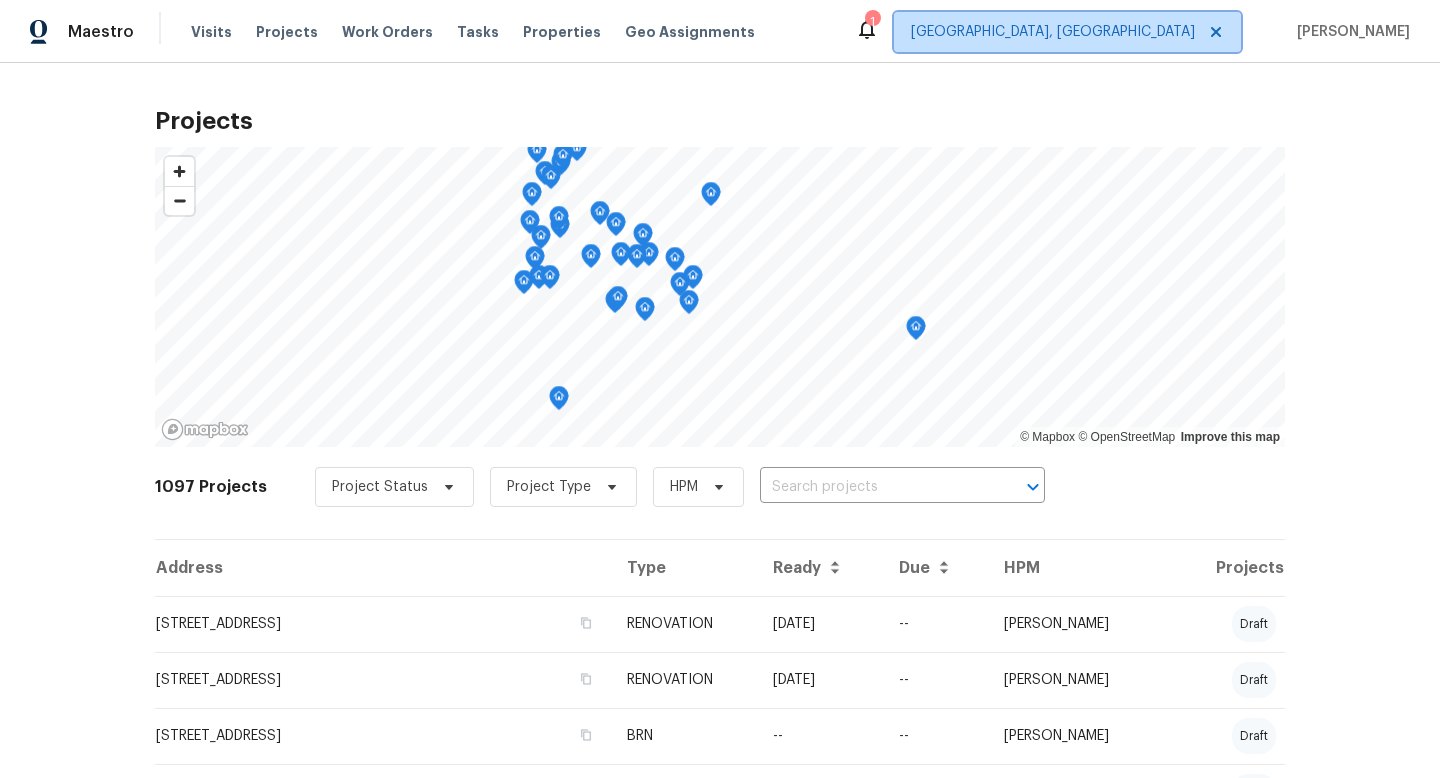 click on "[GEOGRAPHIC_DATA], [GEOGRAPHIC_DATA]" at bounding box center (1053, 32) 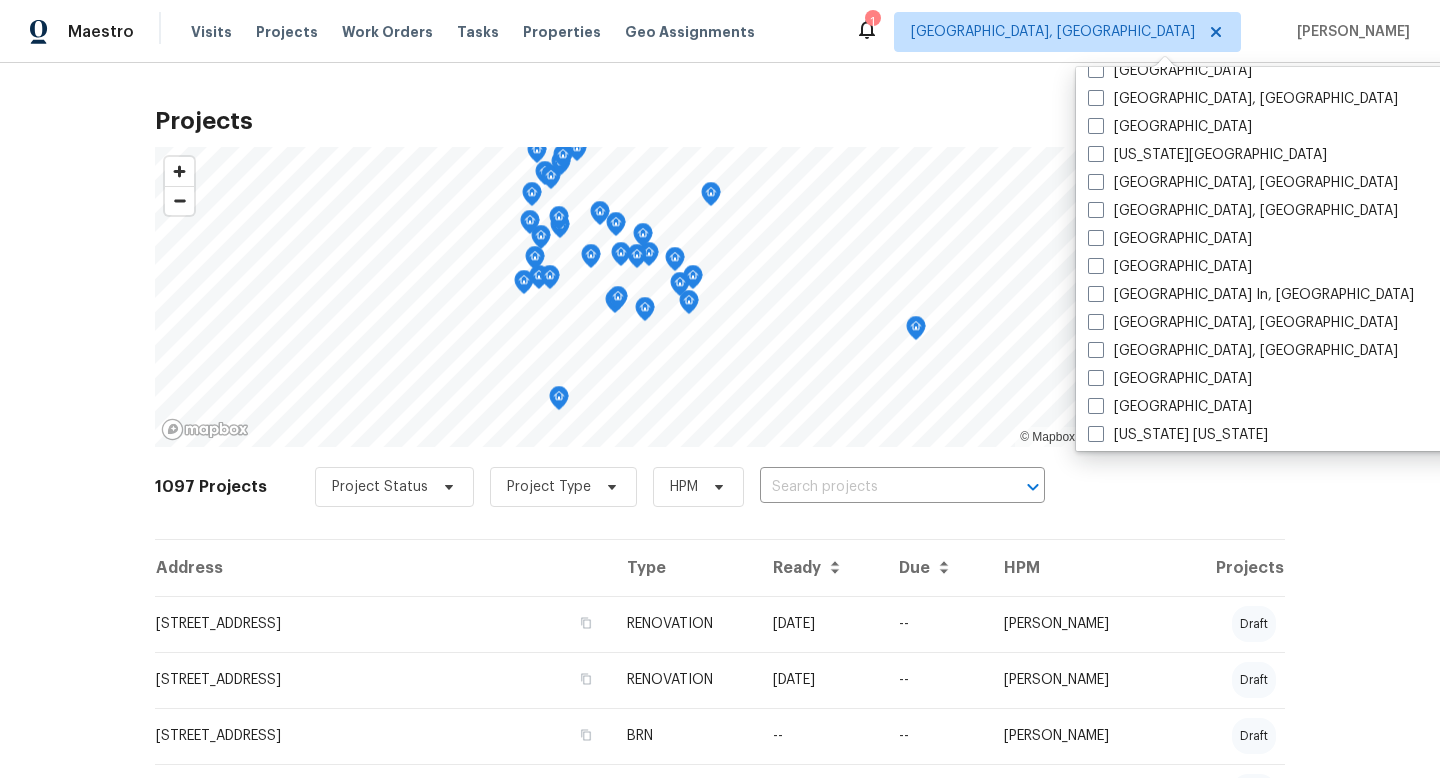 scroll, scrollTop: 724, scrollLeft: 0, axis: vertical 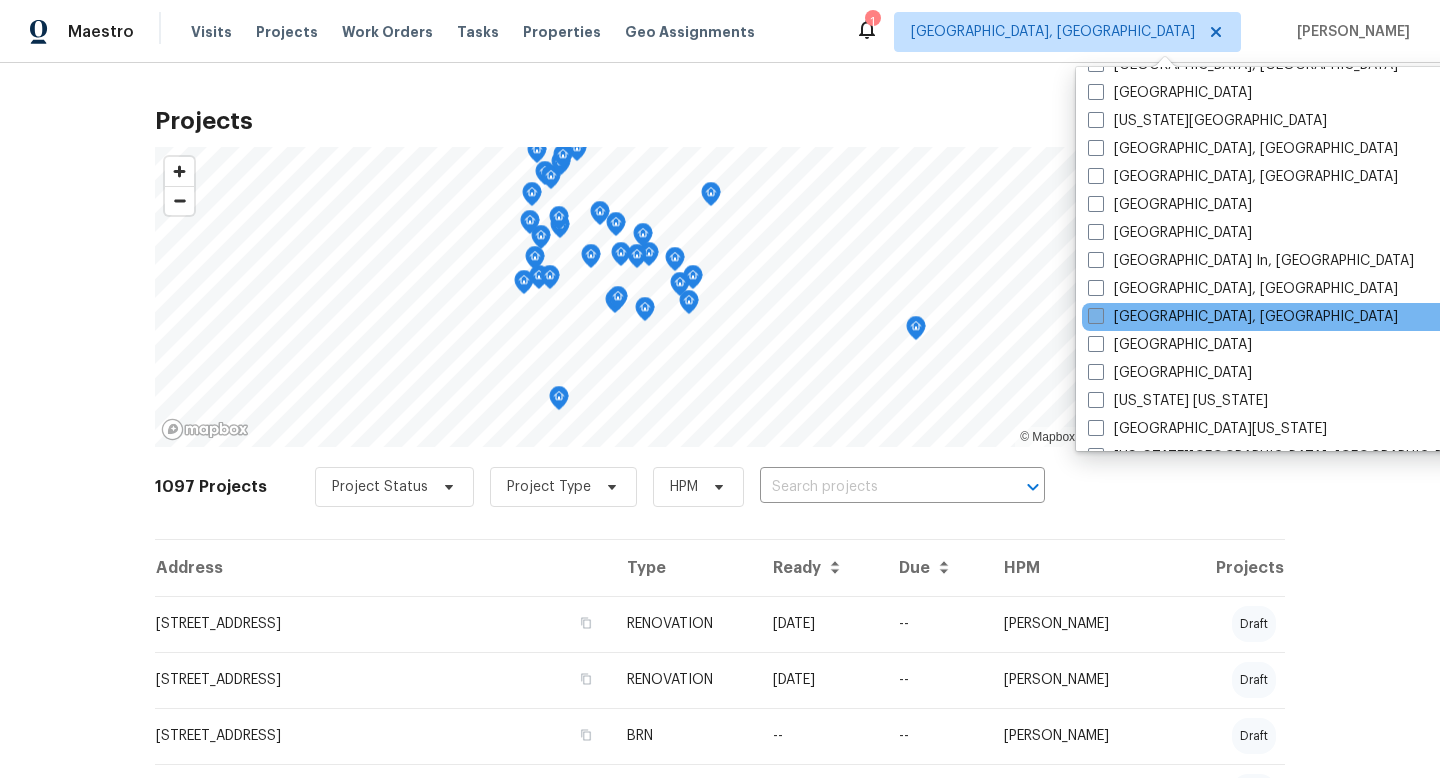 click at bounding box center (1096, 316) 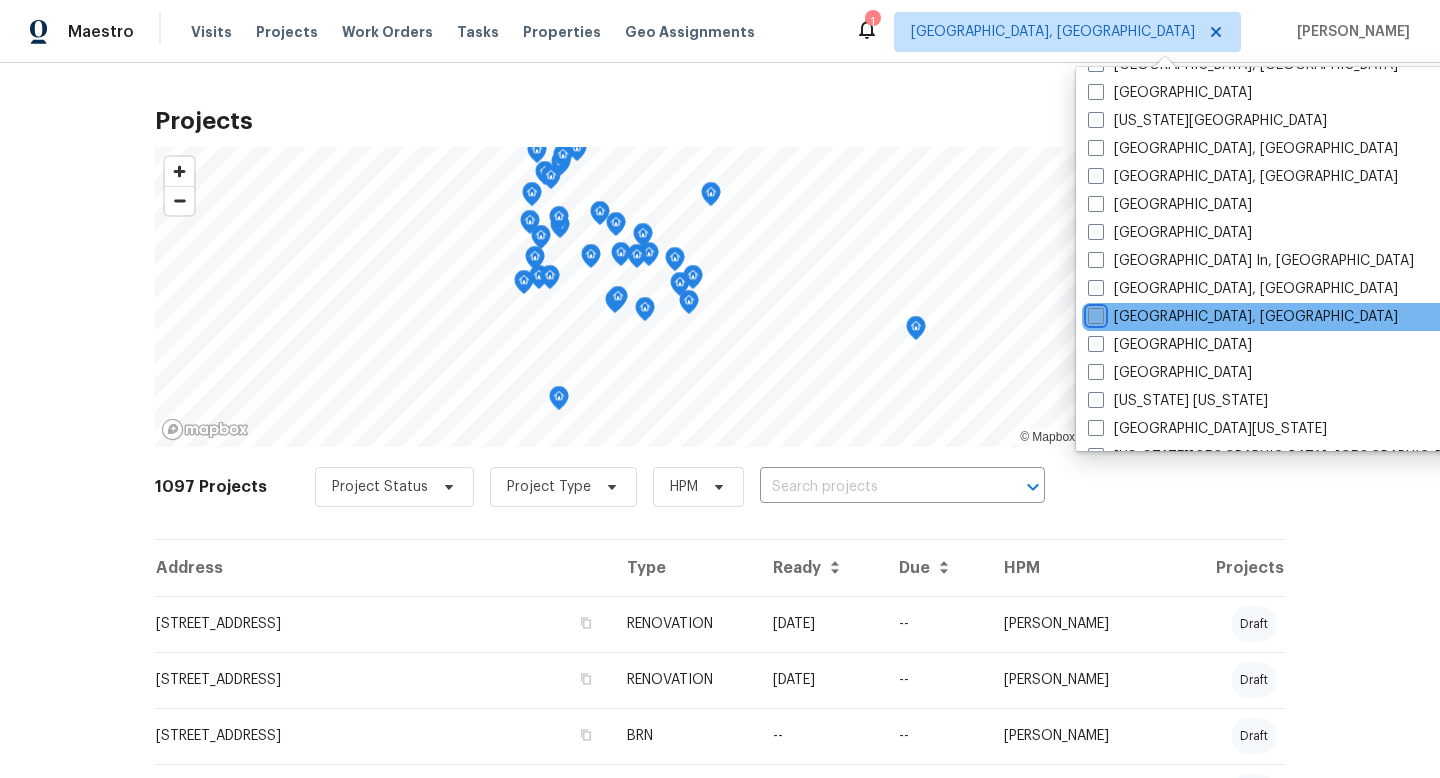 click on "[GEOGRAPHIC_DATA], [GEOGRAPHIC_DATA]" at bounding box center [1094, 313] 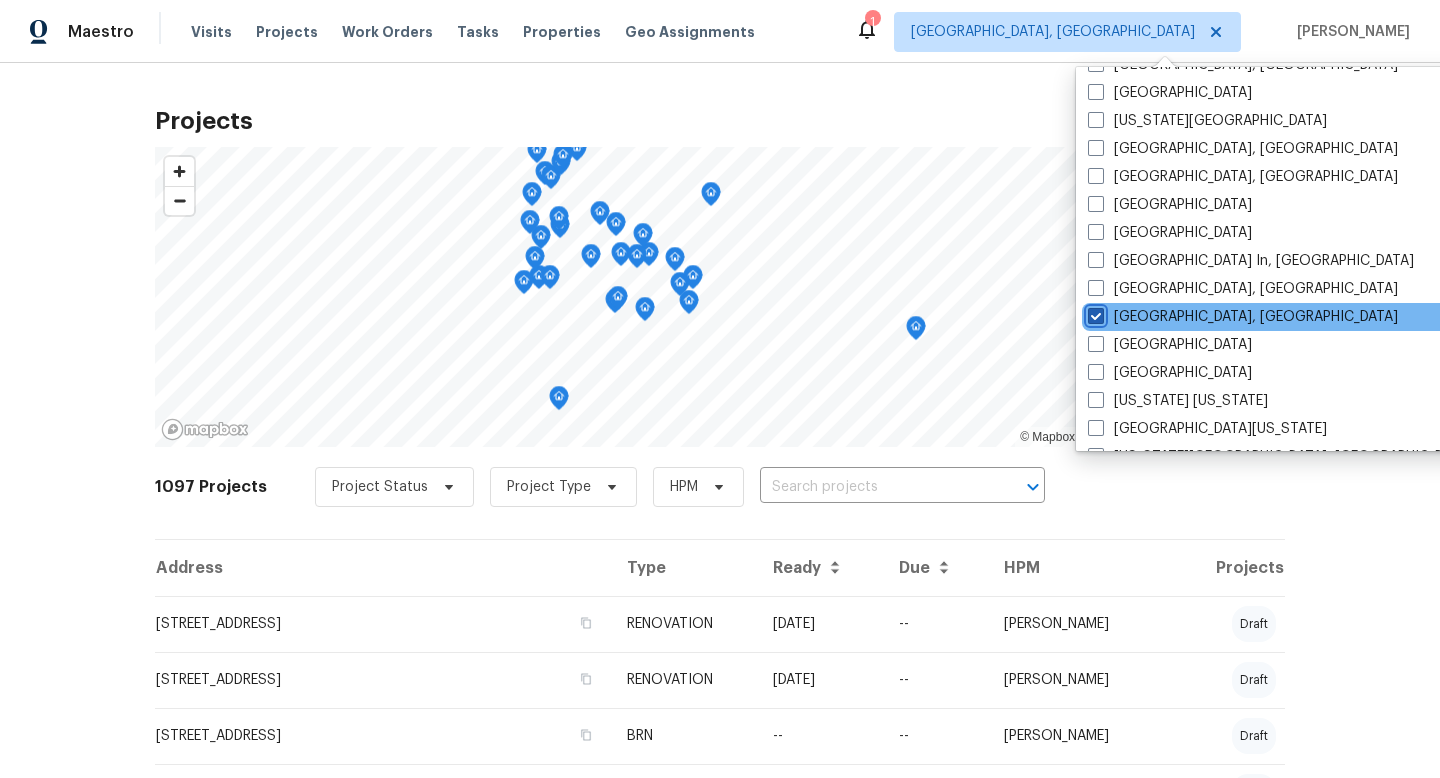 checkbox on "true" 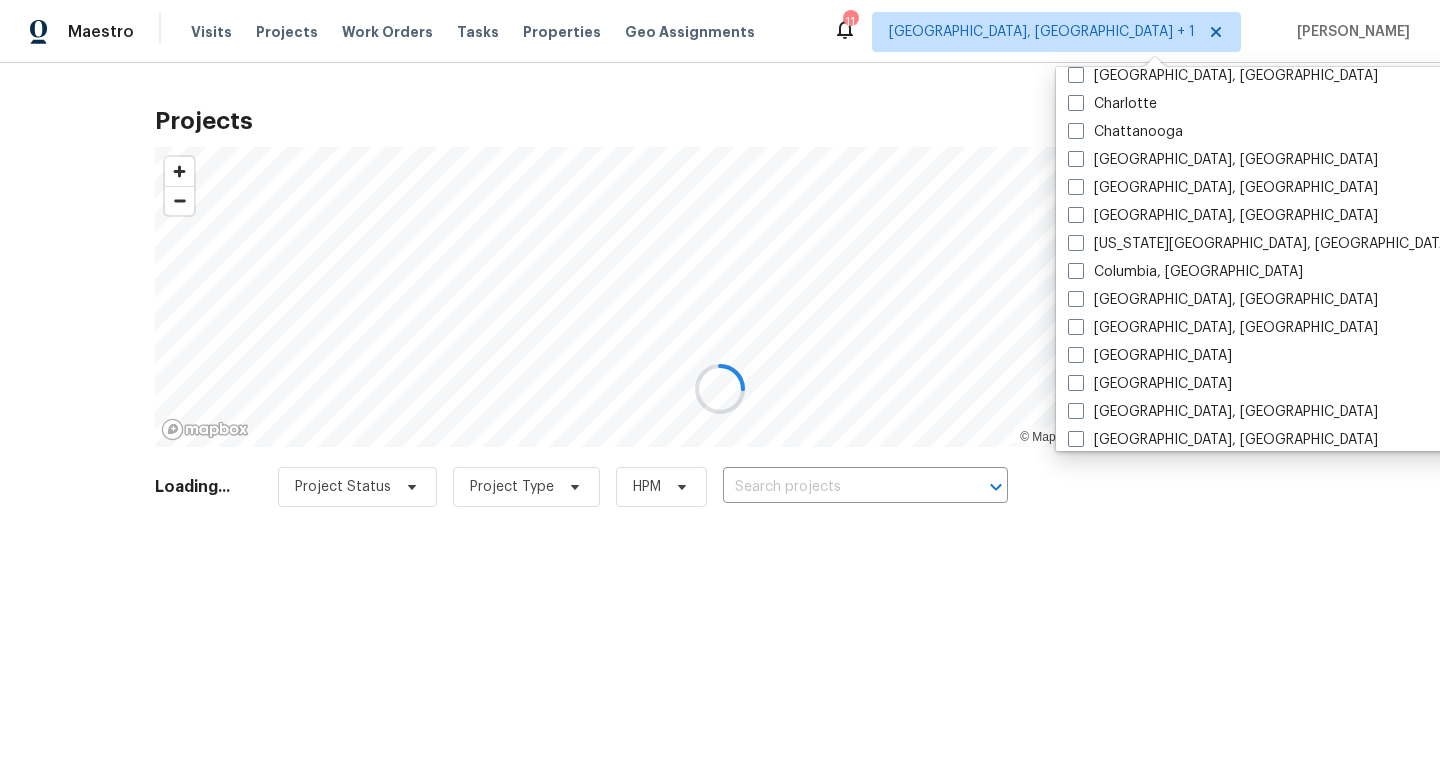 scroll, scrollTop: 0, scrollLeft: 0, axis: both 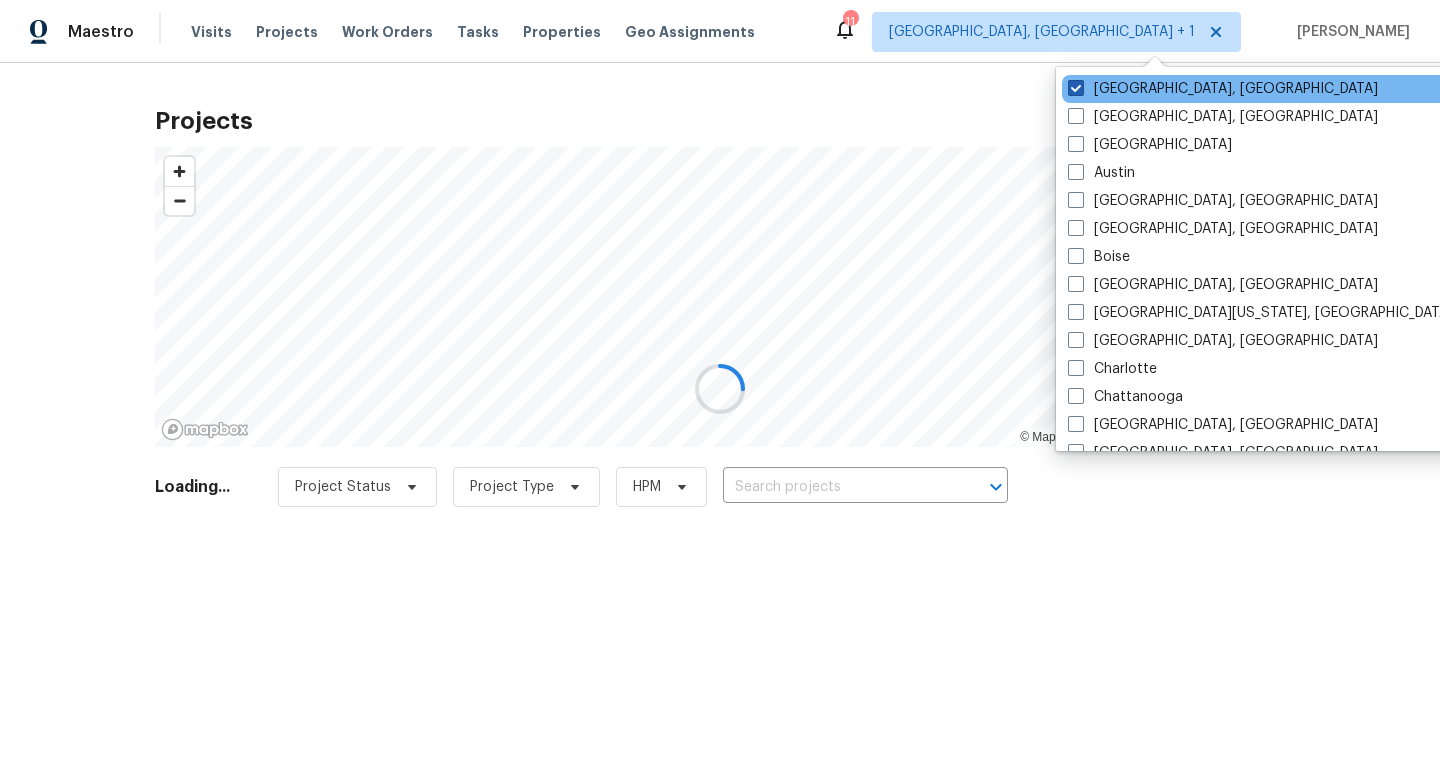 click at bounding box center [1076, 88] 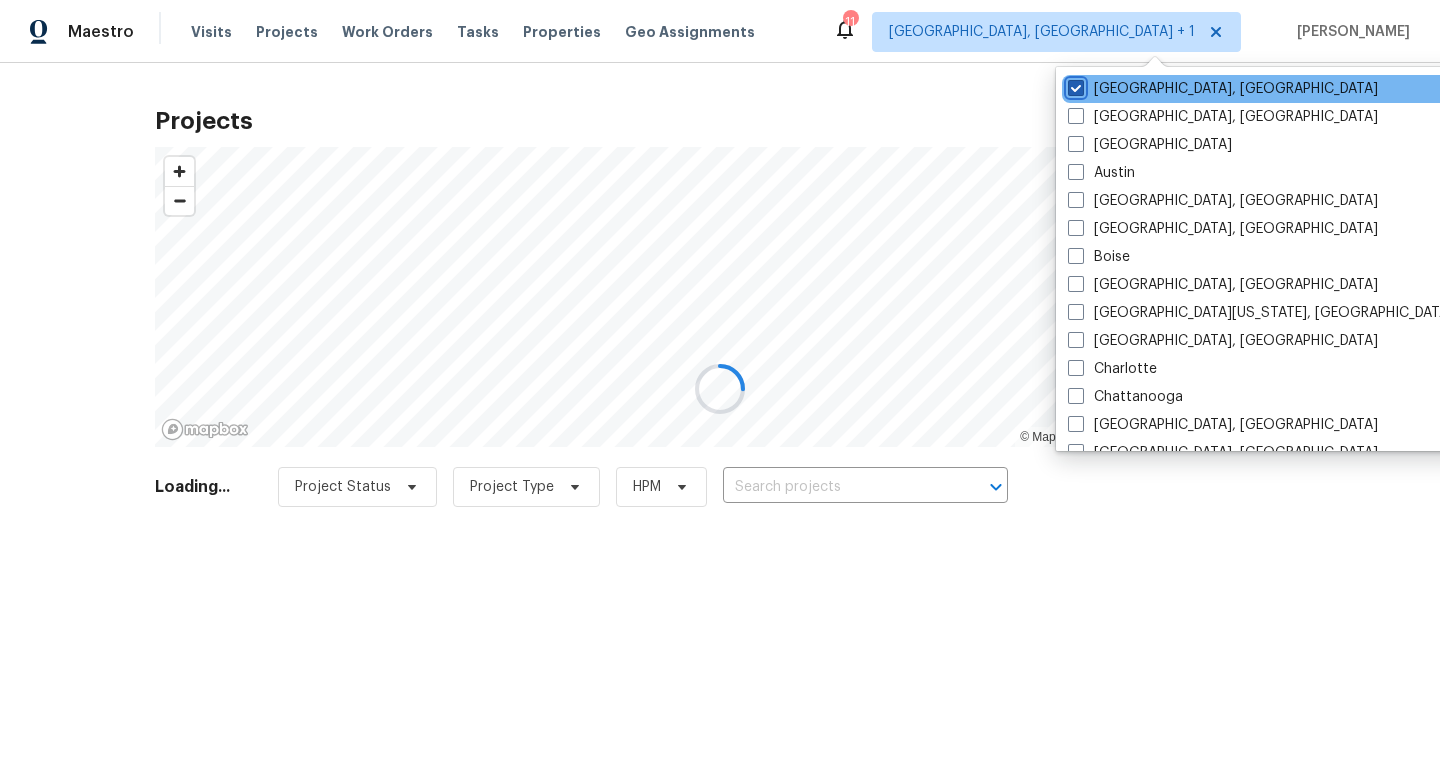 click on "[GEOGRAPHIC_DATA], [GEOGRAPHIC_DATA]" at bounding box center [1074, 85] 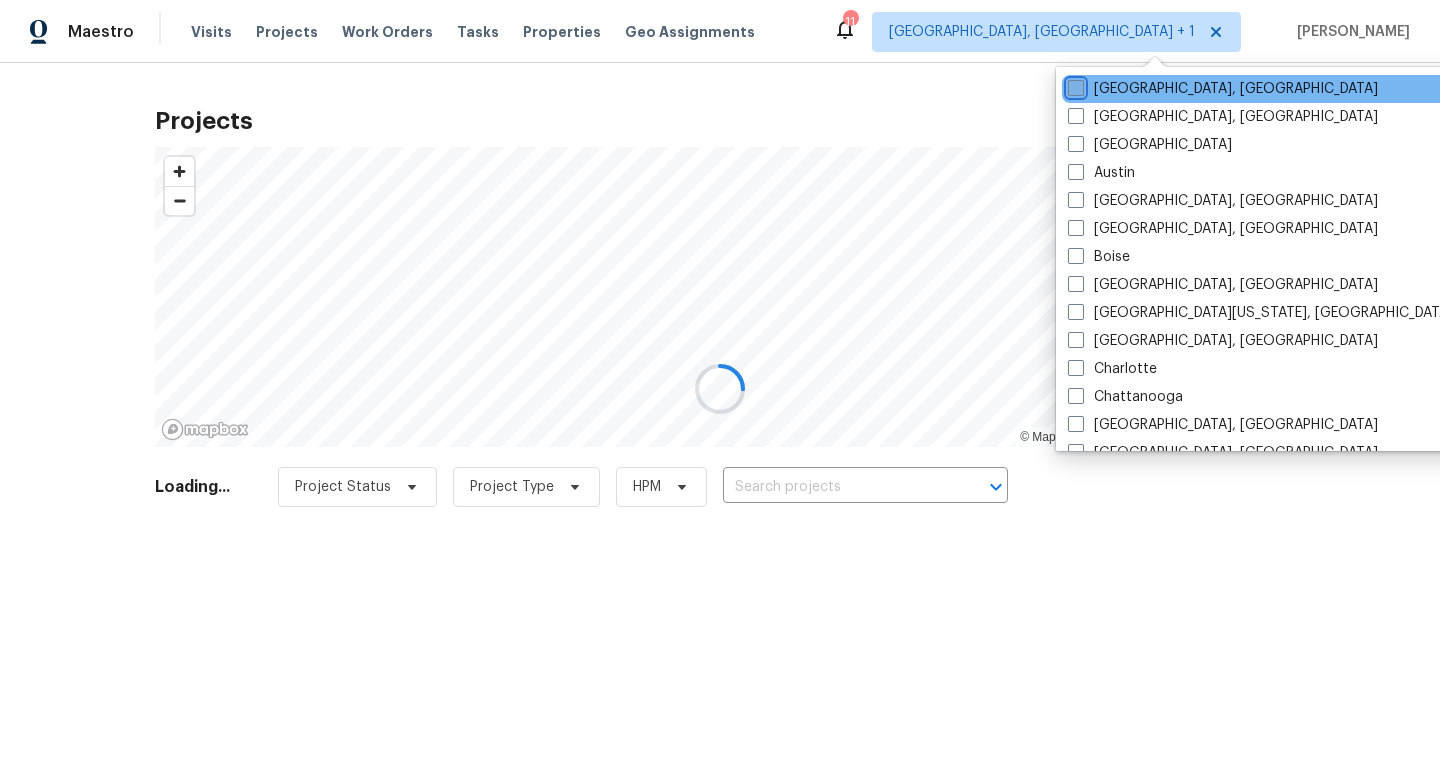 checkbox on "false" 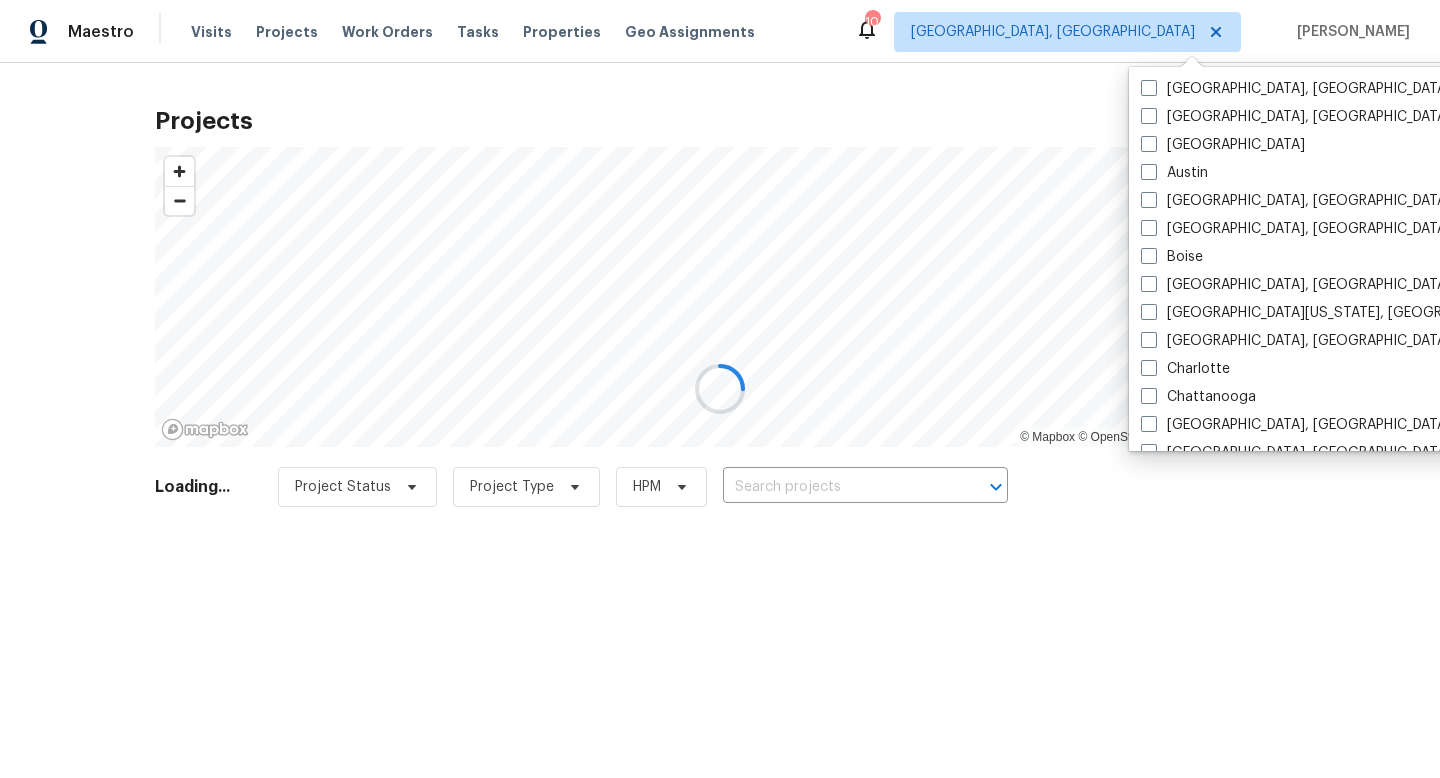 click at bounding box center (720, 389) 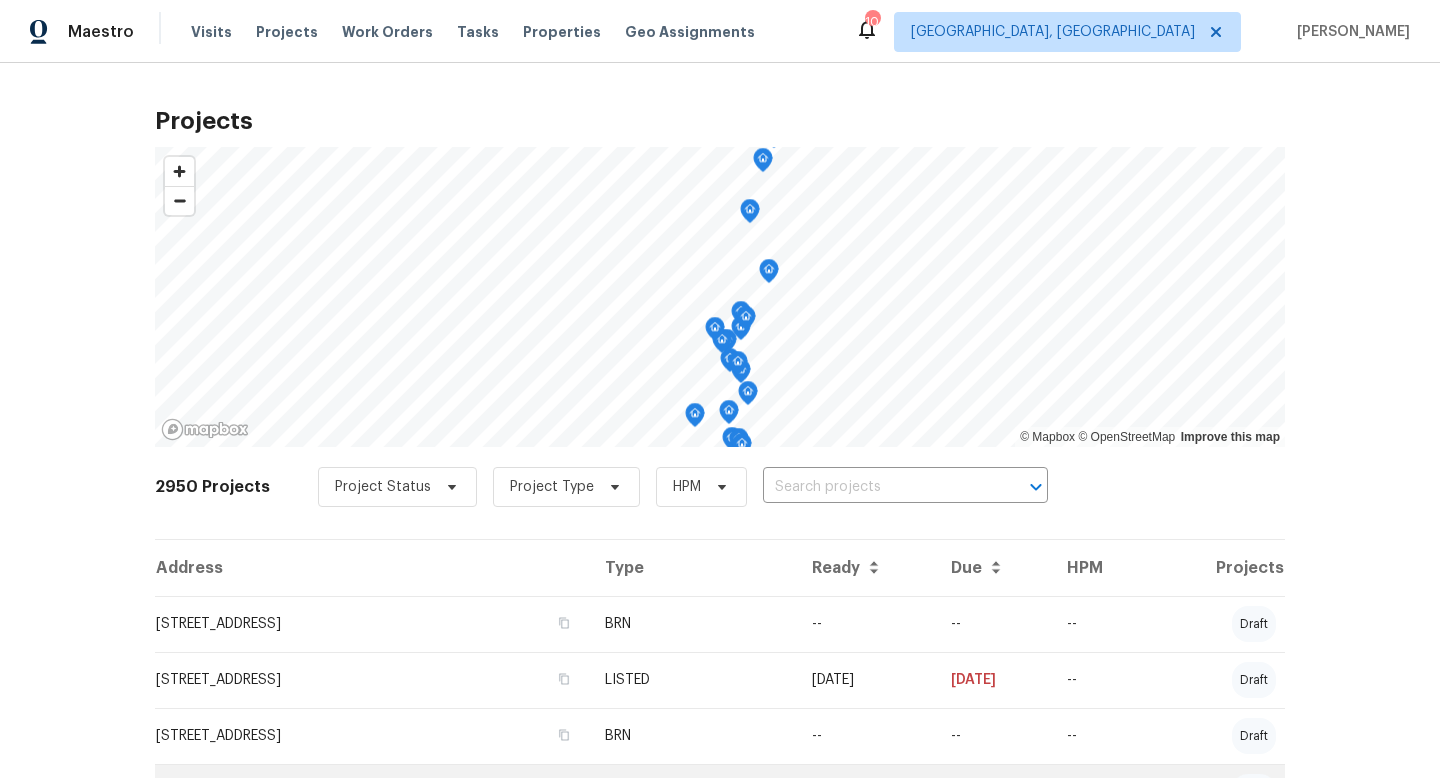 click on "BRN" at bounding box center (692, 792) 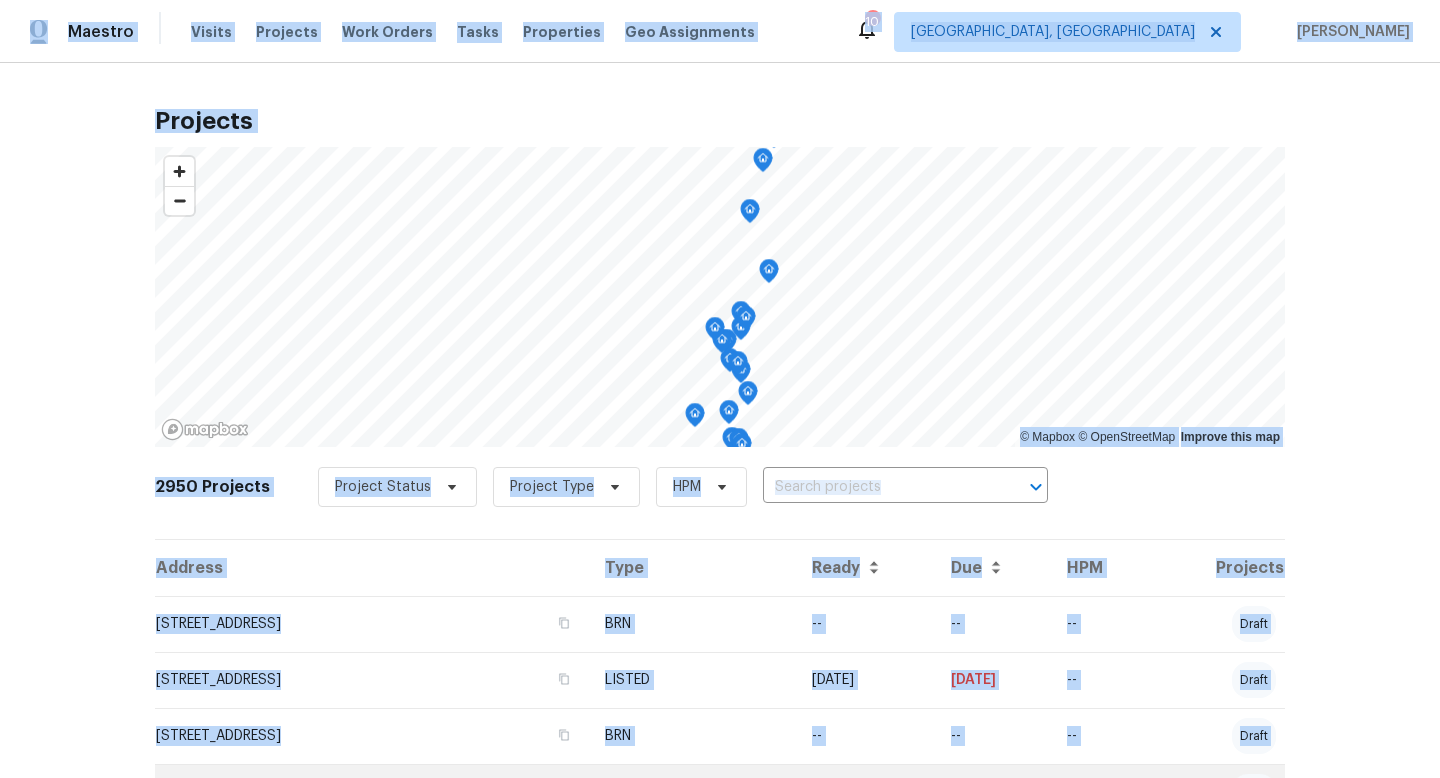 click on "Maestro Visits Projects Work Orders Tasks Properties Geo Assignments 10 [GEOGRAPHIC_DATA], [GEOGRAPHIC_DATA] [PERSON_NAME] Projects © Mapbox   © OpenStreetMap   Improve this map 2950 Projects Project Status Project Type HPM ​ Address Type Ready Due HPM Projects [STREET_ADDRESS] BRN -- -- -- draft [STREET_ADDRESS] LISTED [DATE] [DATE] -- draft [STREET_ADDRESS] BRN -- -- -- [STREET_ADDRESS] BRN -- -- -- draft [STREET_ADDRESS] BRN -- -- -- draft [STREET_ADDRESS] BRN -- [DATE] -- in progress [STREET_ADDRESS] BRN [DATE] [DATE] -- completed [STREET_ADDRESS] LISTED [DATE] [DATE] -- in progress [STREET_ADDRESS] LISTED [DATE] [DATE] -- completed [STREET_ADDRESS] BRN -- -- -- draft [STREET_ADDRESS] BRN -- -- -- draft [STREET_ADDRESS] LISTED [DATE]" at bounding box center [720, 389] 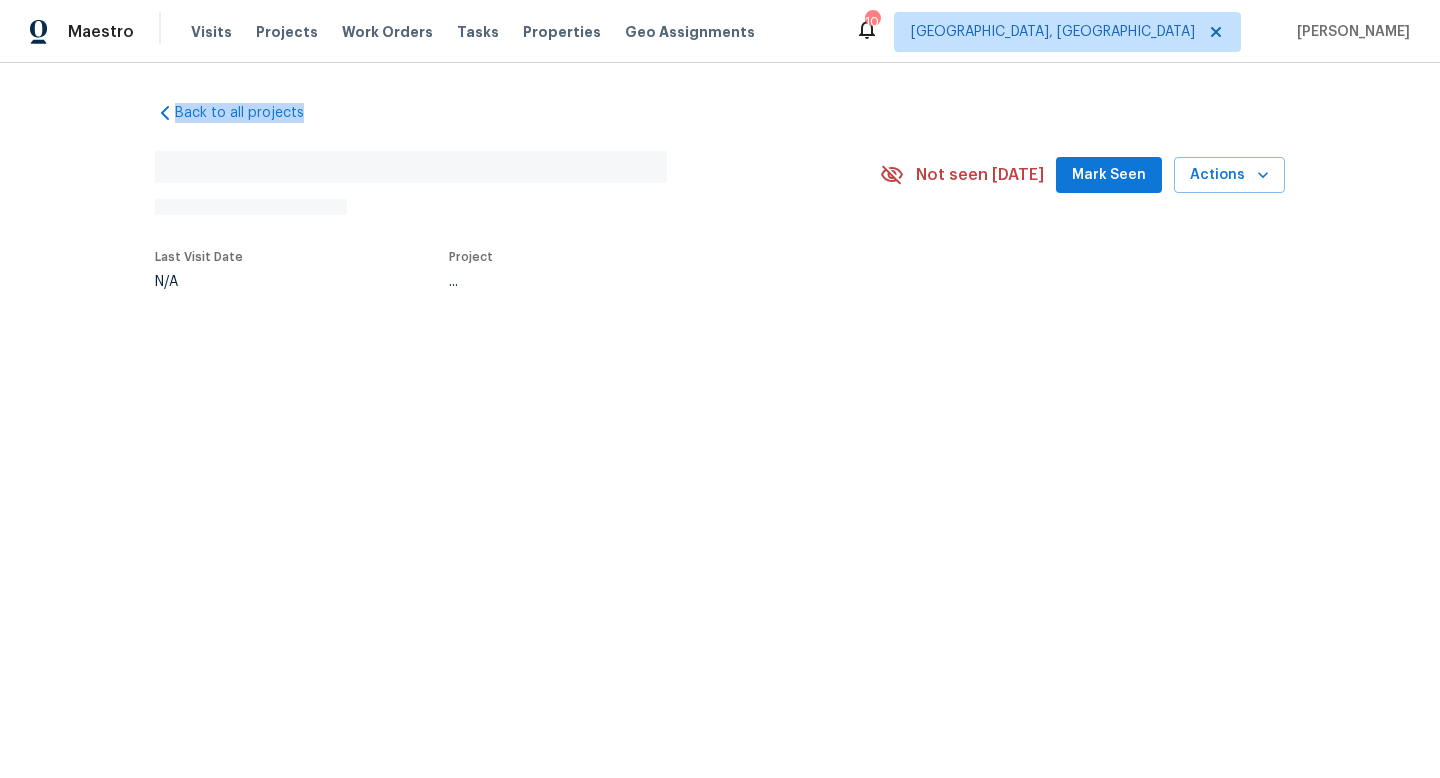 click on "Maestro Visits Projects Work Orders Tasks Properties Geo Assignments [GEOGRAPHIC_DATA], [GEOGRAPHIC_DATA] [PERSON_NAME] Back to all projects No address found N/A Not seen [DATE] Mark Seen Actions Last Visit Date N/A Project ..." at bounding box center [720, 210] 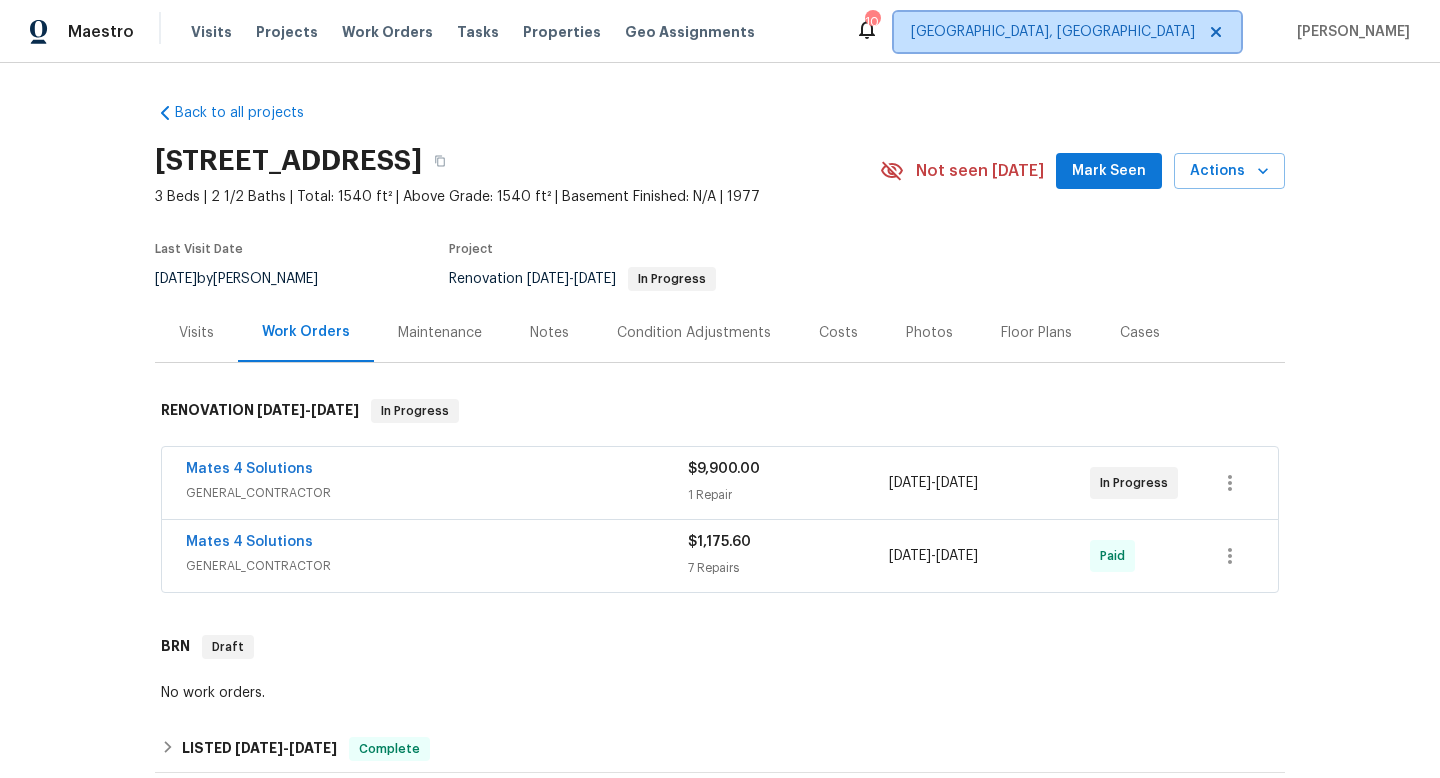 click on "[GEOGRAPHIC_DATA], [GEOGRAPHIC_DATA]" at bounding box center [1053, 32] 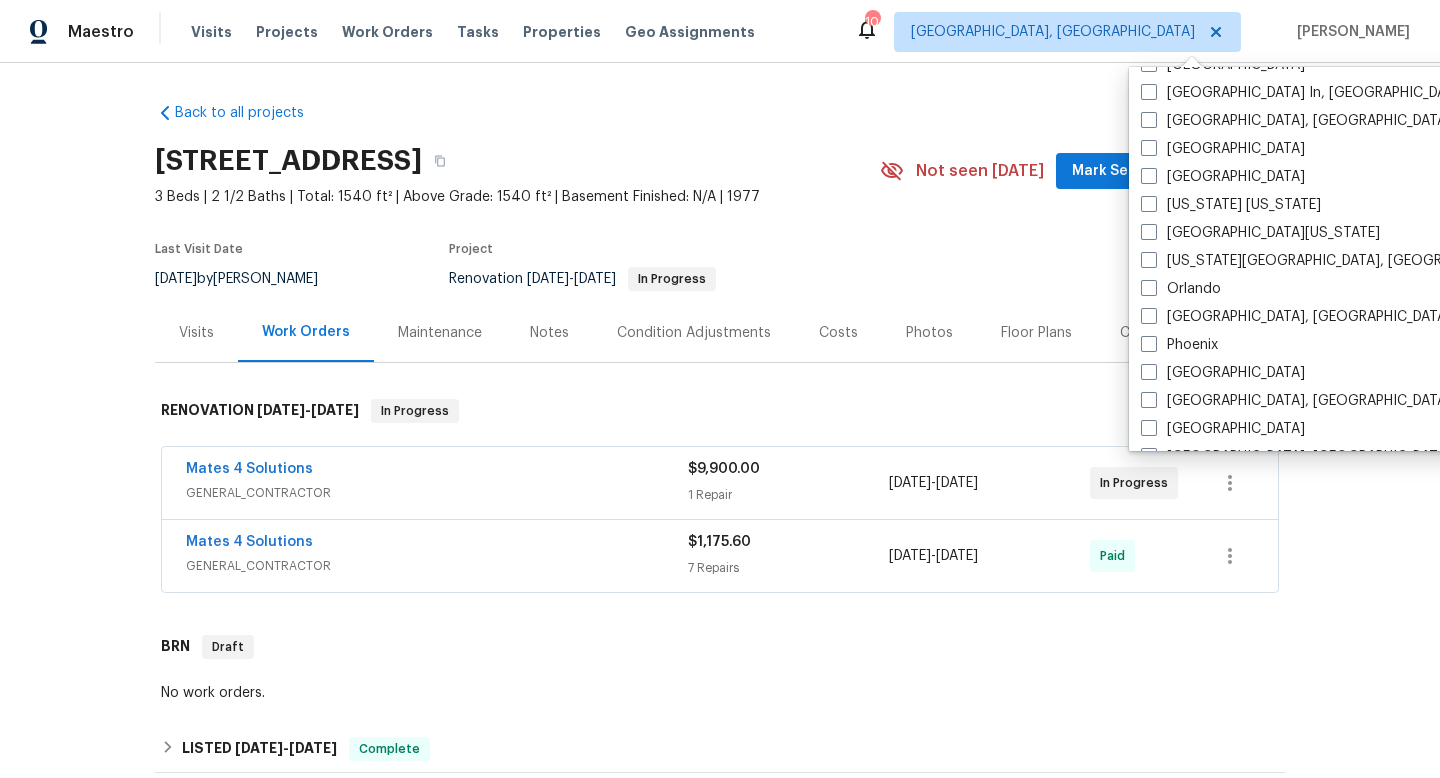 scroll, scrollTop: 921, scrollLeft: 0, axis: vertical 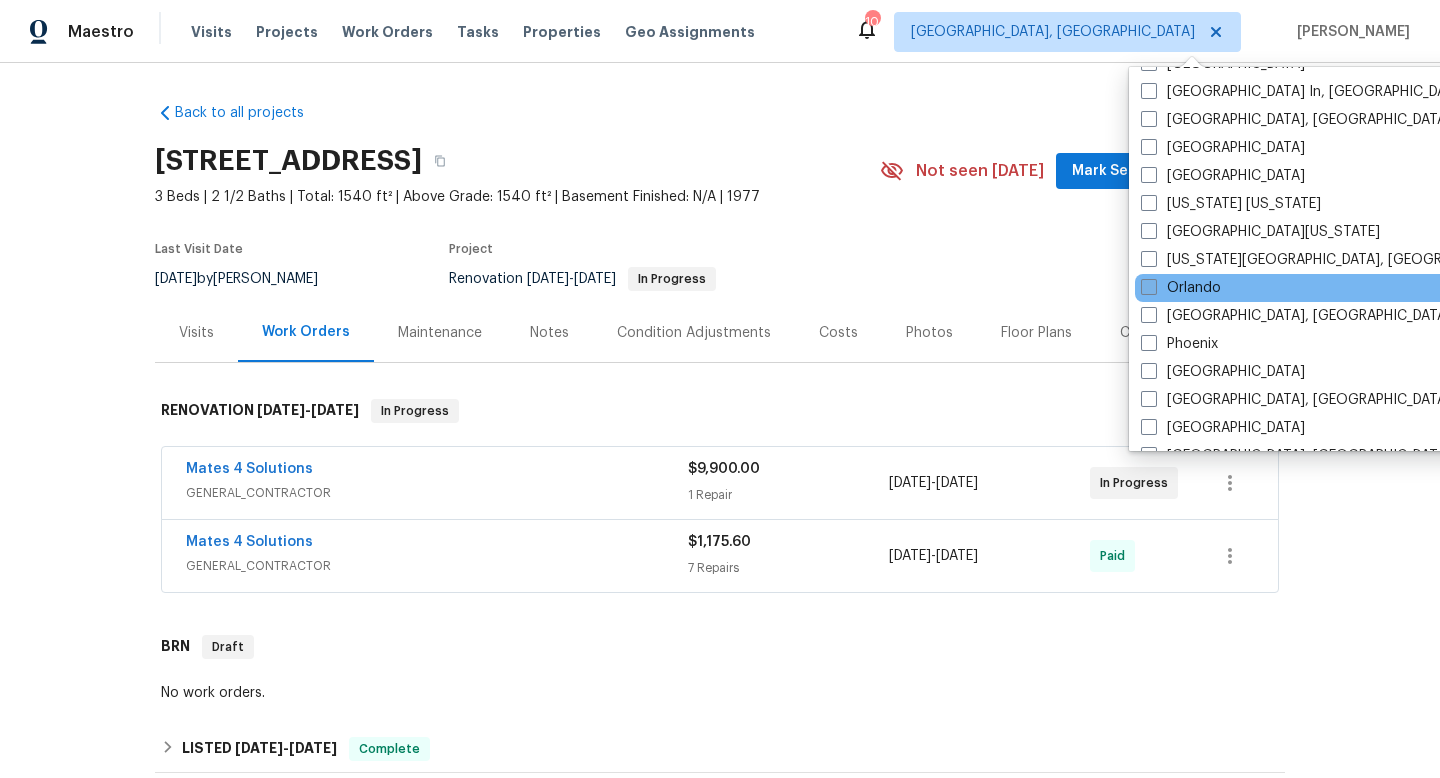 click at bounding box center (1149, 287) 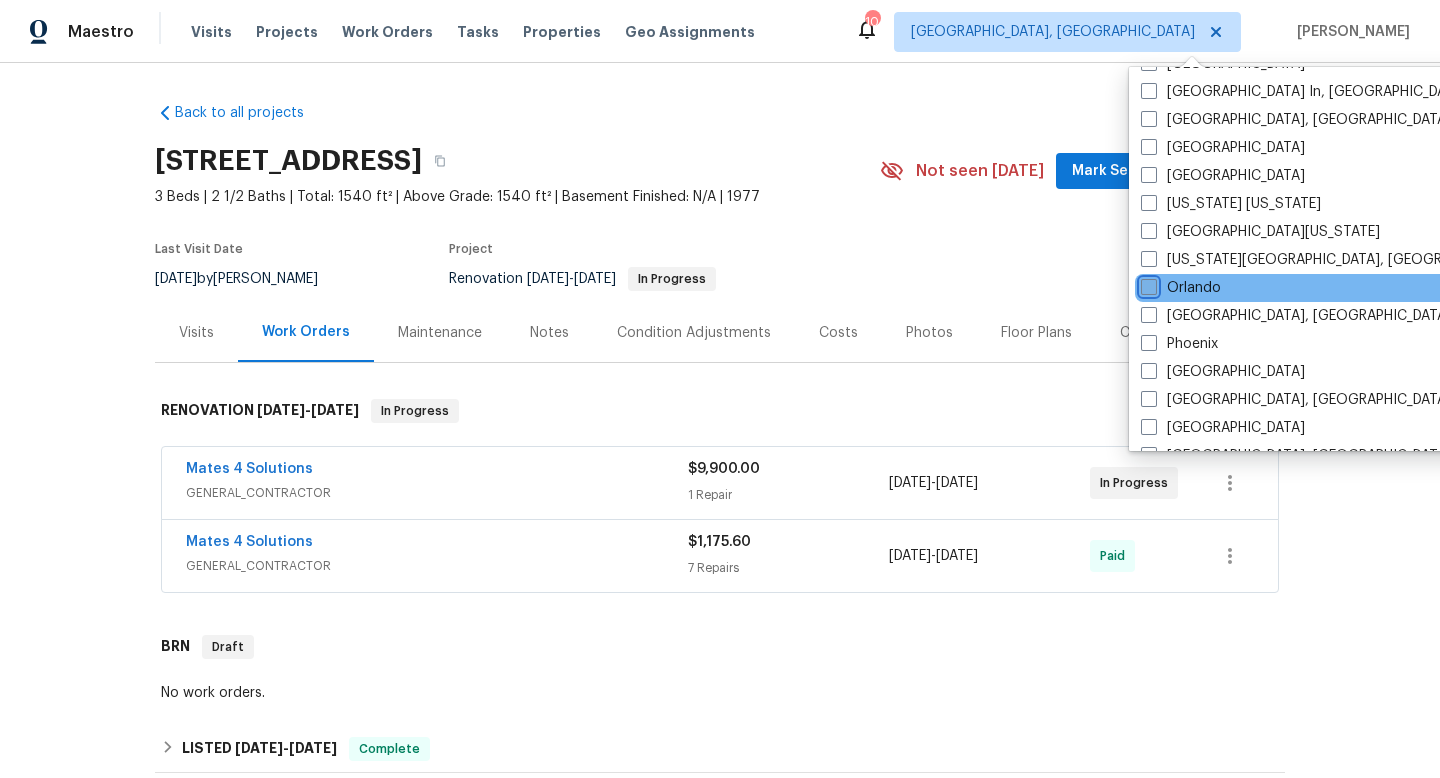 click on "Orlando" at bounding box center (1147, 284) 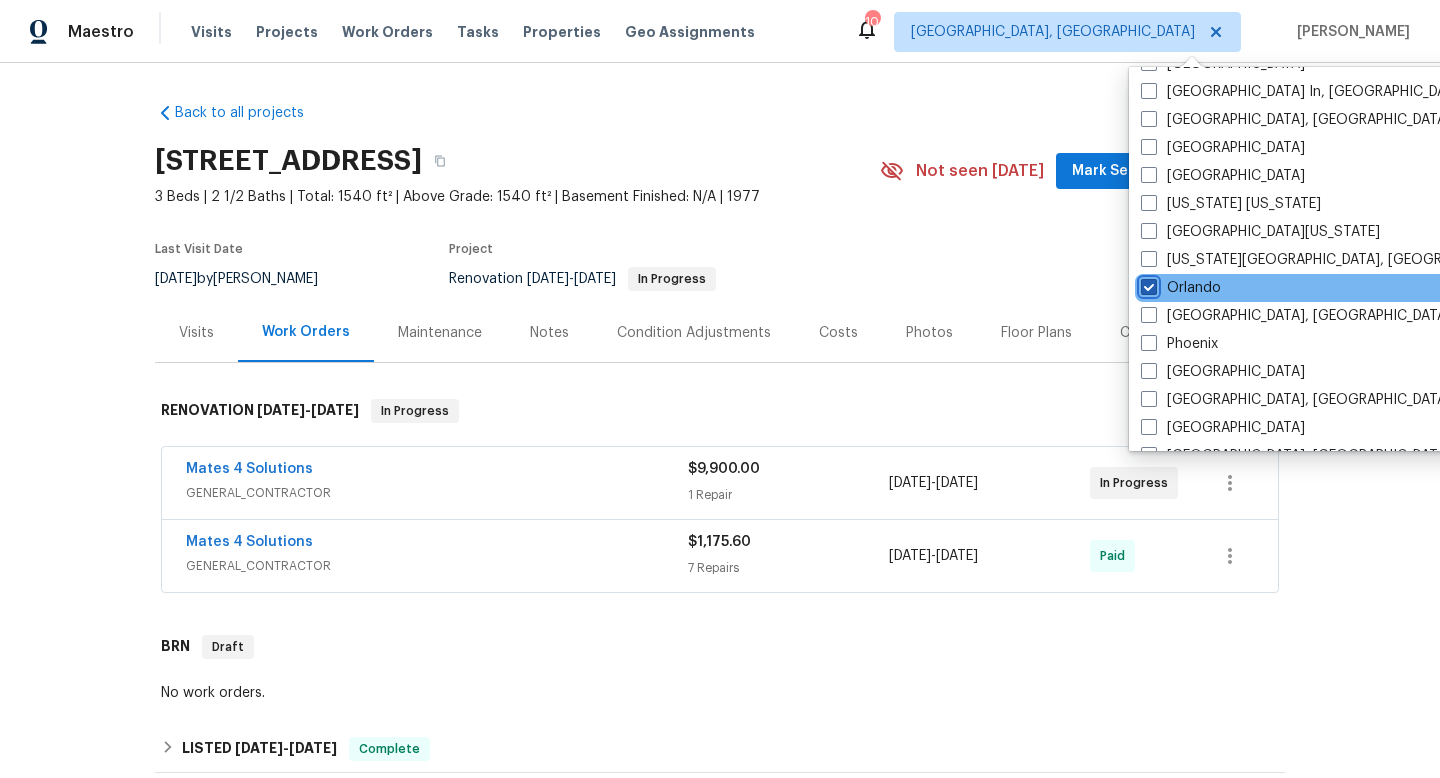 checkbox on "true" 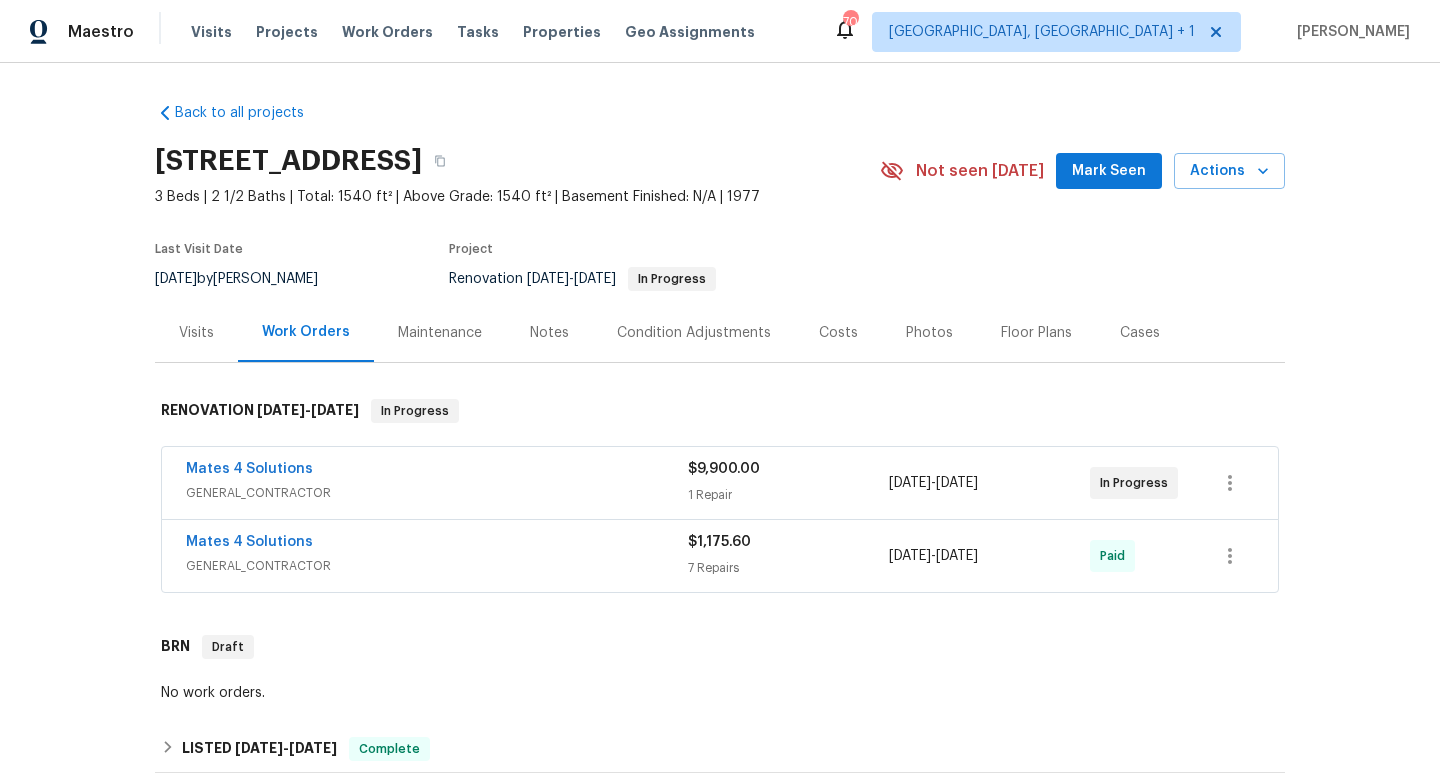 click on "[STREET_ADDRESS] 3 Beds | 2 1/2 Baths | Total: 1540 ft² | Above Grade: 1540 ft² | Basement Finished: N/A | 1977 Not seen [DATE] Mark Seen Actions Last Visit Date [DATE]  by  [PERSON_NAME]   Project Renovation   [DATE]  -  [DATE] In Progress" at bounding box center [720, 219] 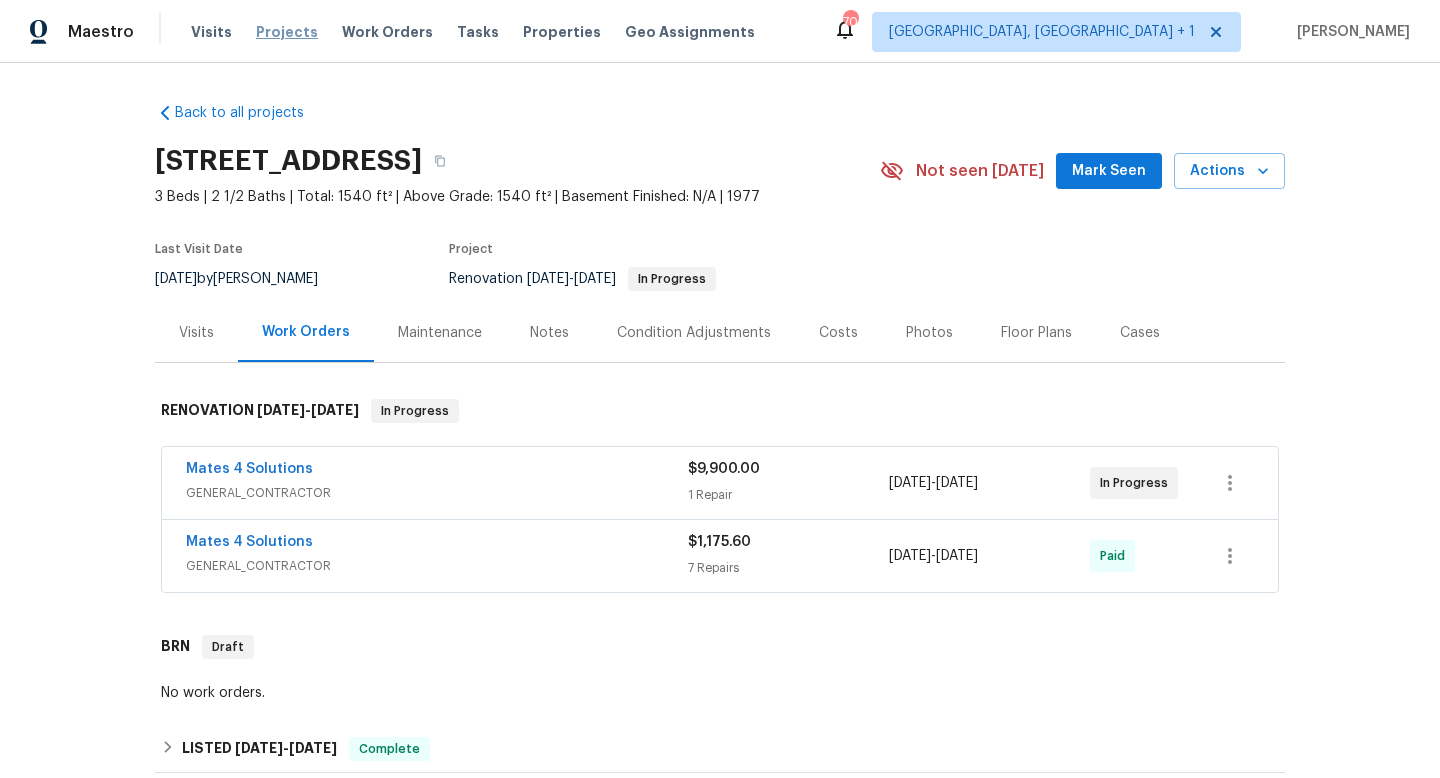 click on "Projects" at bounding box center [287, 32] 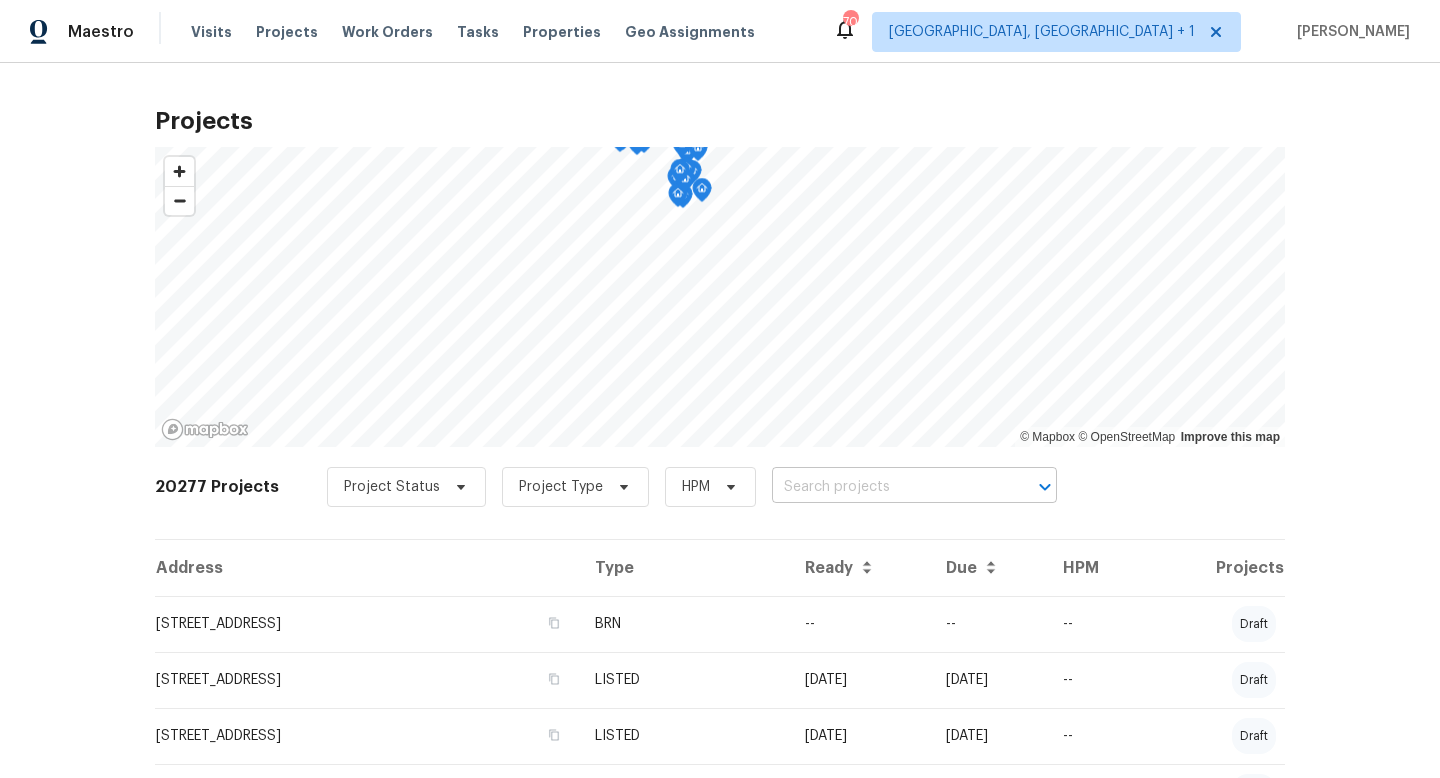 click at bounding box center (886, 487) 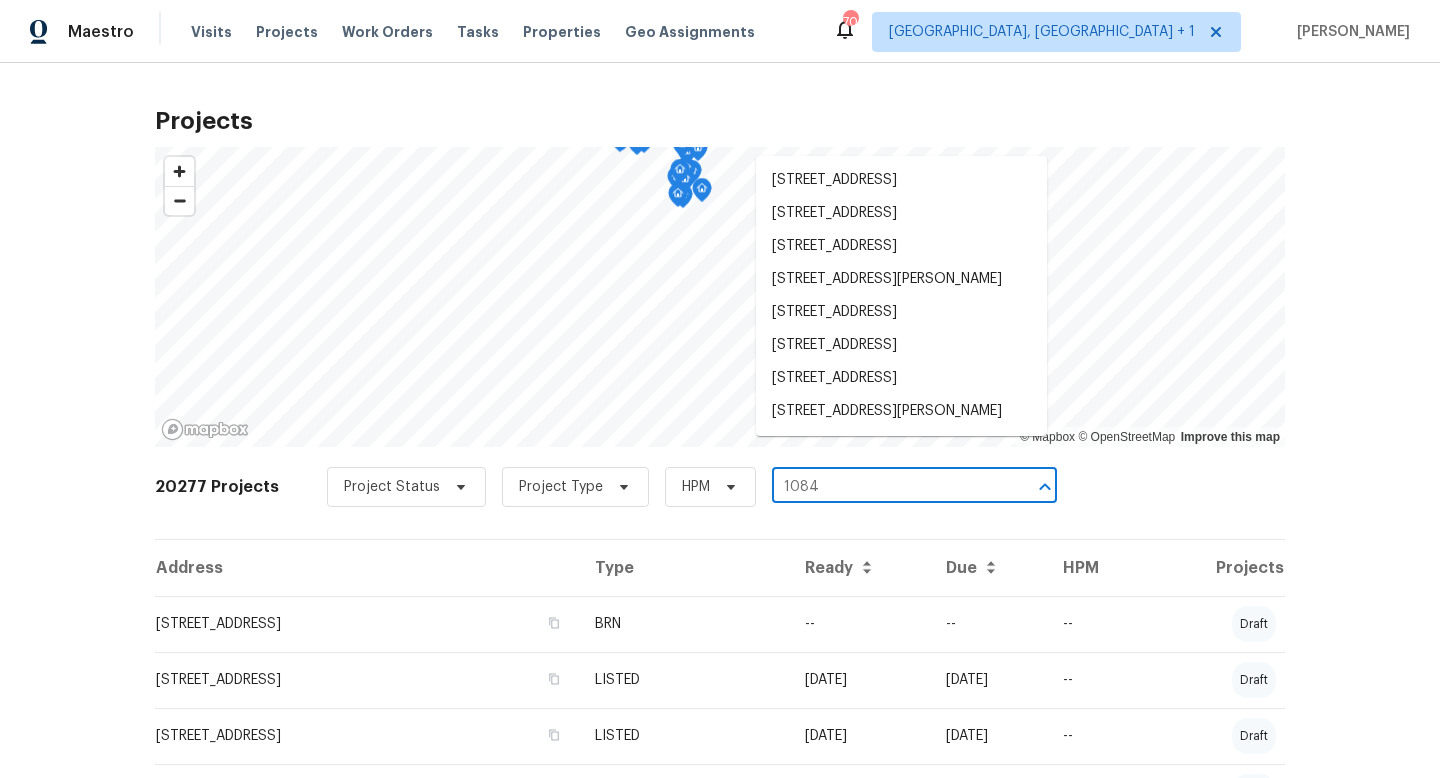 type on "1084" 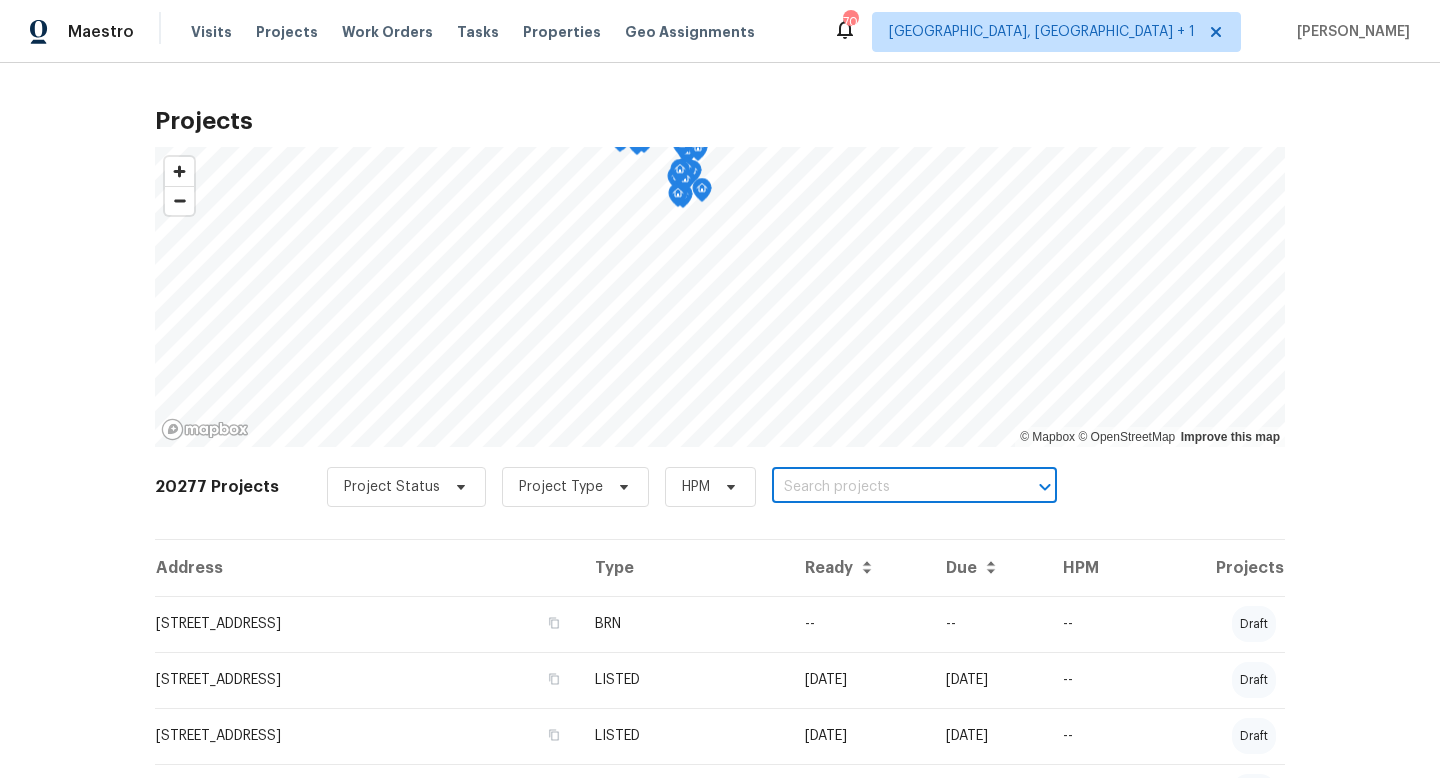 click at bounding box center (886, 487) 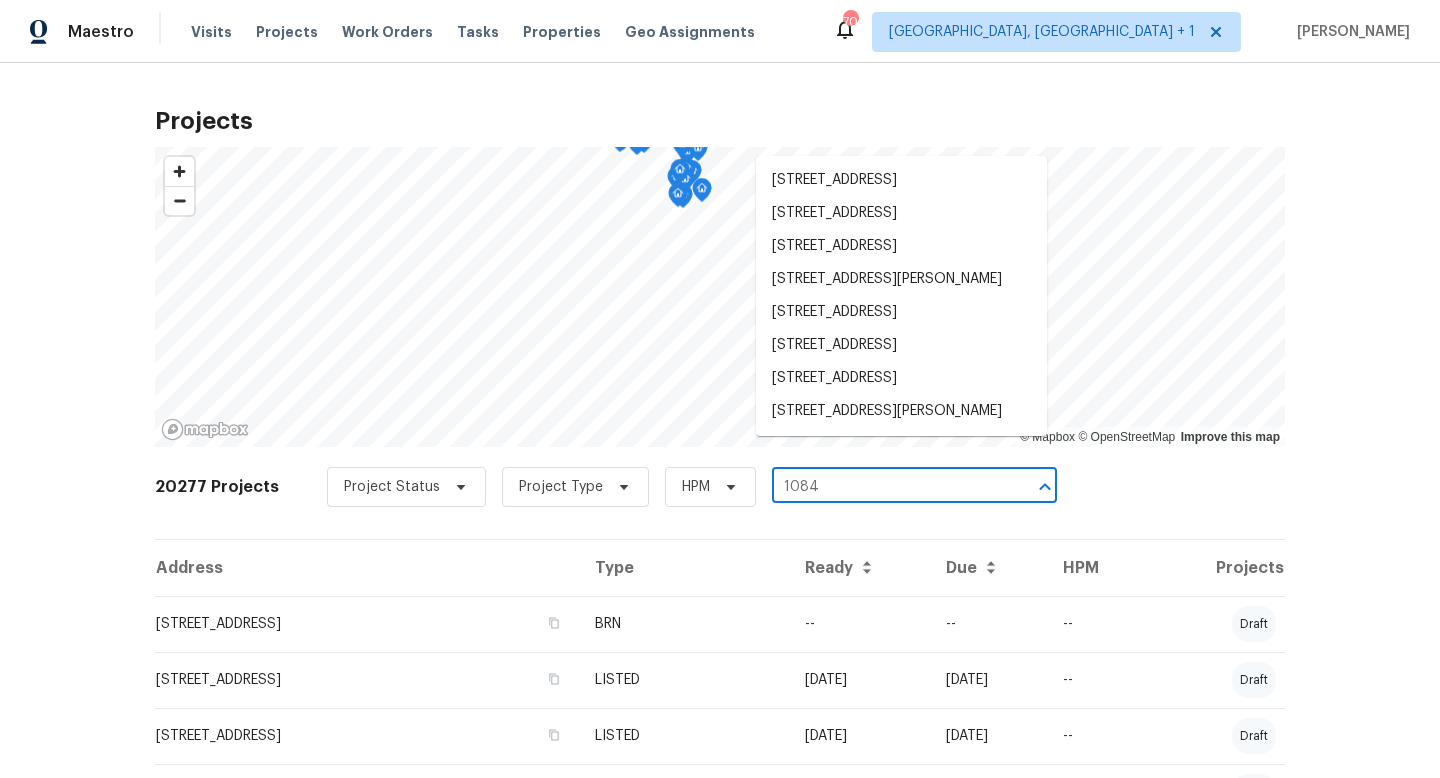 type on "1084 d" 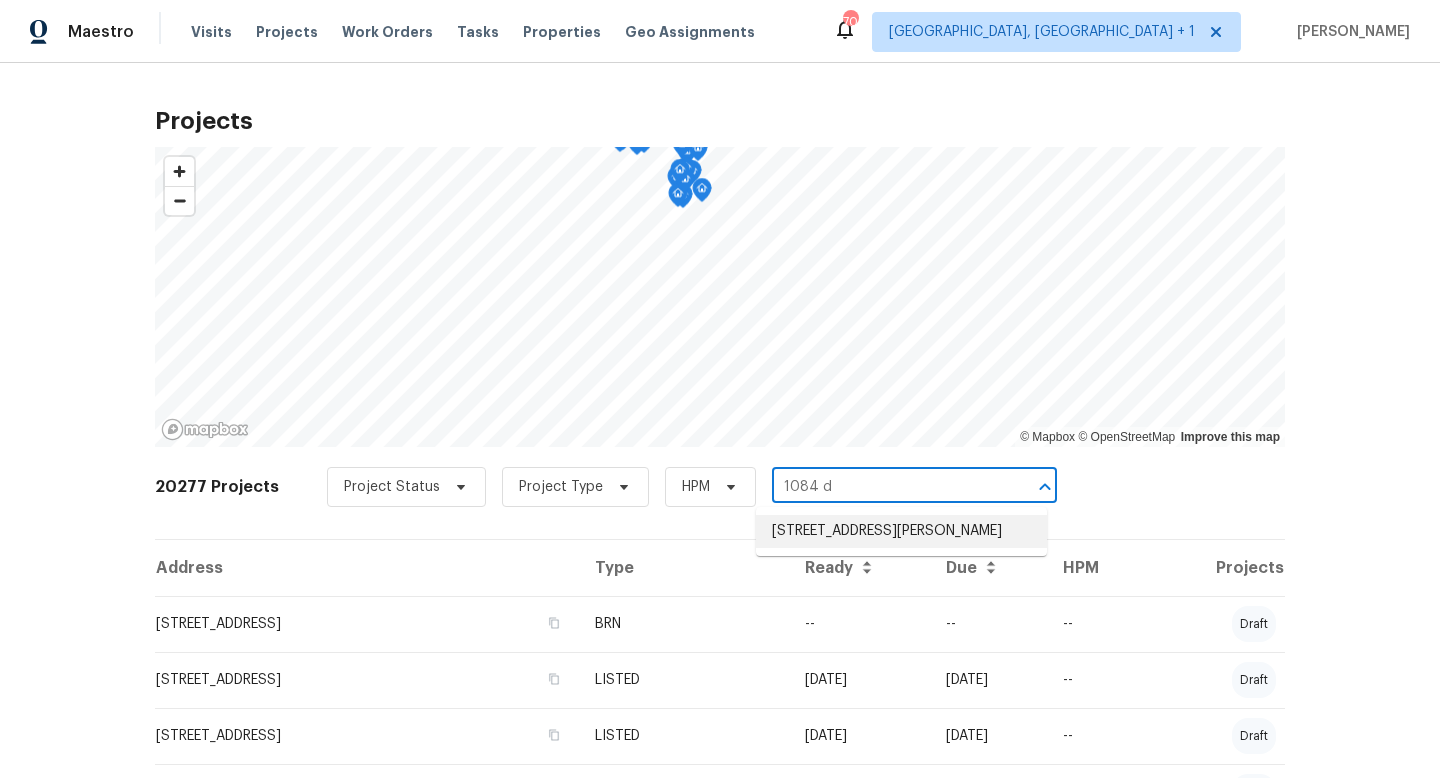 click on "[STREET_ADDRESS][PERSON_NAME]" at bounding box center (901, 531) 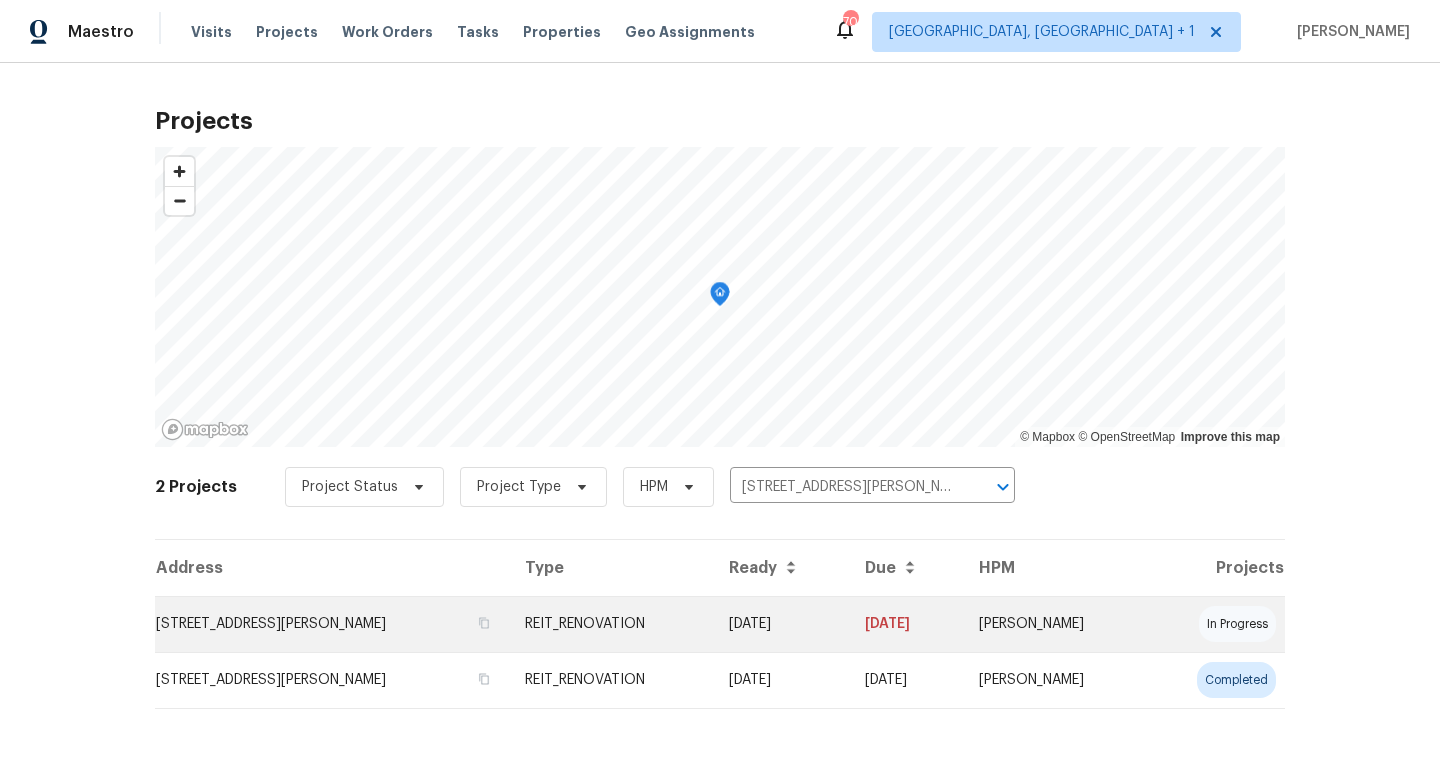 click on "REIT_RENOVATION" at bounding box center (610, 624) 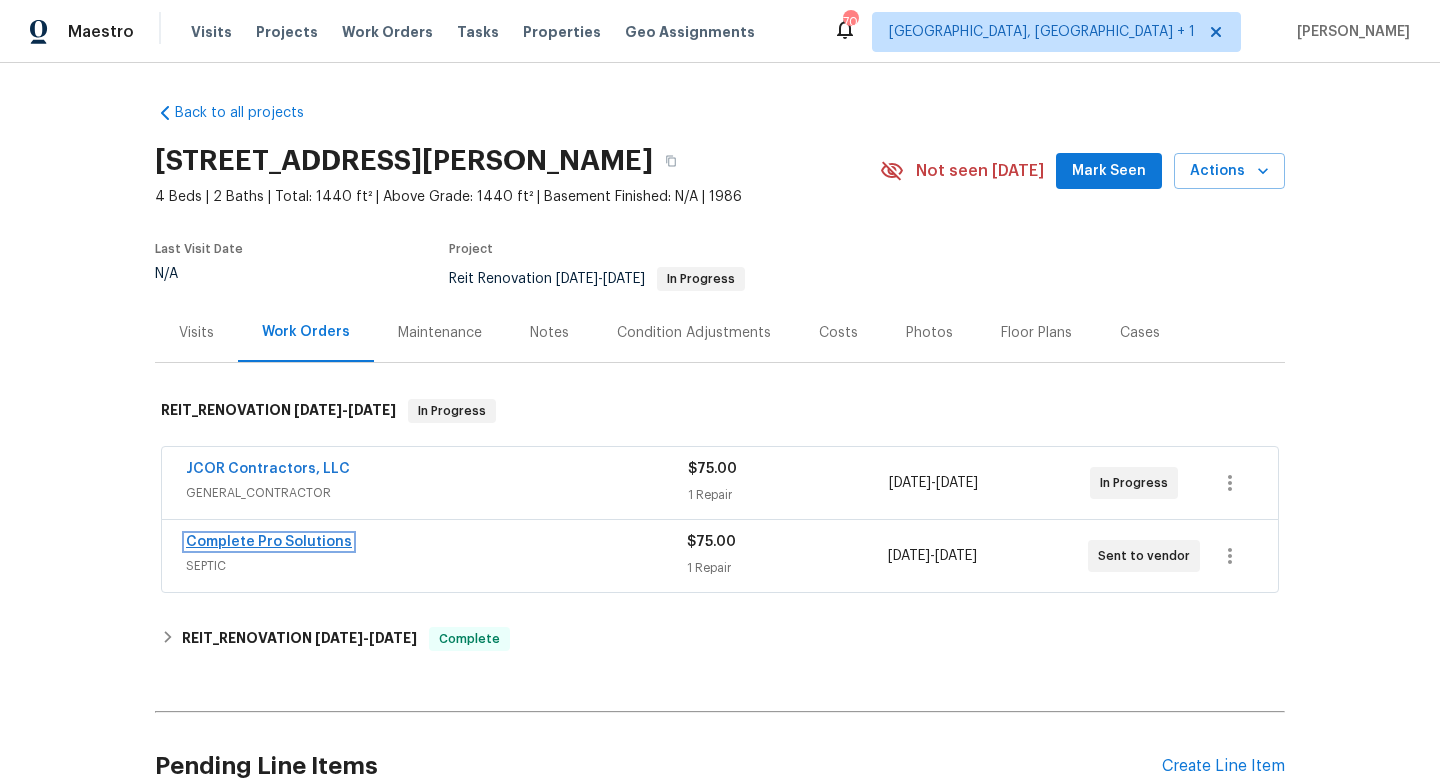 click on "Complete Pro Solutions" at bounding box center (269, 542) 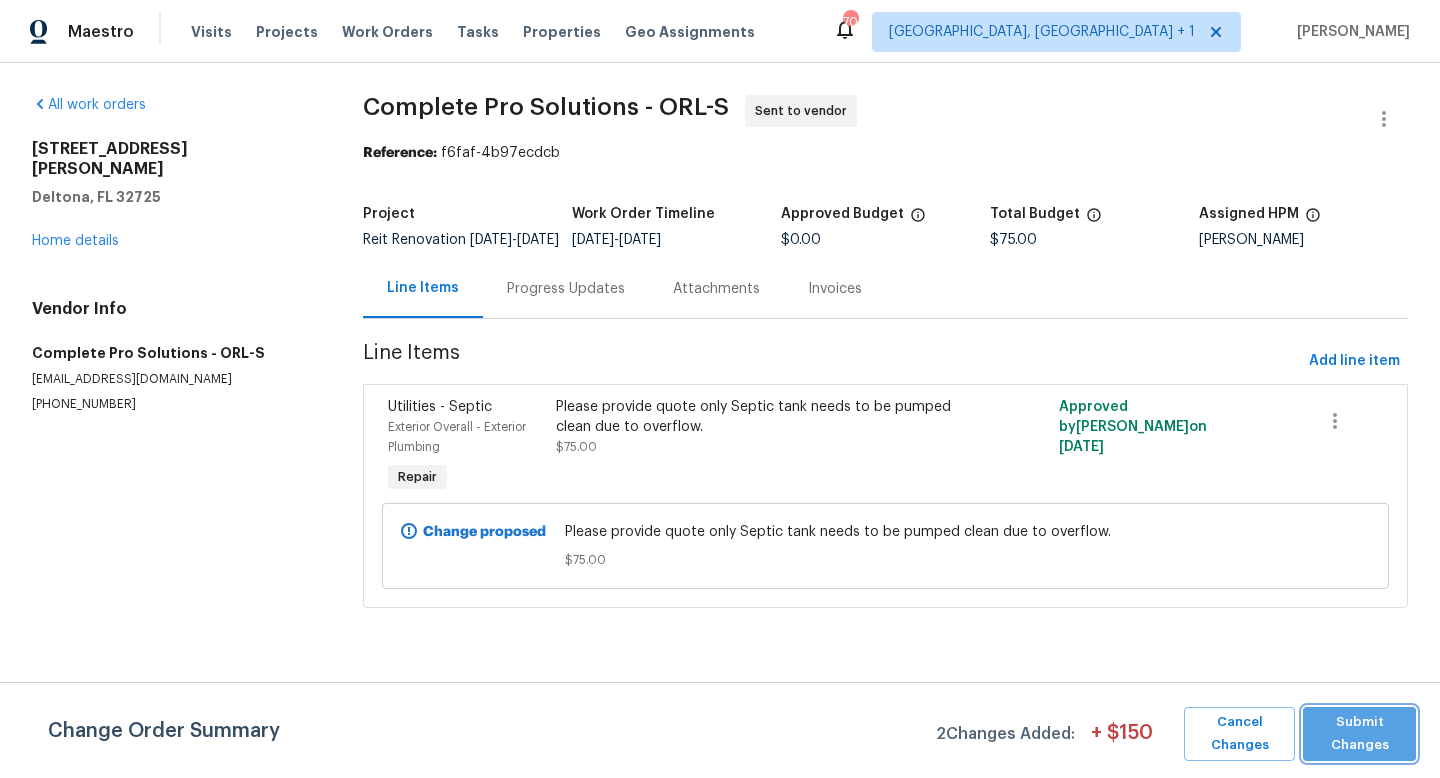 click on "Submit Changes" at bounding box center [1359, 734] 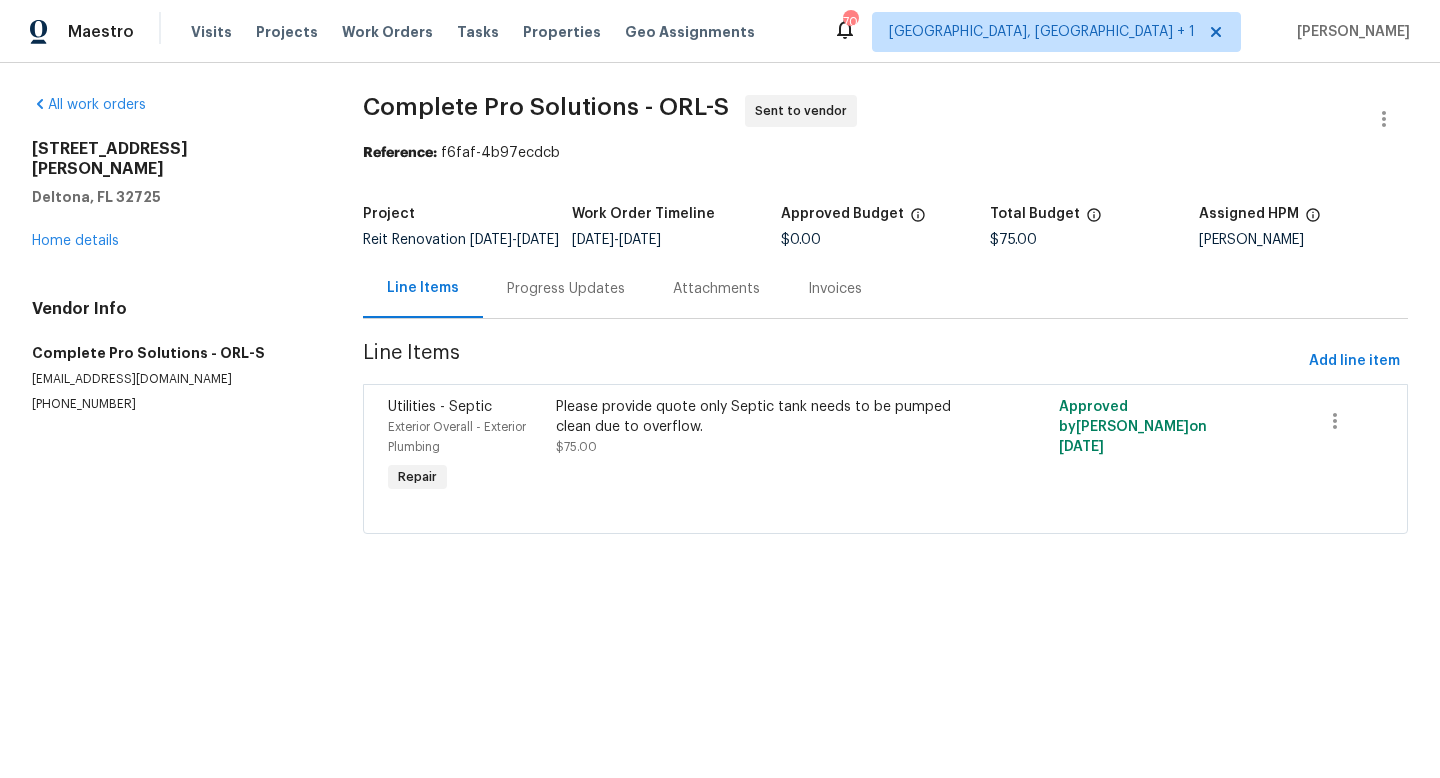 click on "Please provide quote only
Septic tank needs to be pumped clean due to overflow." at bounding box center [759, 417] 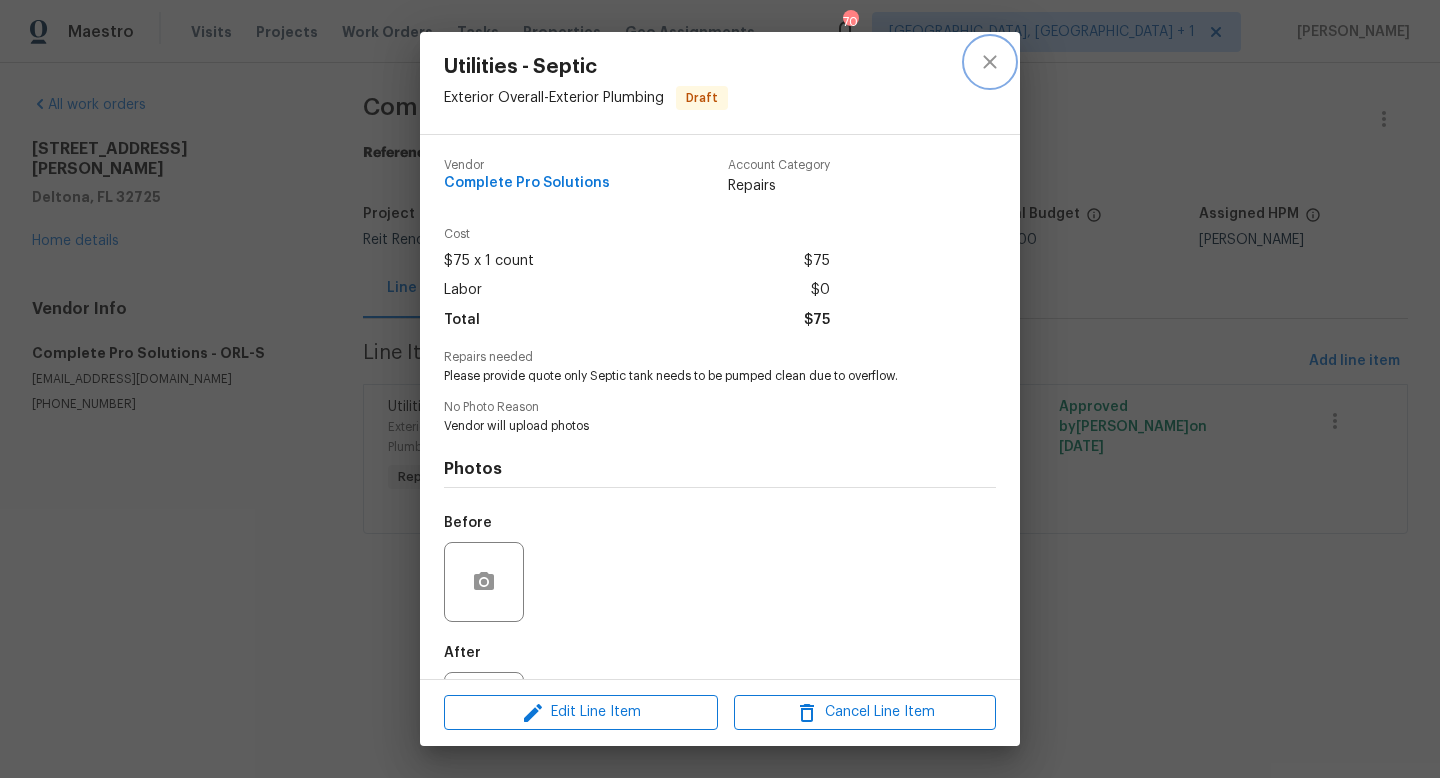 click 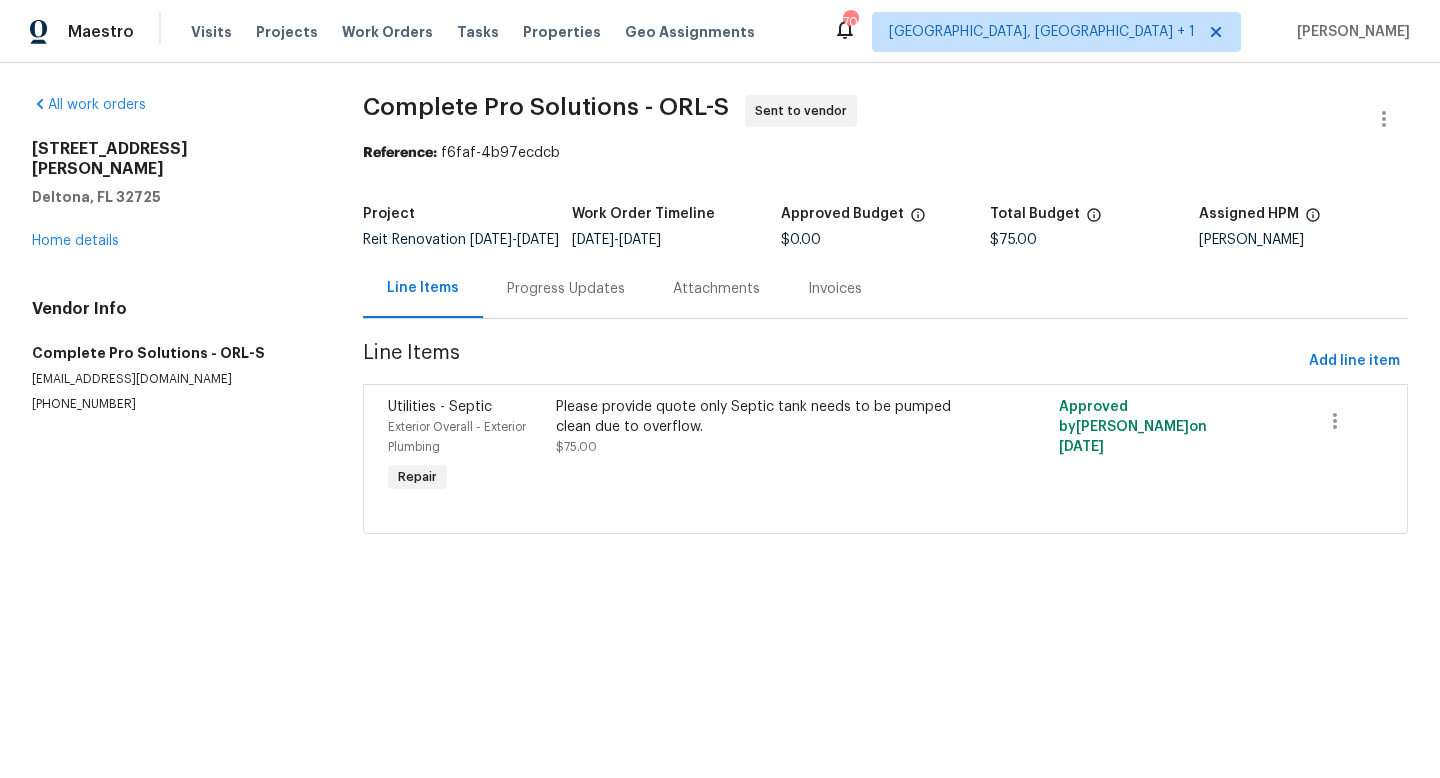 click on "Progress Updates" at bounding box center [566, 289] 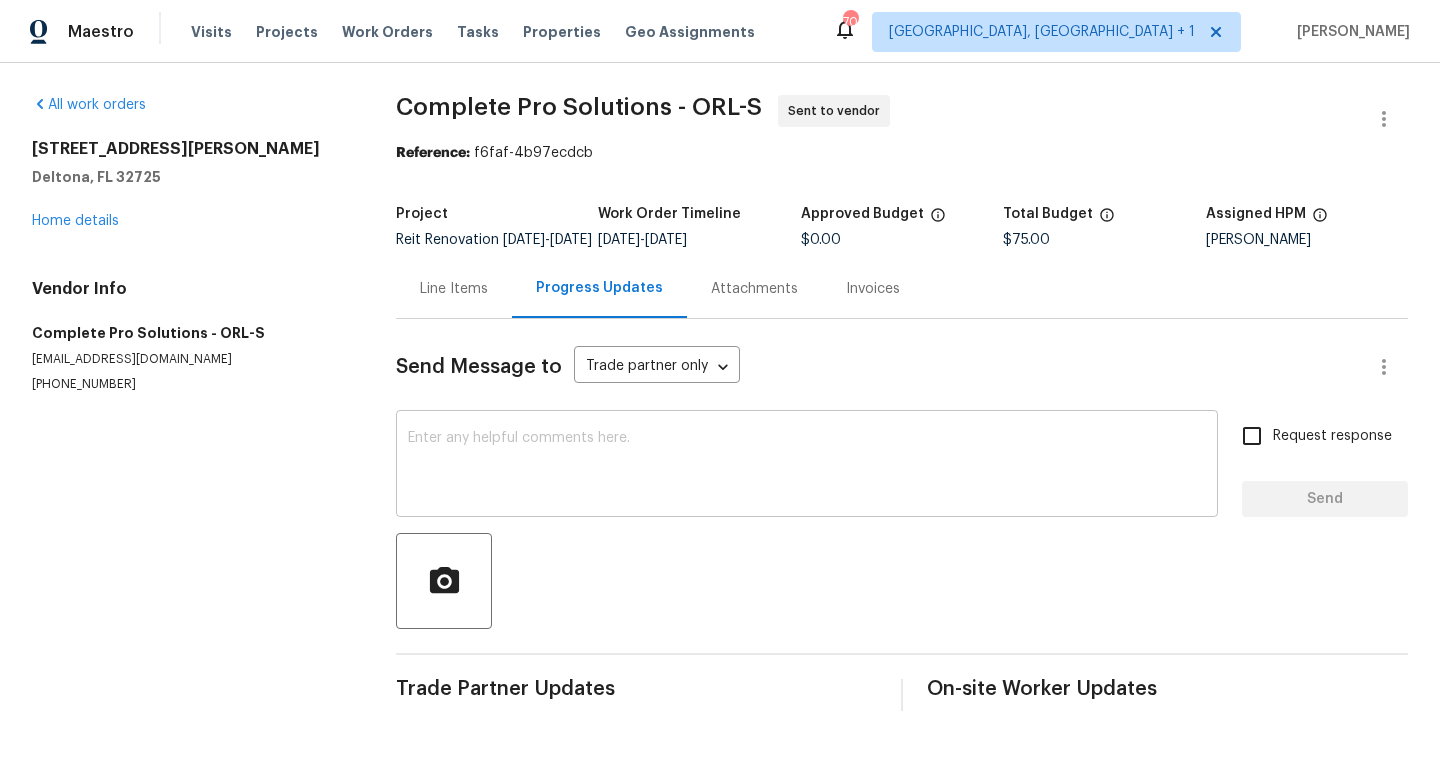 click at bounding box center (807, 466) 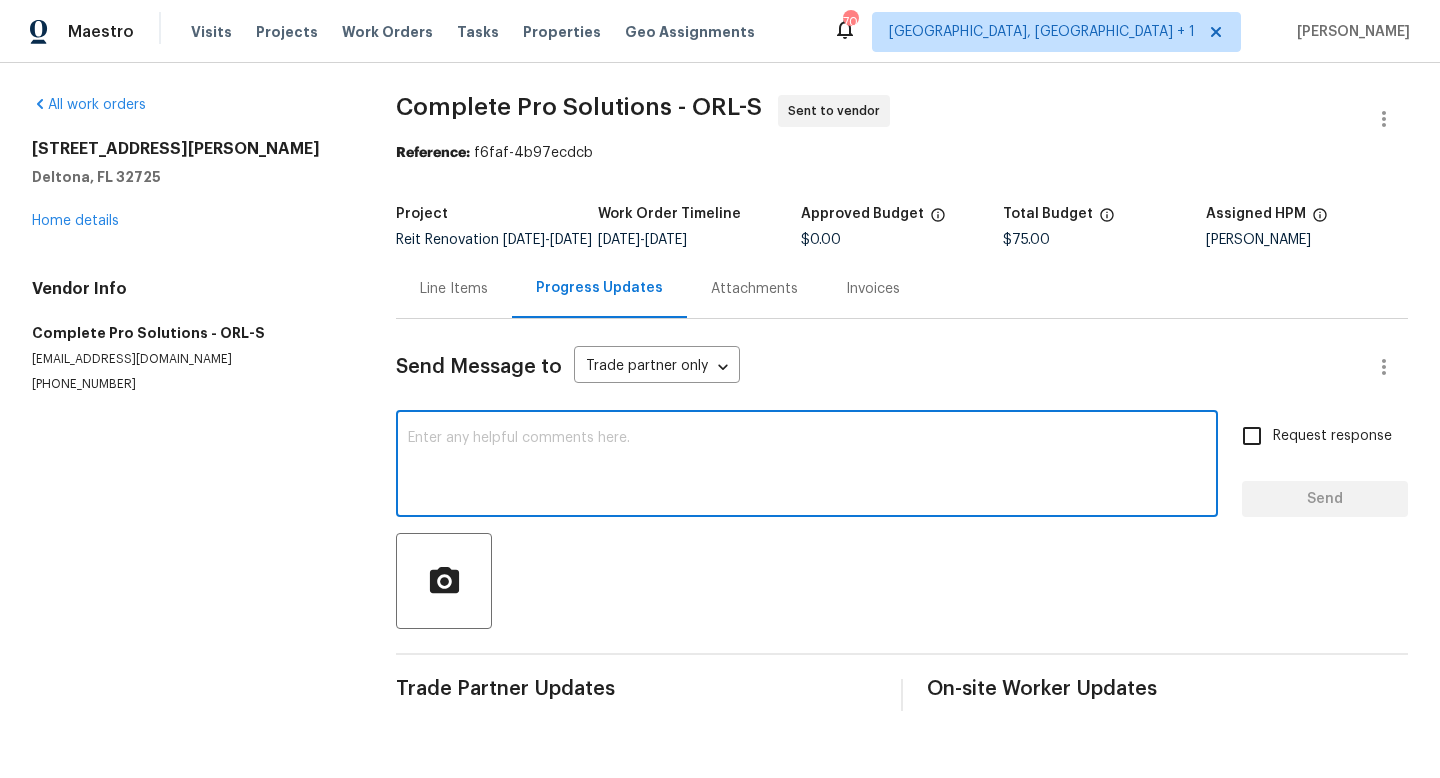 click at bounding box center (902, 581) 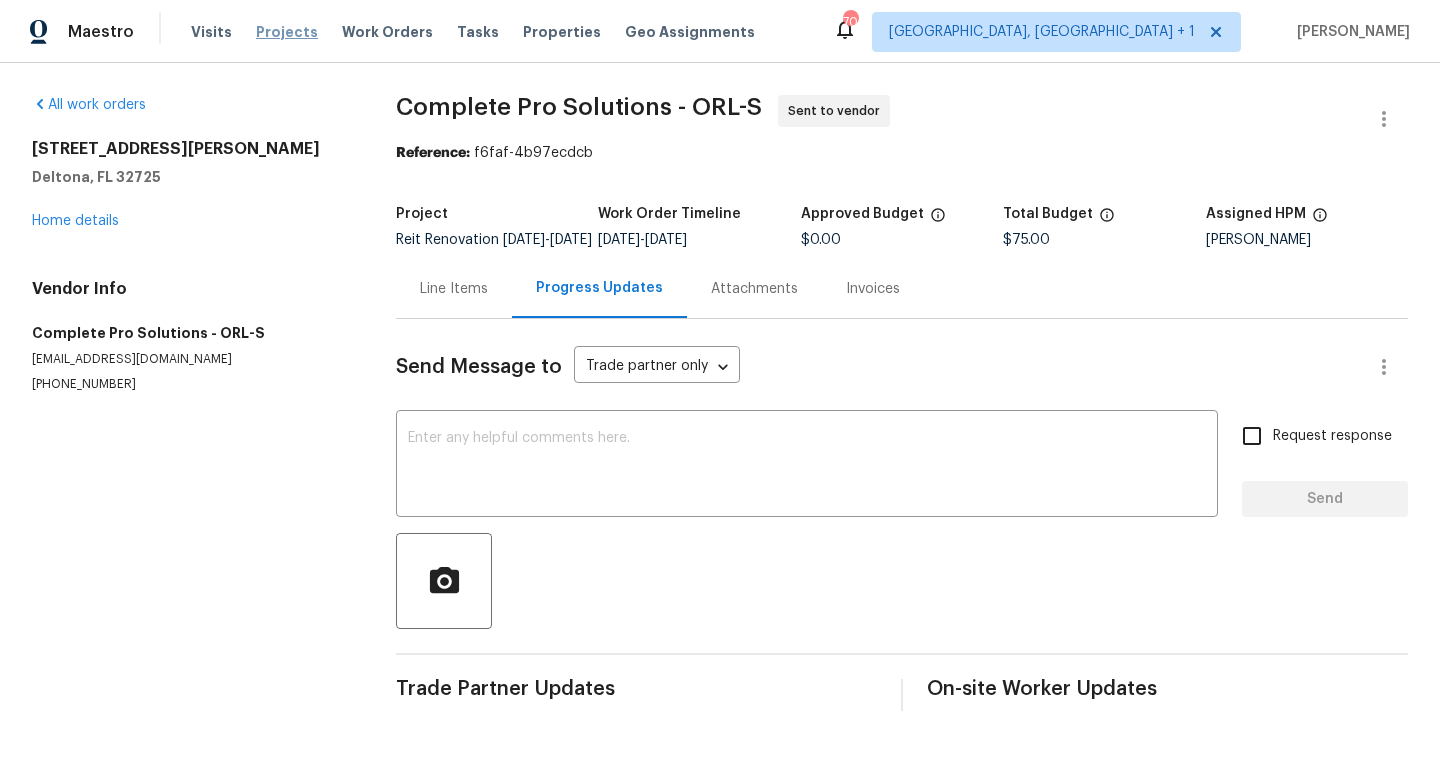 click on "Projects" at bounding box center (287, 32) 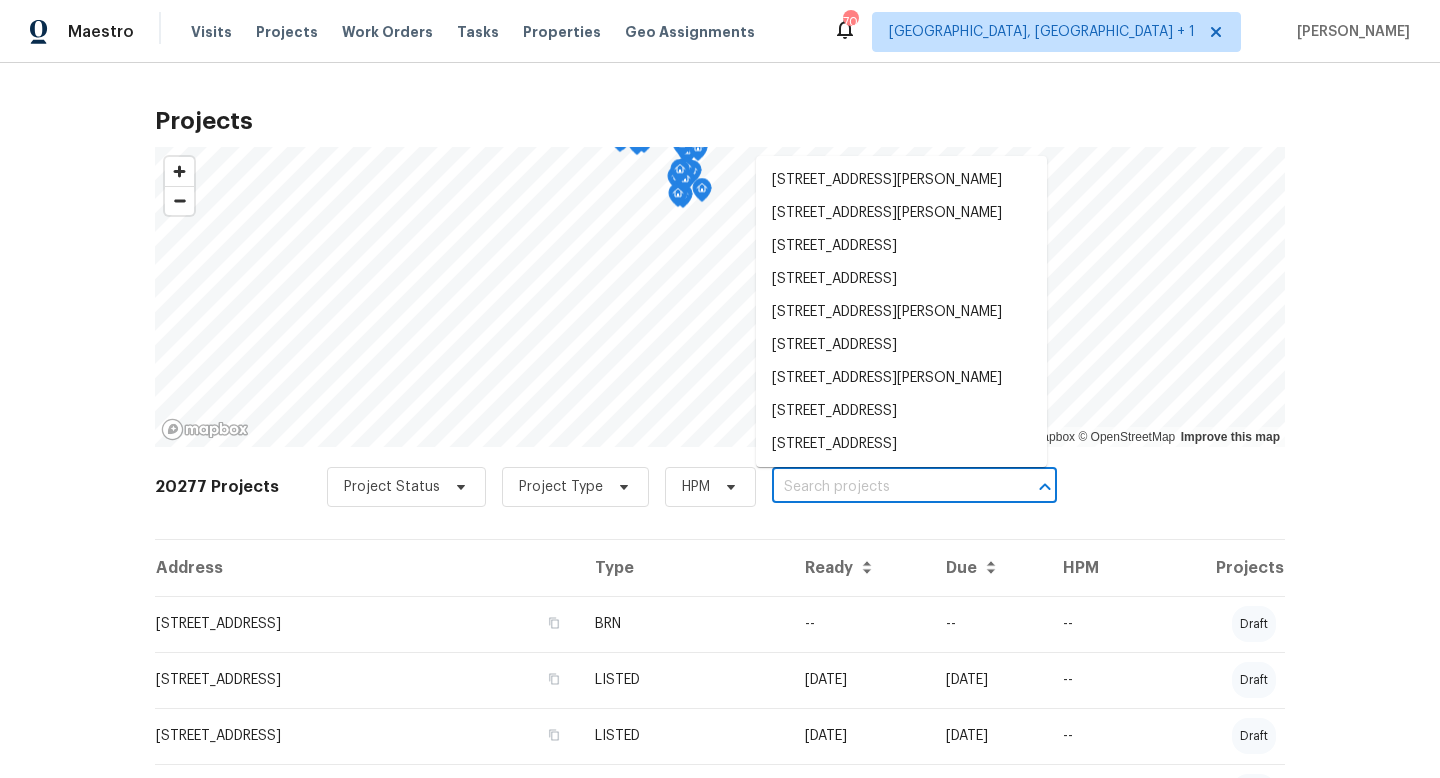click at bounding box center (886, 487) 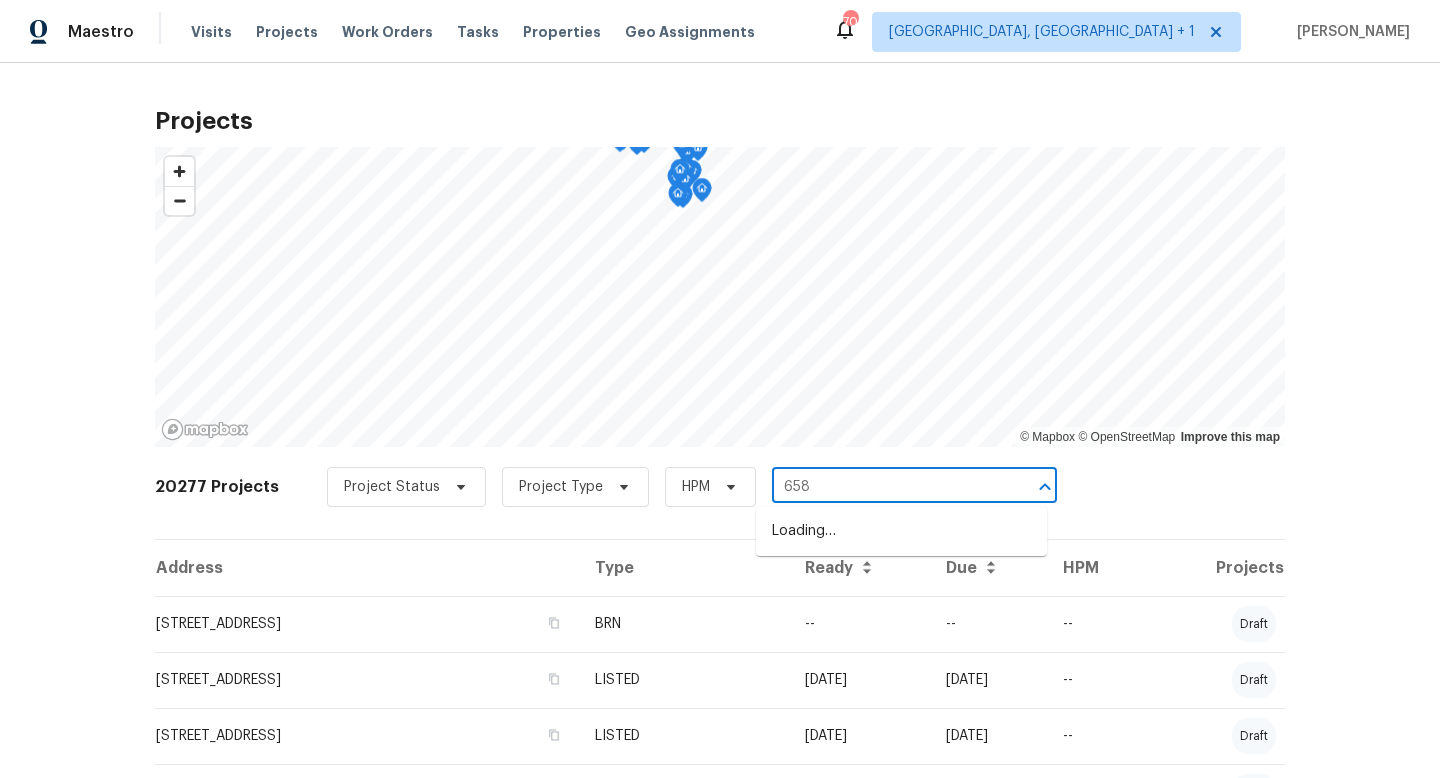 type on "6586" 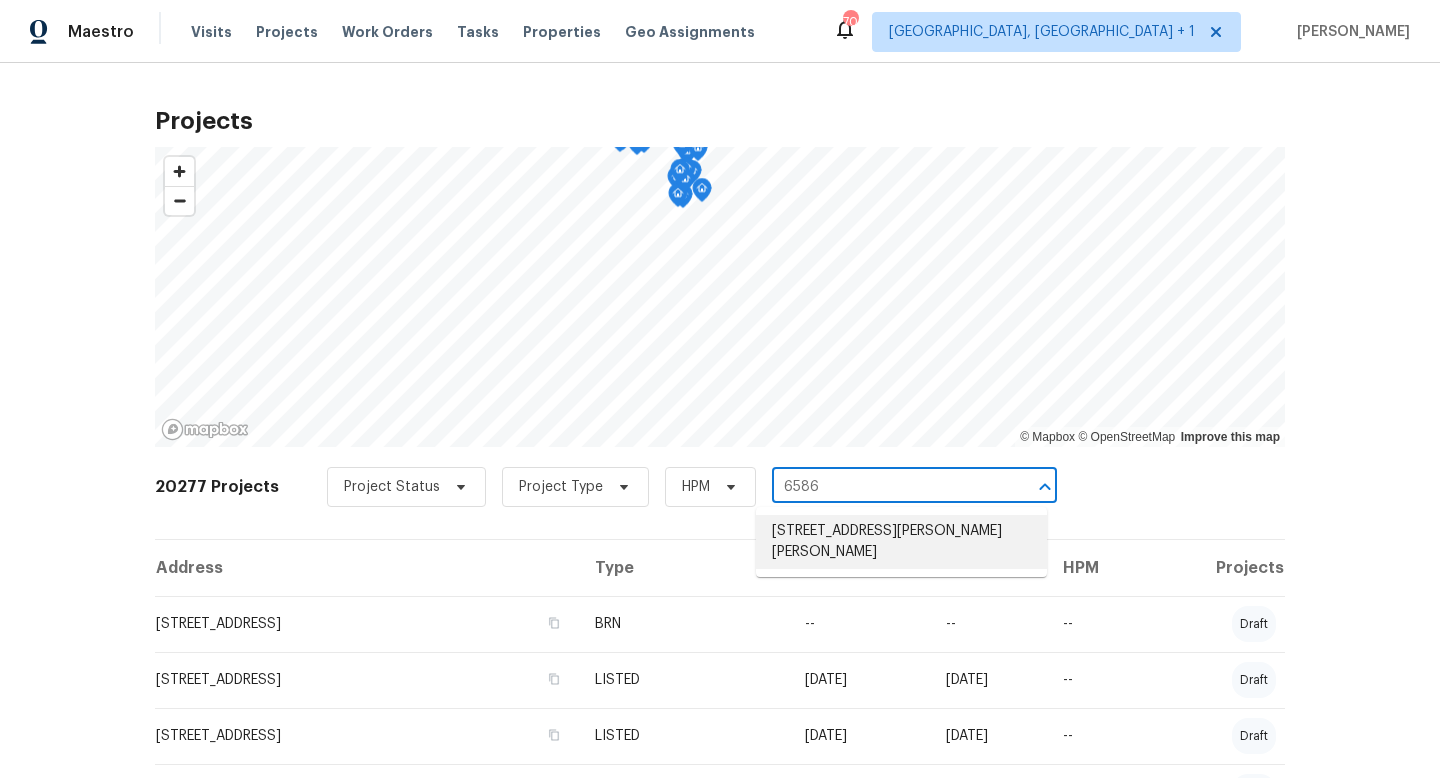 click on "[STREET_ADDRESS][PERSON_NAME][PERSON_NAME]" at bounding box center (901, 542) 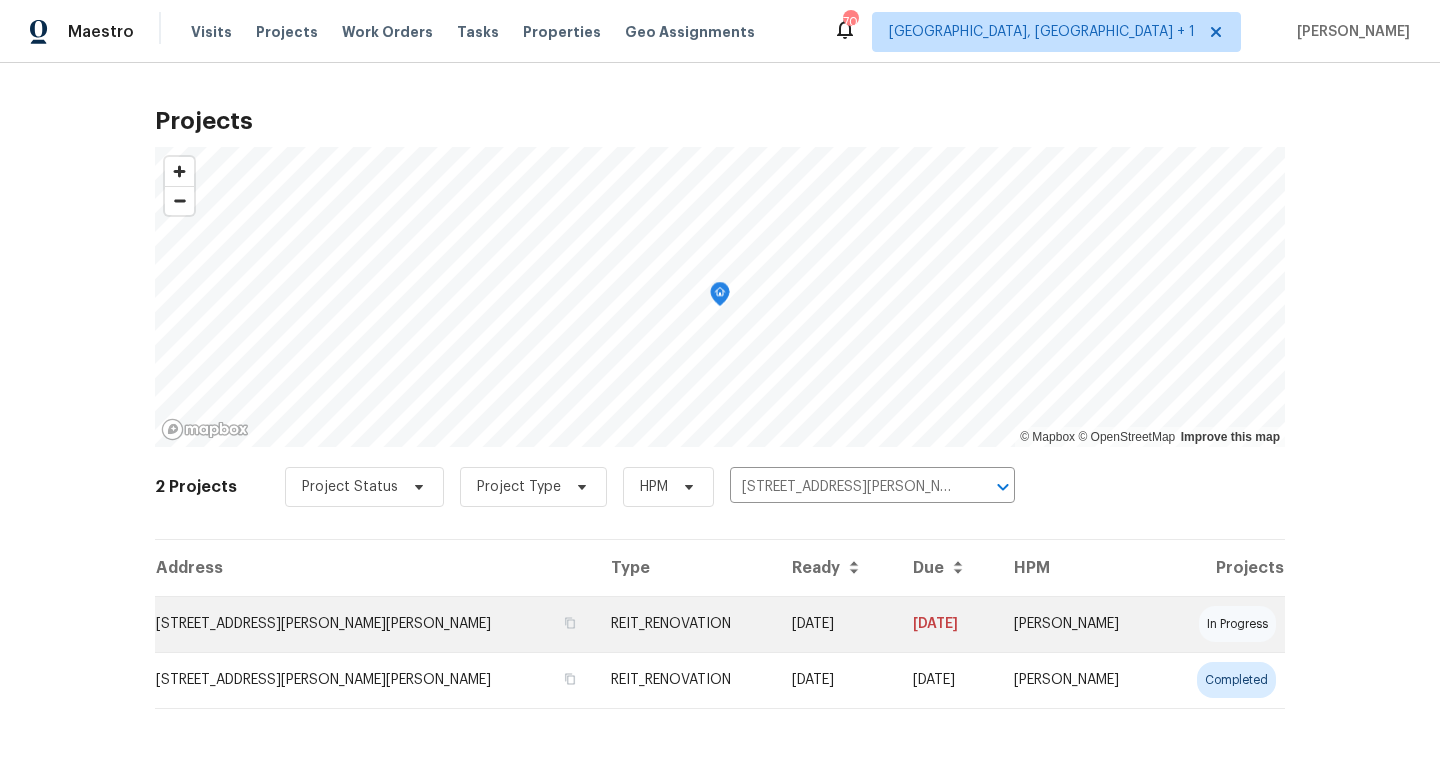 click on "[DATE]" at bounding box center [836, 624] 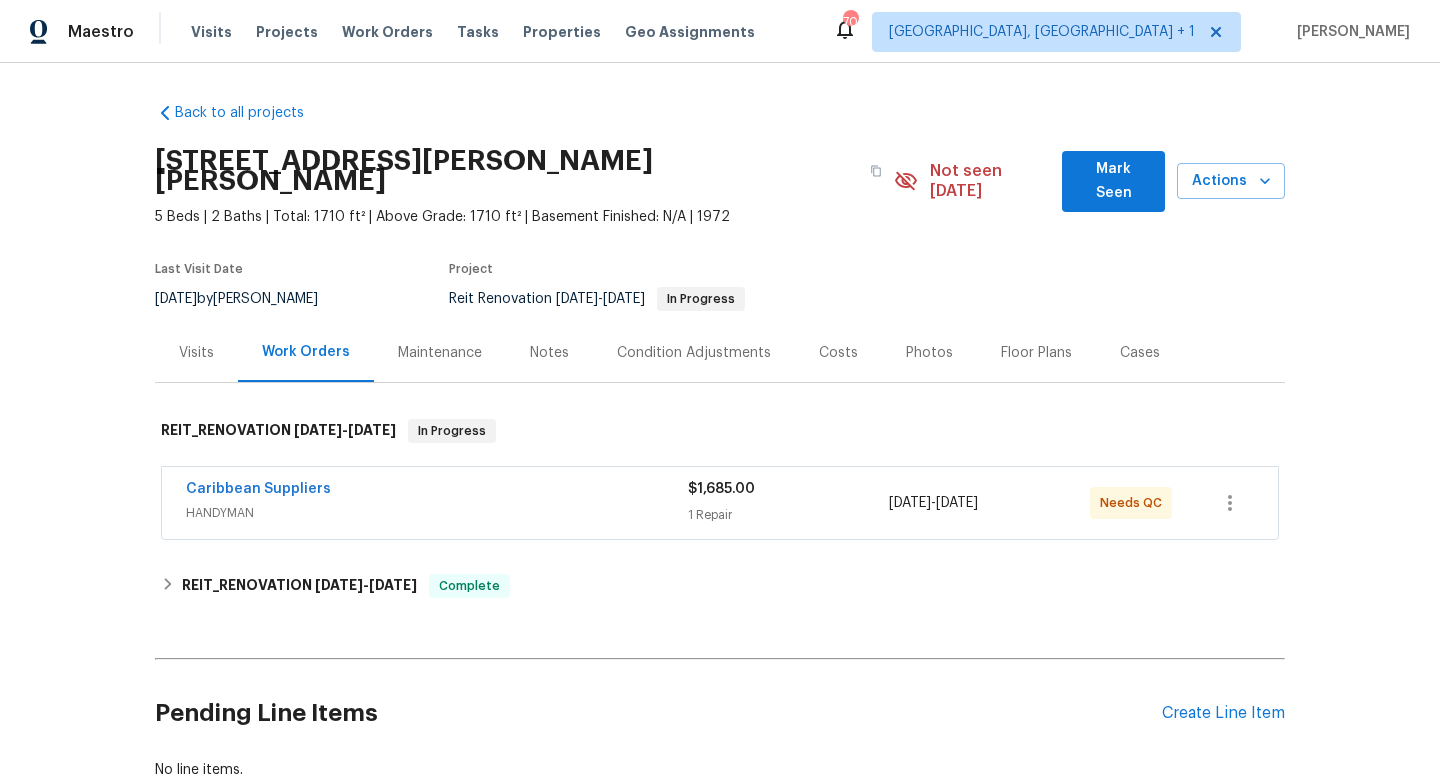 click on "Caribbean Suppliers" at bounding box center (437, 491) 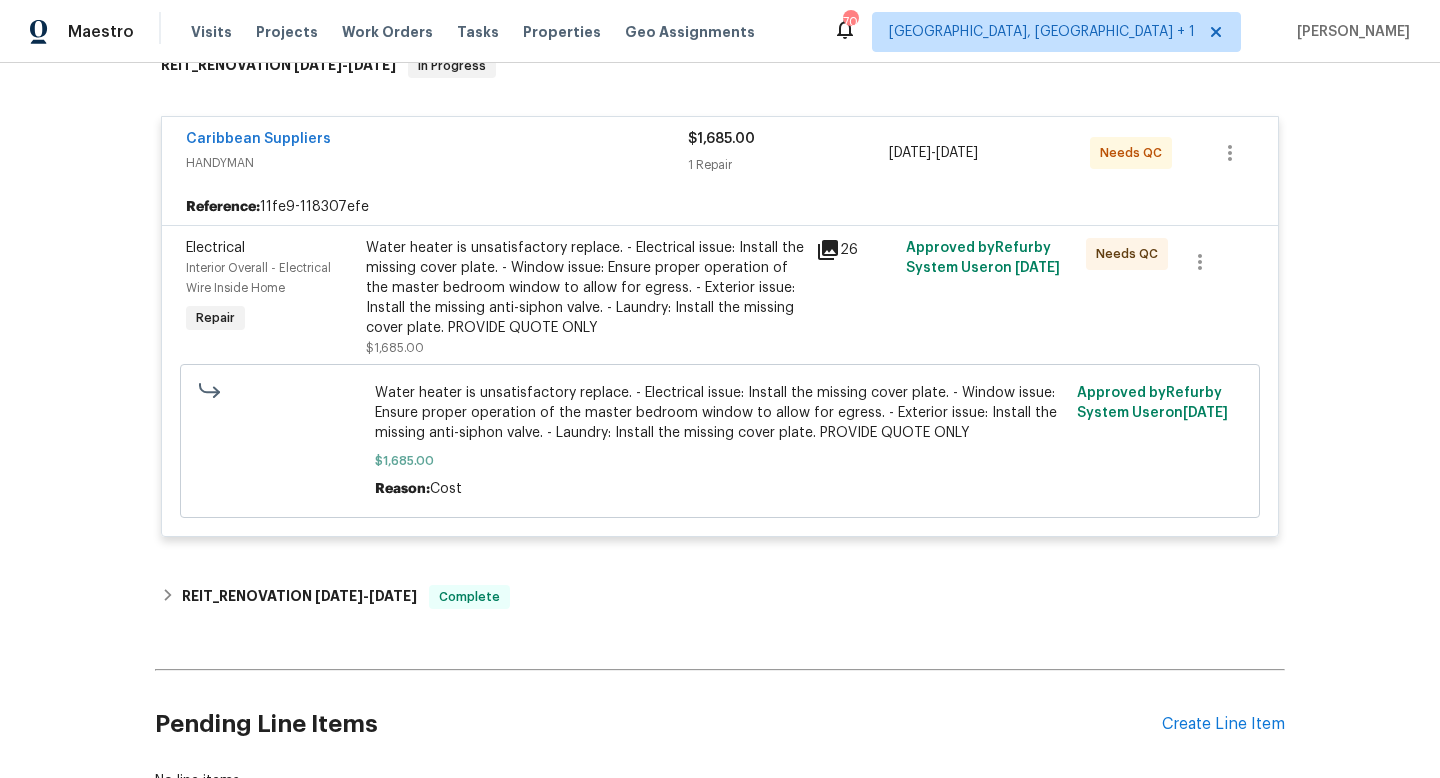 scroll, scrollTop: 469, scrollLeft: 0, axis: vertical 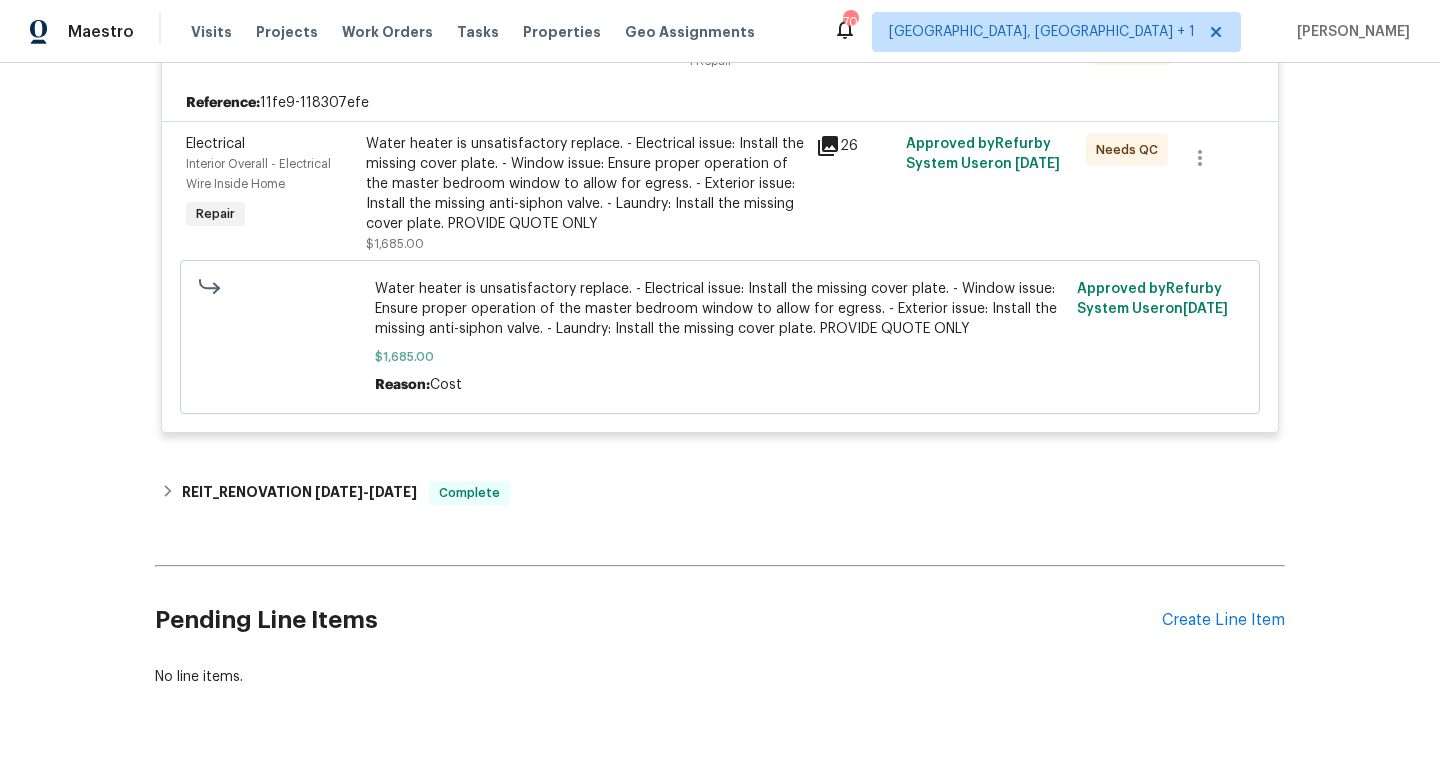 click on "Water heater is unsatisfactory replace.
- Electrical issue: Install the missing cover plate.
- Window issue: Ensure proper operation of the master bedroom window to allow for egress.
- Exterior issue: Install the missing anti-siphon valve.
- Laundry: Install the missing cover plate.
PROVIDE QUOTE ONLY" at bounding box center (585, 184) 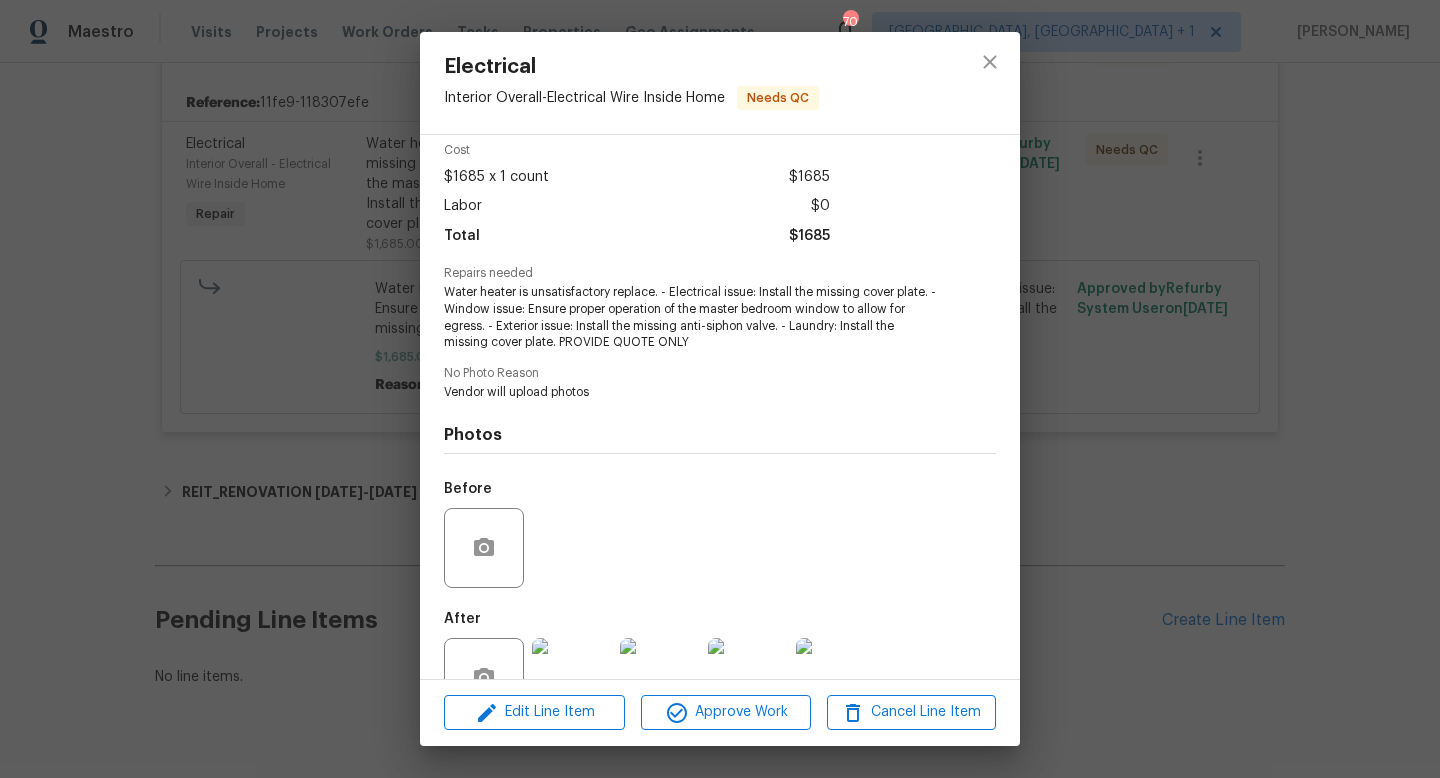 scroll, scrollTop: 143, scrollLeft: 0, axis: vertical 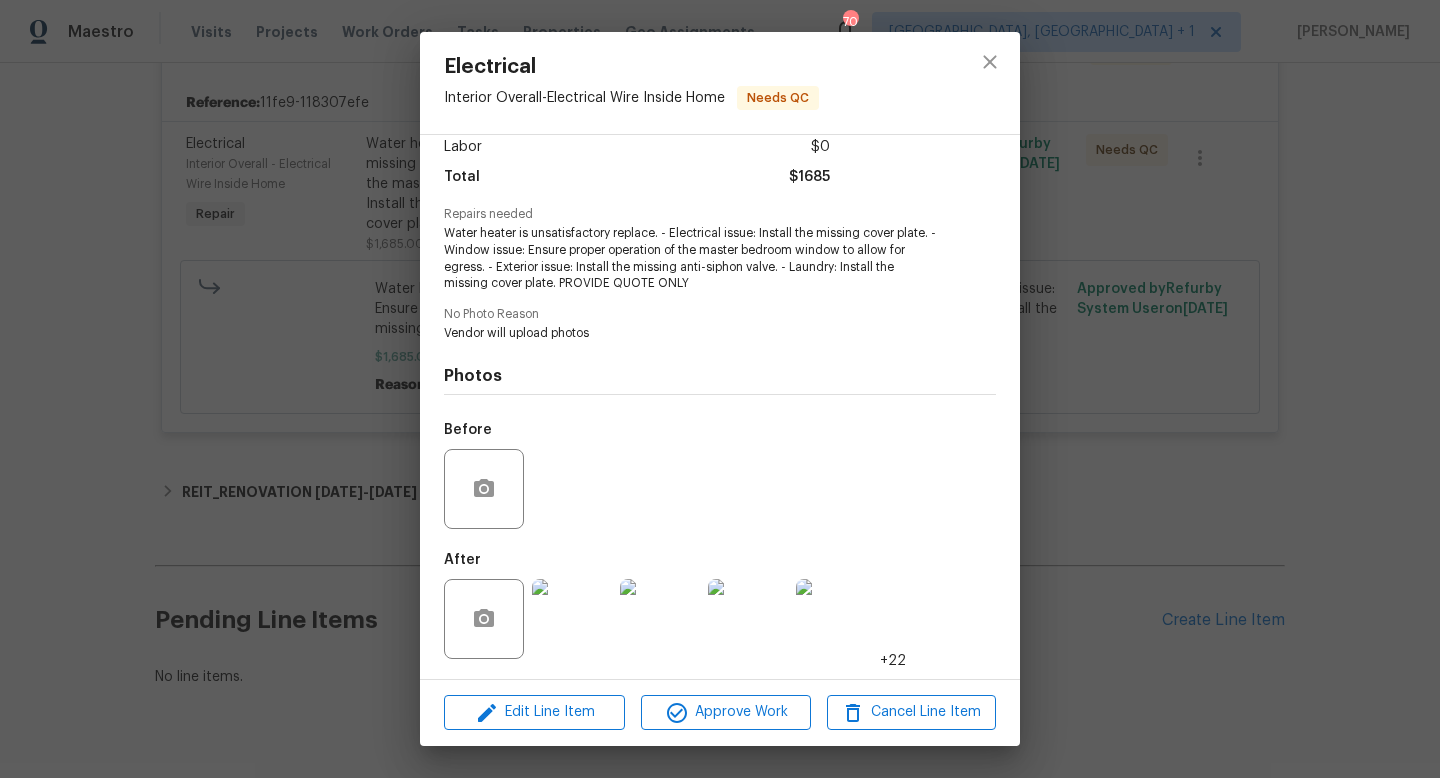 click at bounding box center [572, 619] 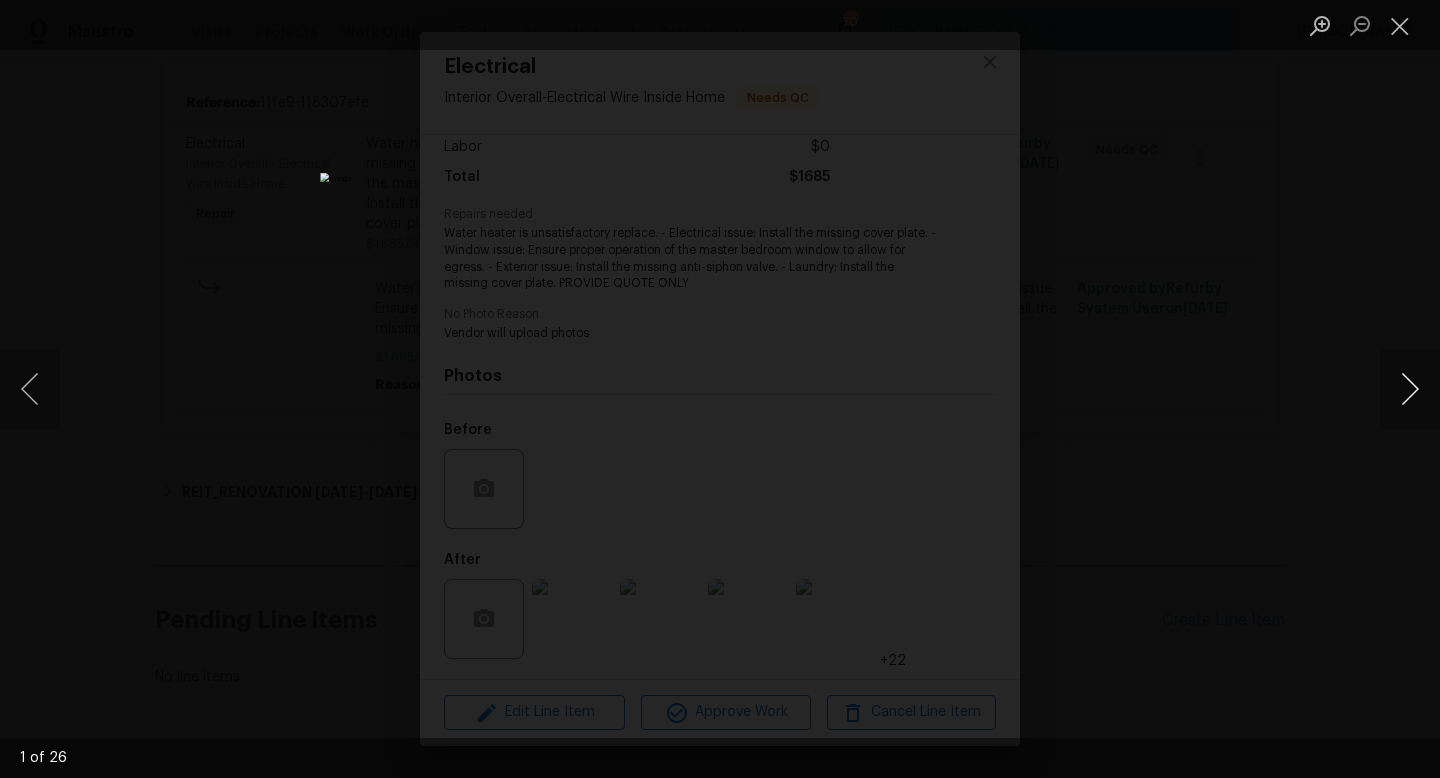 click at bounding box center [1410, 389] 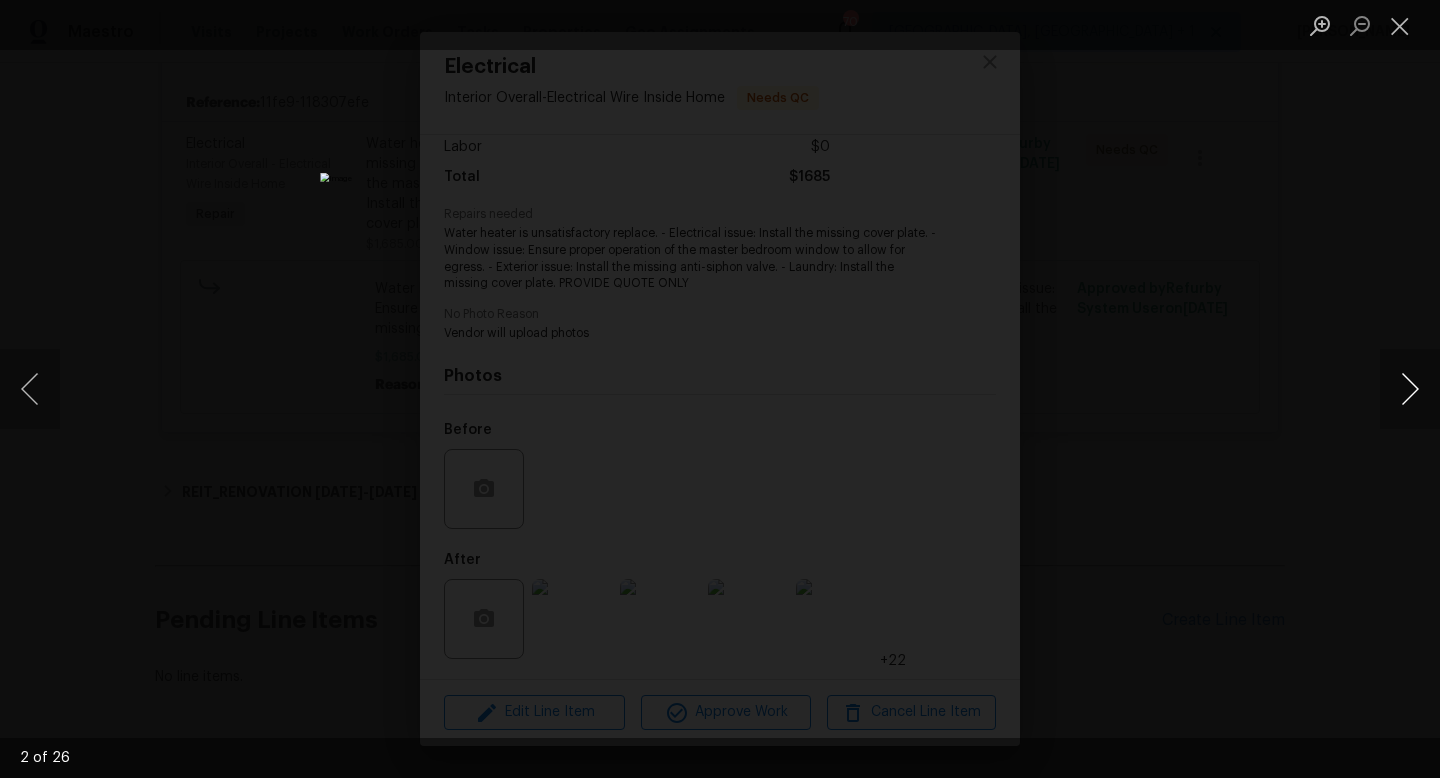 click at bounding box center (1410, 389) 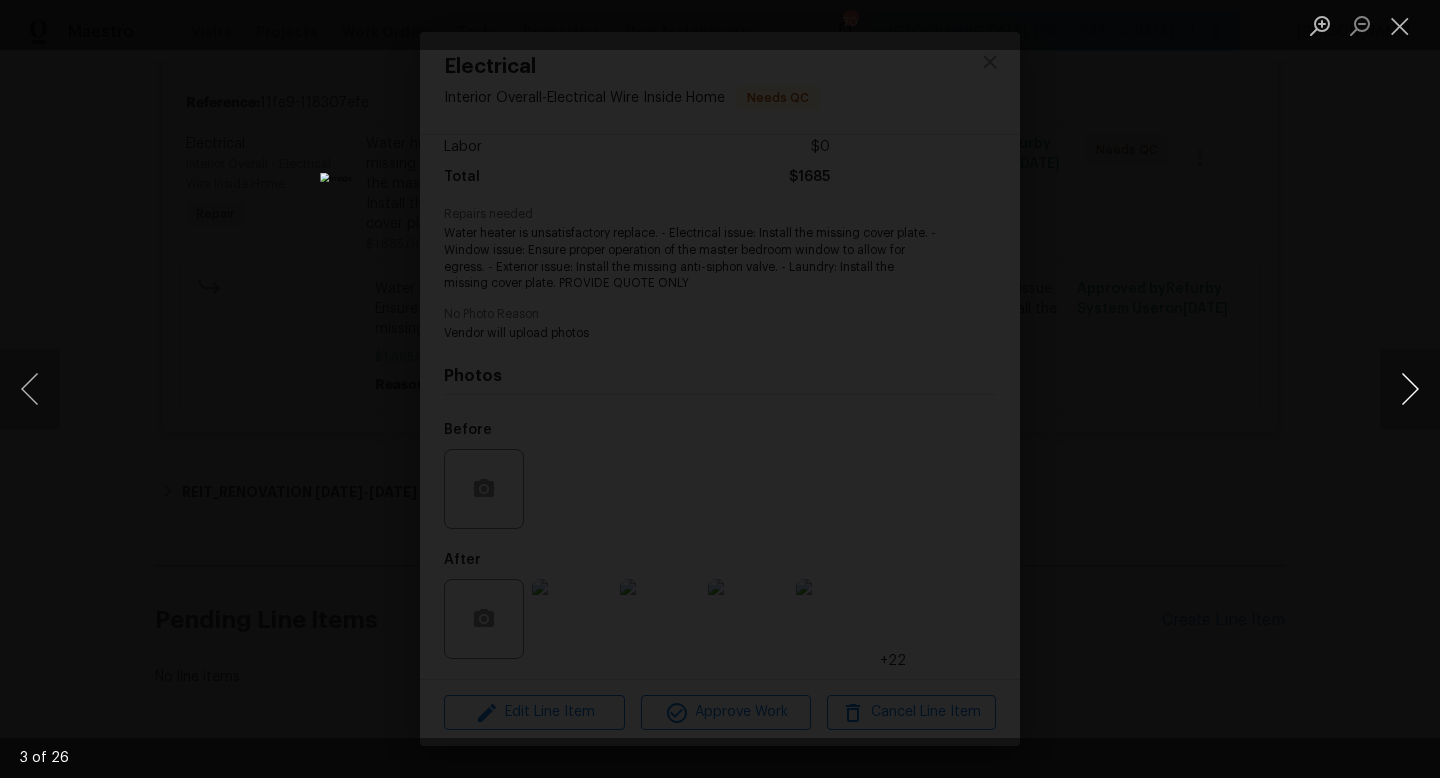 click at bounding box center [1410, 389] 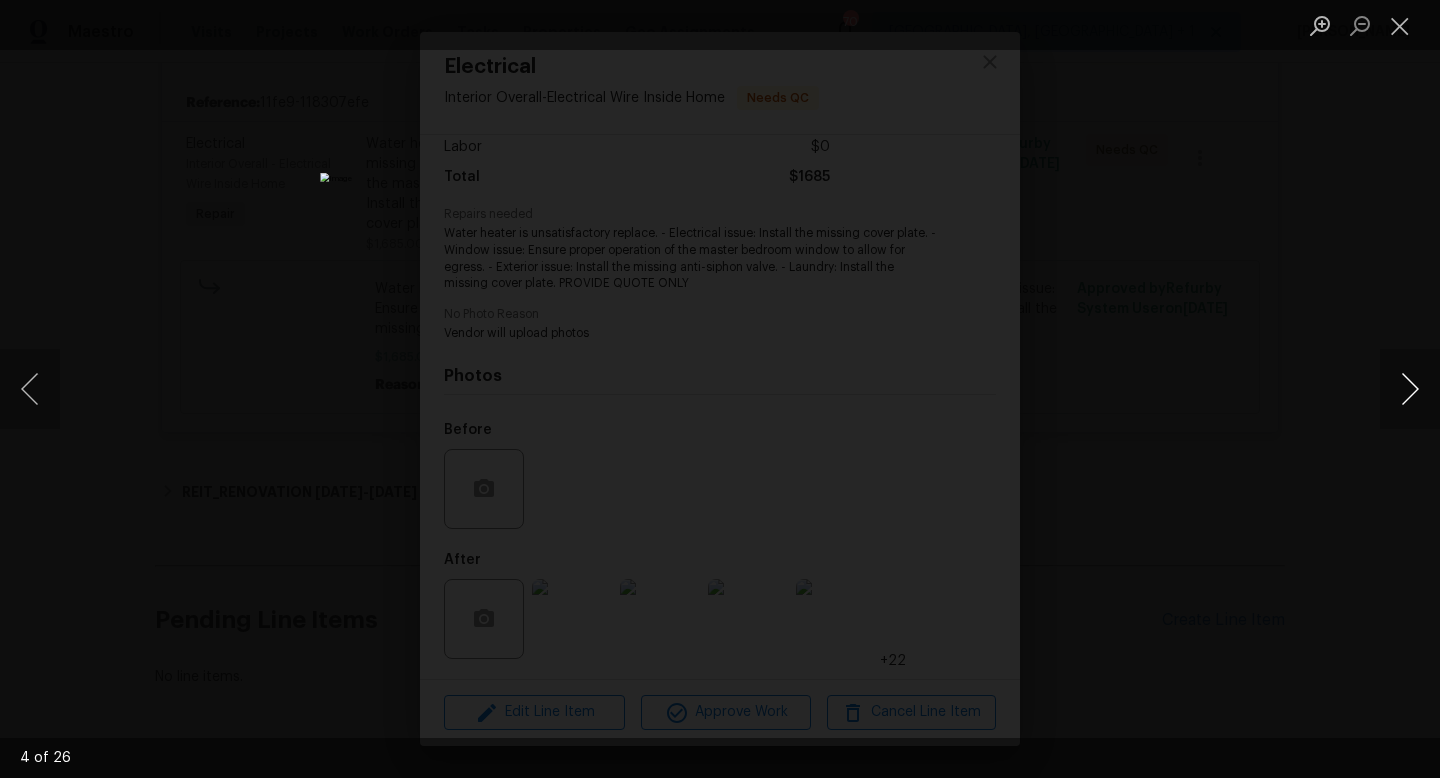 click at bounding box center [1410, 389] 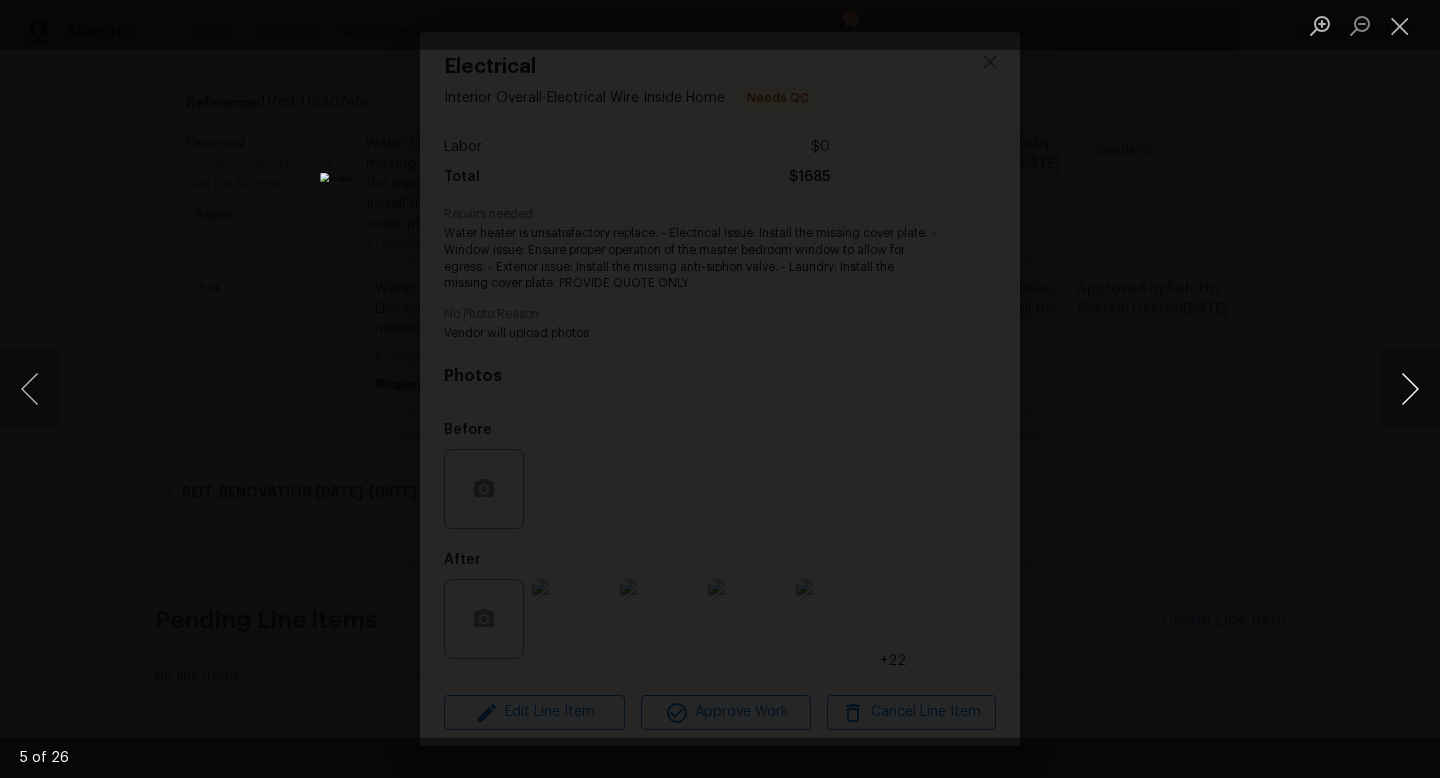 click at bounding box center (1410, 389) 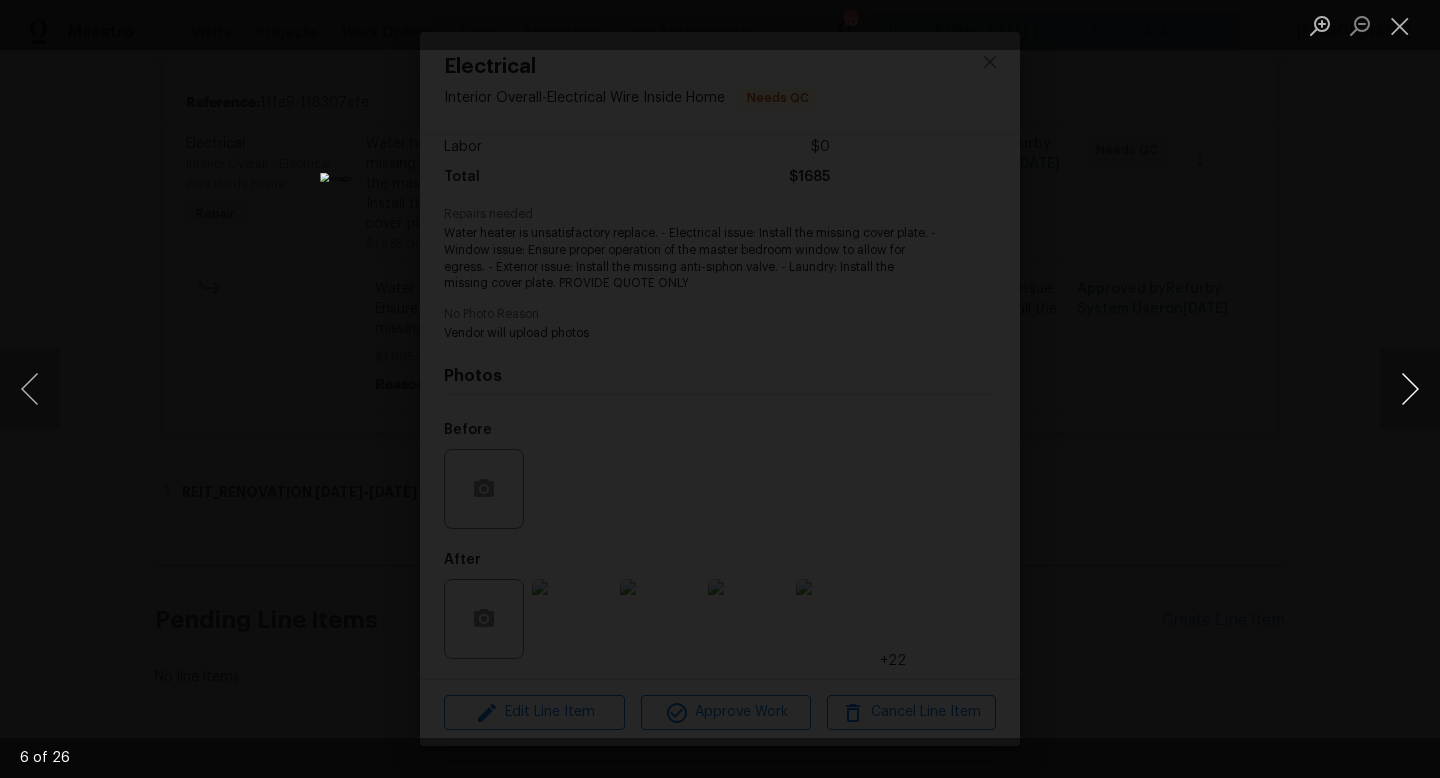 click at bounding box center [1410, 389] 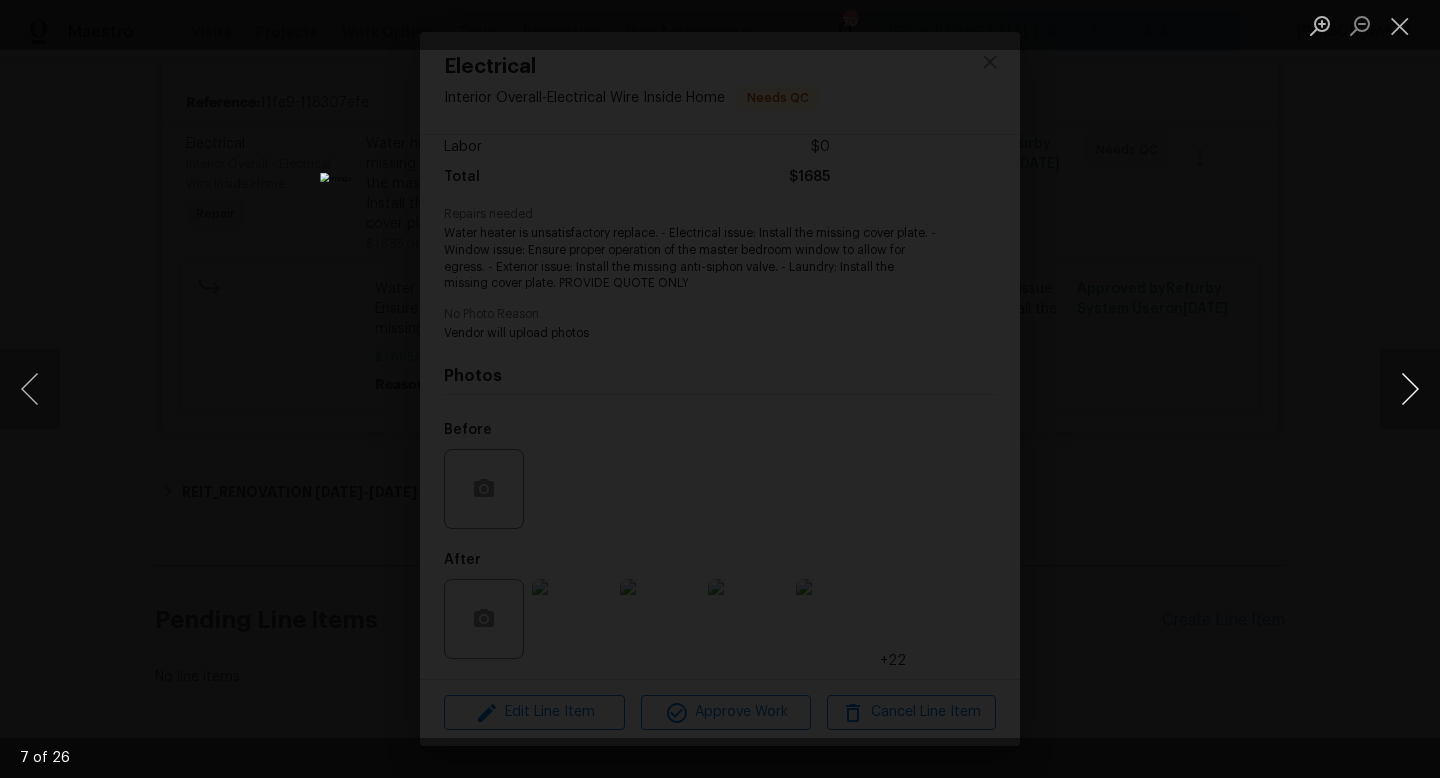 click at bounding box center [1410, 389] 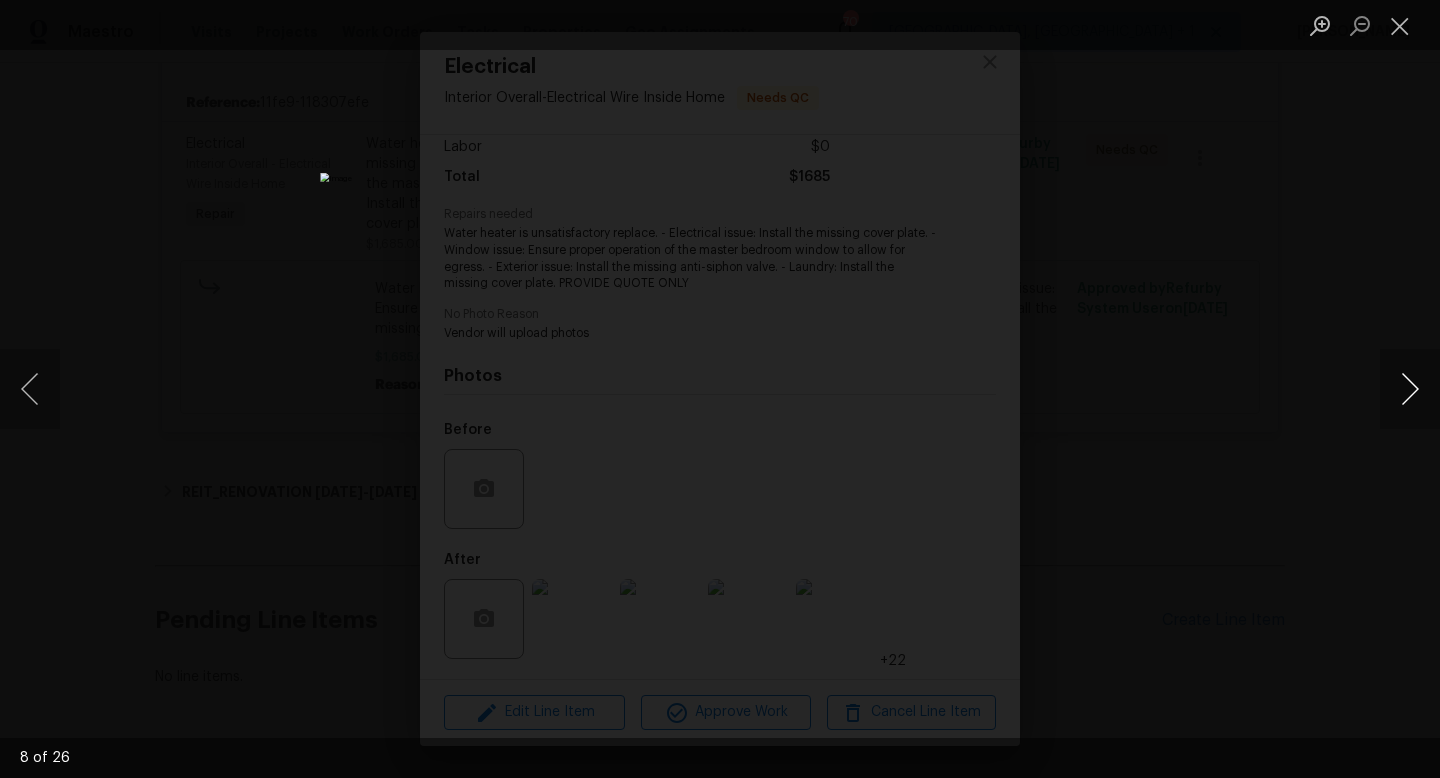 click at bounding box center [1410, 389] 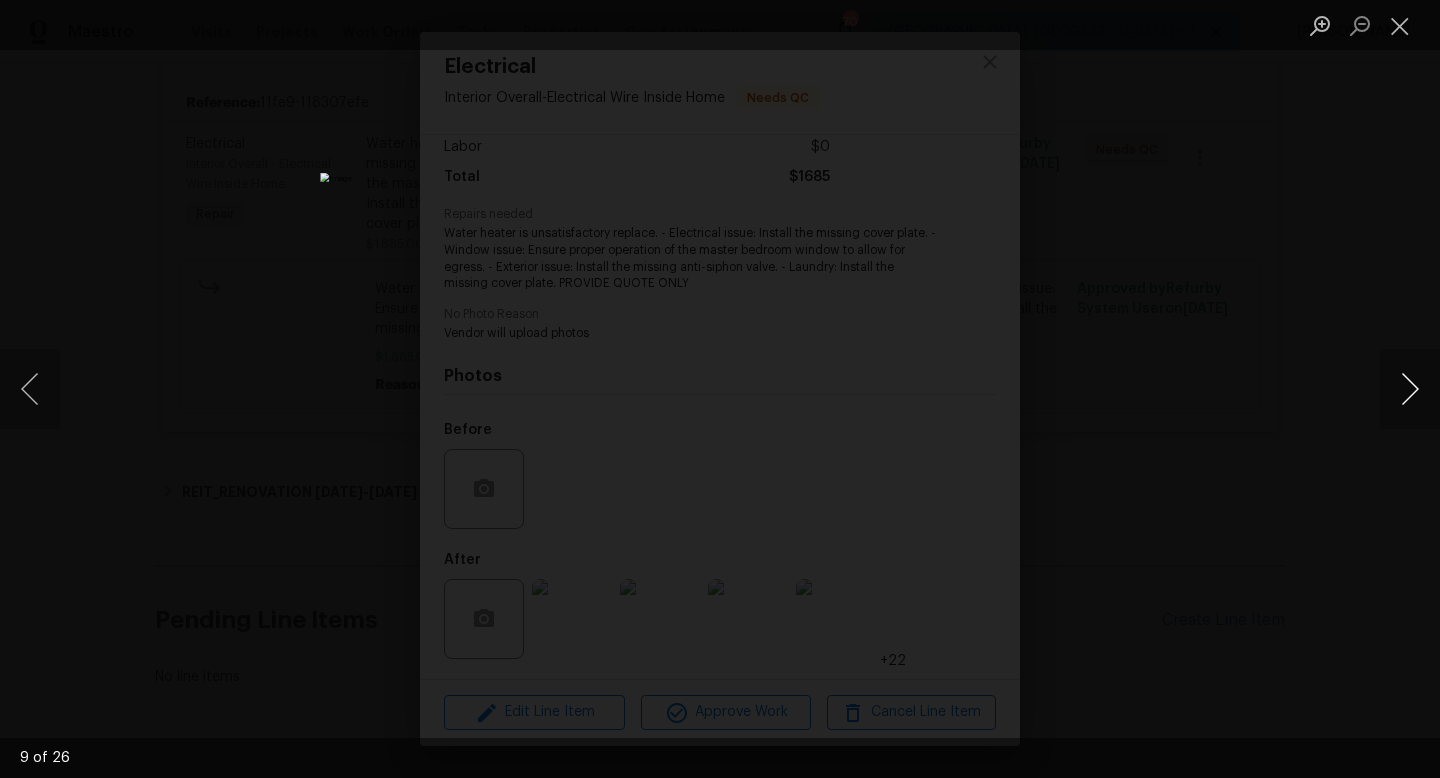 click at bounding box center (1410, 389) 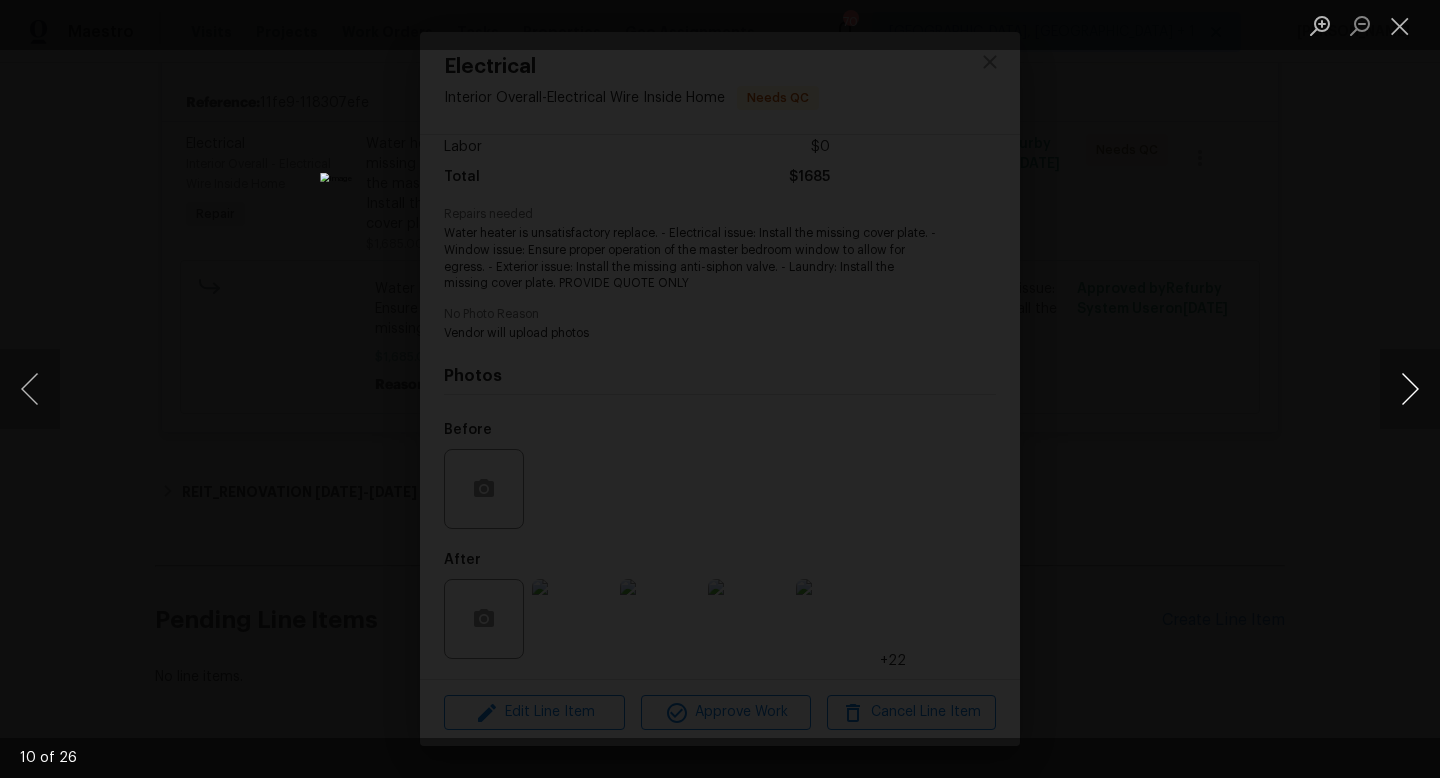 click at bounding box center [1410, 389] 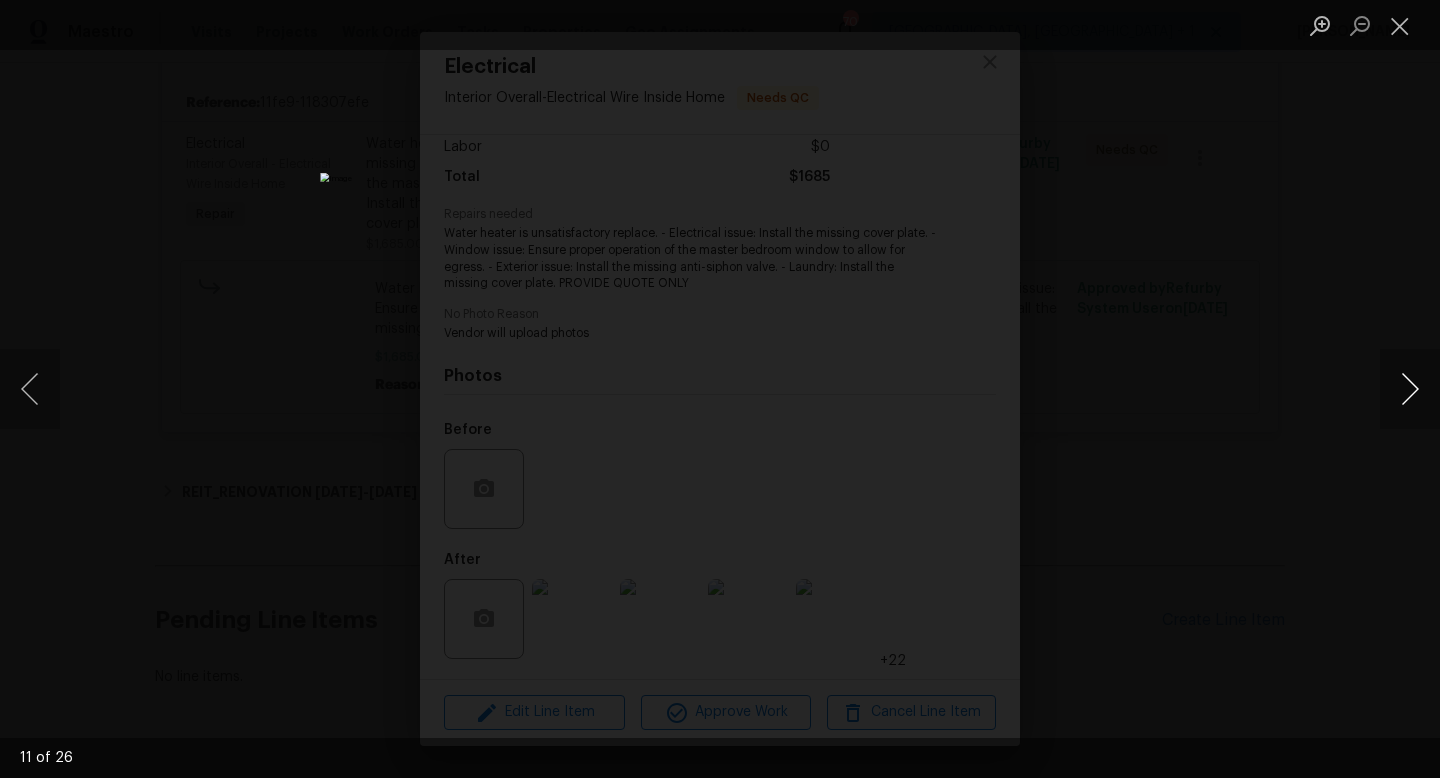 click at bounding box center [1410, 389] 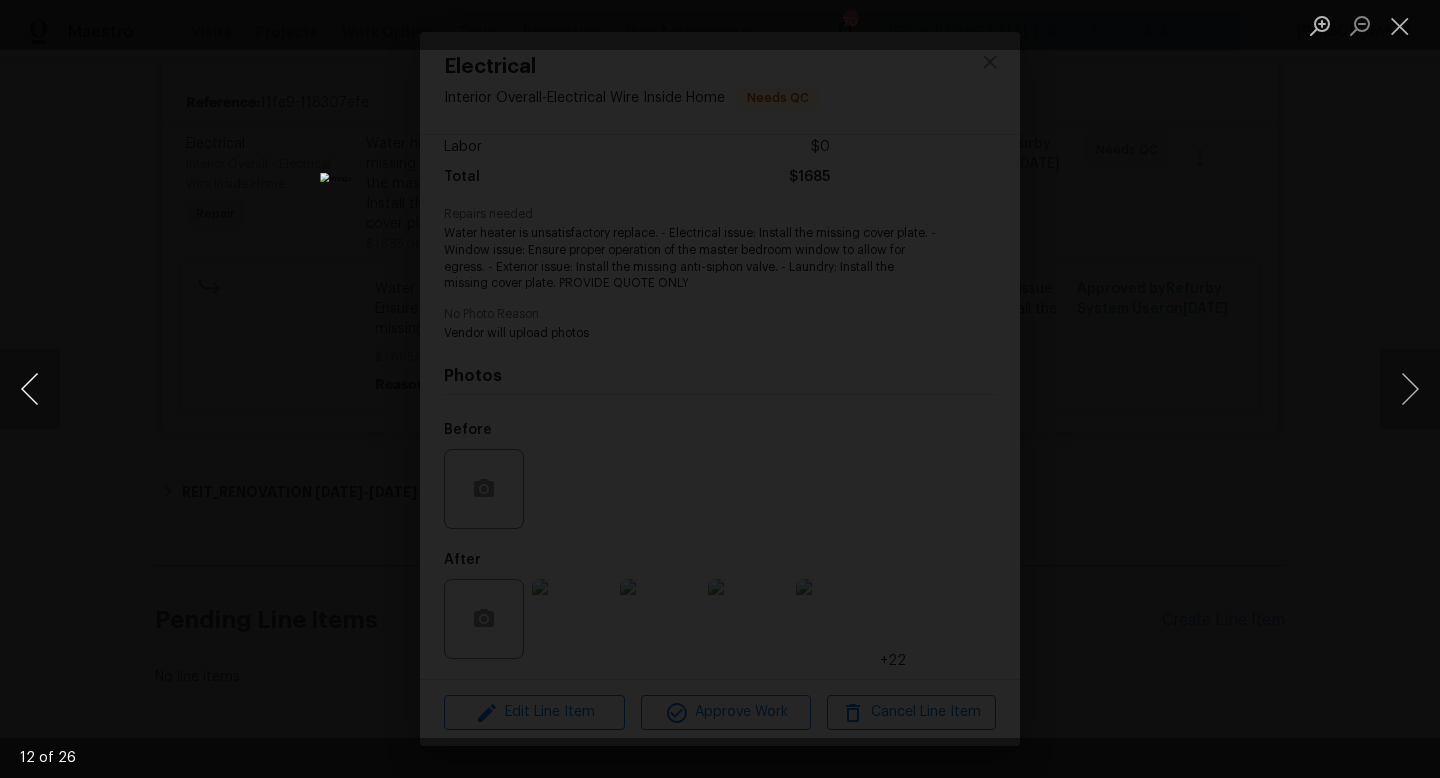 click at bounding box center (30, 389) 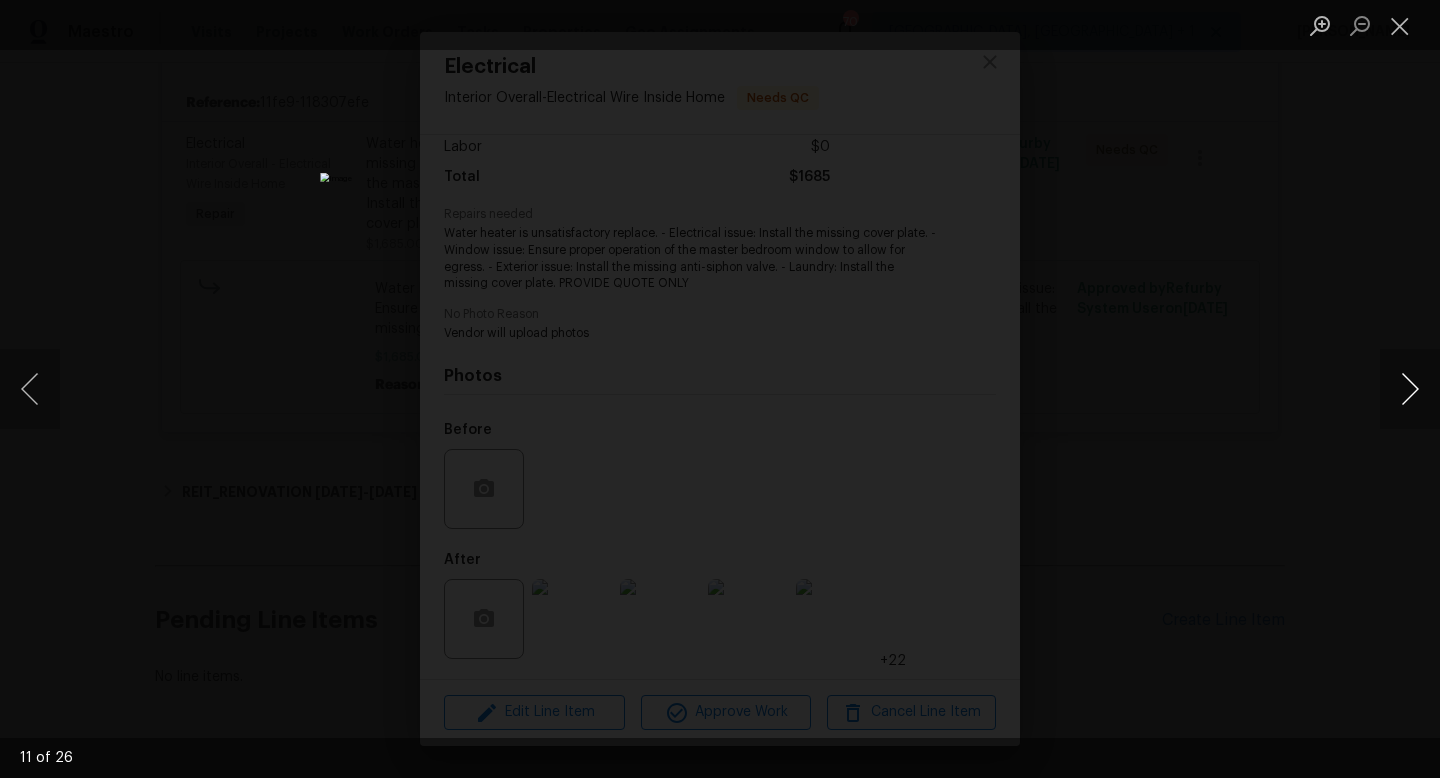 click at bounding box center [1410, 389] 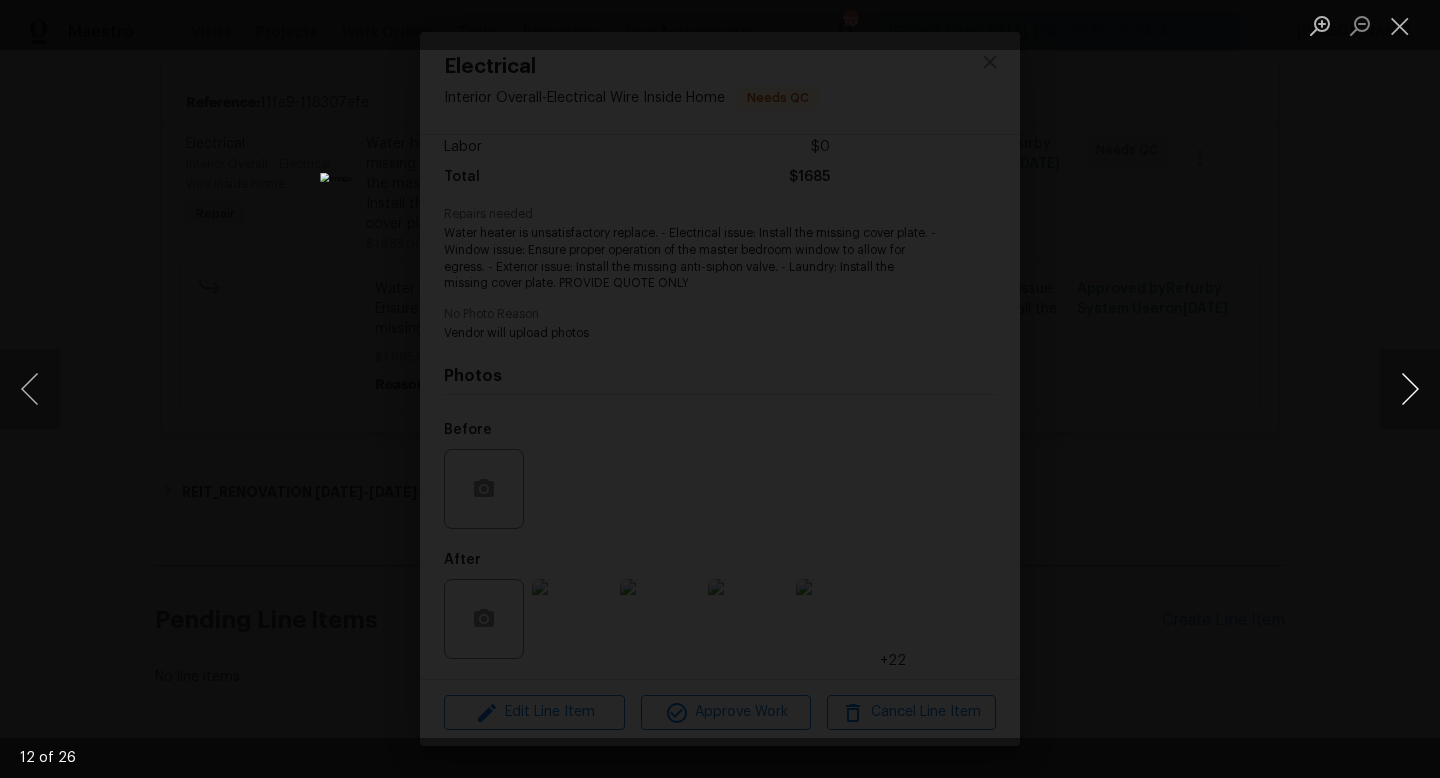 click at bounding box center [1410, 389] 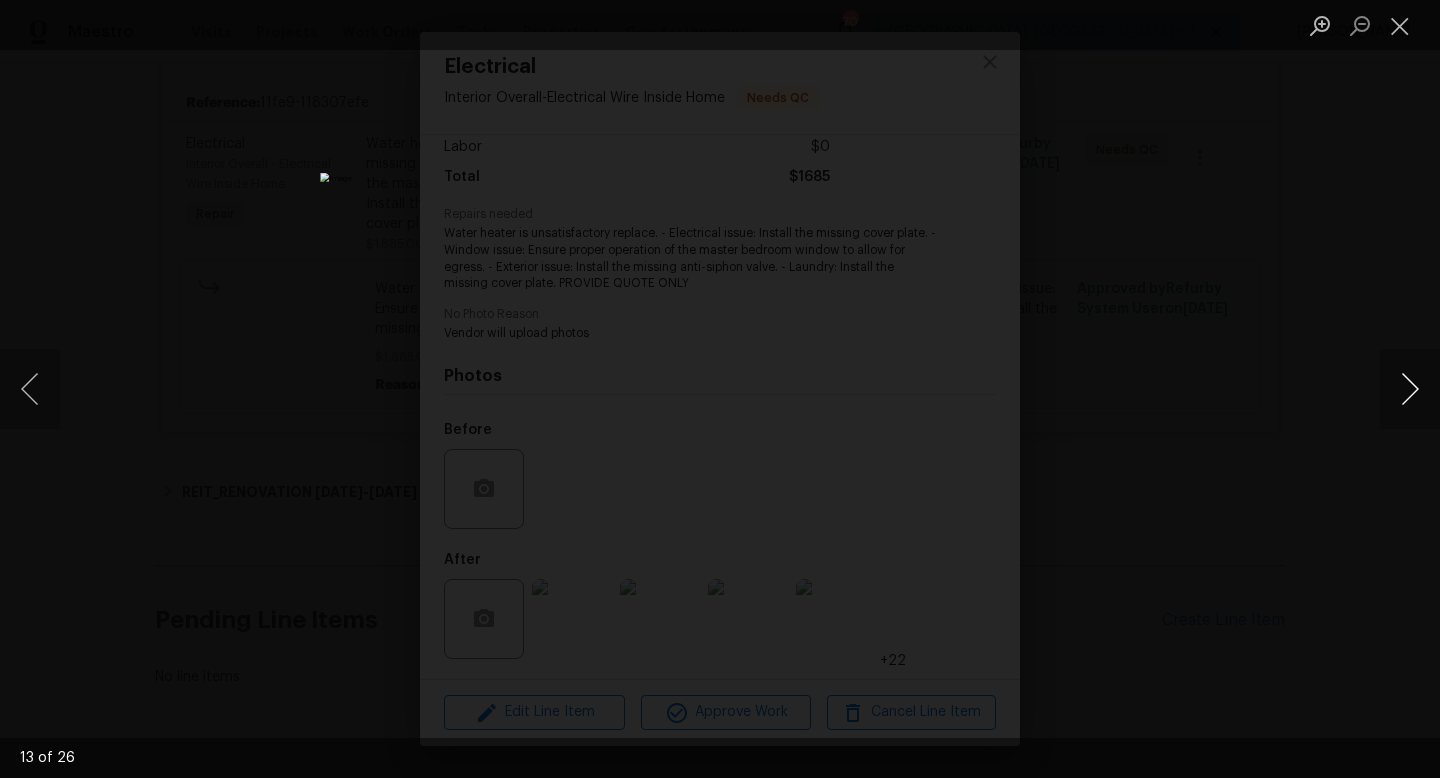 click at bounding box center (1410, 389) 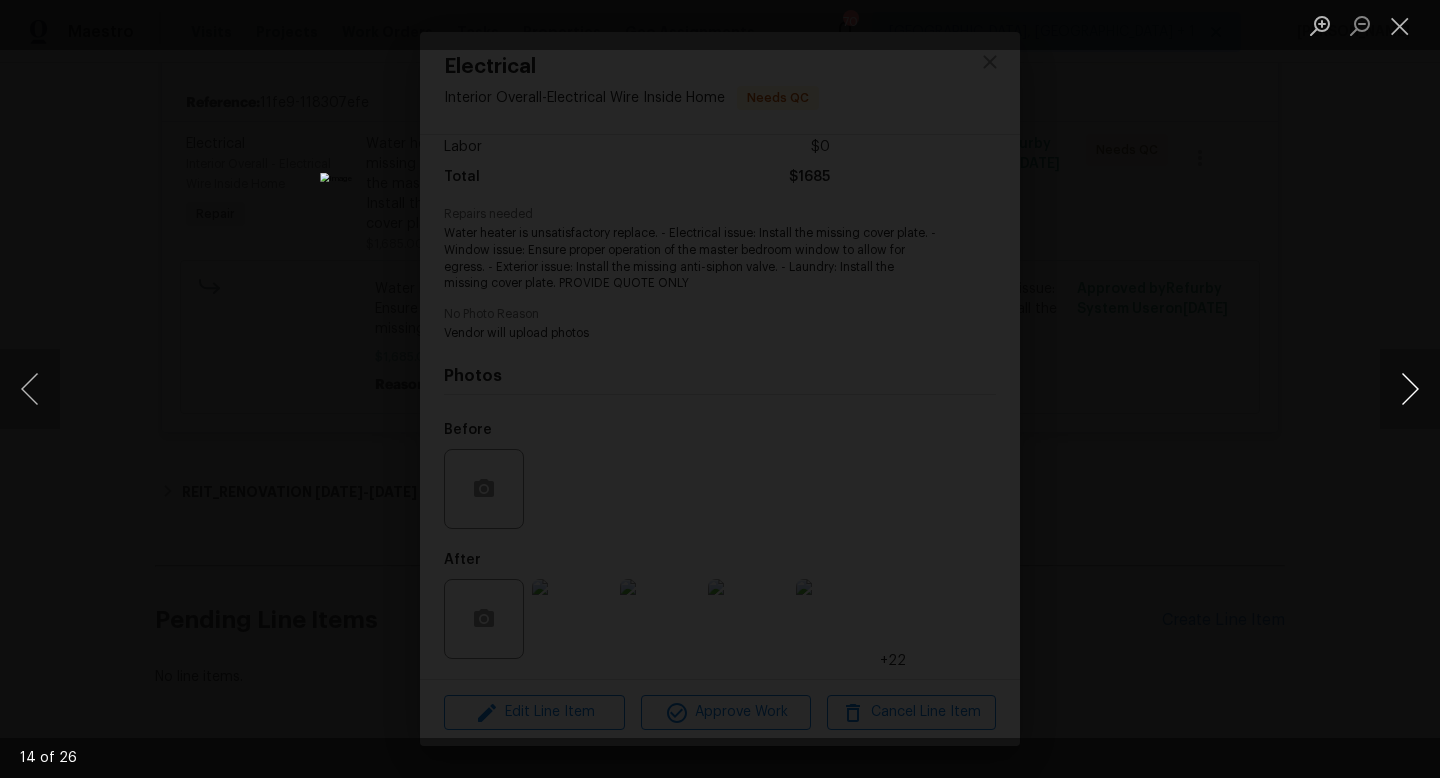click at bounding box center [1410, 389] 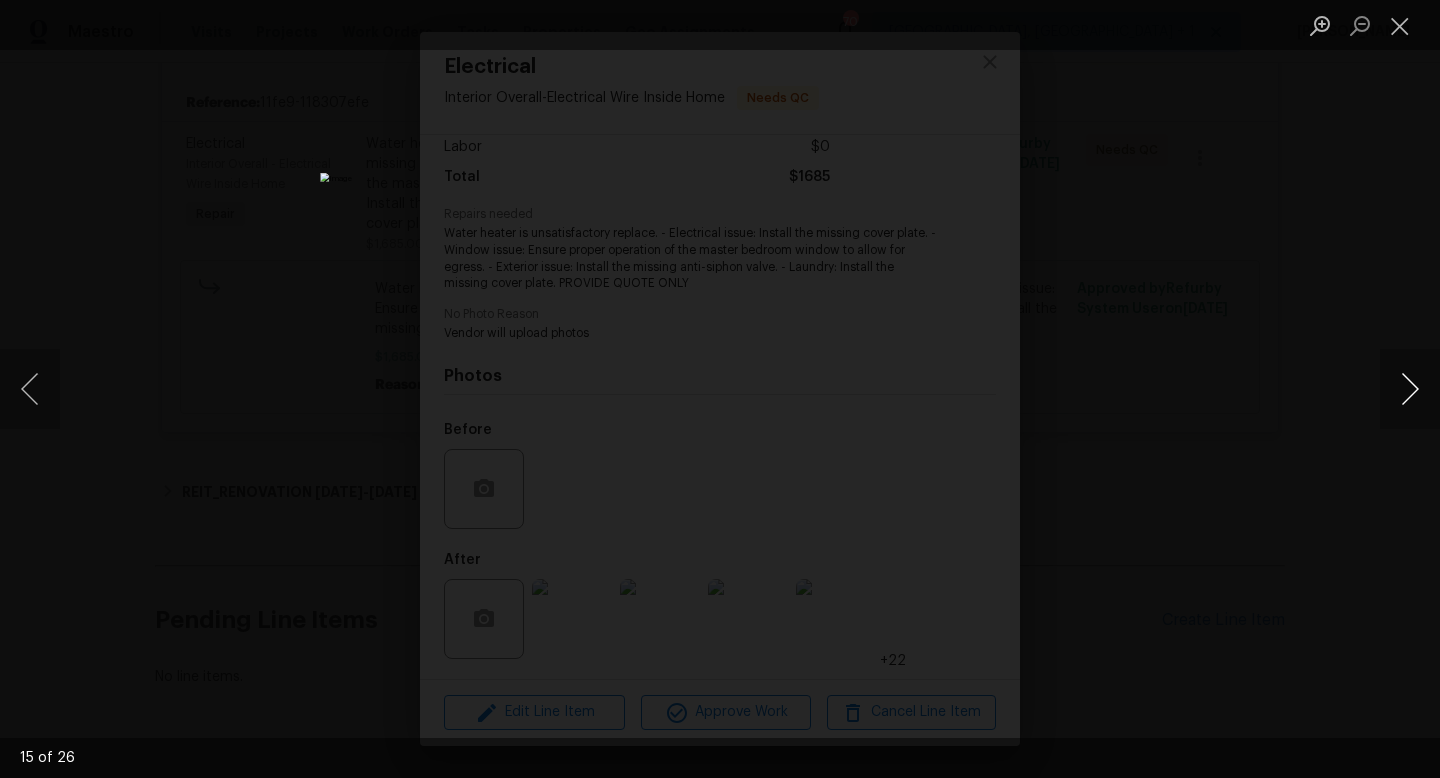 click at bounding box center (1410, 389) 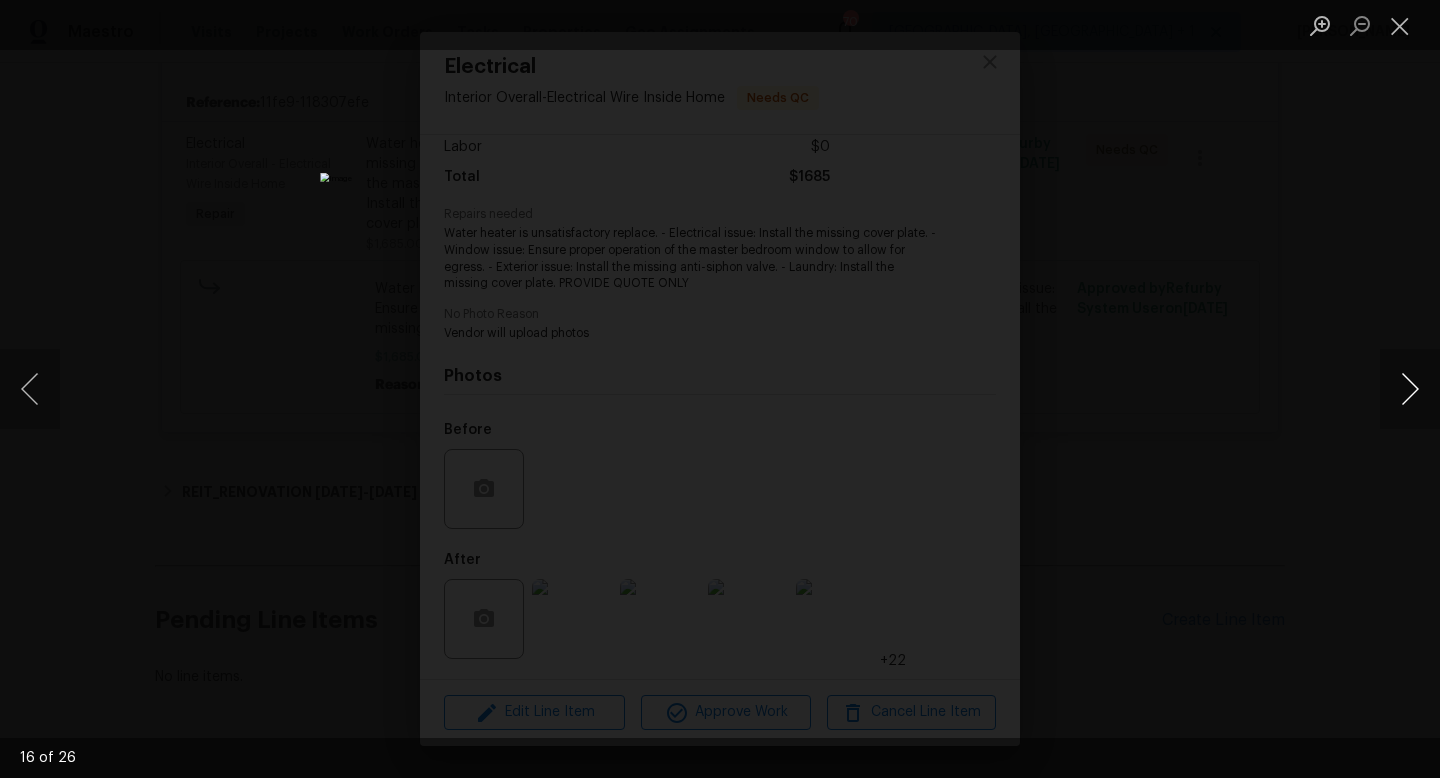 click at bounding box center (1410, 389) 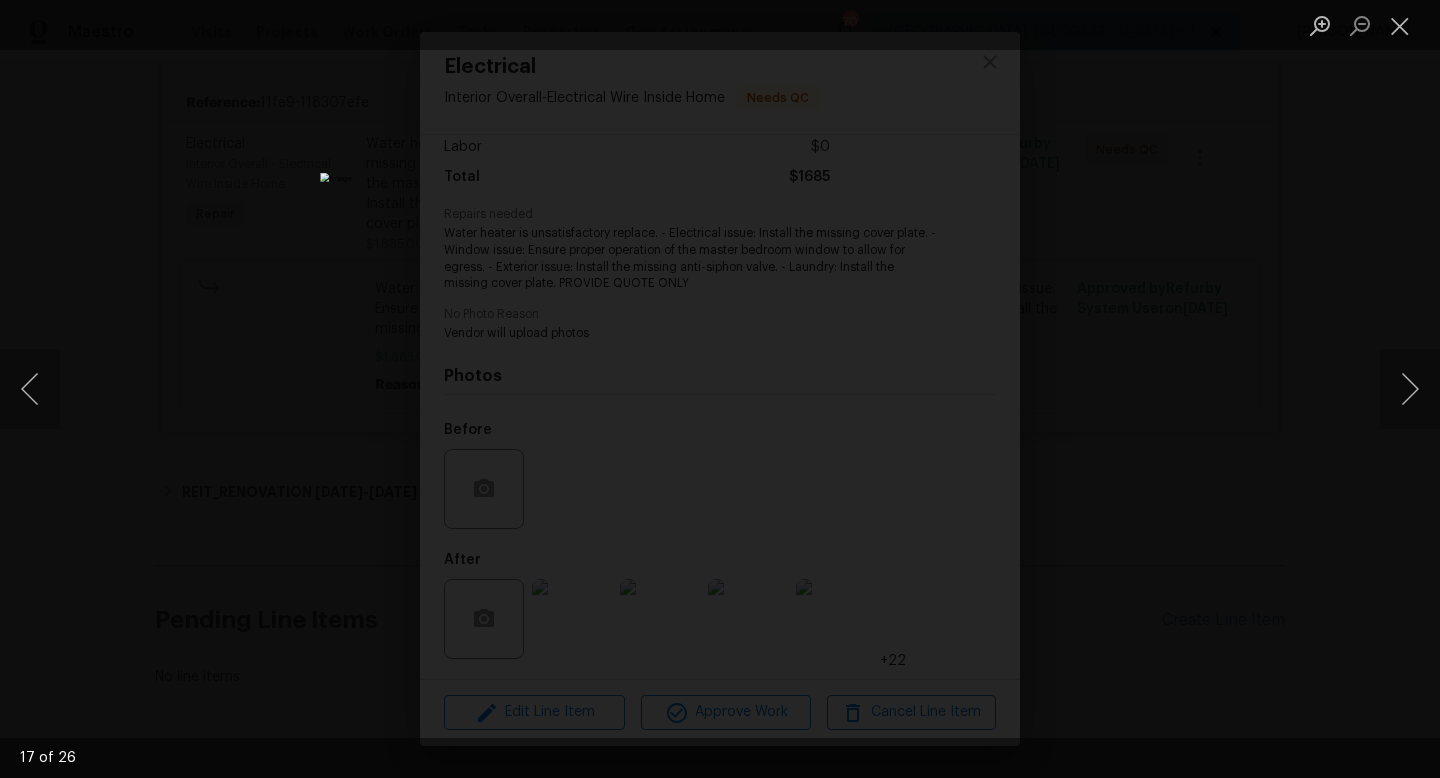 click at bounding box center [720, 389] 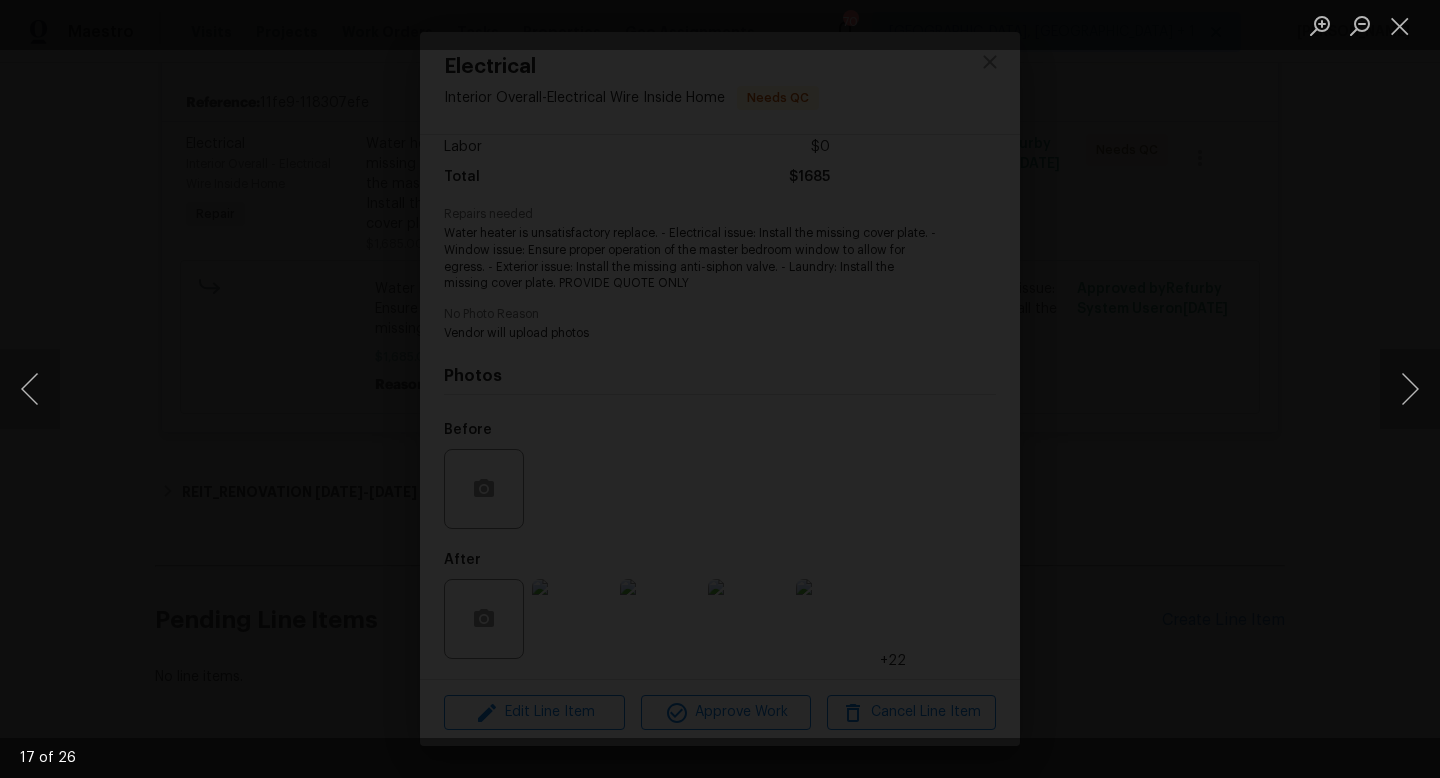click at bounding box center [514, 236] 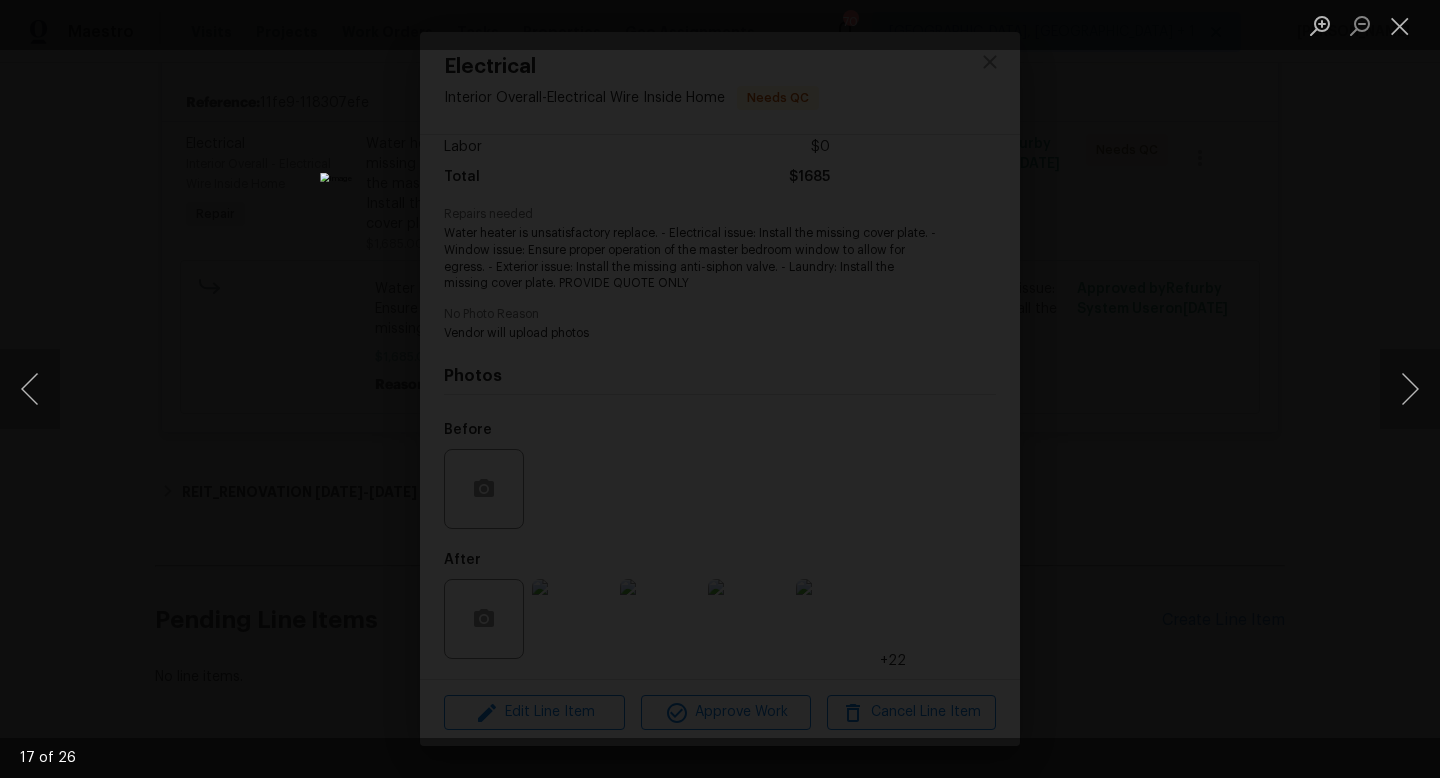 click at bounding box center (720, 389) 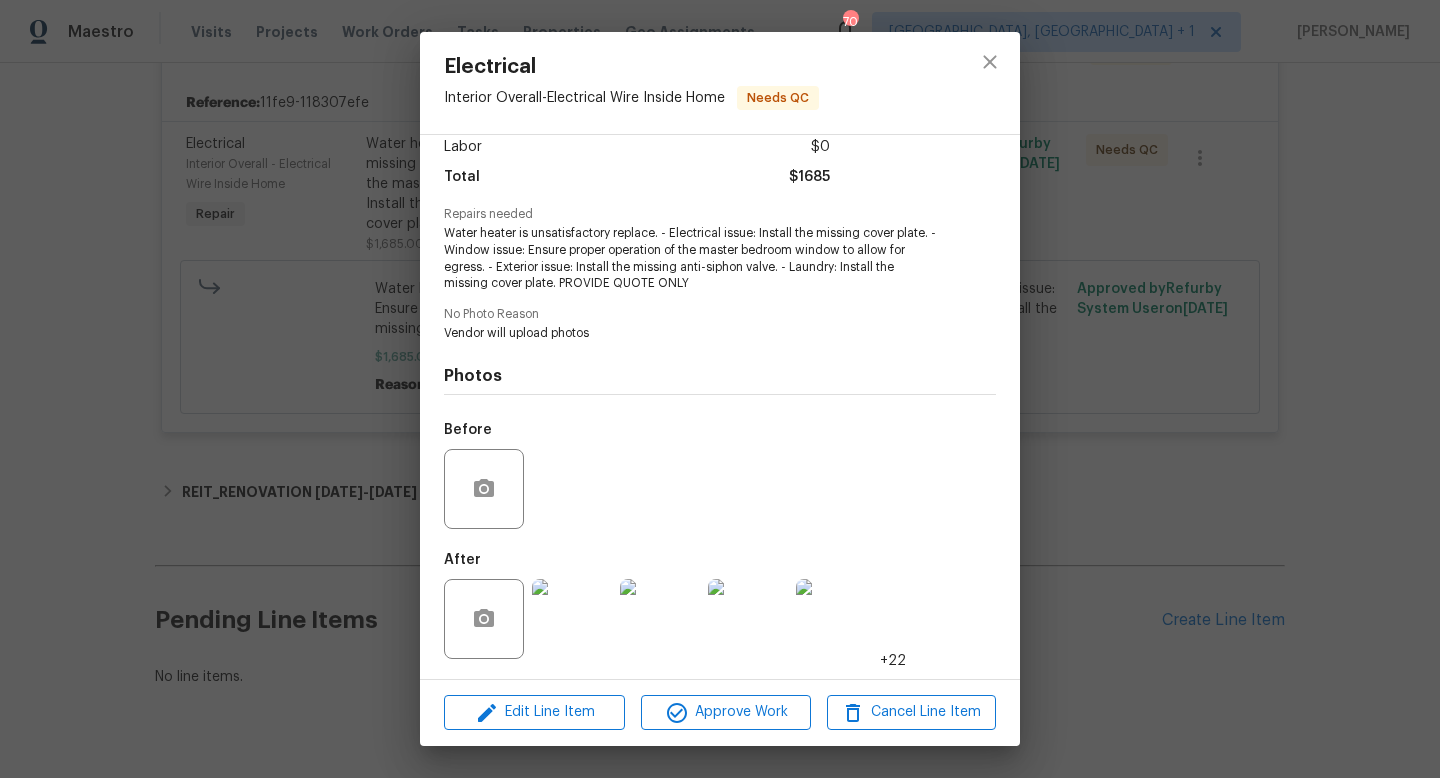 click at bounding box center (572, 619) 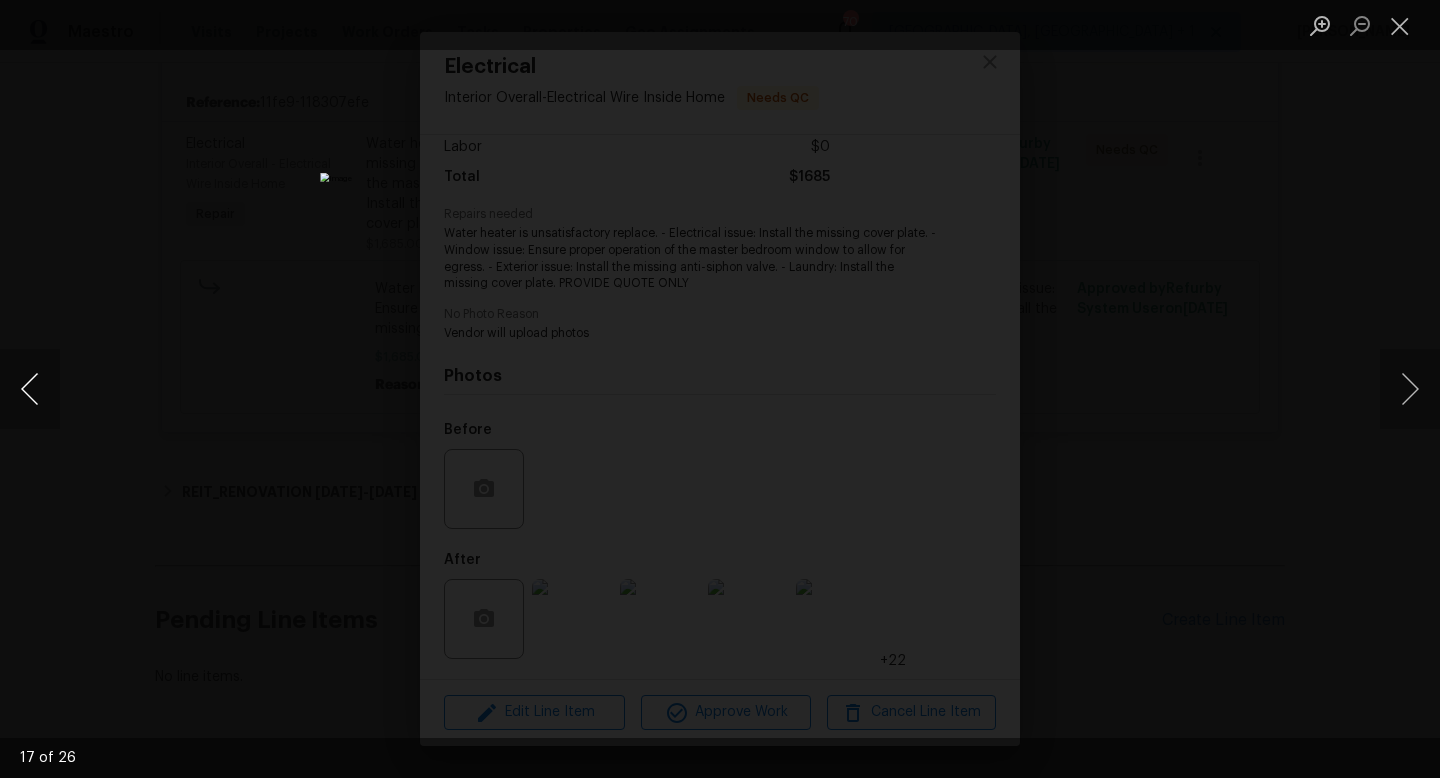 click at bounding box center (30, 389) 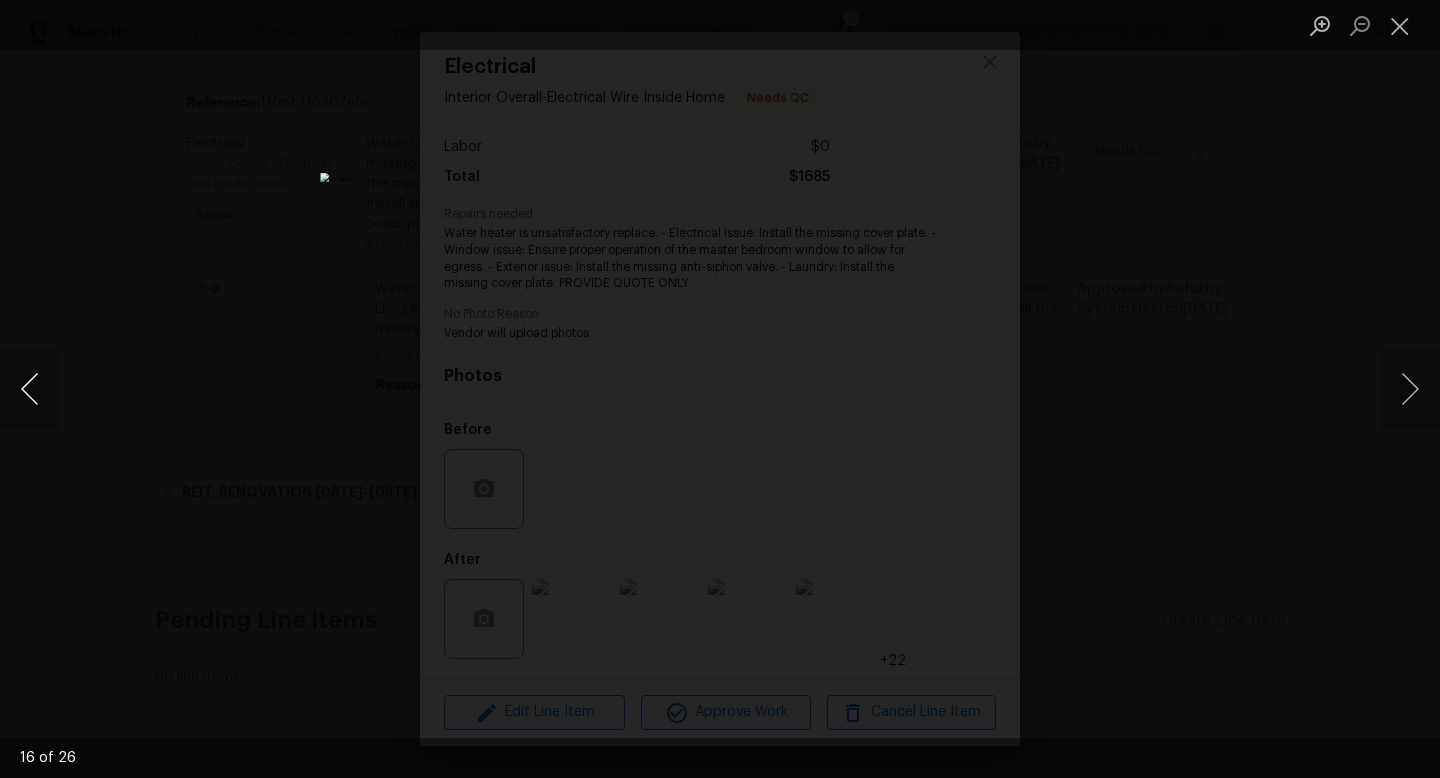 click at bounding box center [30, 389] 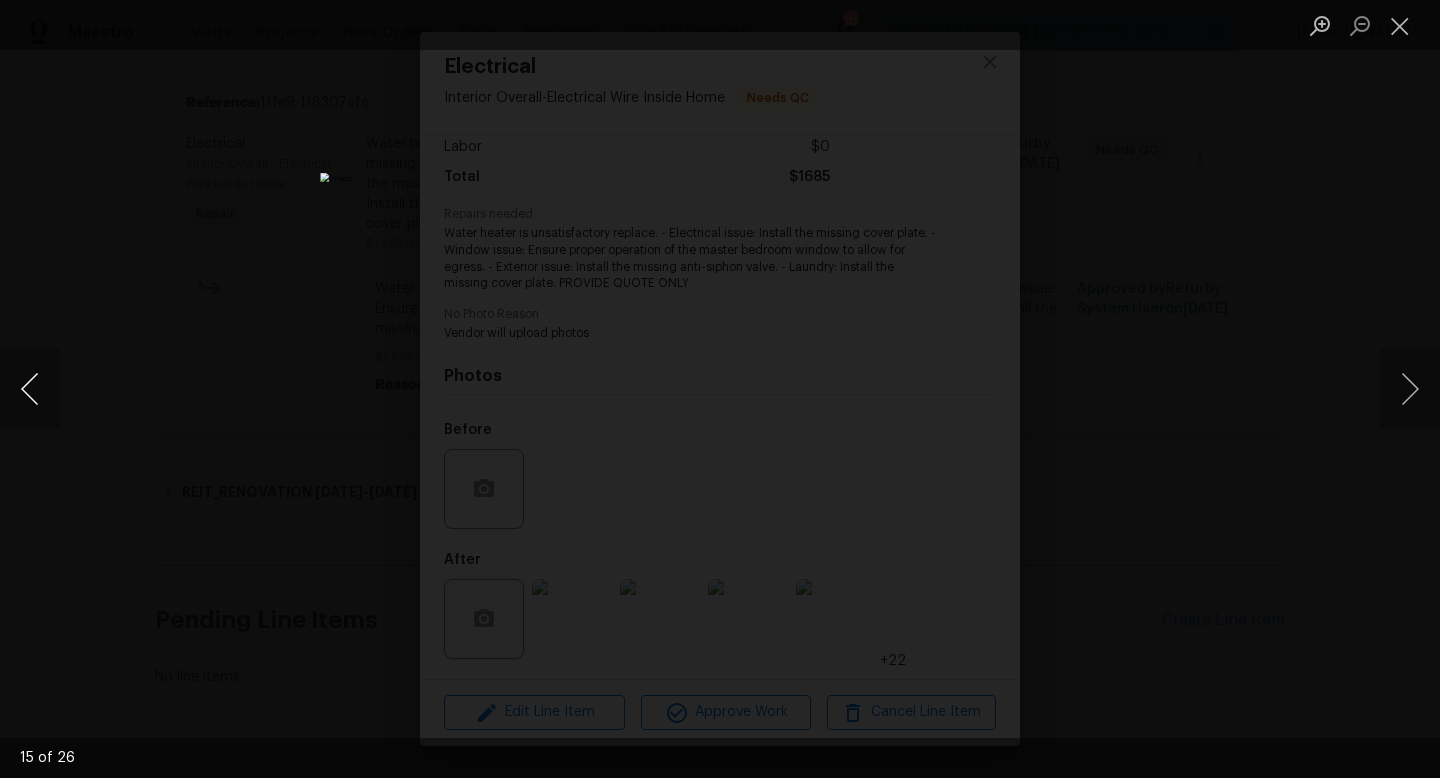 click at bounding box center (30, 389) 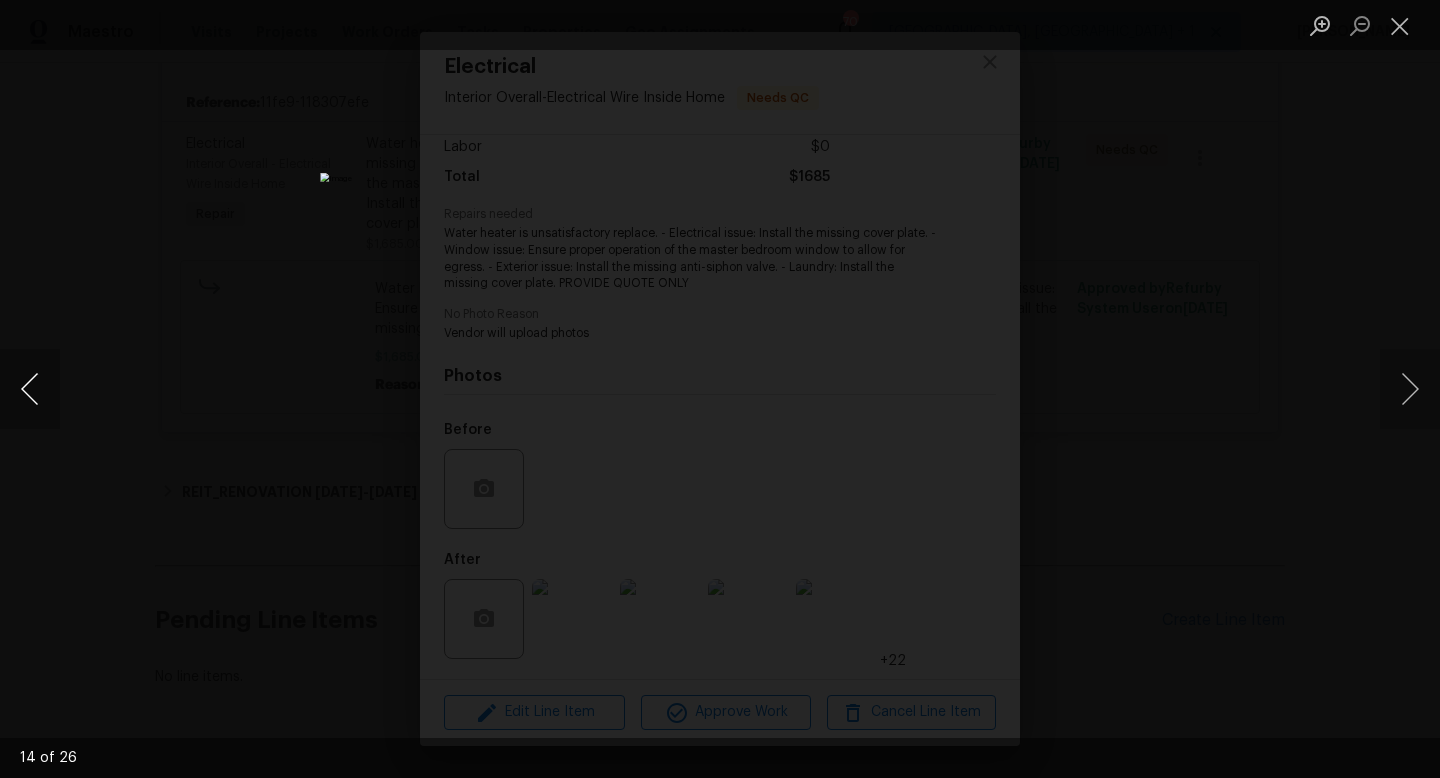 click at bounding box center (30, 389) 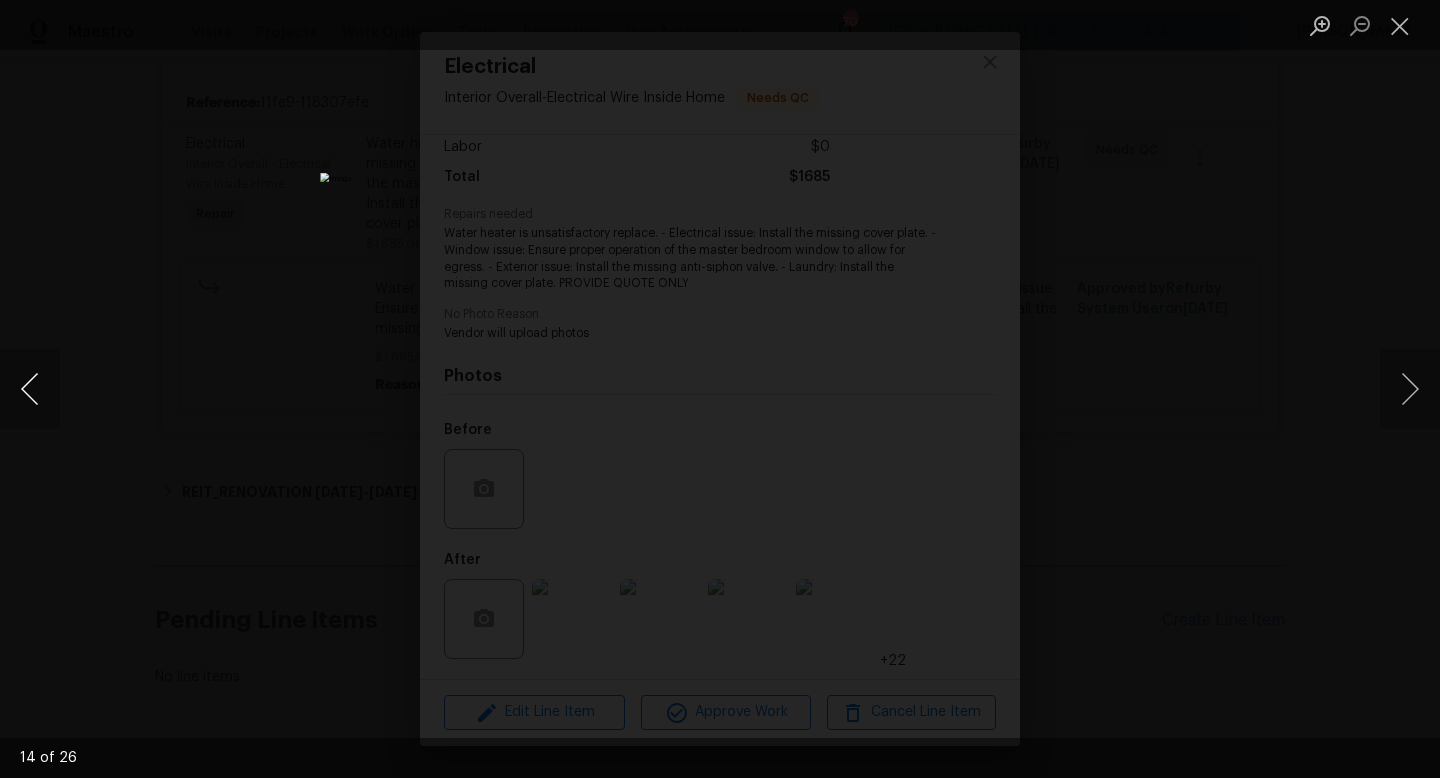 click at bounding box center (30, 389) 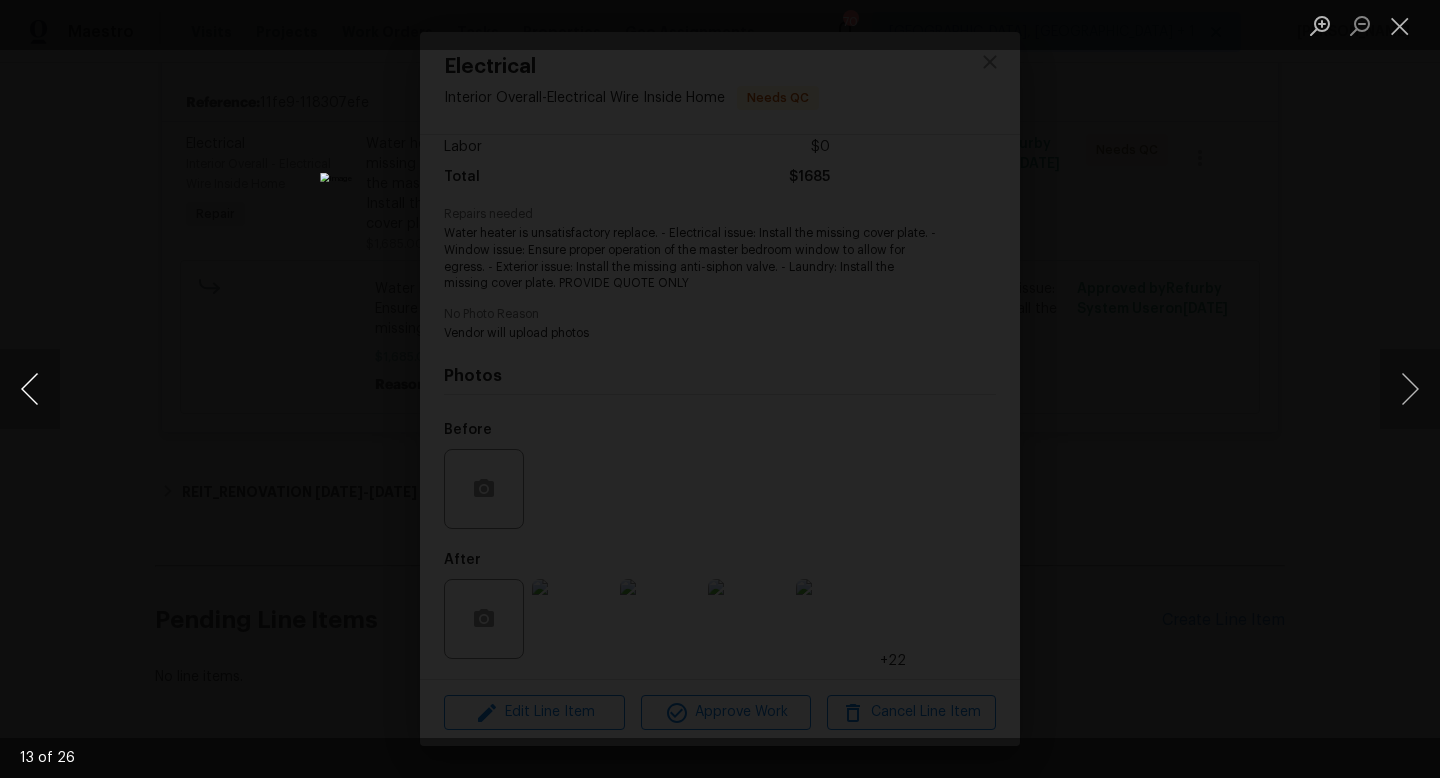 click at bounding box center (30, 389) 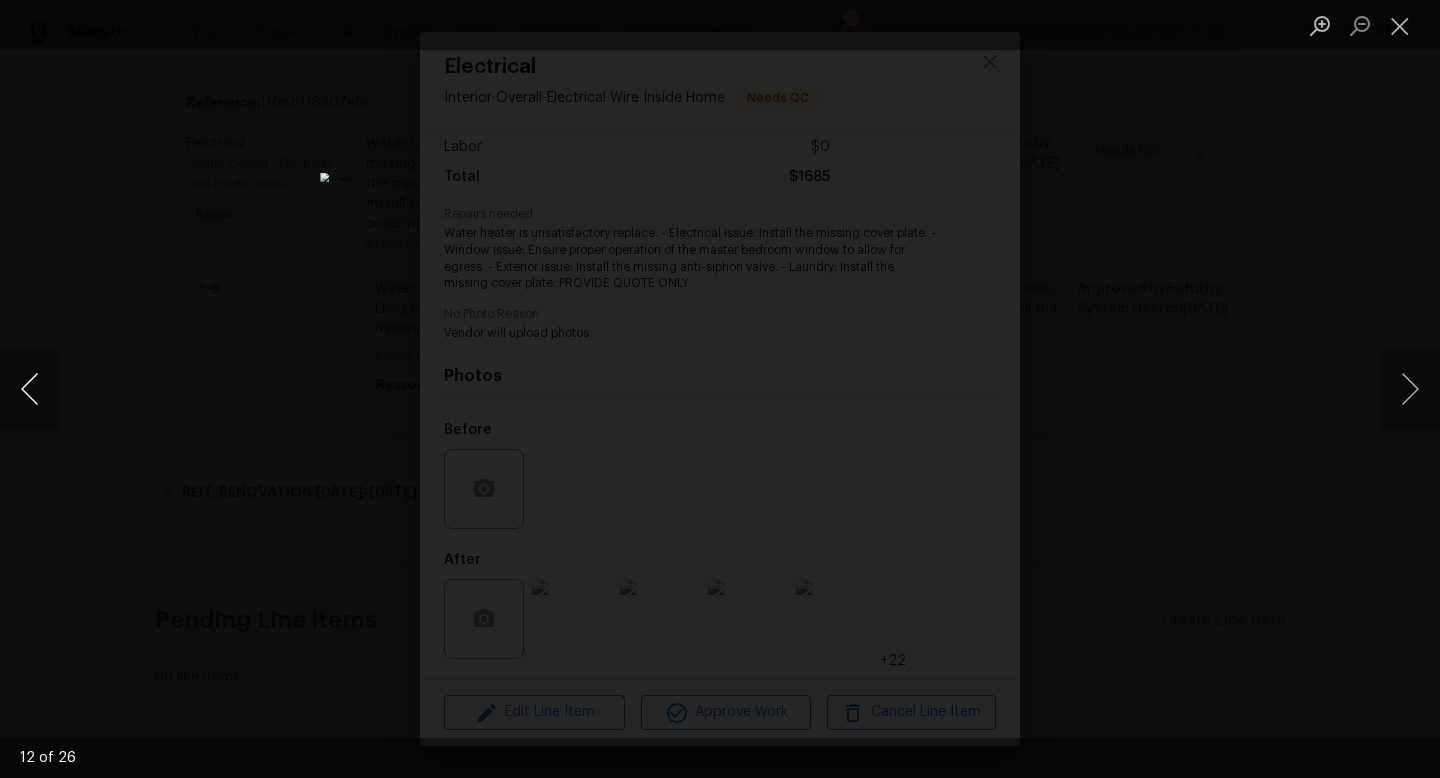 click at bounding box center [30, 389] 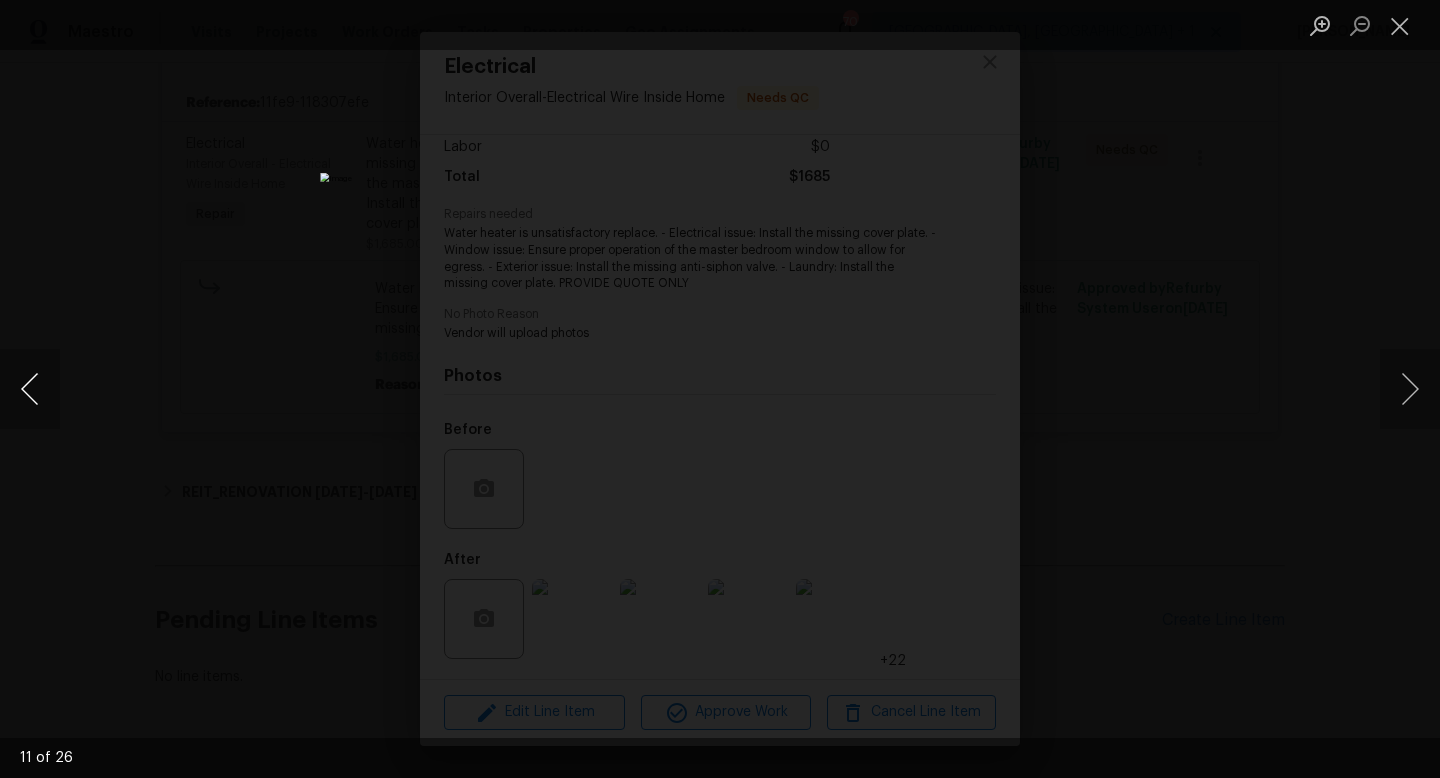 click at bounding box center [30, 389] 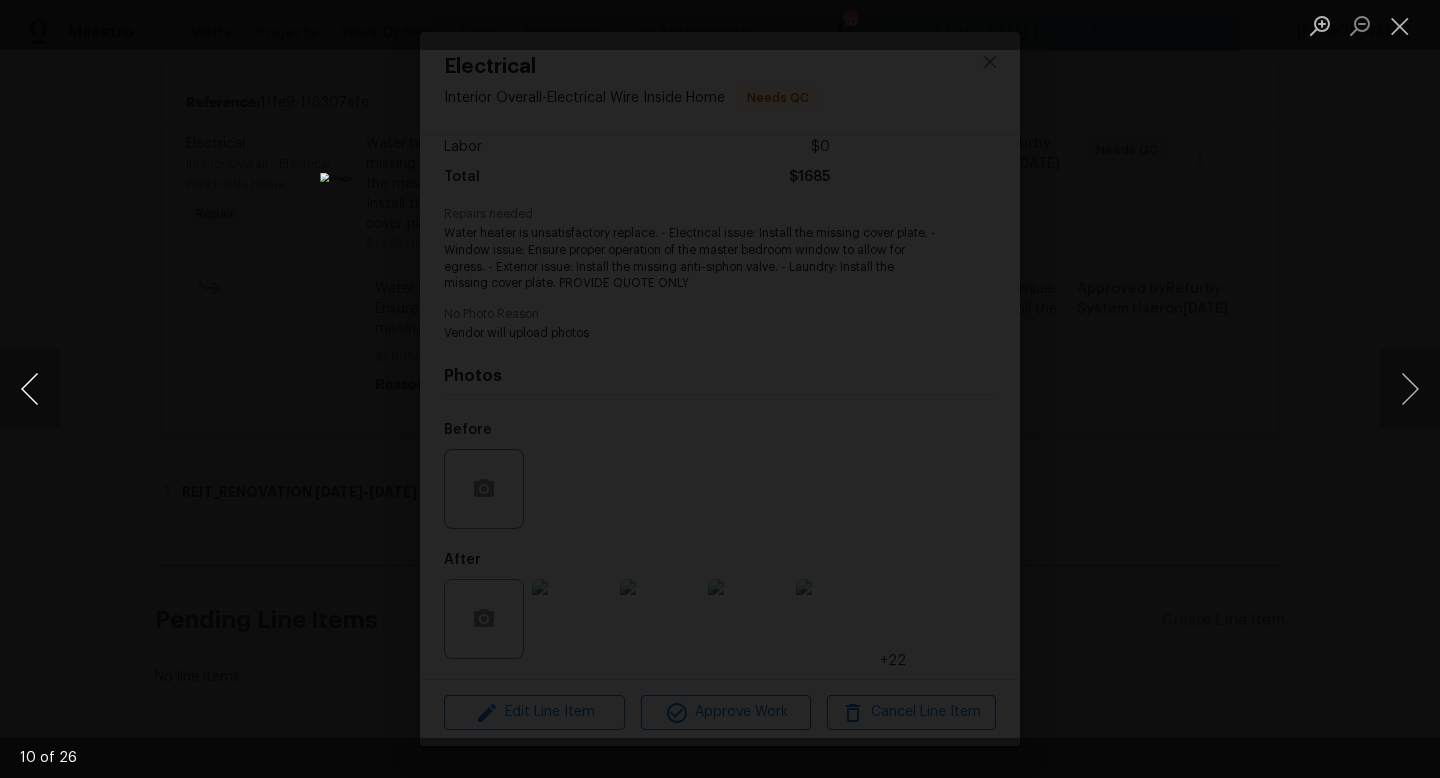 click at bounding box center [30, 389] 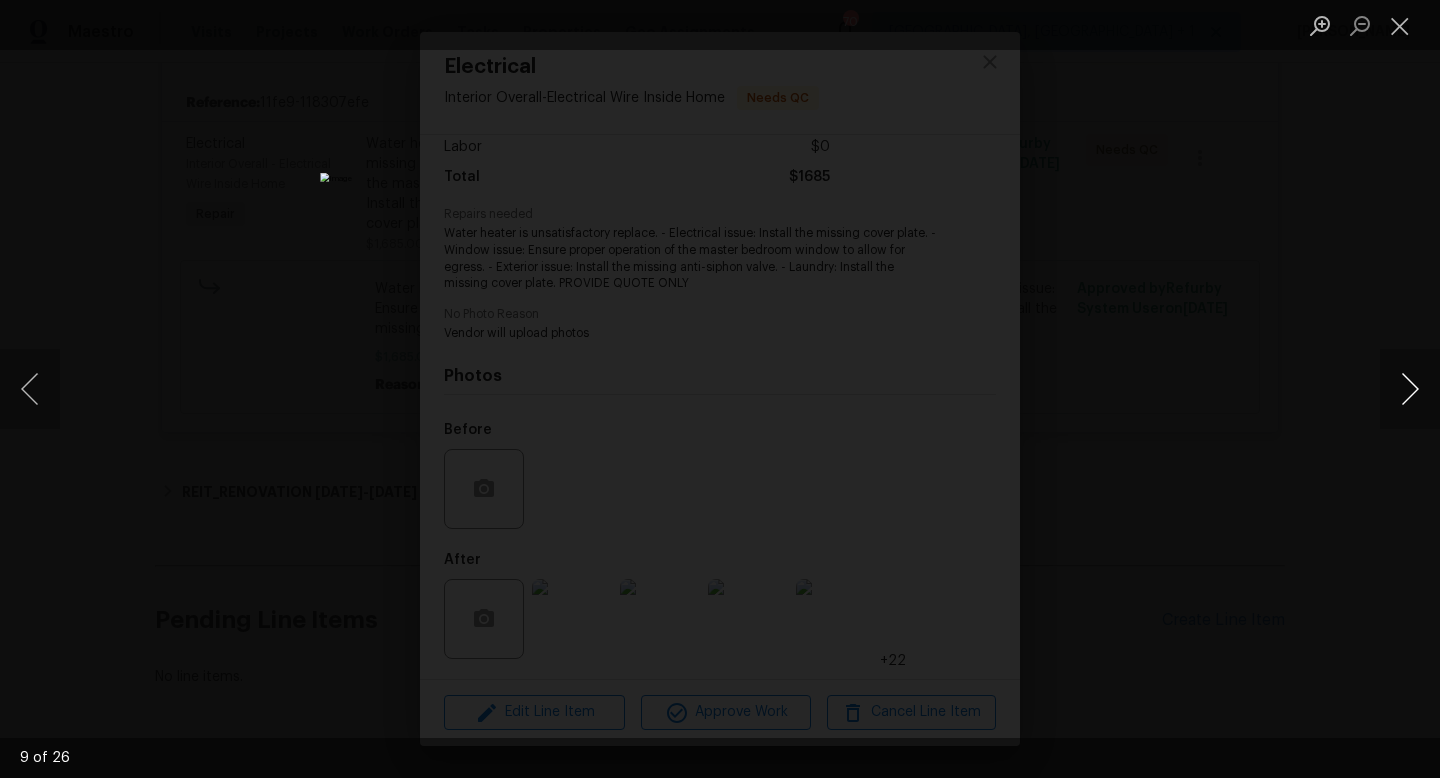 click at bounding box center (1410, 389) 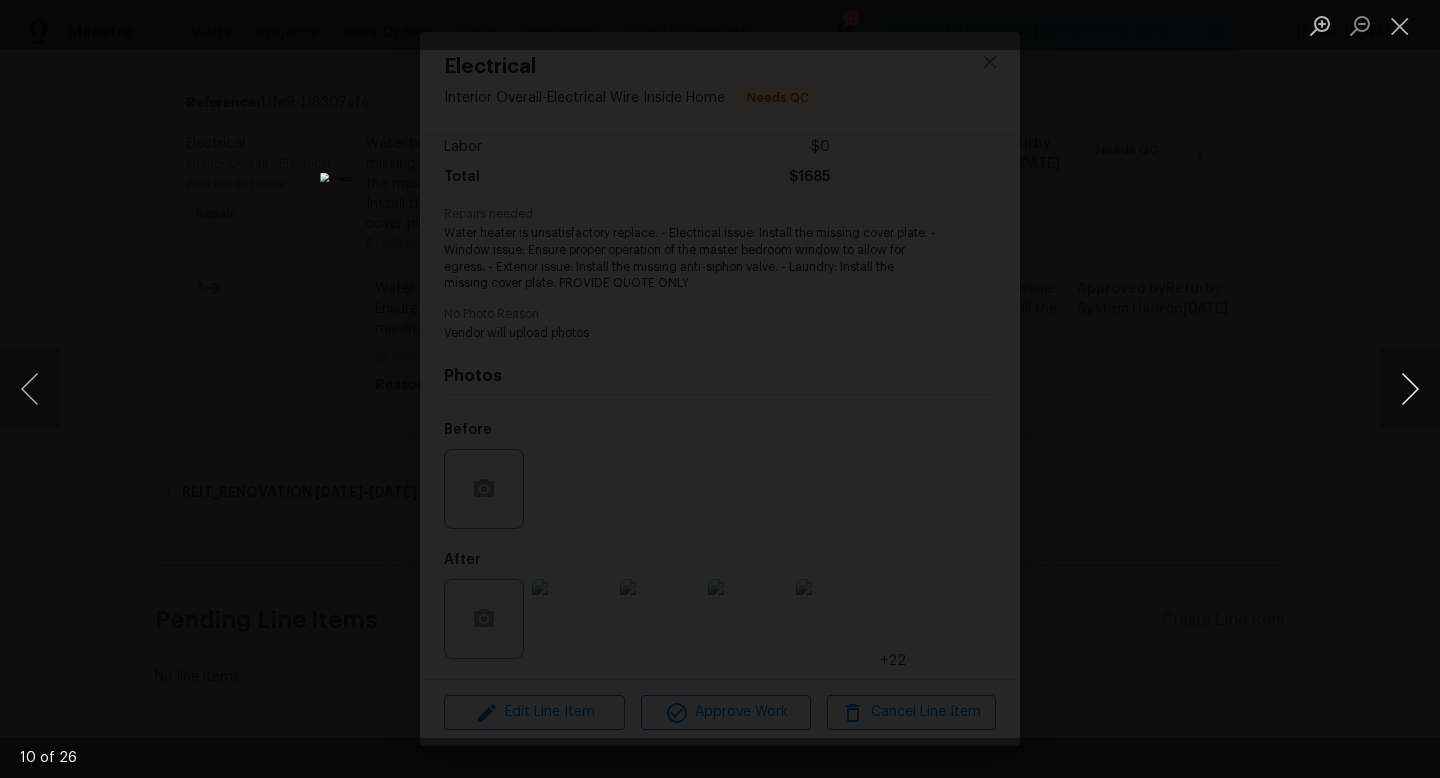 click at bounding box center [1410, 389] 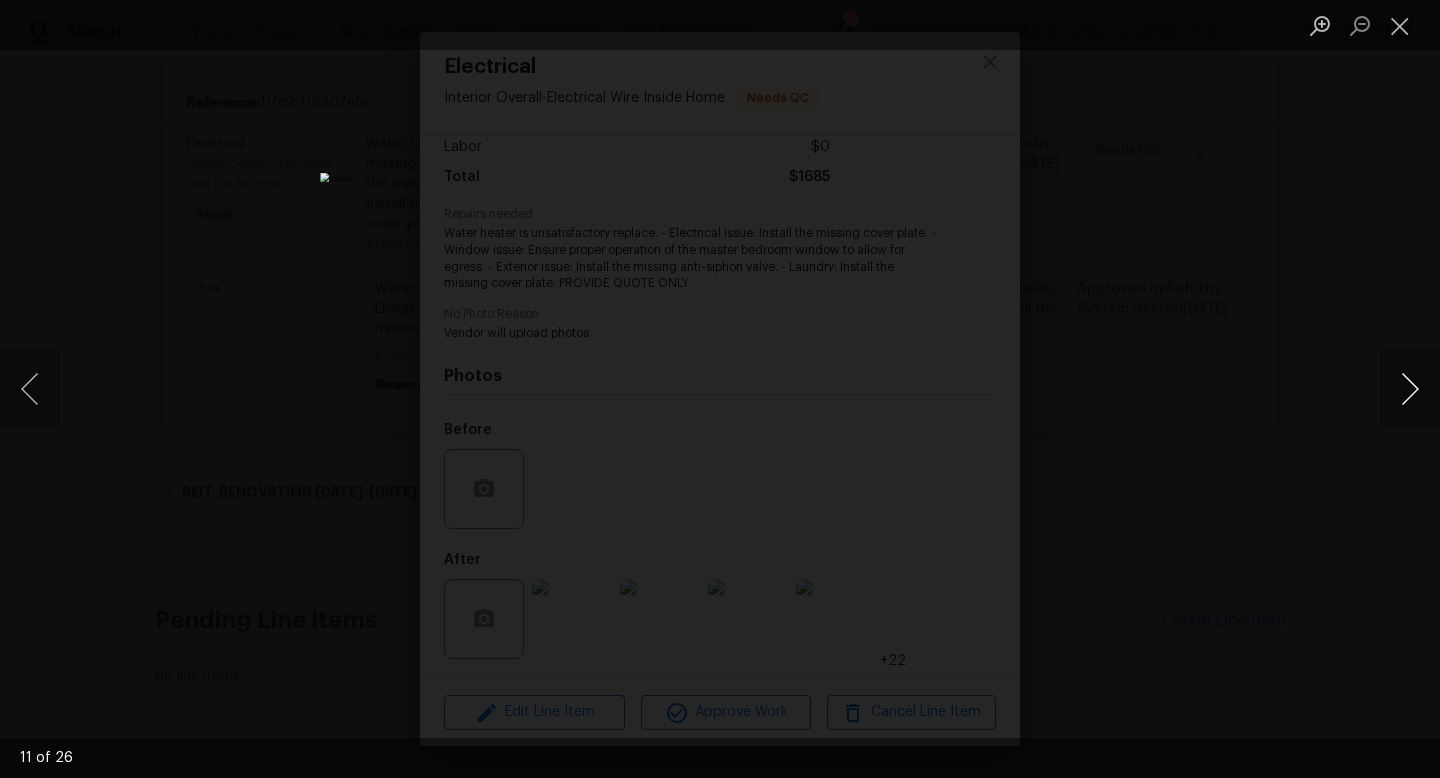 click at bounding box center (1410, 389) 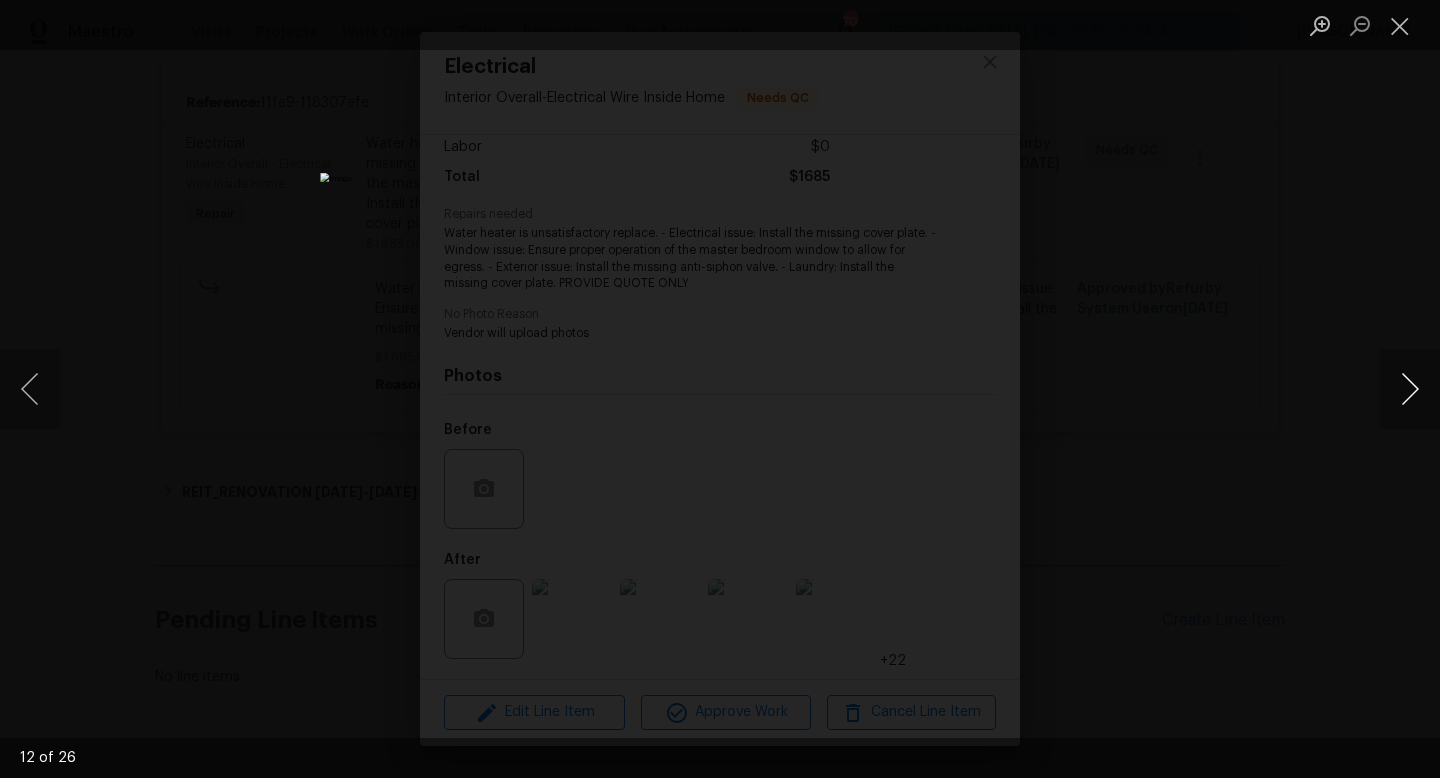 click at bounding box center (1410, 389) 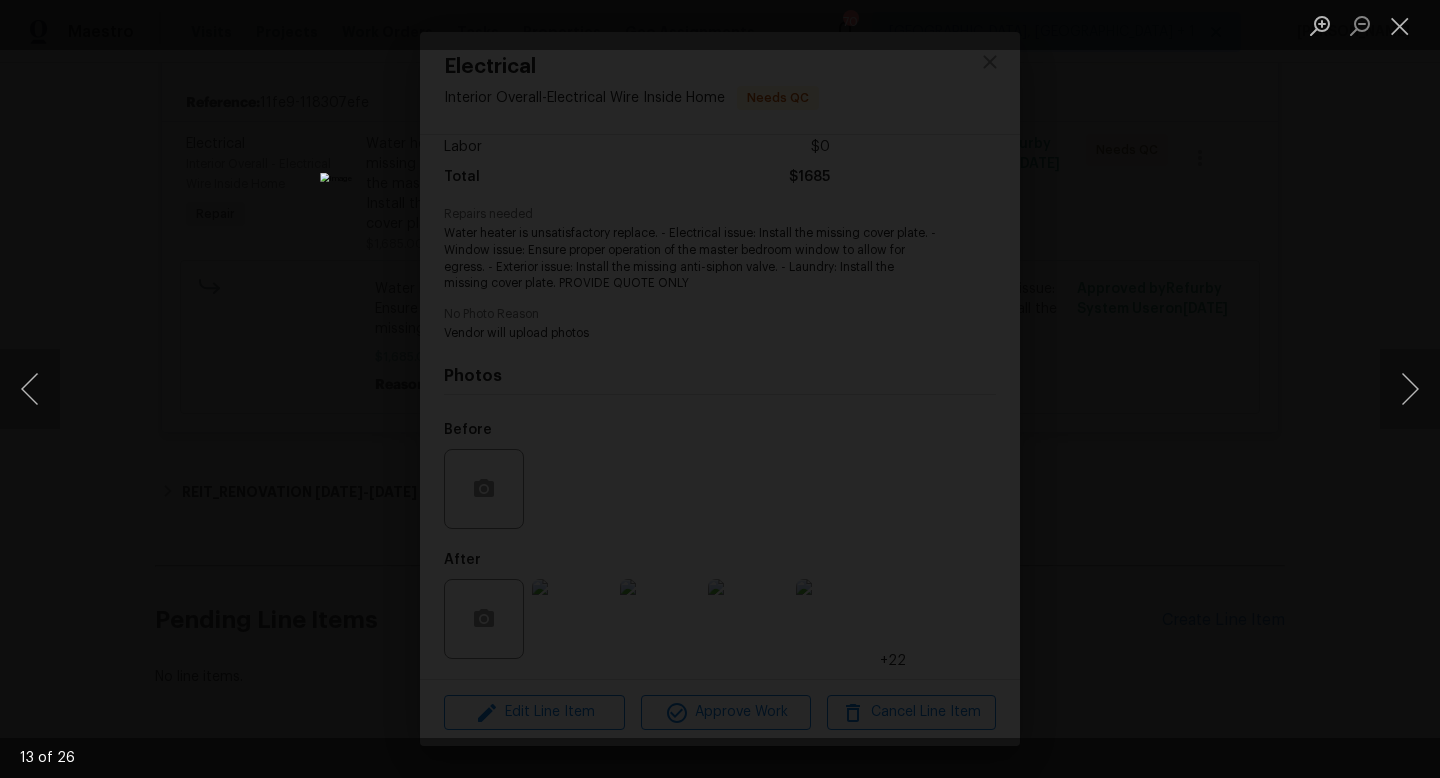drag, startPoint x: 1418, startPoint y: 377, endPoint x: 1138, endPoint y: 392, distance: 280.4015 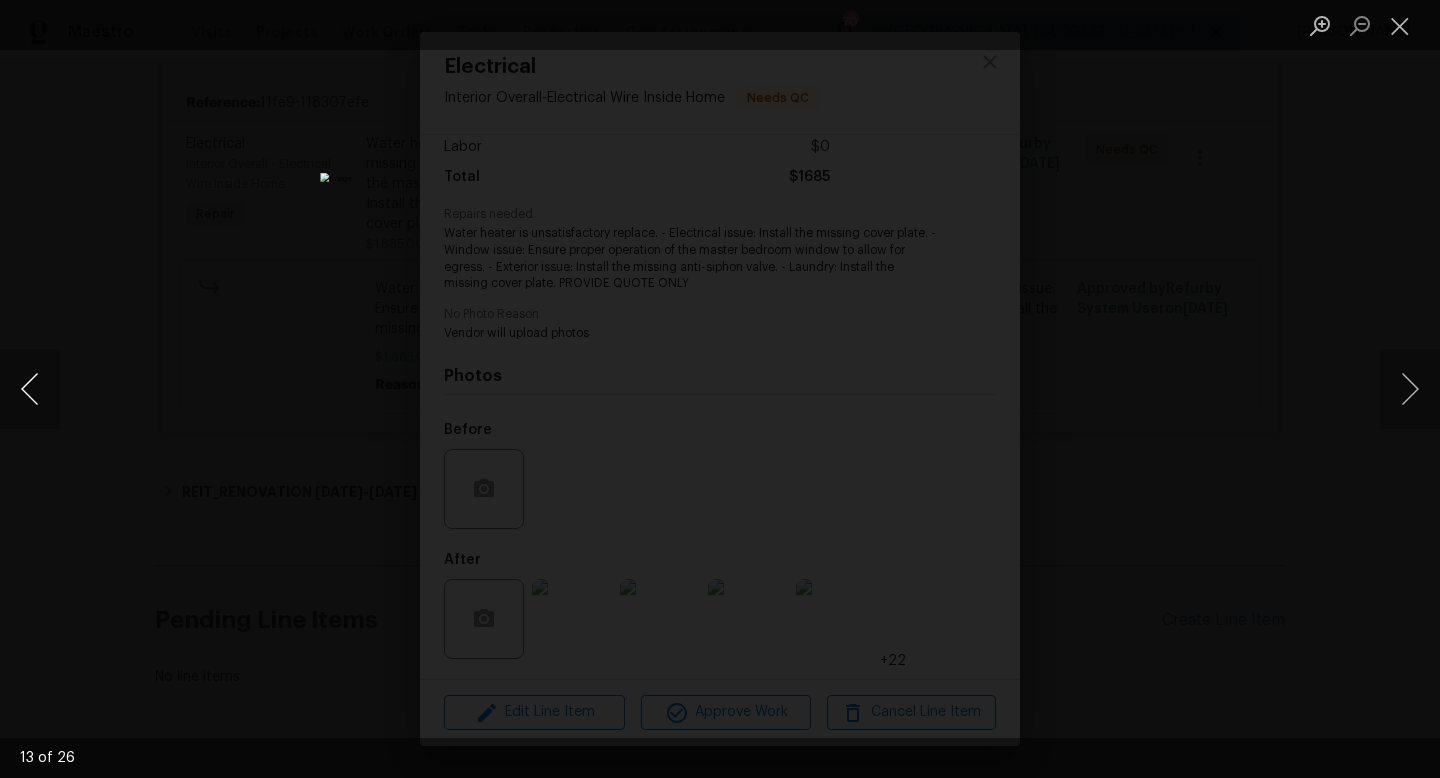 click at bounding box center (30, 389) 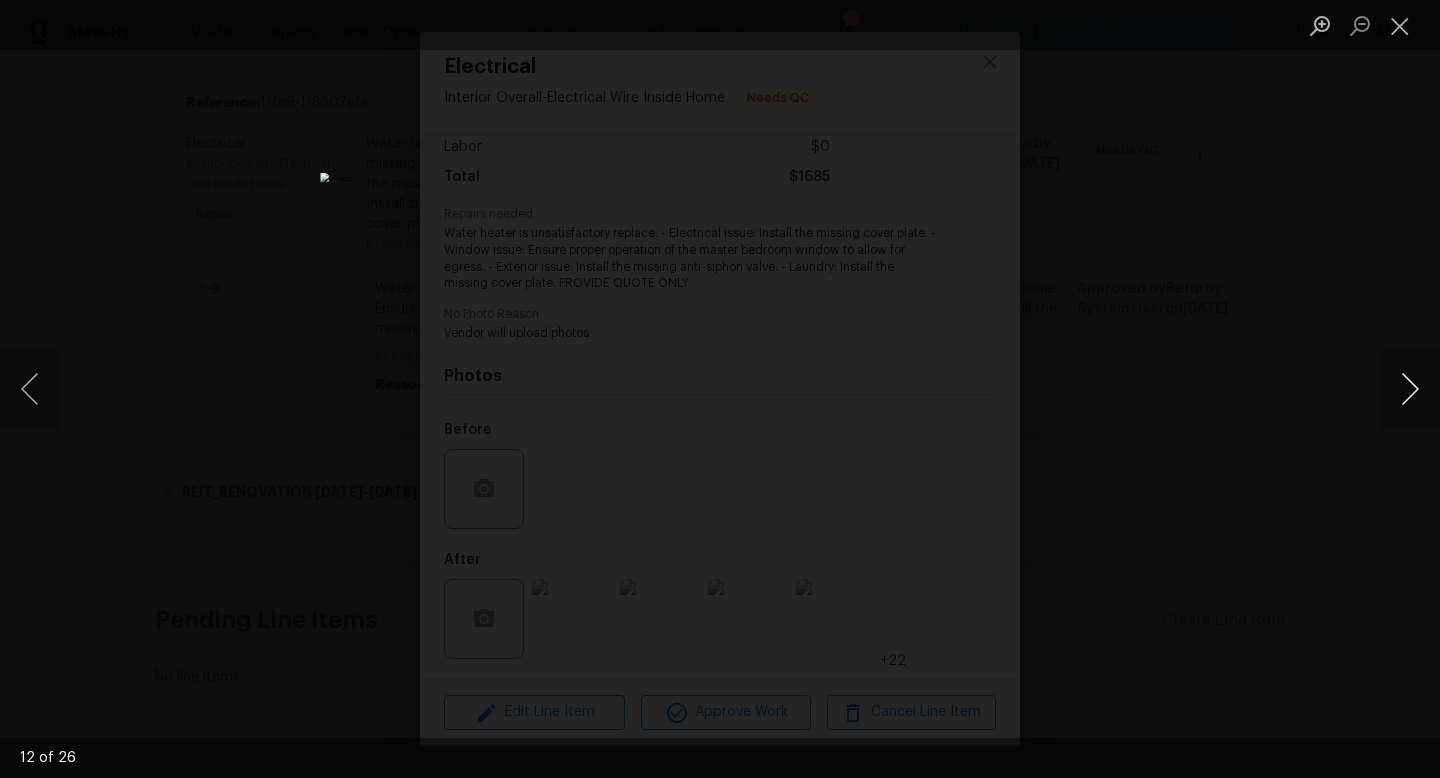 click at bounding box center (1410, 389) 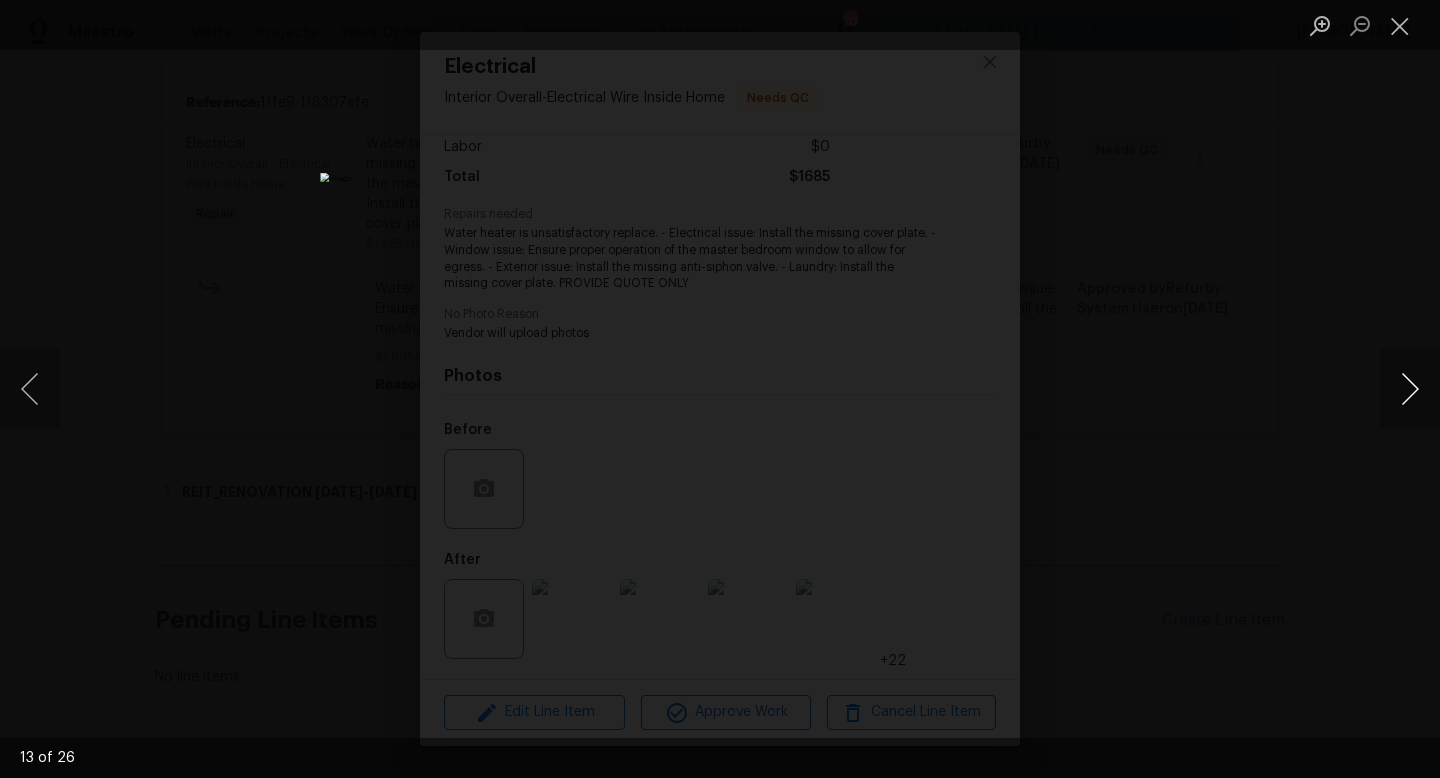 click at bounding box center [1410, 389] 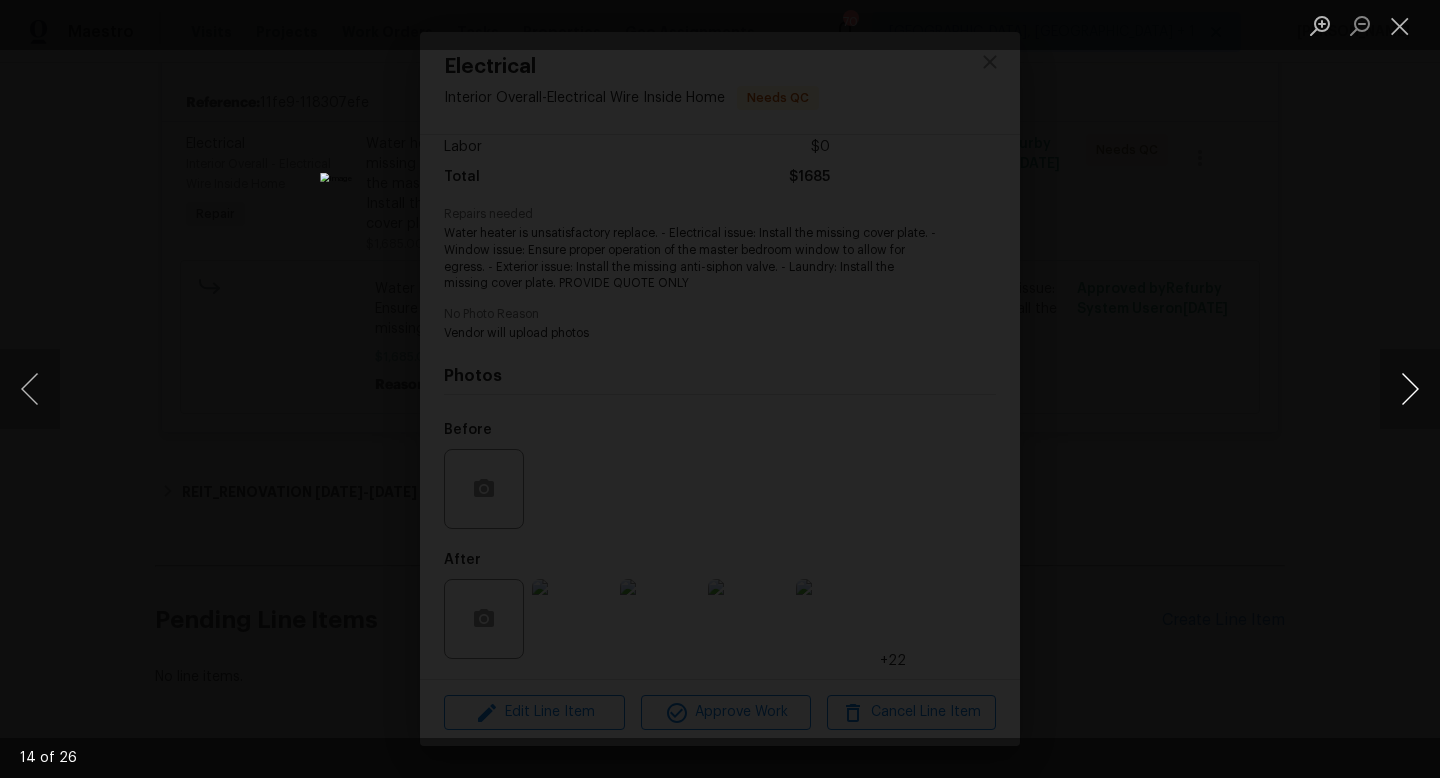 click at bounding box center [1410, 389] 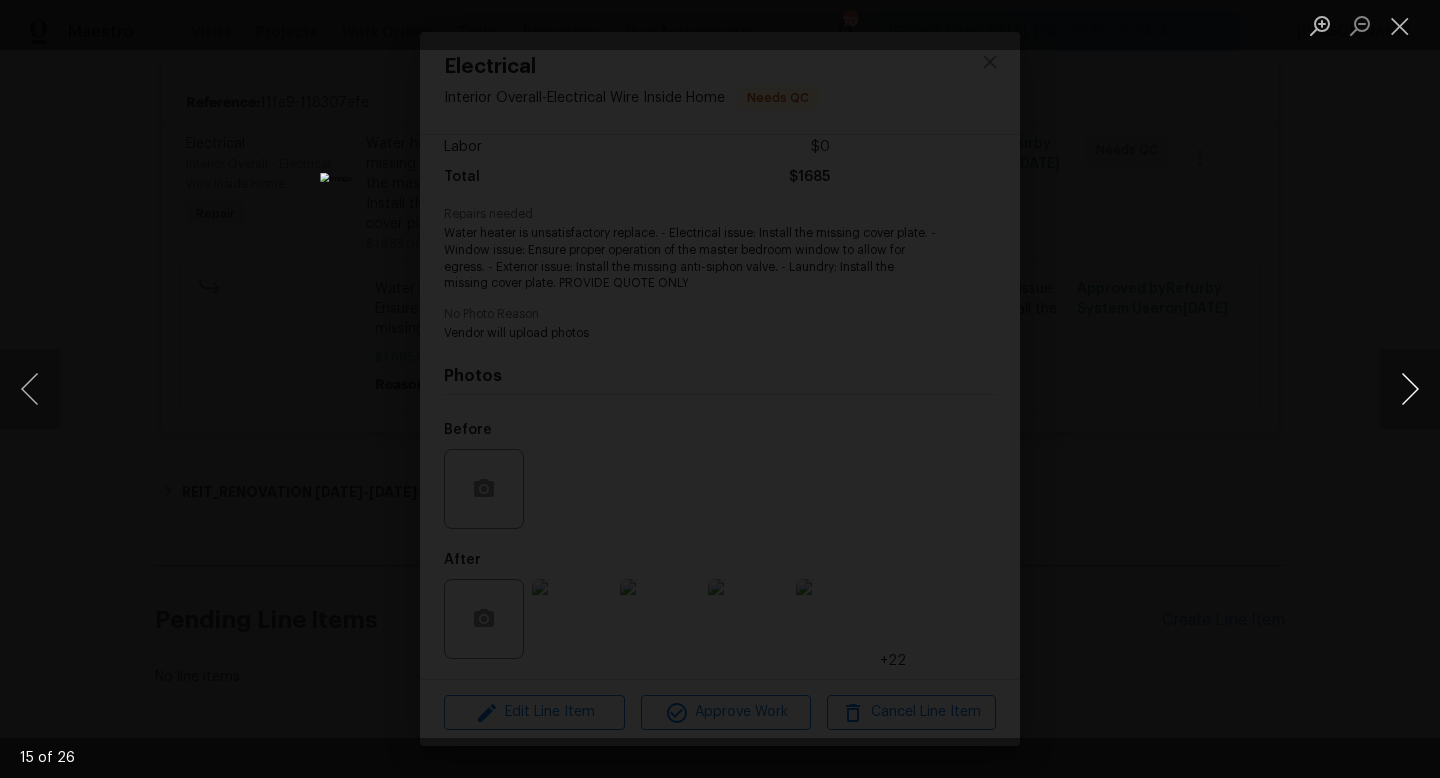 click at bounding box center (1410, 389) 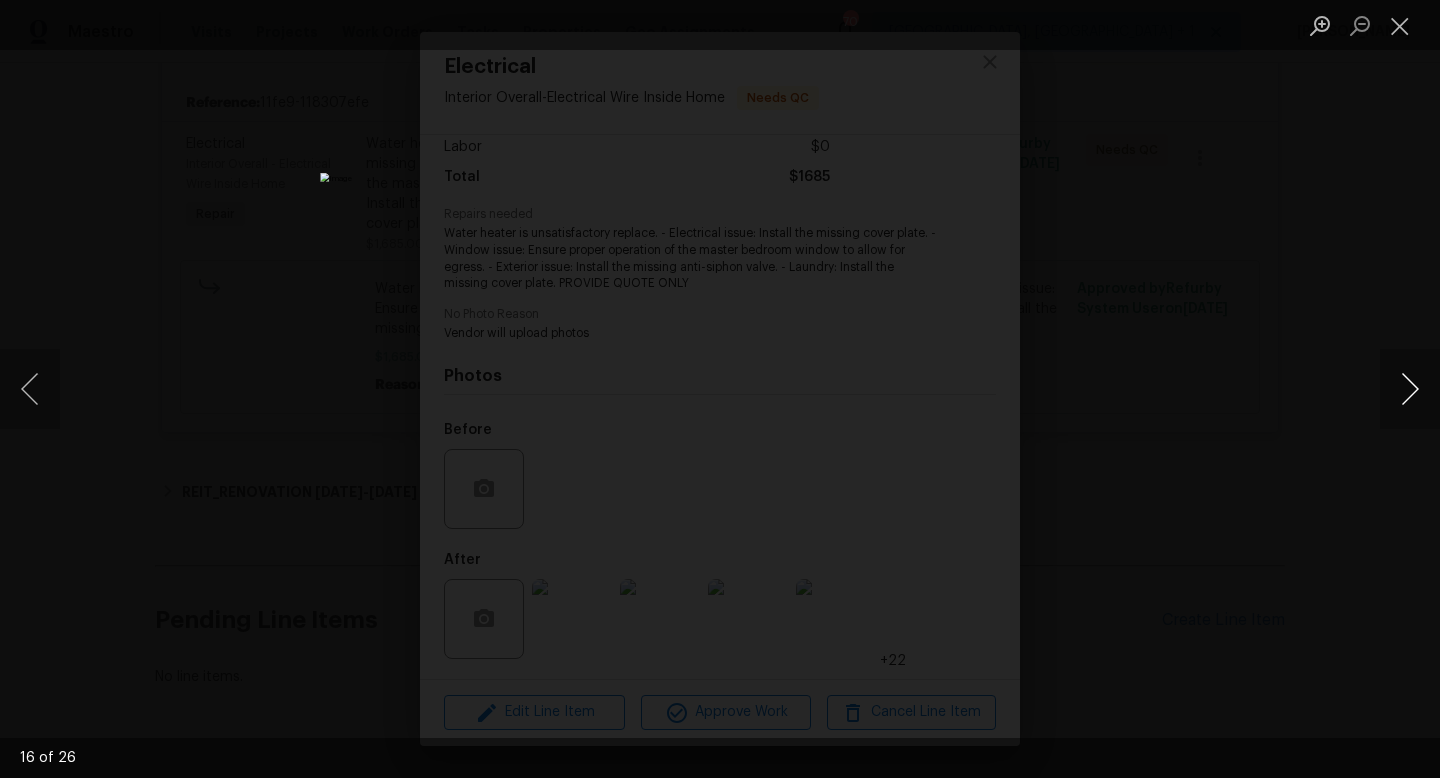 click at bounding box center (1410, 389) 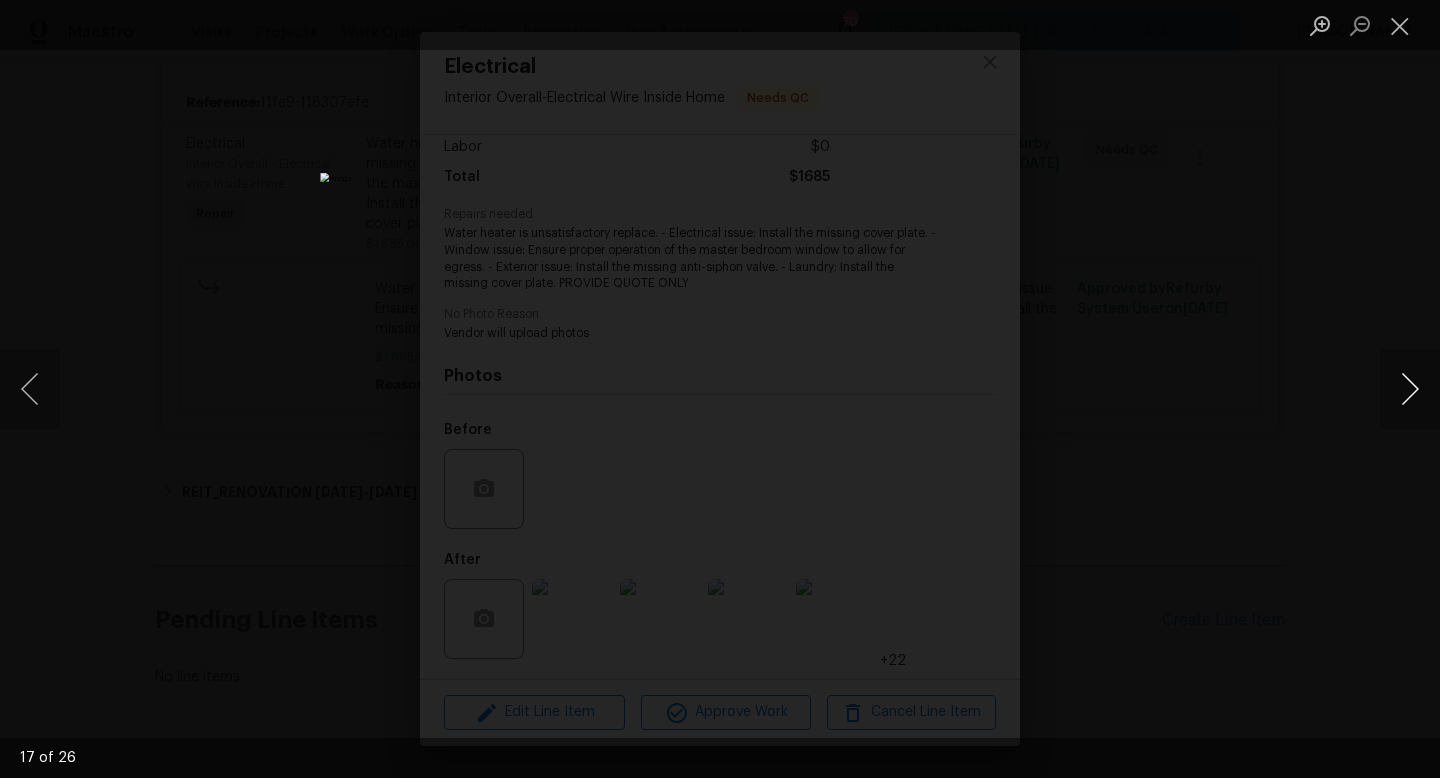 click at bounding box center [1410, 389] 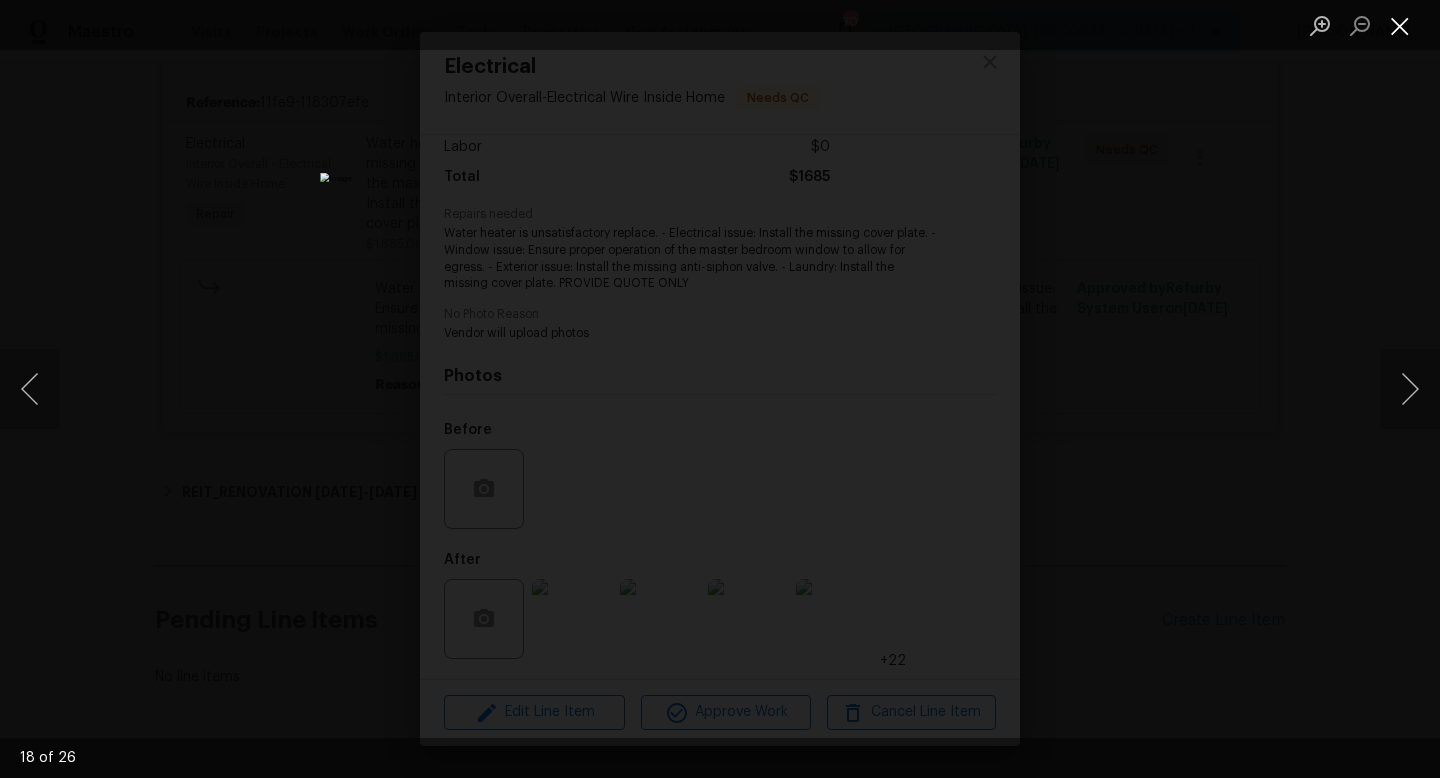 click at bounding box center [1400, 25] 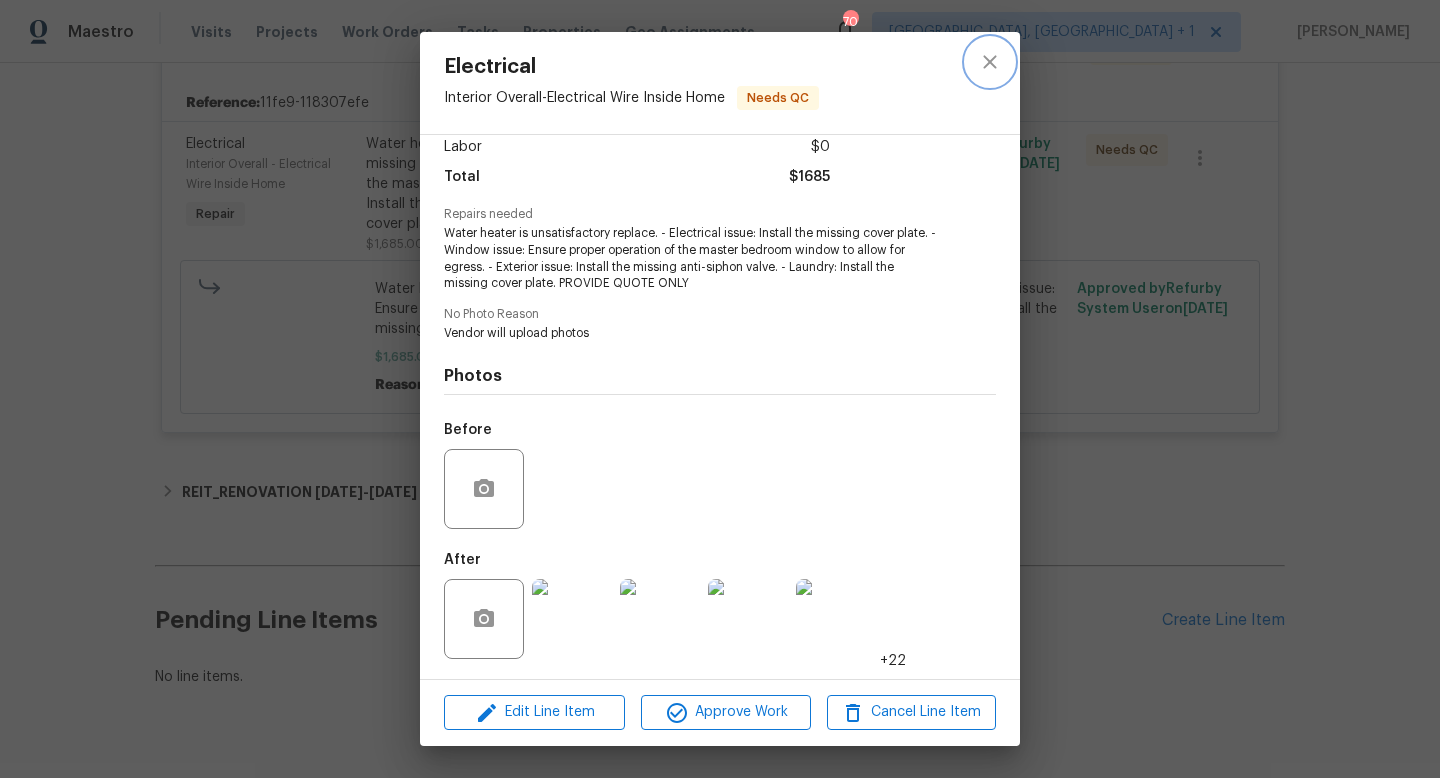 click 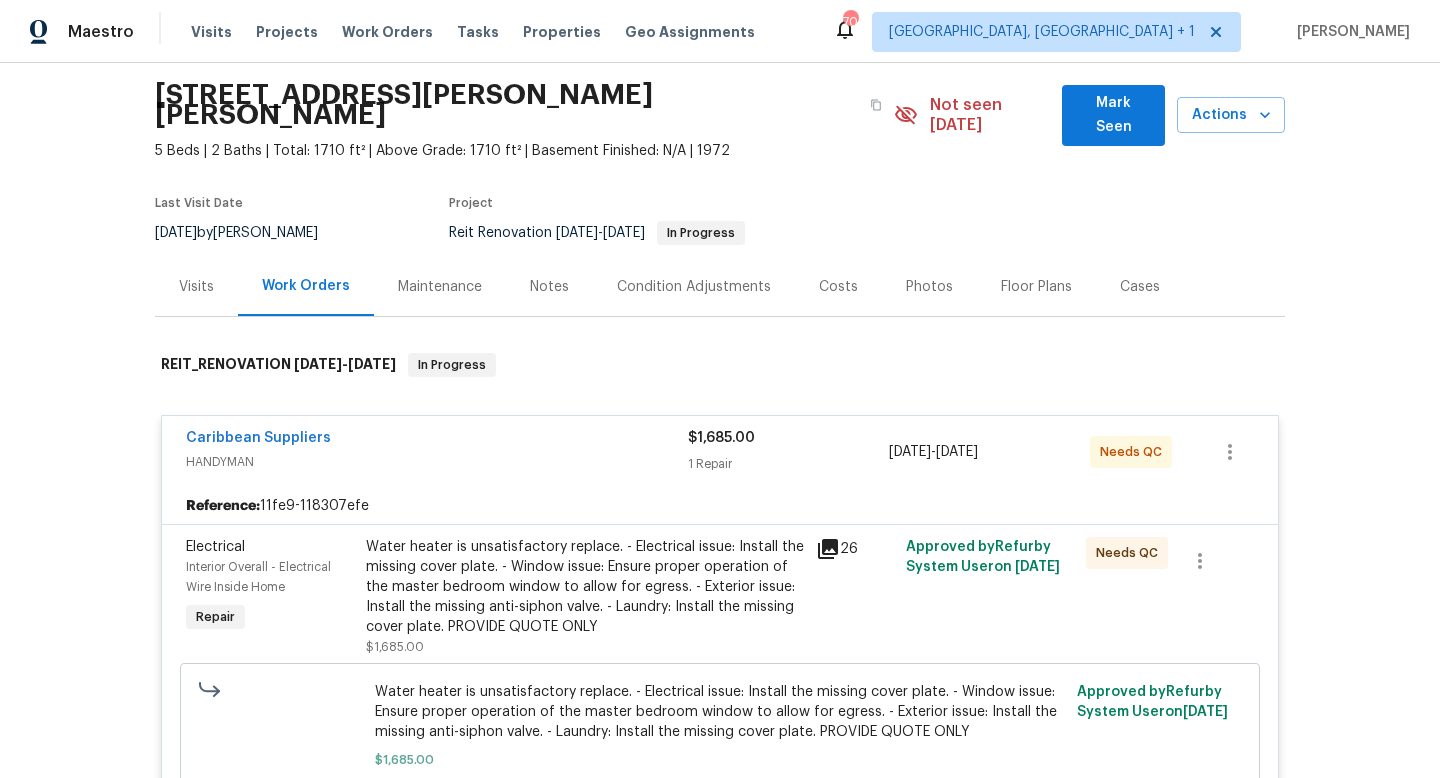 scroll, scrollTop: 0, scrollLeft: 0, axis: both 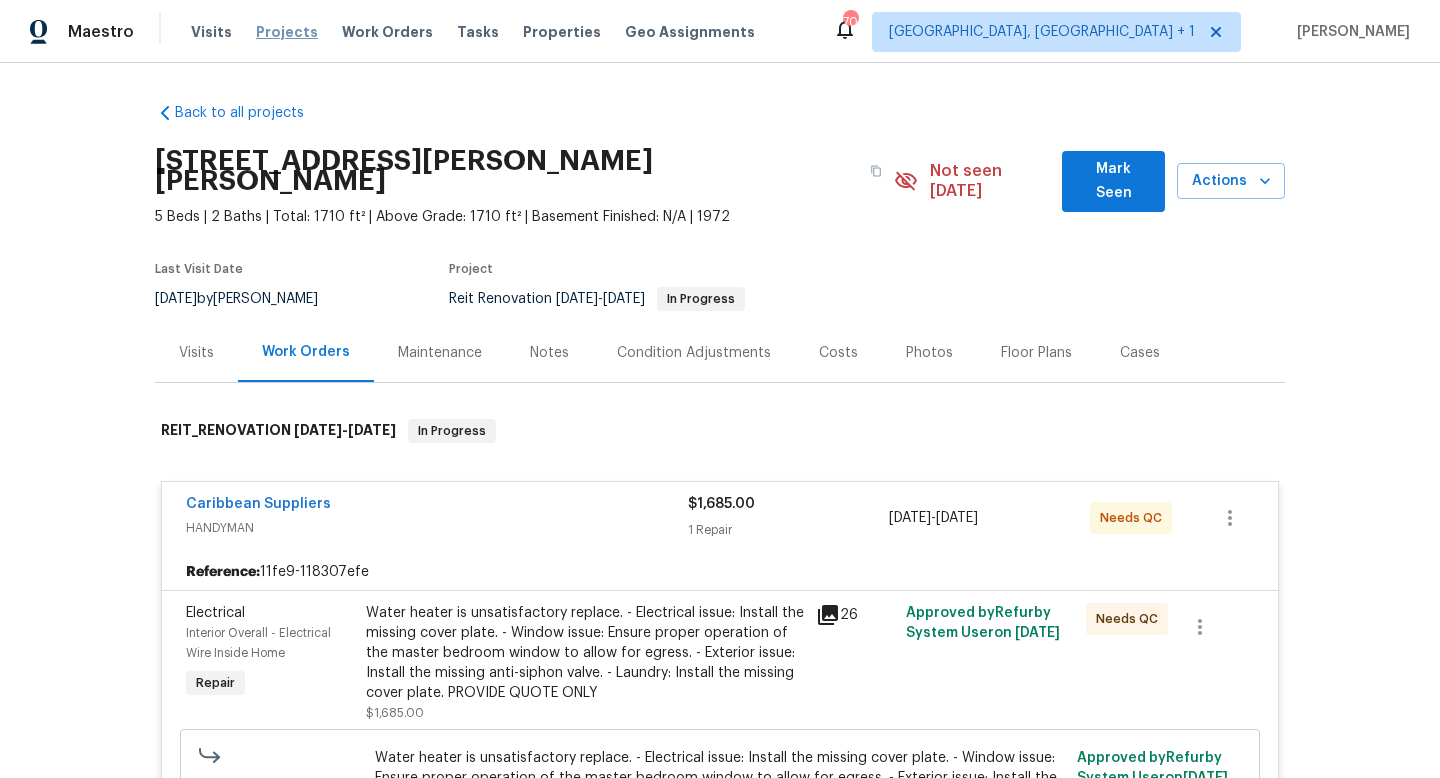 click on "Projects" at bounding box center [287, 32] 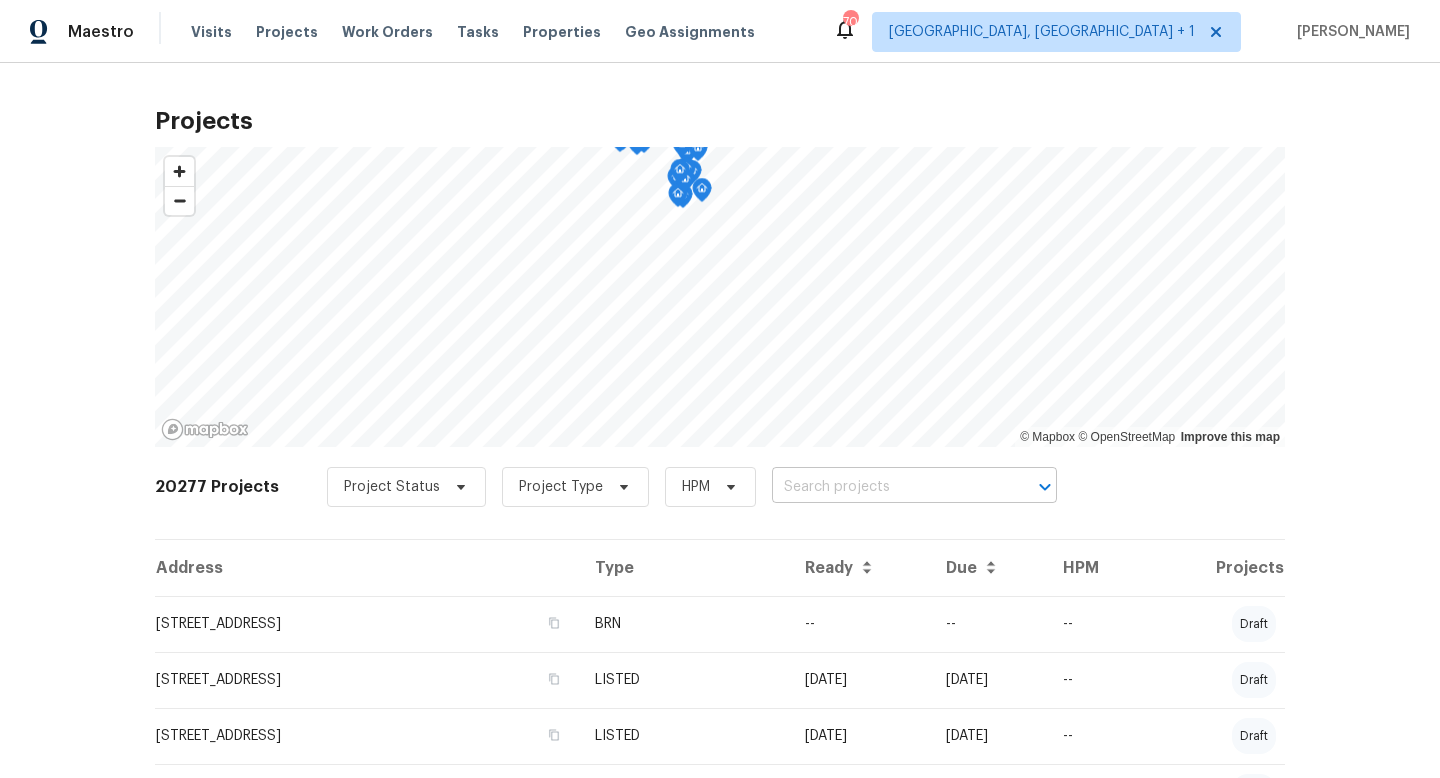 click at bounding box center (886, 487) 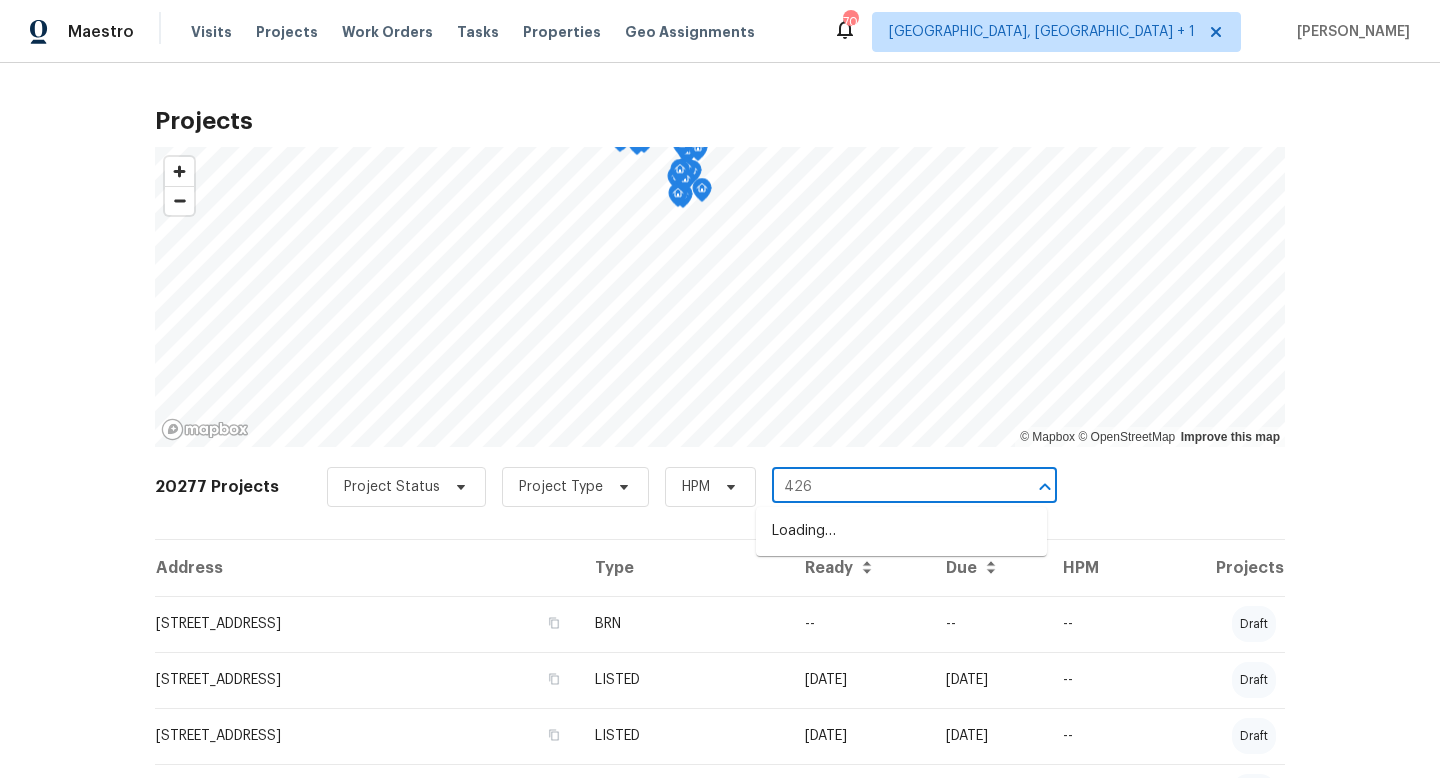 type on "4267" 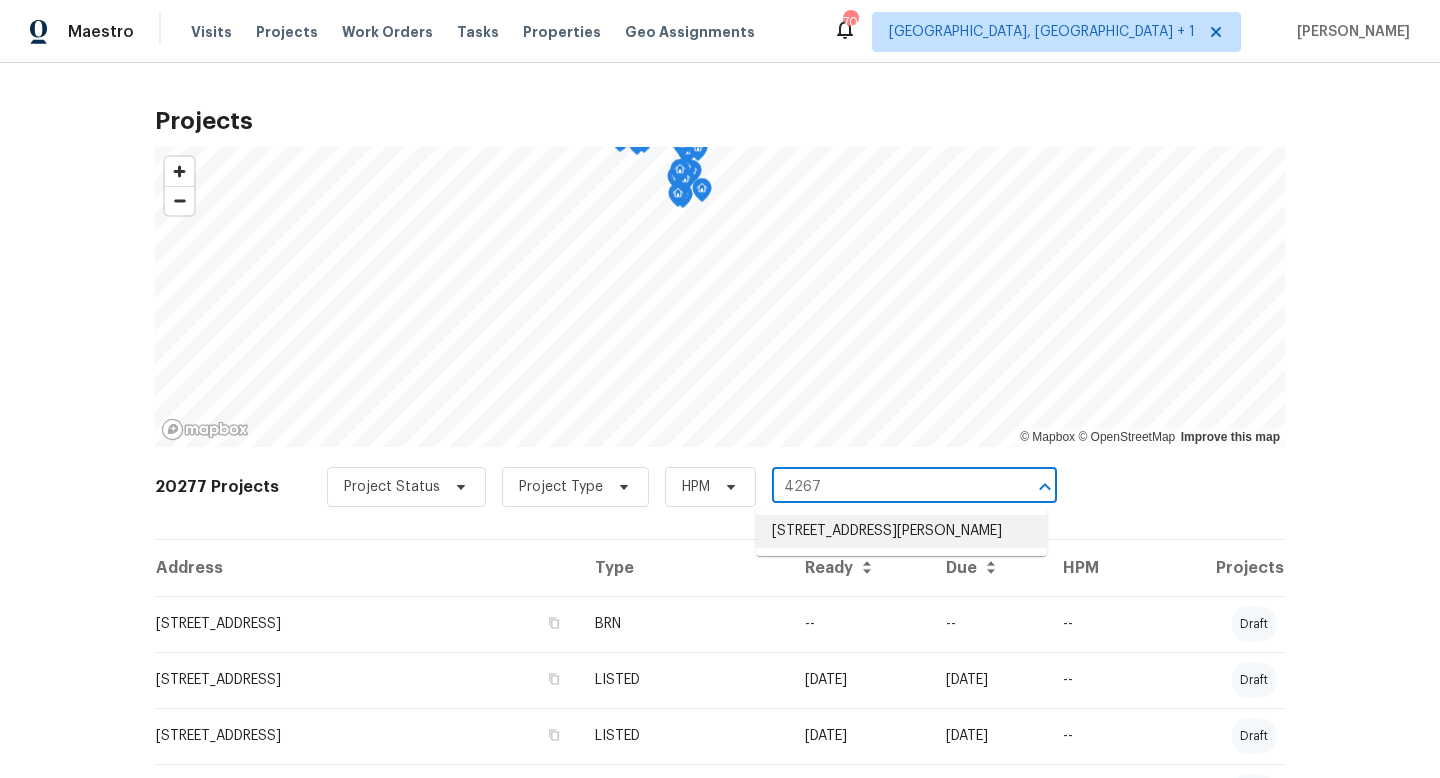 click on "[STREET_ADDRESS][PERSON_NAME]" at bounding box center [901, 531] 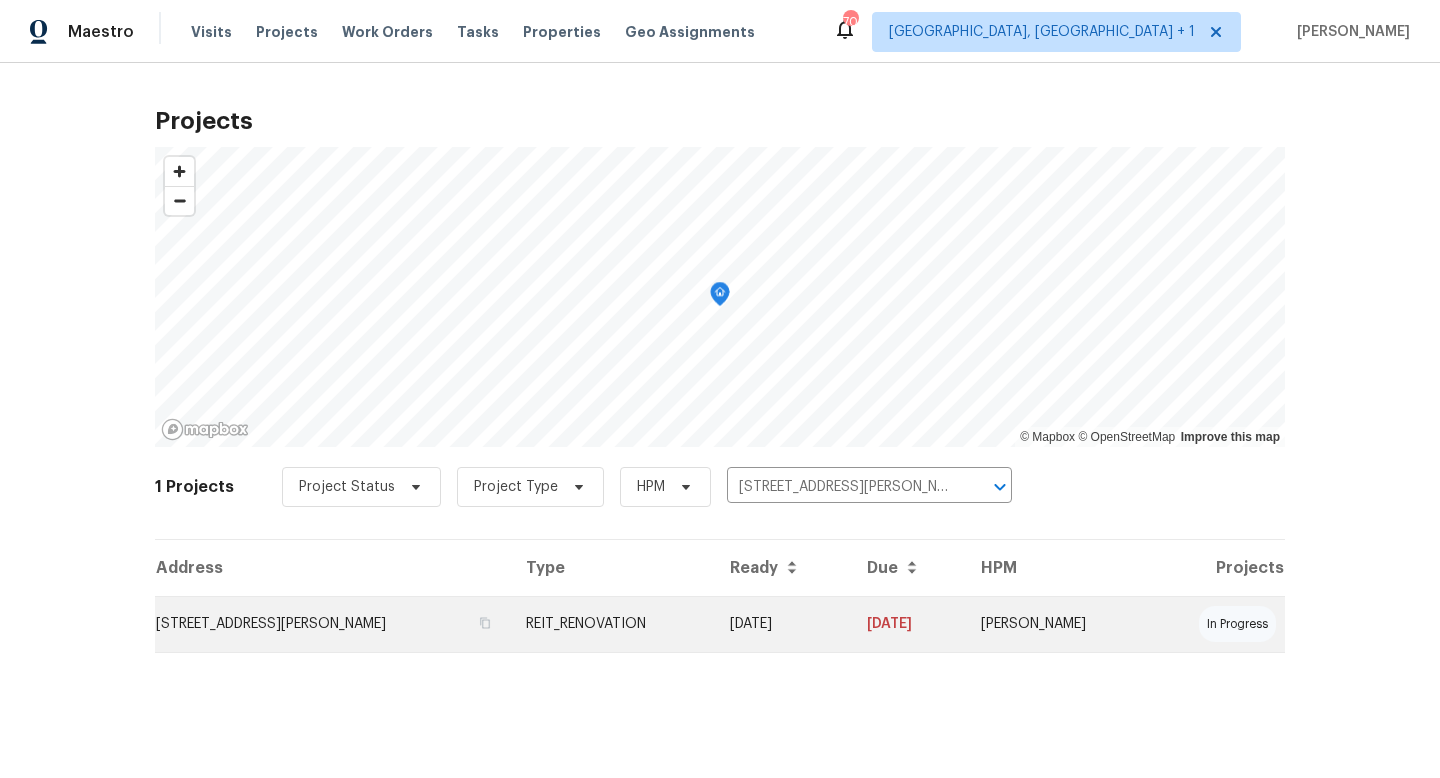 click on "REIT_RENOVATION" at bounding box center [612, 624] 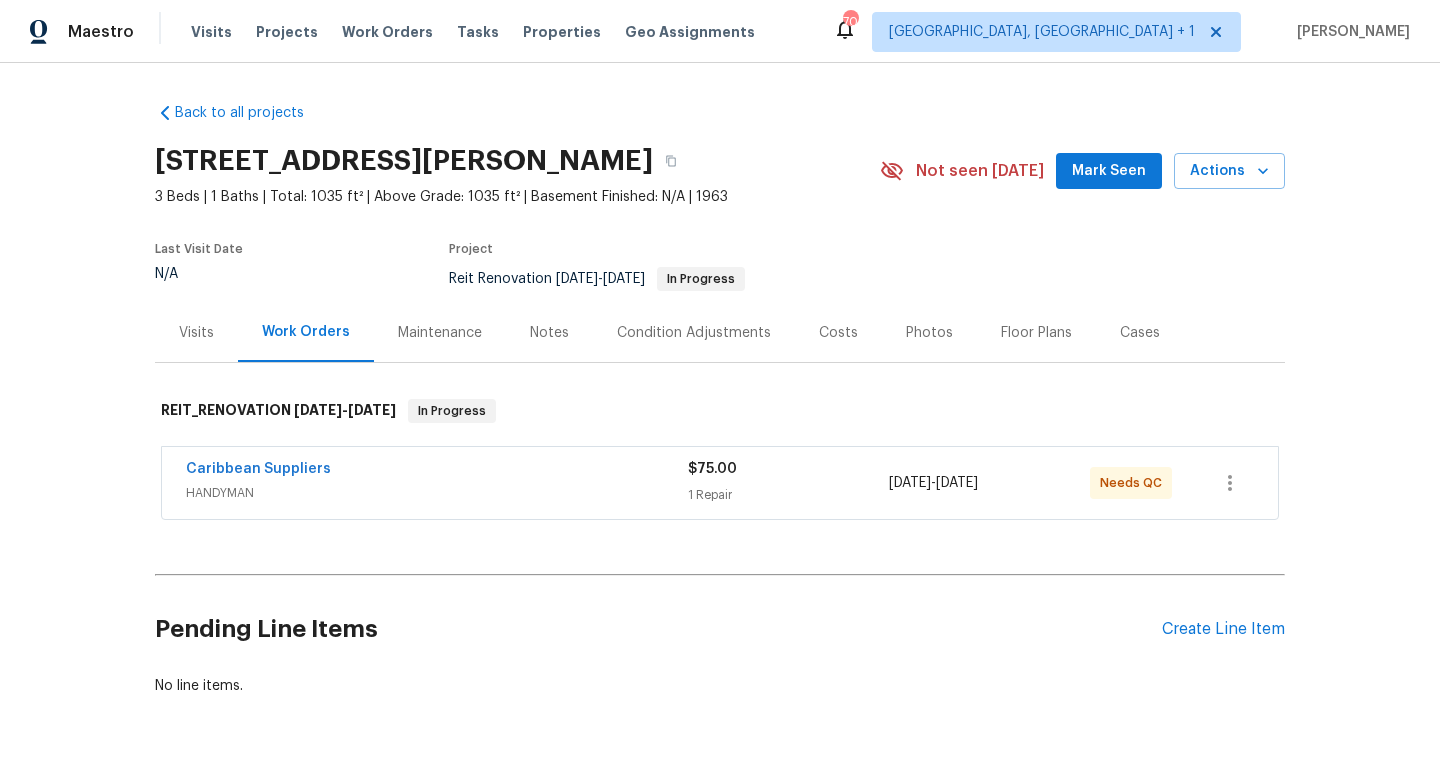 click on "Caribbean Suppliers" at bounding box center [437, 471] 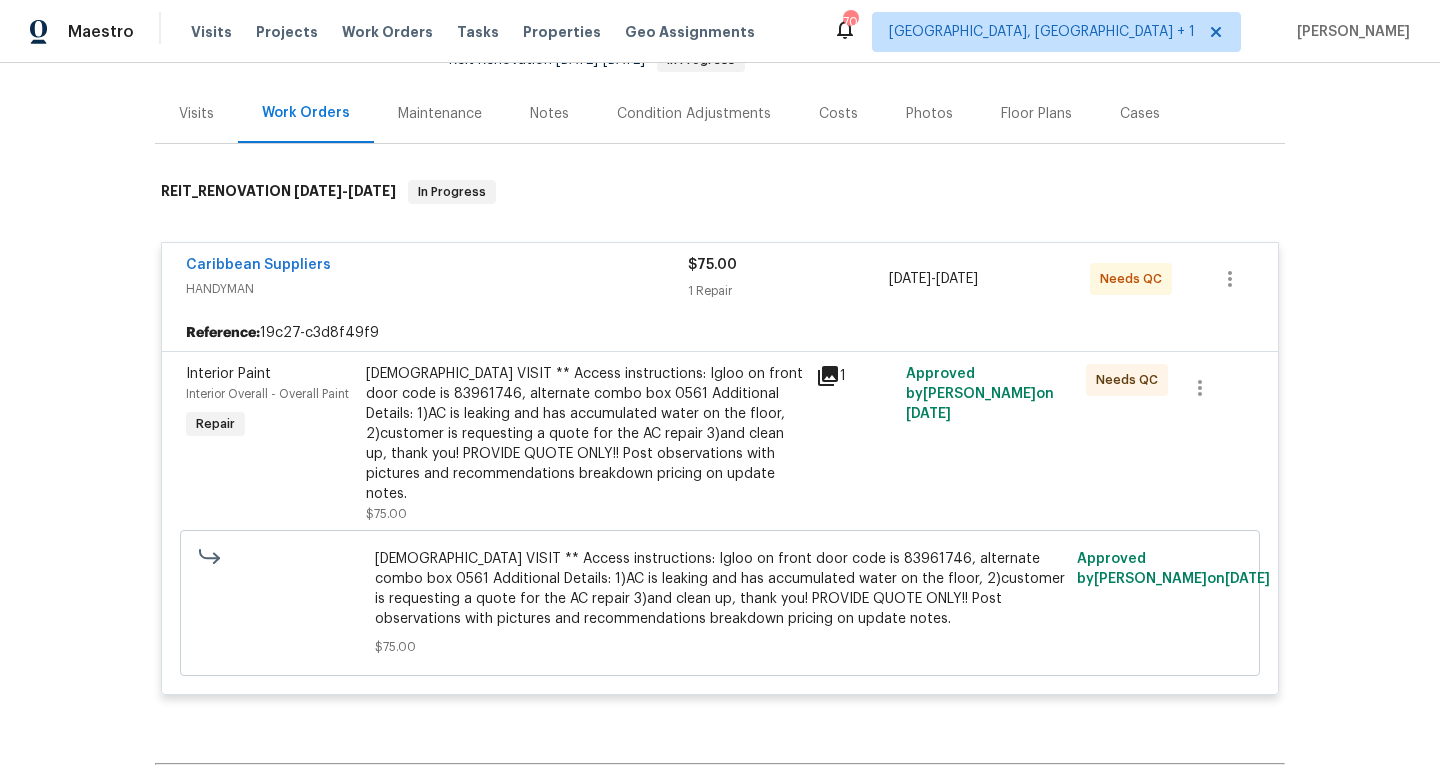 scroll, scrollTop: 221, scrollLeft: 0, axis: vertical 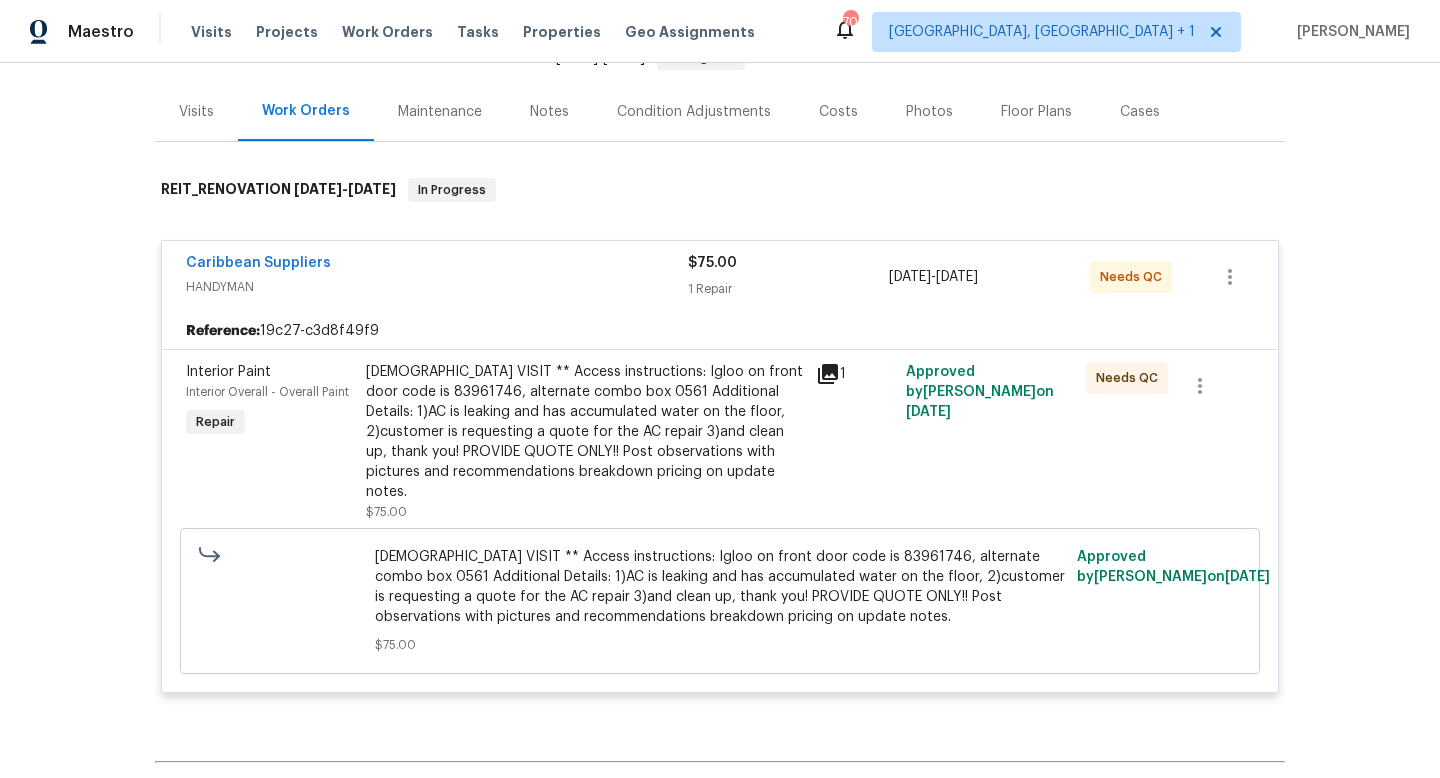 click on "[DEMOGRAPHIC_DATA] VISIT **
Access instructions: Igloo on front door code is 83961746, alternate combo box 0561
Additional Details: 1)AC is leaking and has accumulated water on the floor,
2)customer is requesting a quote for the AC repair
3)and clean up, thank you!
PROVIDE QUOTE ONLY!!   Post observations with pictures and recommendations breakdown pricing on update notes." at bounding box center (585, 432) 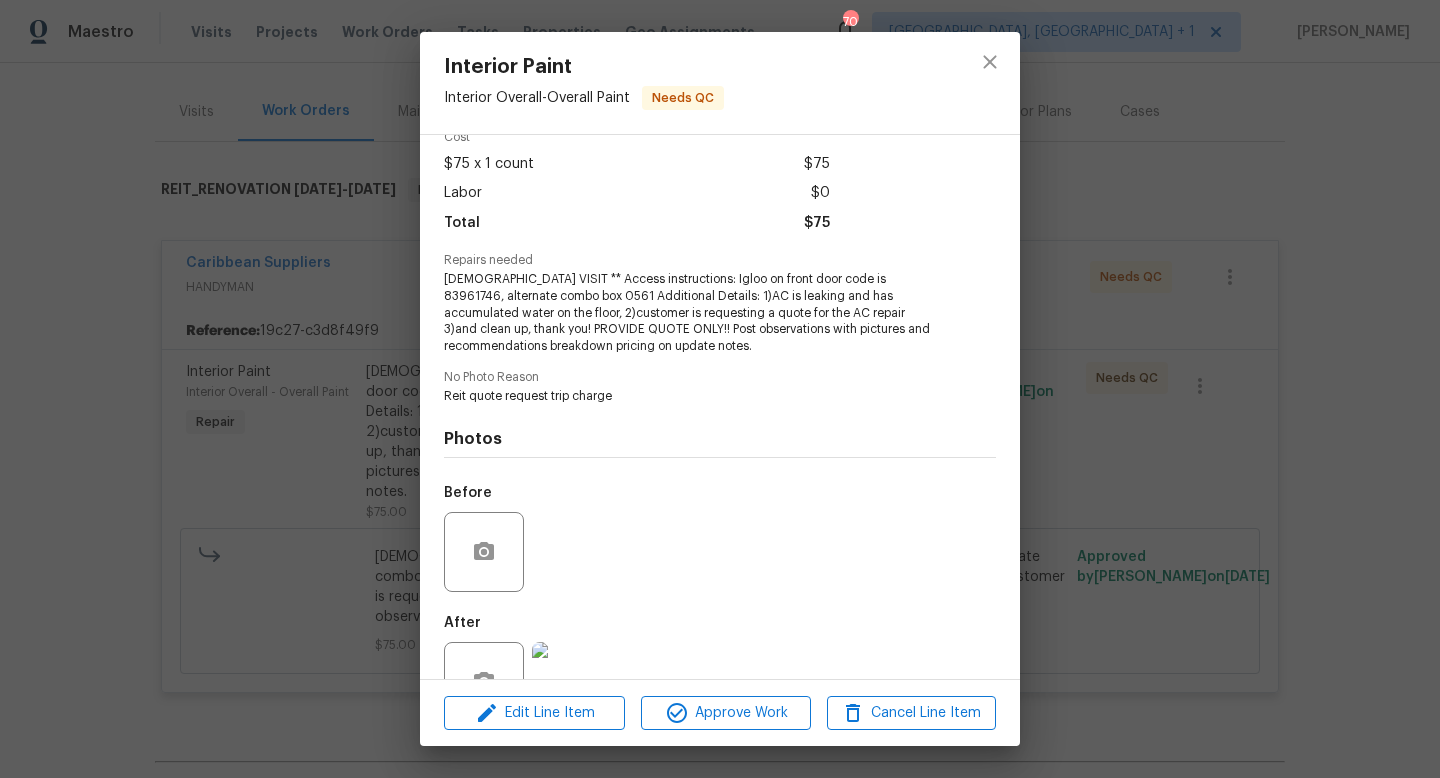scroll, scrollTop: 160, scrollLeft: 0, axis: vertical 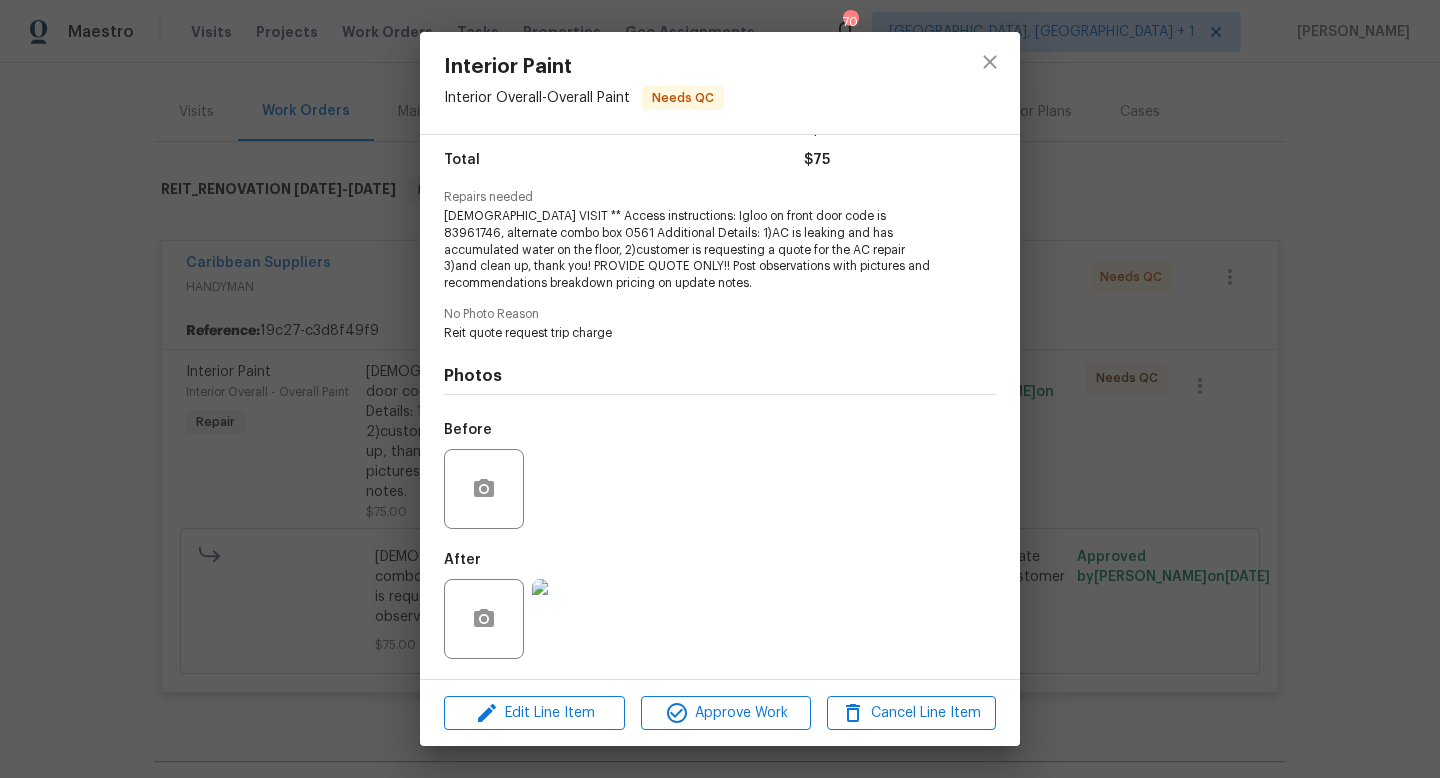 click at bounding box center [572, 619] 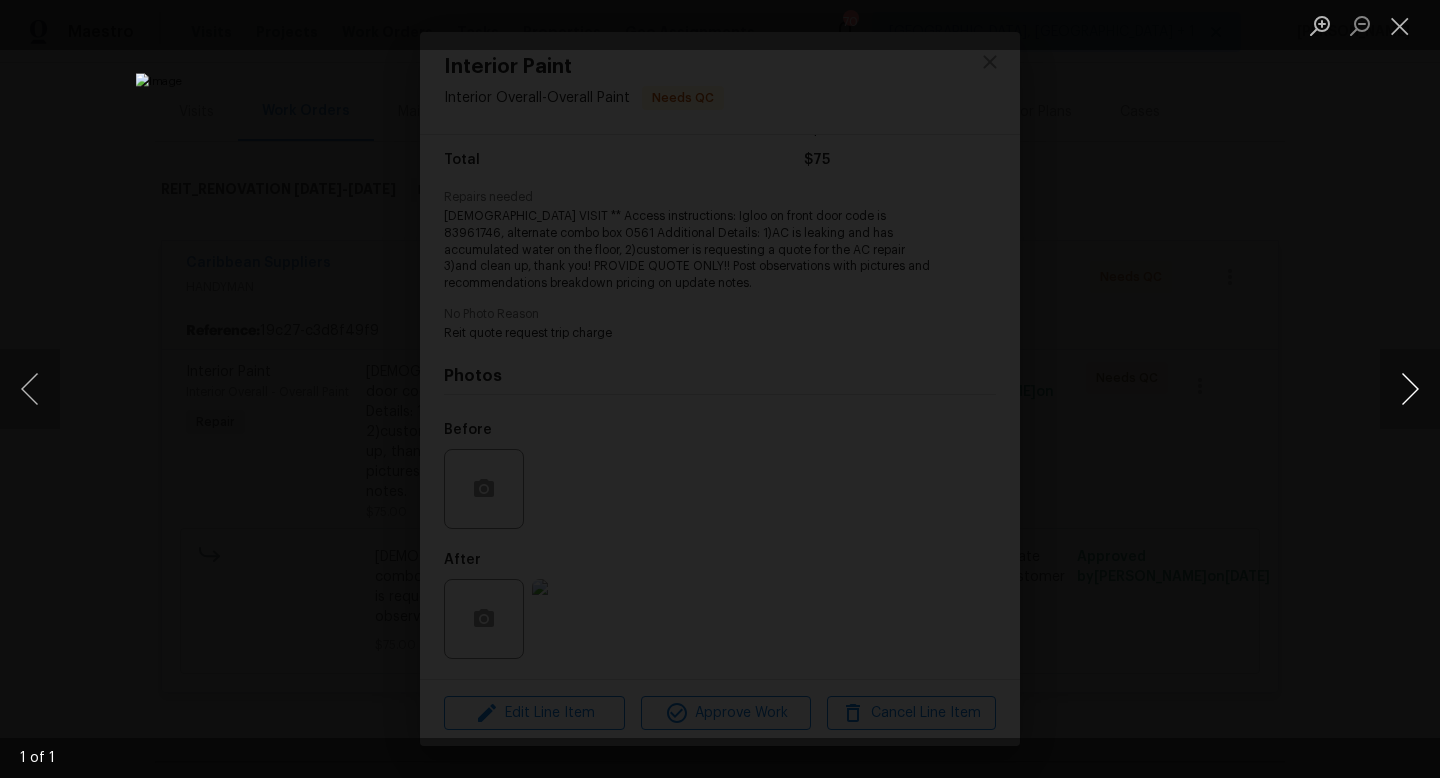 click at bounding box center (1410, 389) 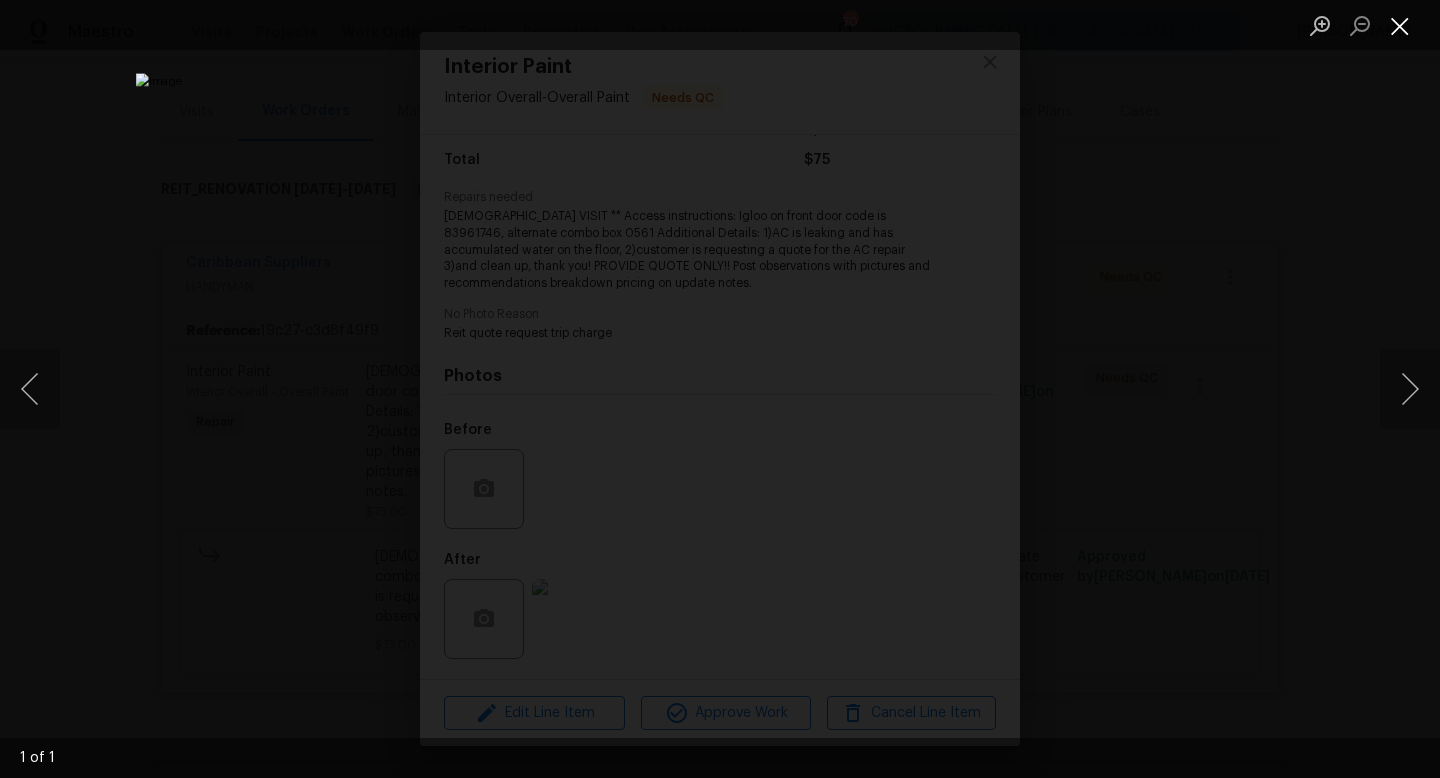 click at bounding box center (1400, 25) 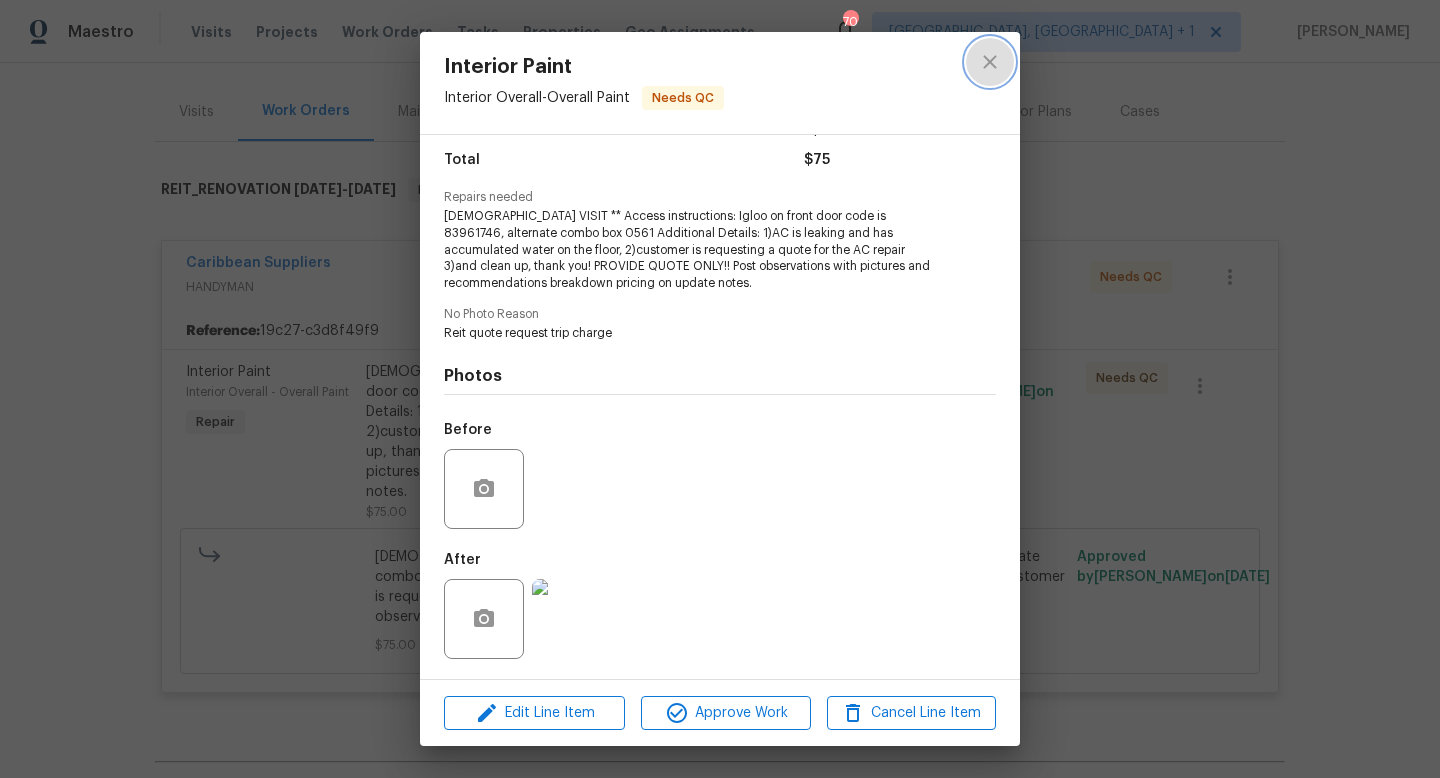 click 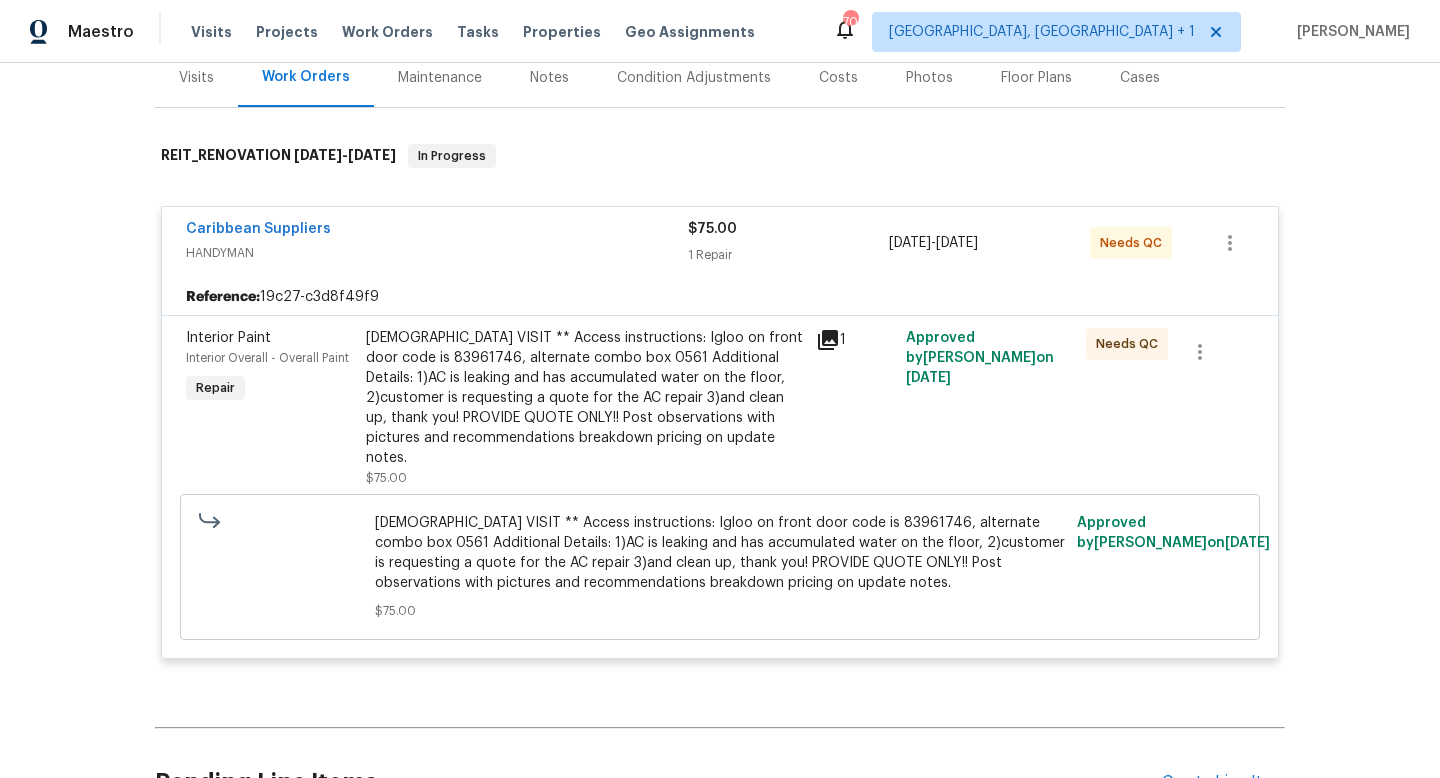 scroll, scrollTop: 252, scrollLeft: 0, axis: vertical 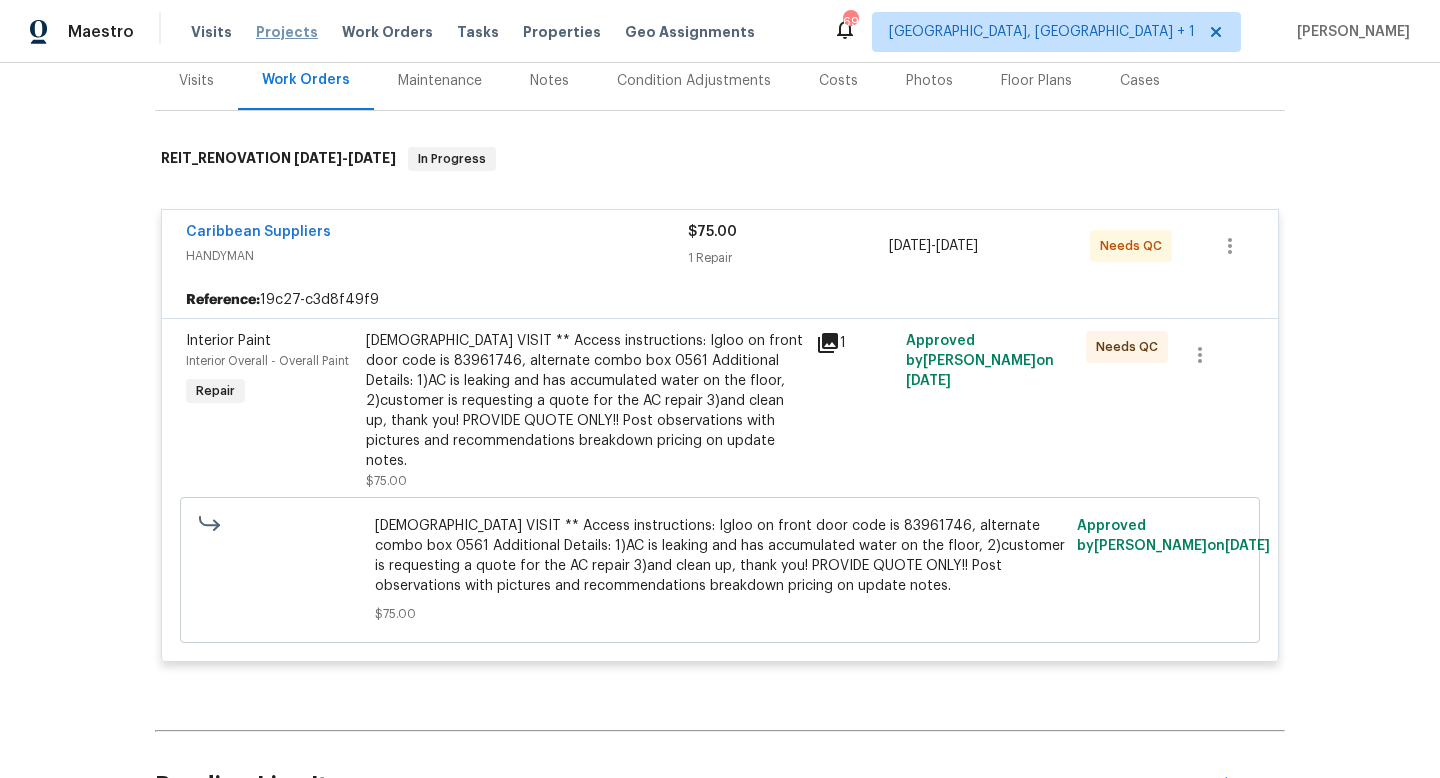 click on "Projects" at bounding box center (287, 32) 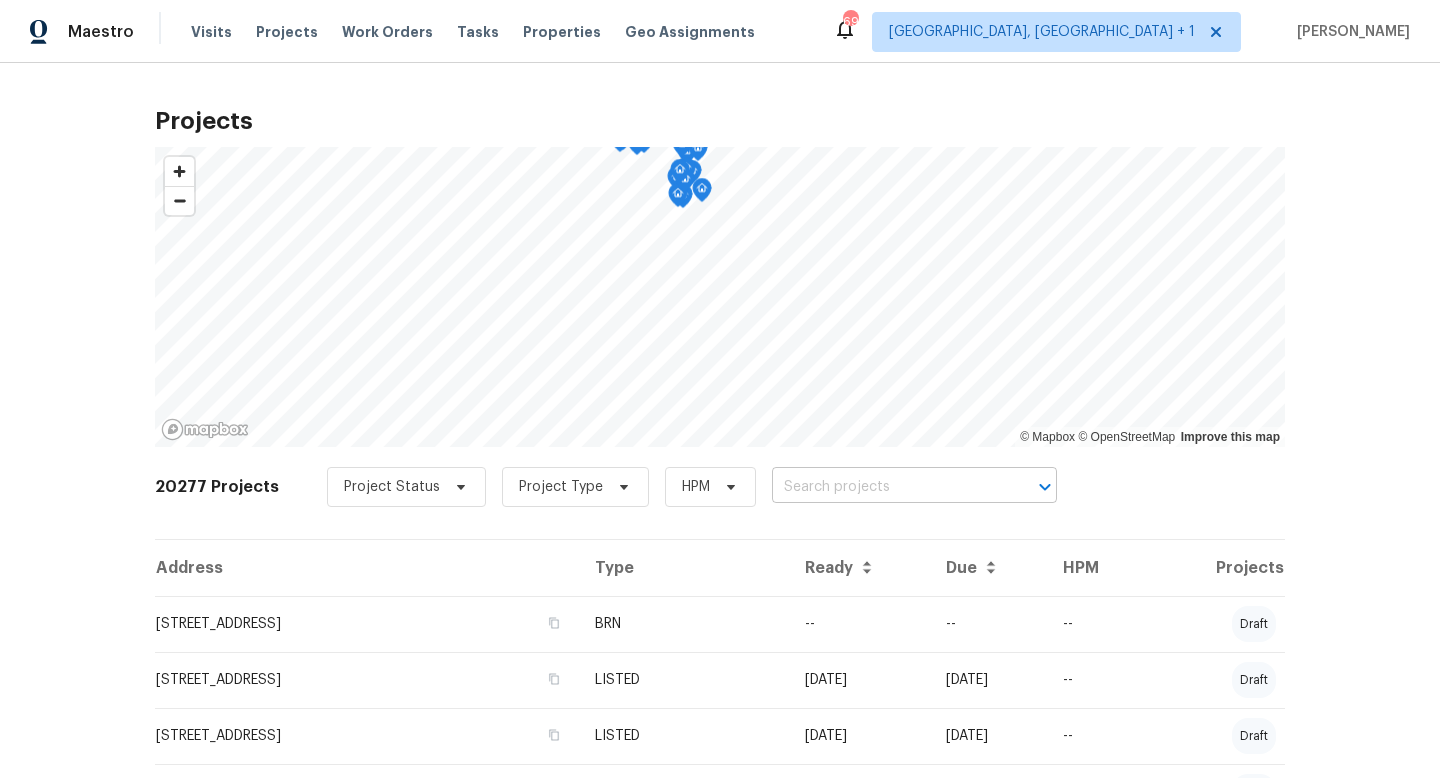 click at bounding box center (886, 487) 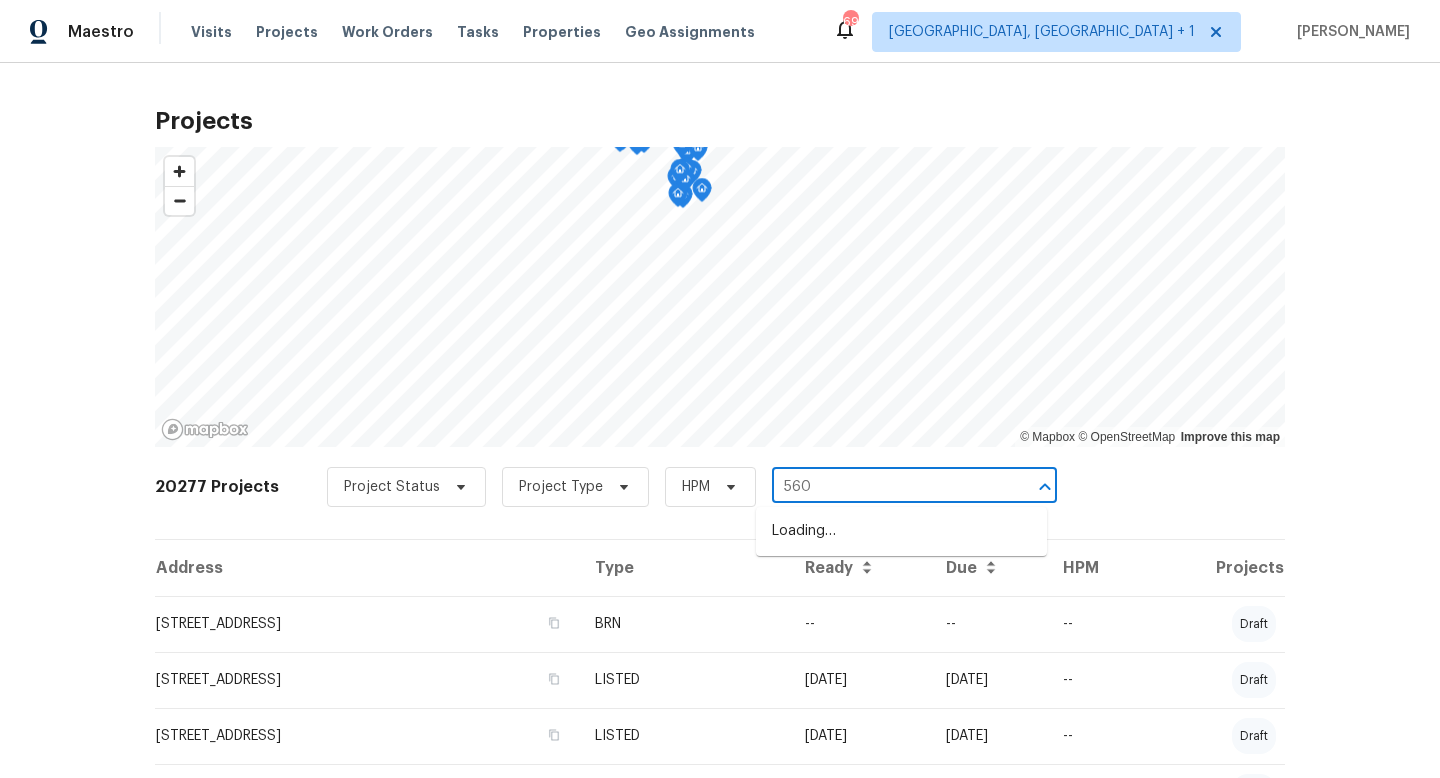 type on "5600" 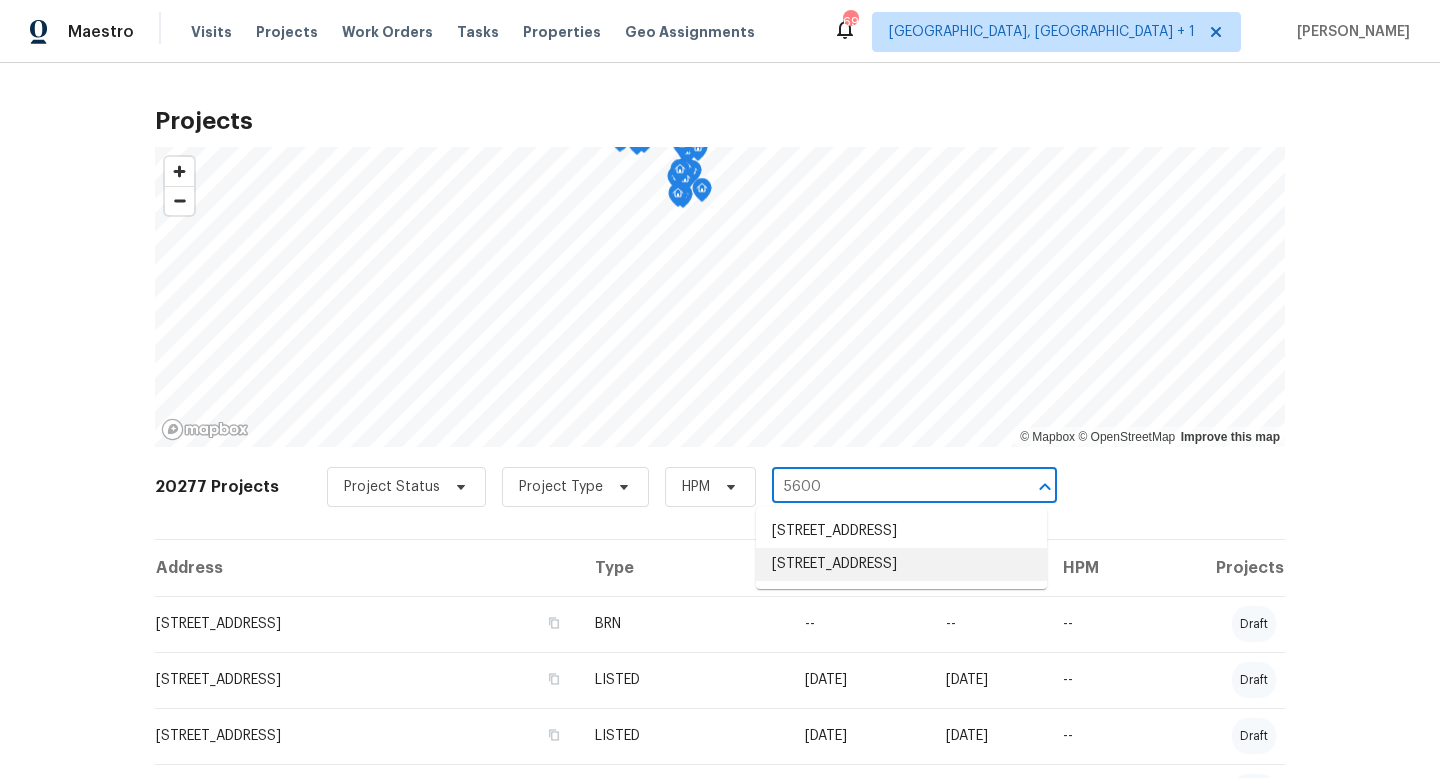 click on "[STREET_ADDRESS]" at bounding box center [901, 564] 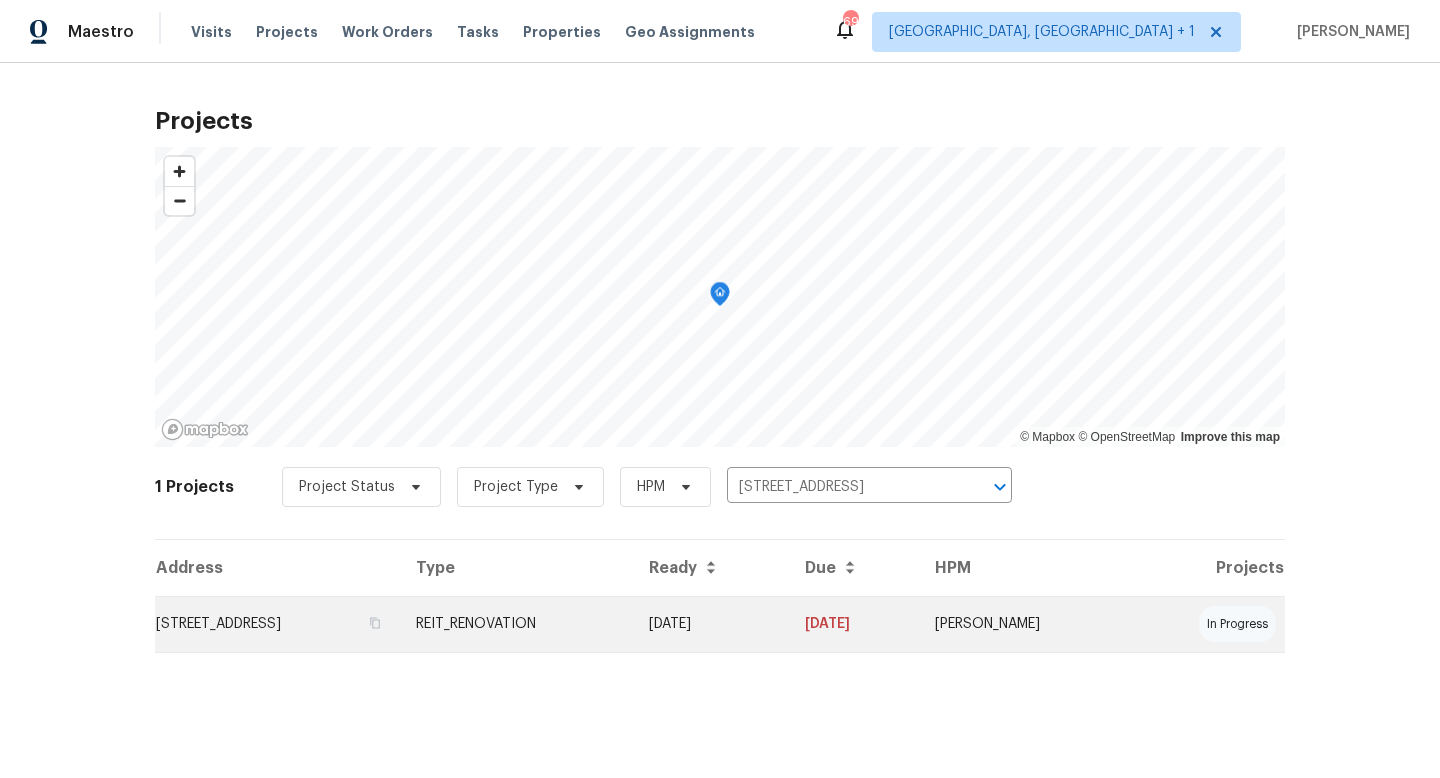 click on "[DATE]" at bounding box center [711, 624] 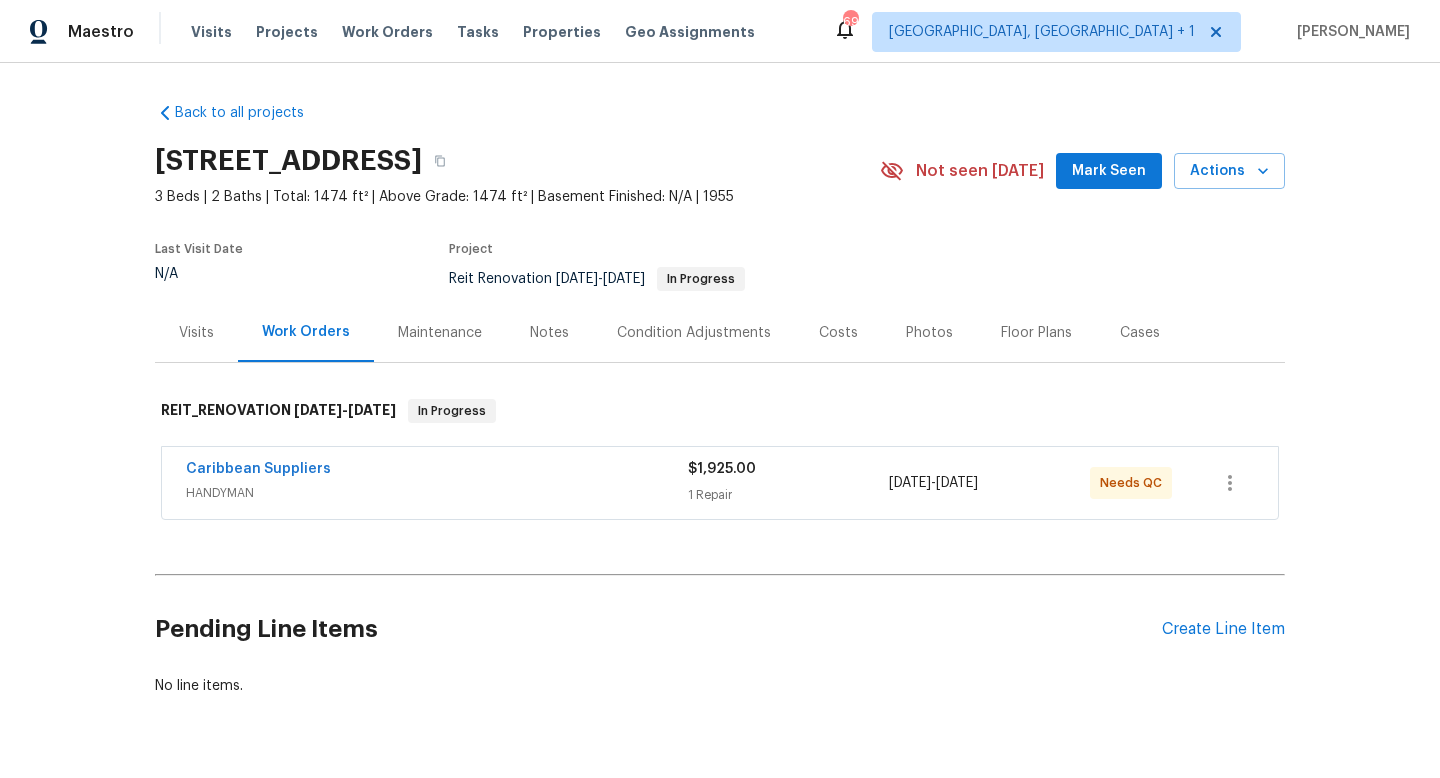 click on "1 Repair" at bounding box center (788, 495) 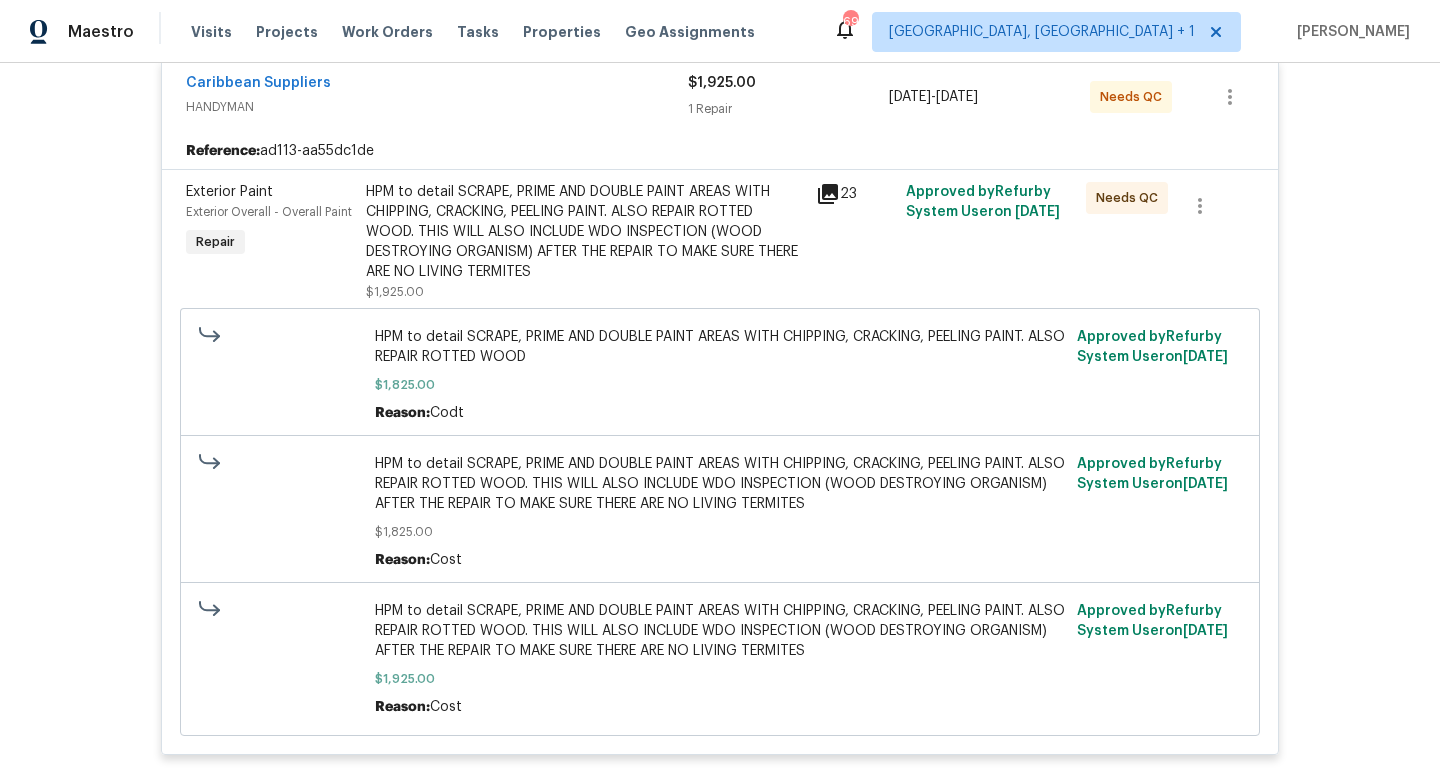 scroll, scrollTop: 408, scrollLeft: 0, axis: vertical 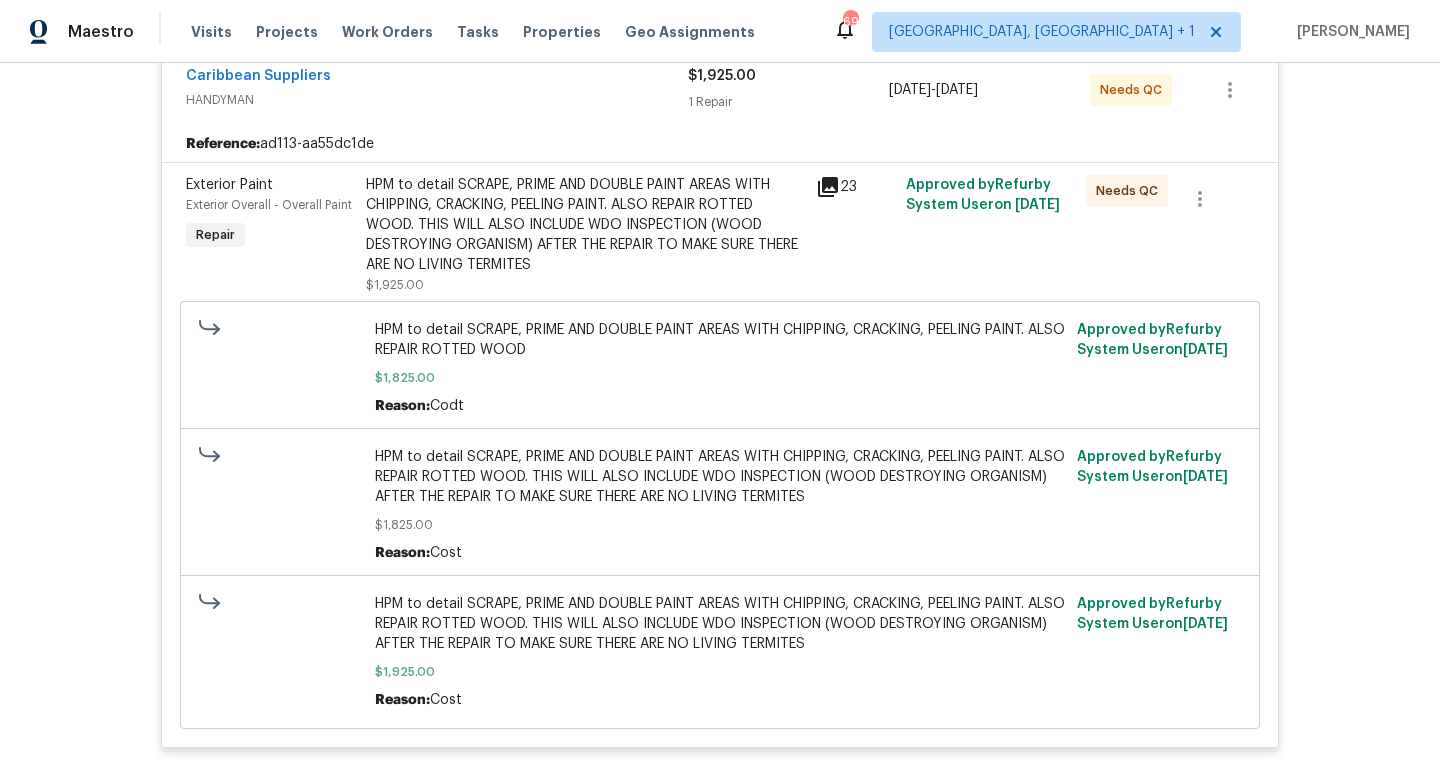 click on "HPM to detail SCRAPE, PRIME AND DOUBLE PAINT AREAS WITH CHIPPING, CRACKING, PEELING PAINT. ALSO REPAIR ROTTED WOOD. THIS WILL ALSO INCLUDE WDO INSPECTION (WOOD DESTROYING ORGANISM) AFTER THE REPAIR TO MAKE SURE THERE ARE NO LIVING TERMITES" at bounding box center (585, 225) 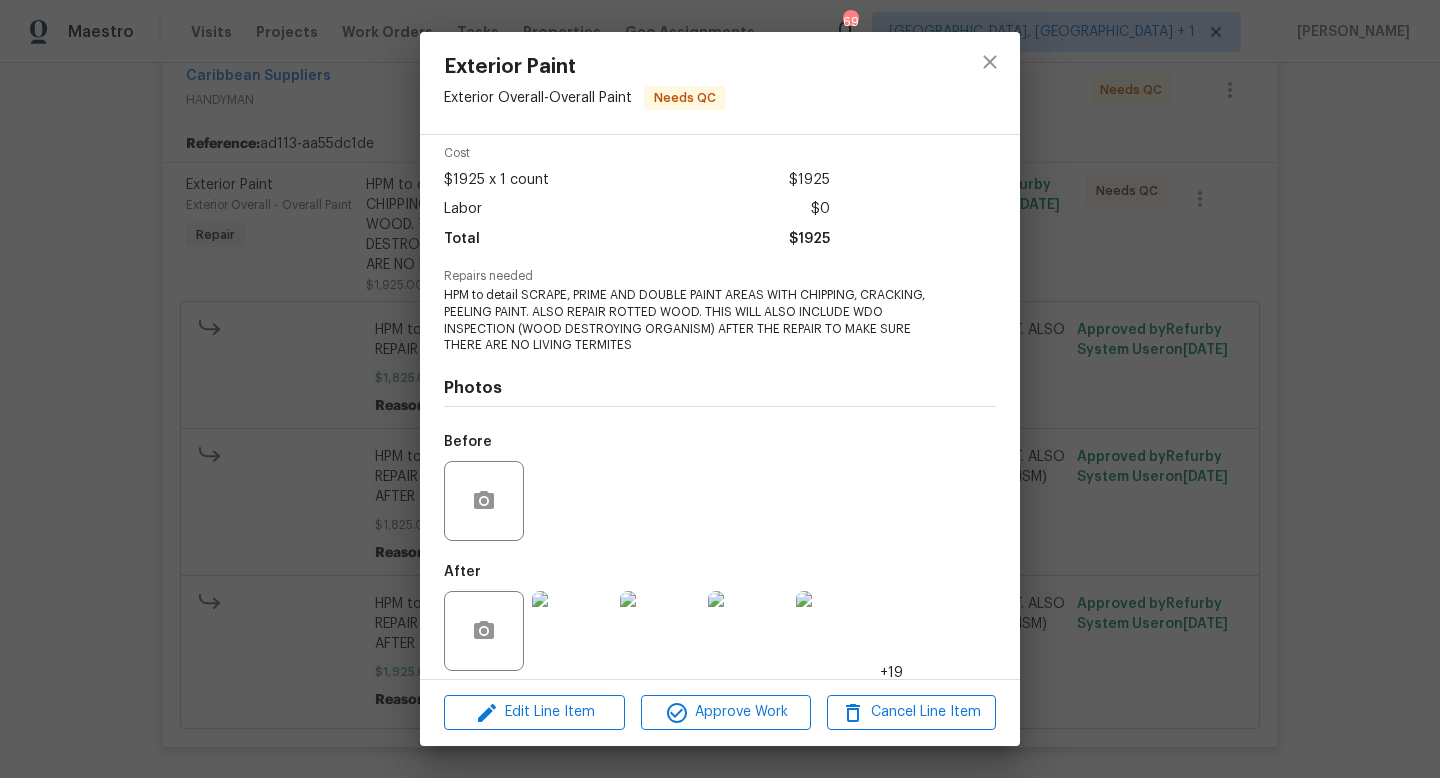 scroll, scrollTop: 93, scrollLeft: 0, axis: vertical 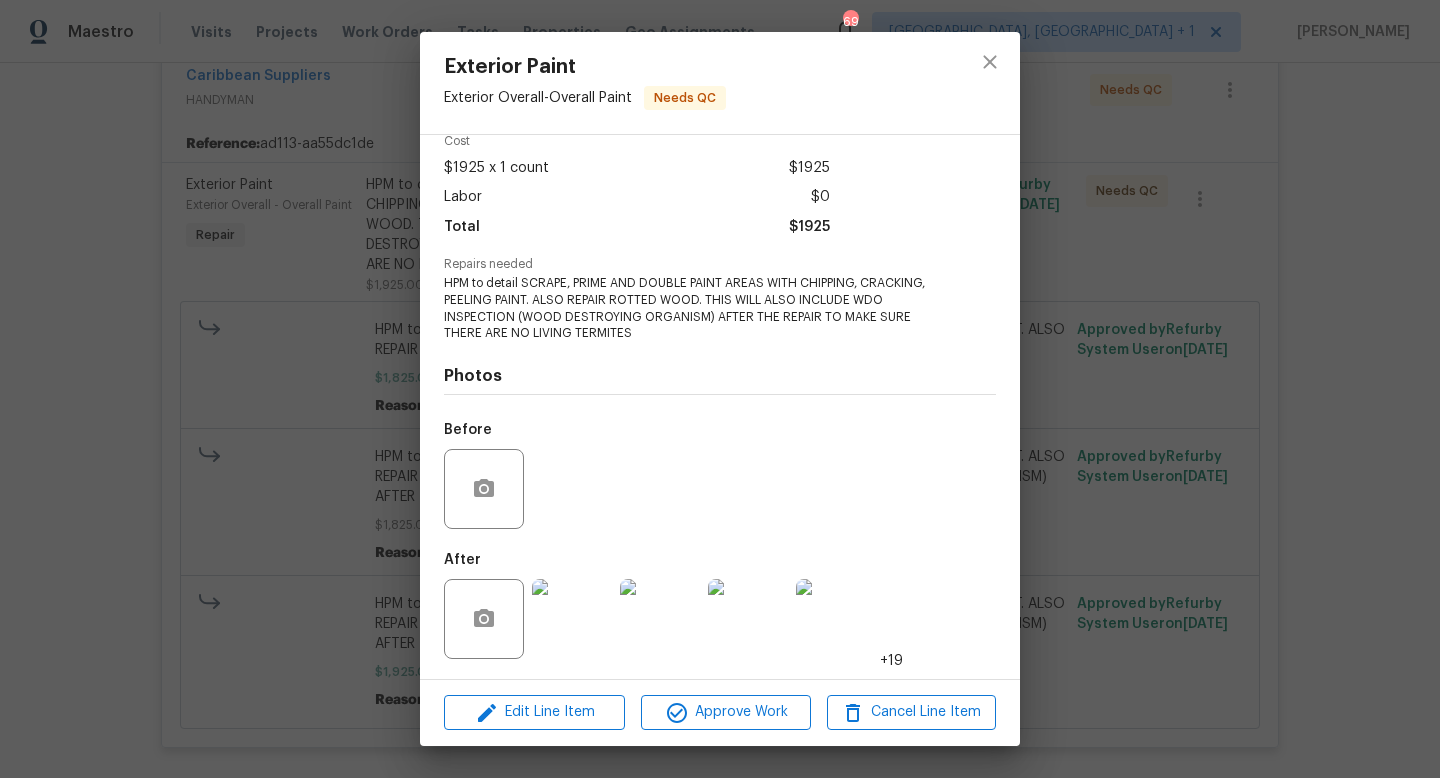 click at bounding box center [572, 619] 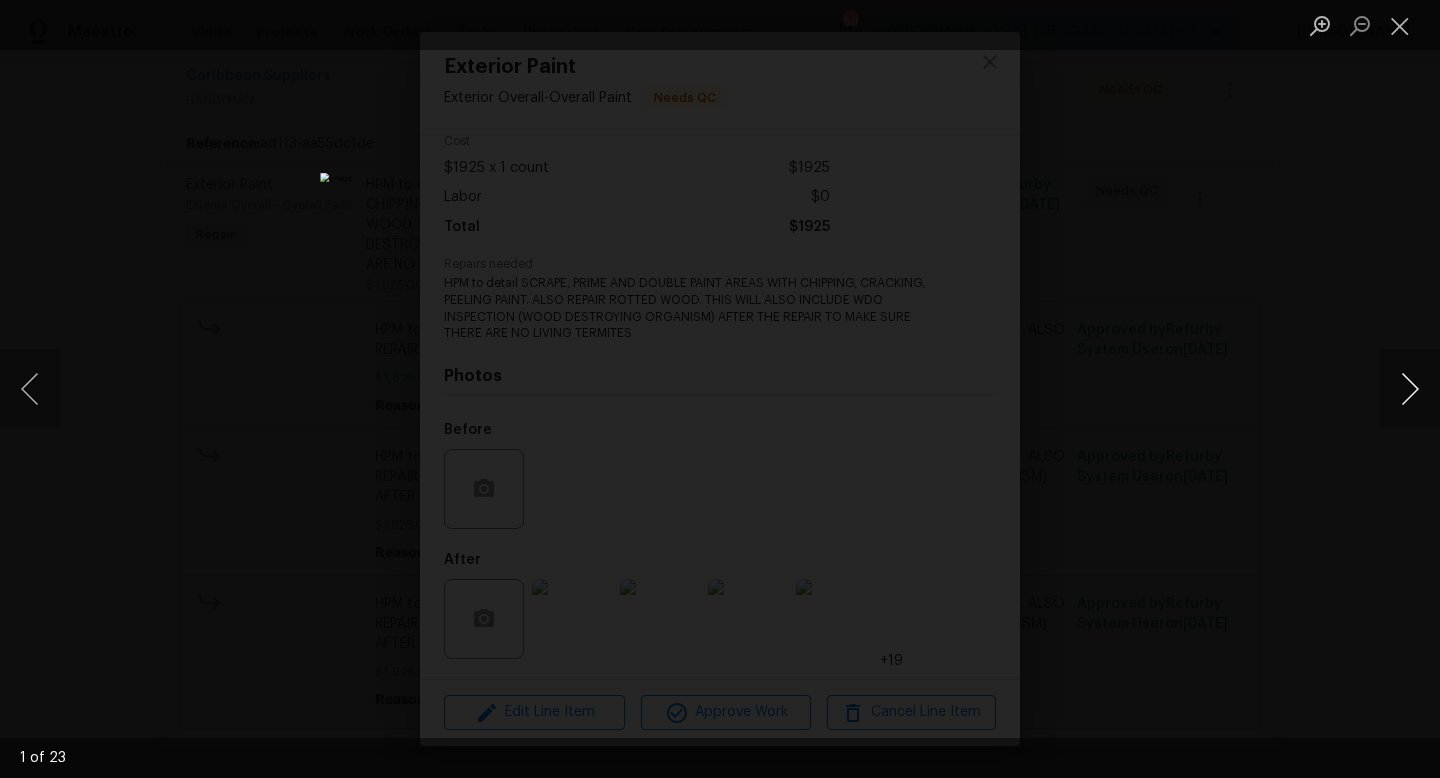 click at bounding box center (1410, 389) 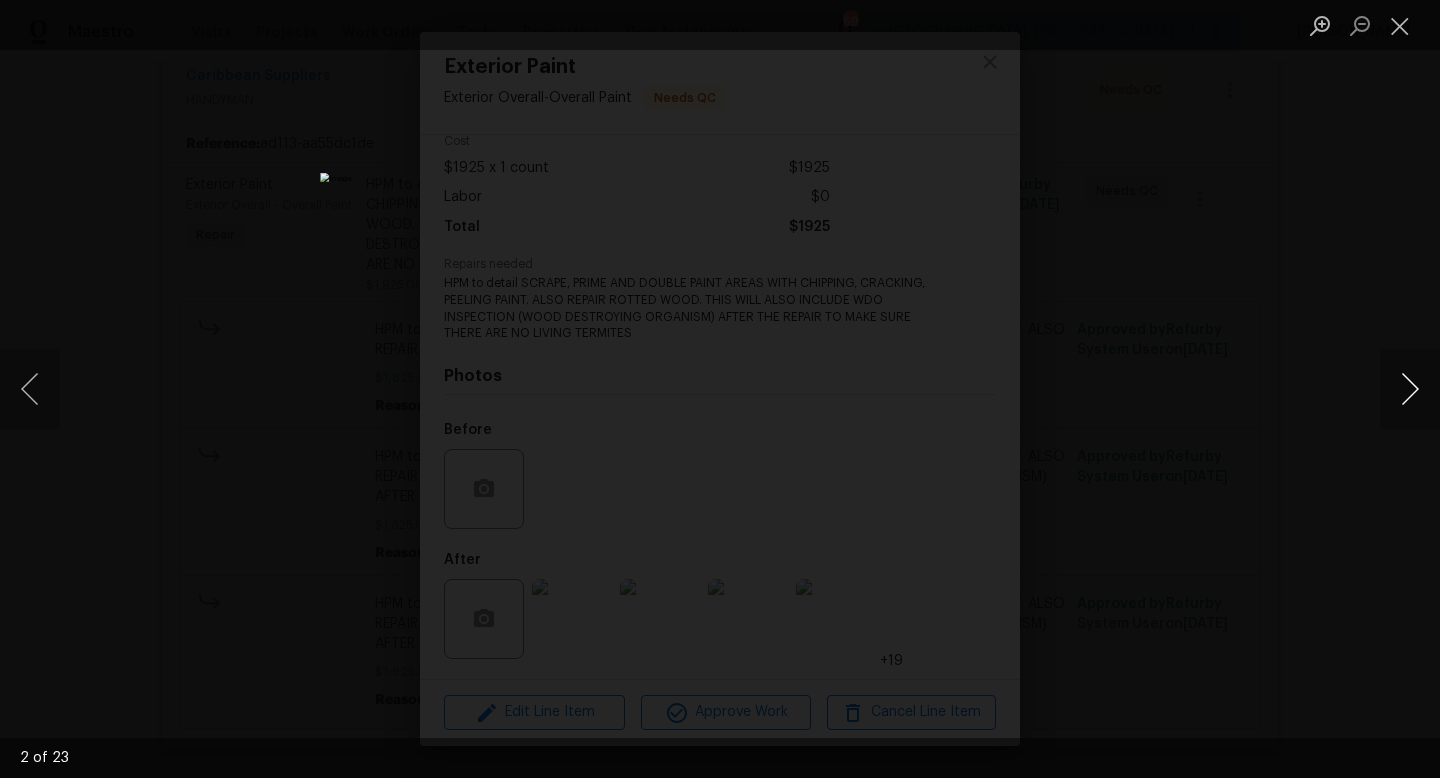 click at bounding box center (1410, 389) 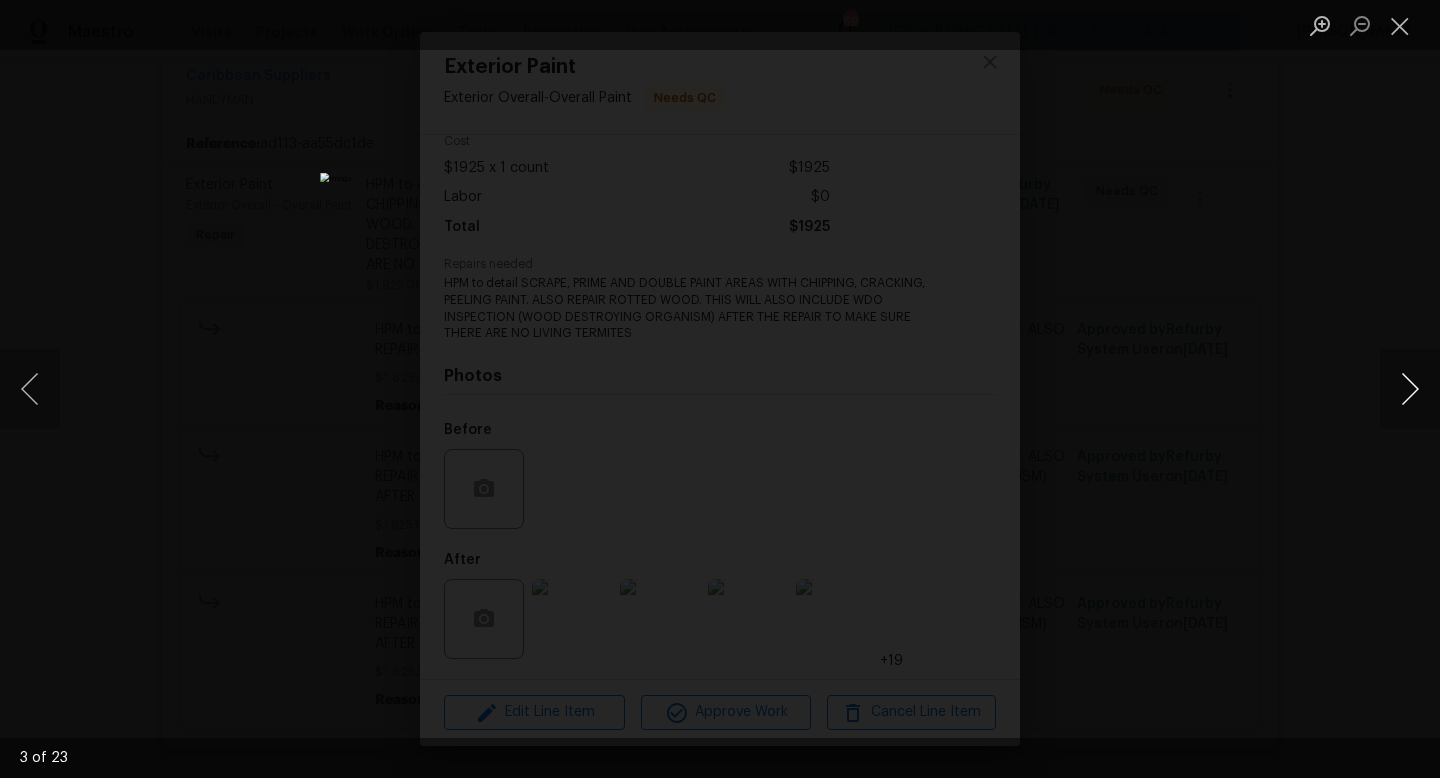 click at bounding box center [1410, 389] 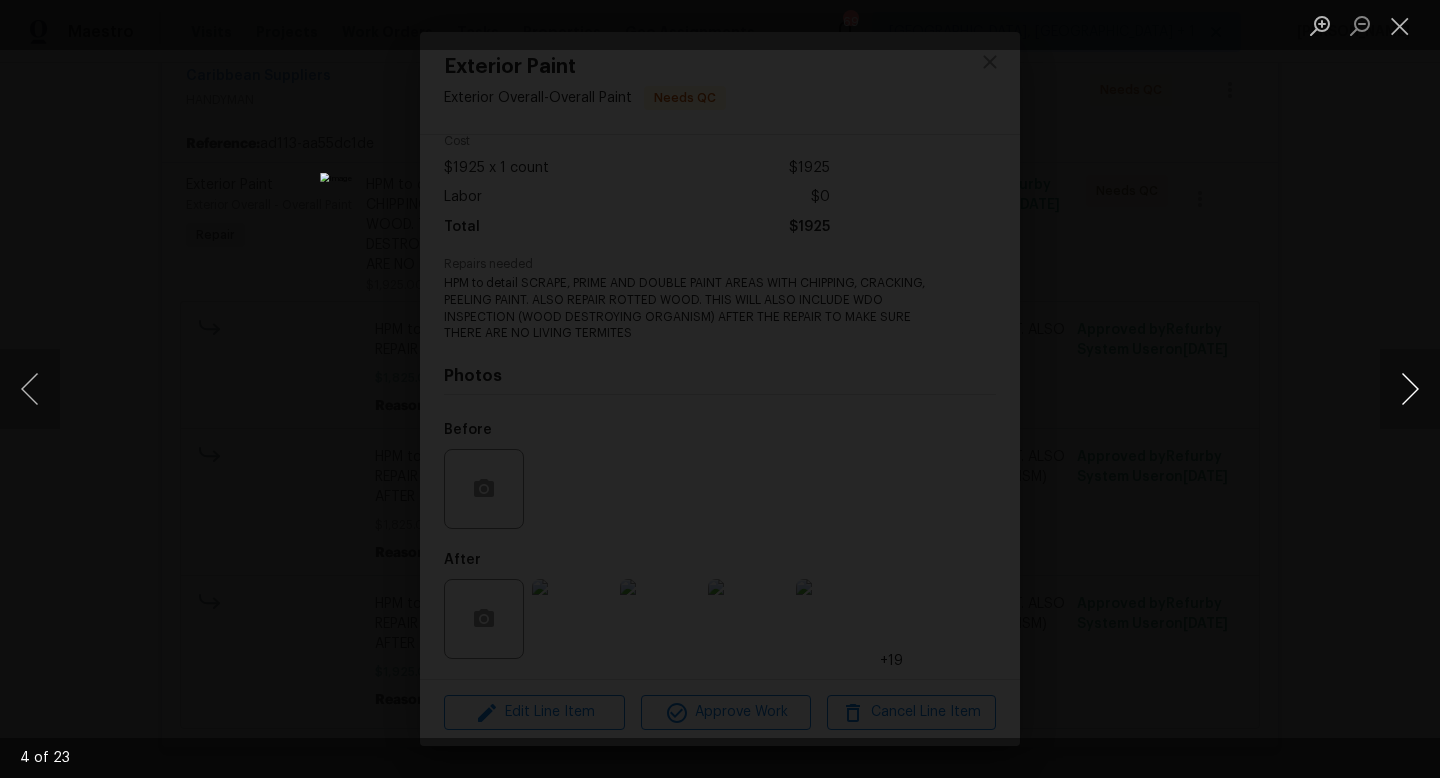 click at bounding box center [1410, 389] 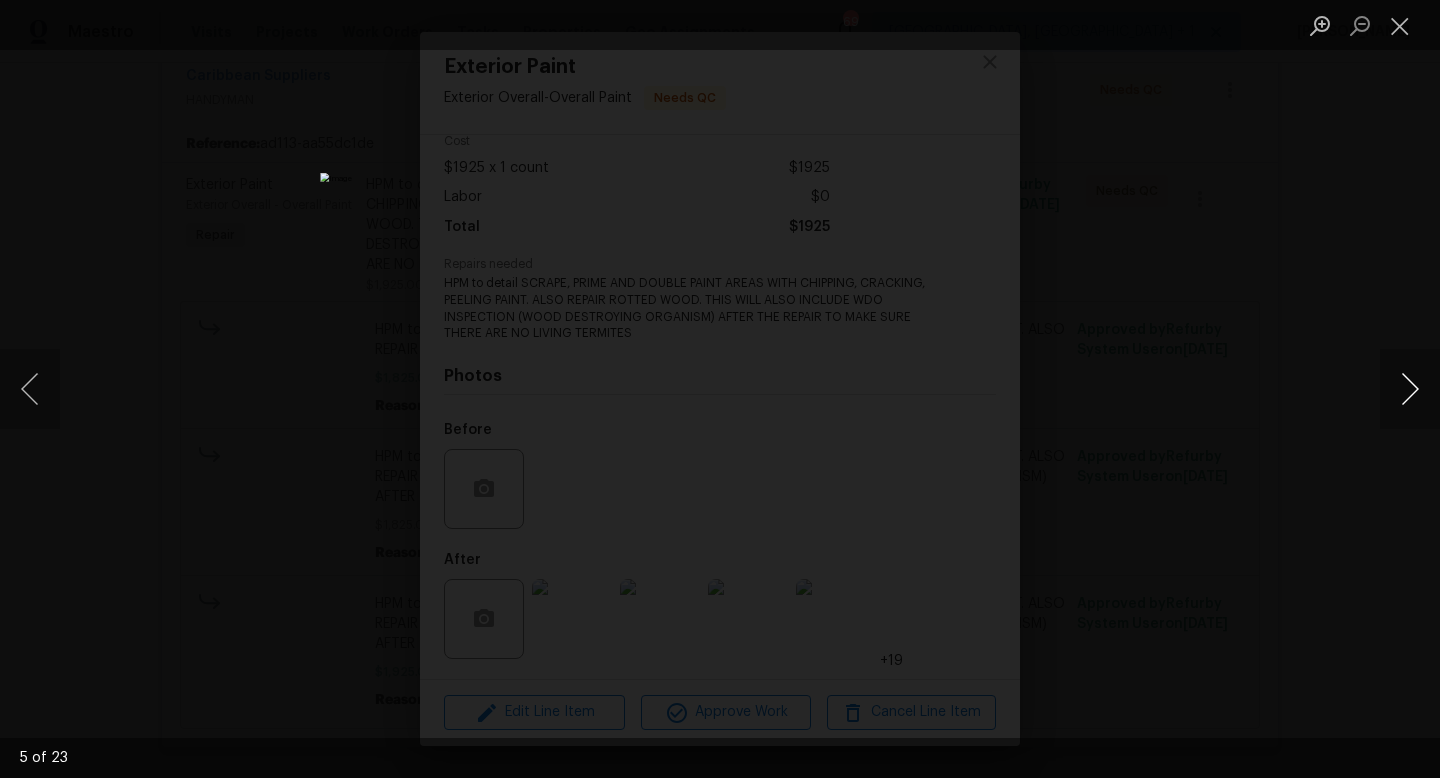 click at bounding box center [1410, 389] 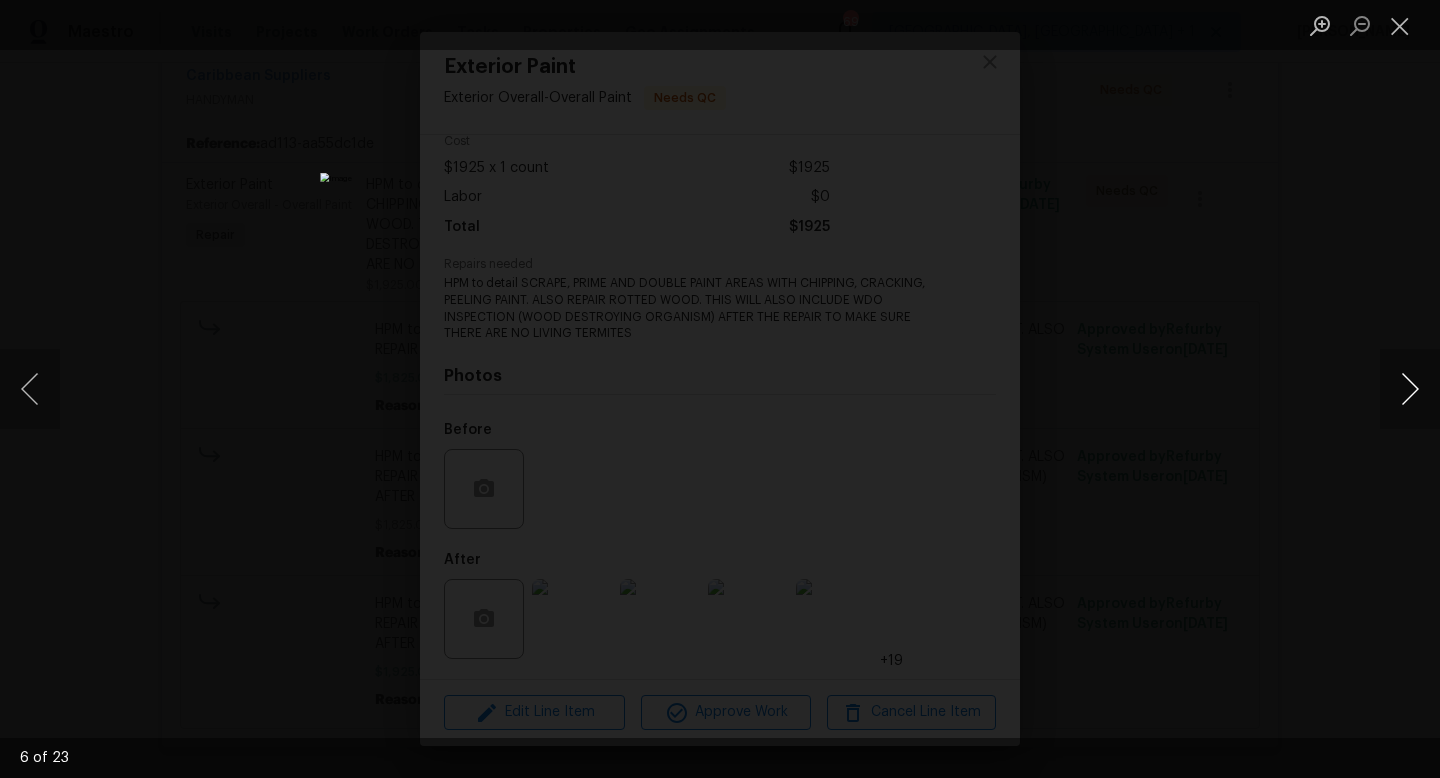 click at bounding box center (1410, 389) 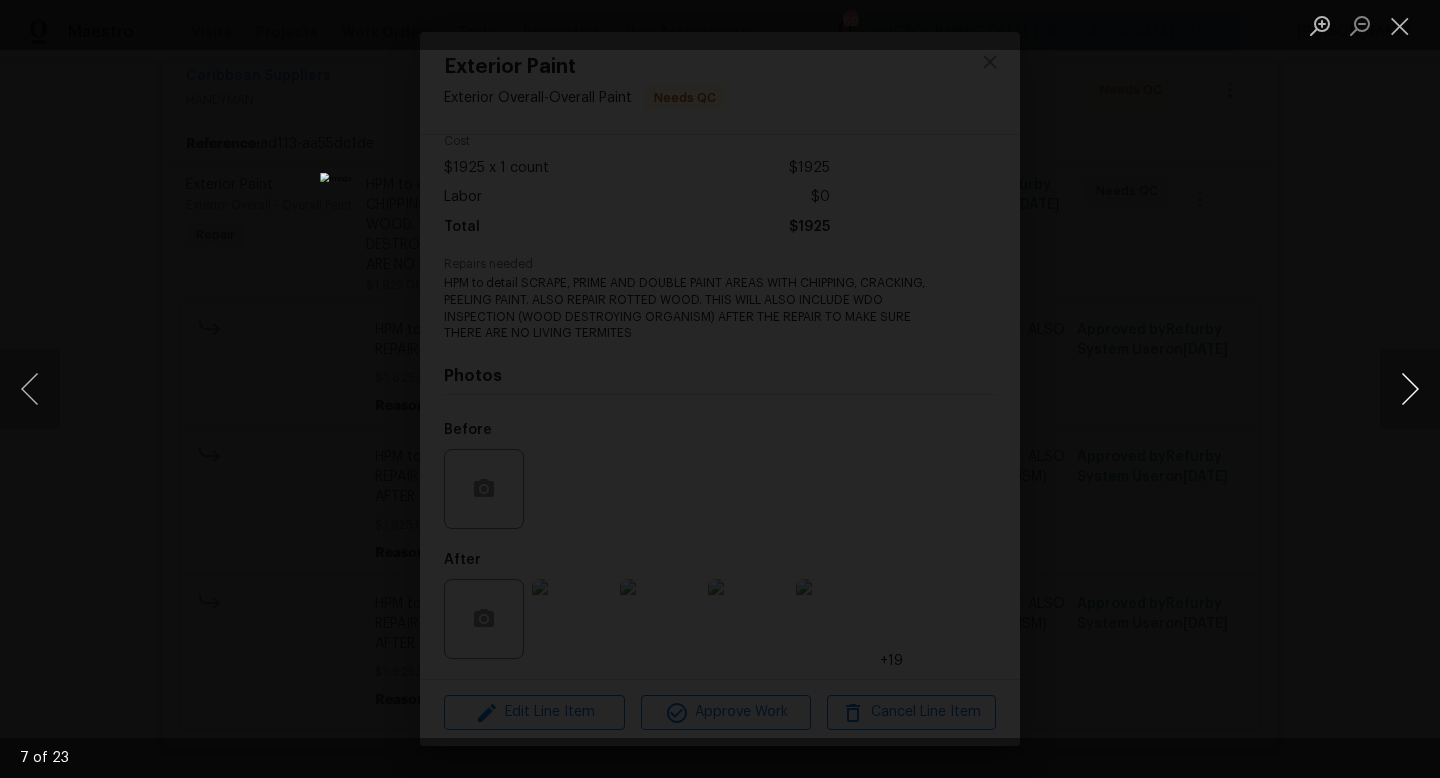 click at bounding box center [1410, 389] 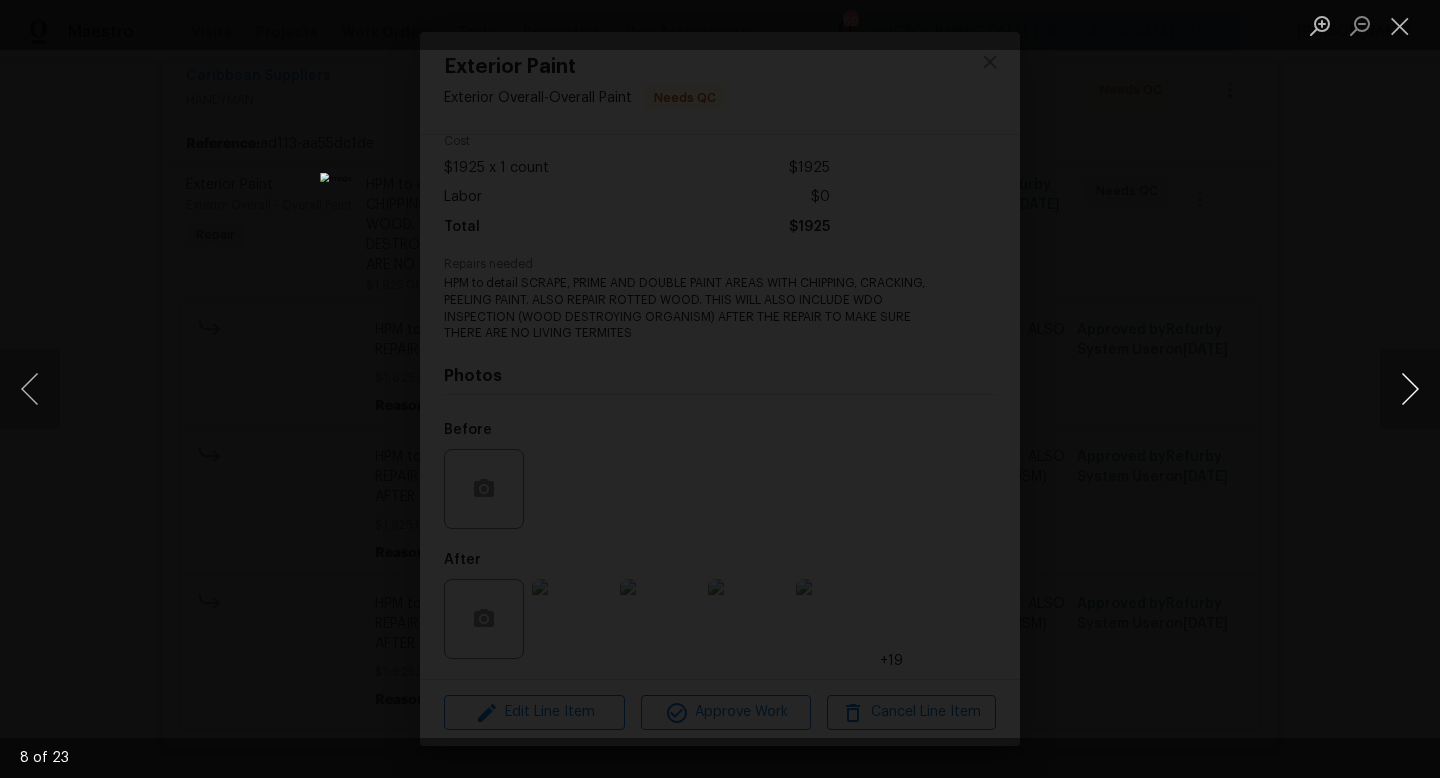 click at bounding box center (1410, 389) 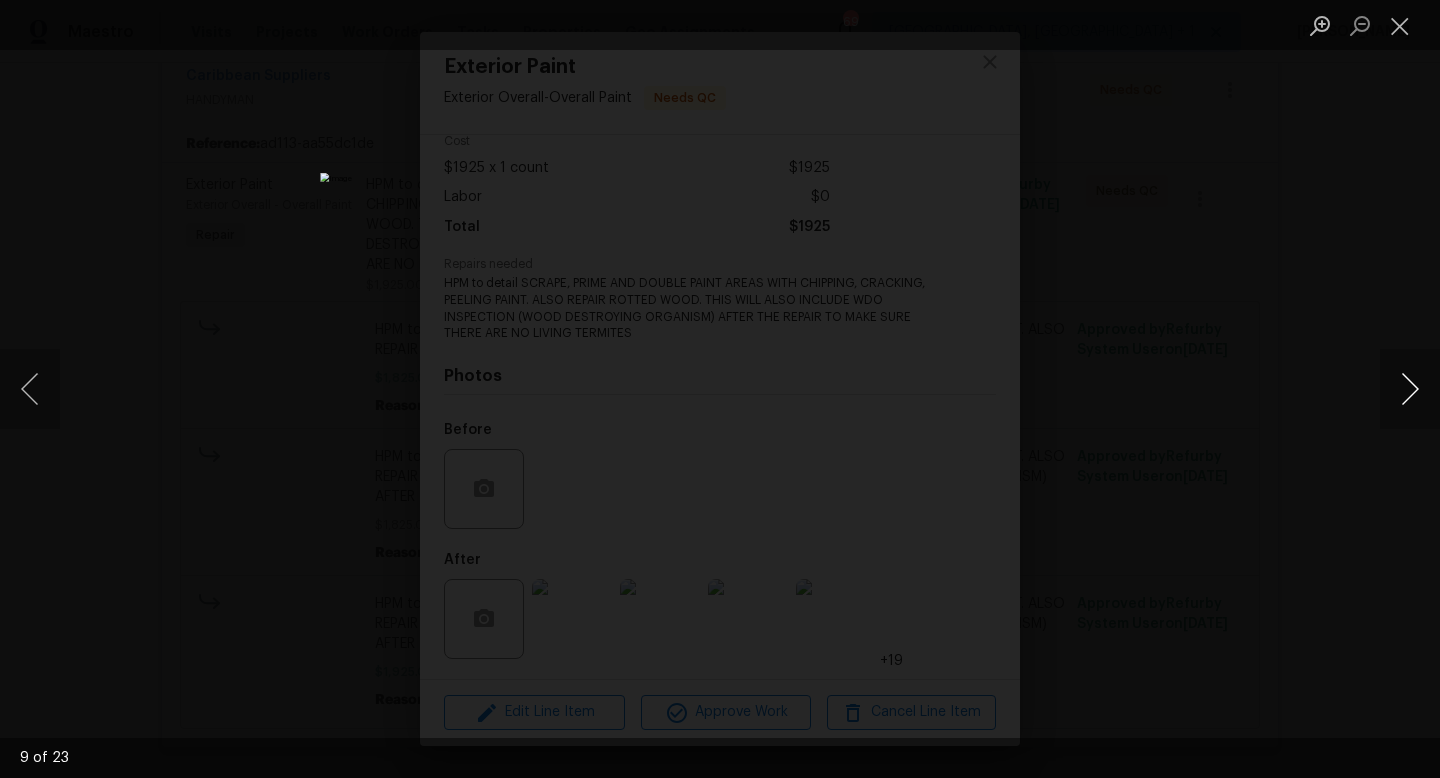 click at bounding box center [1410, 389] 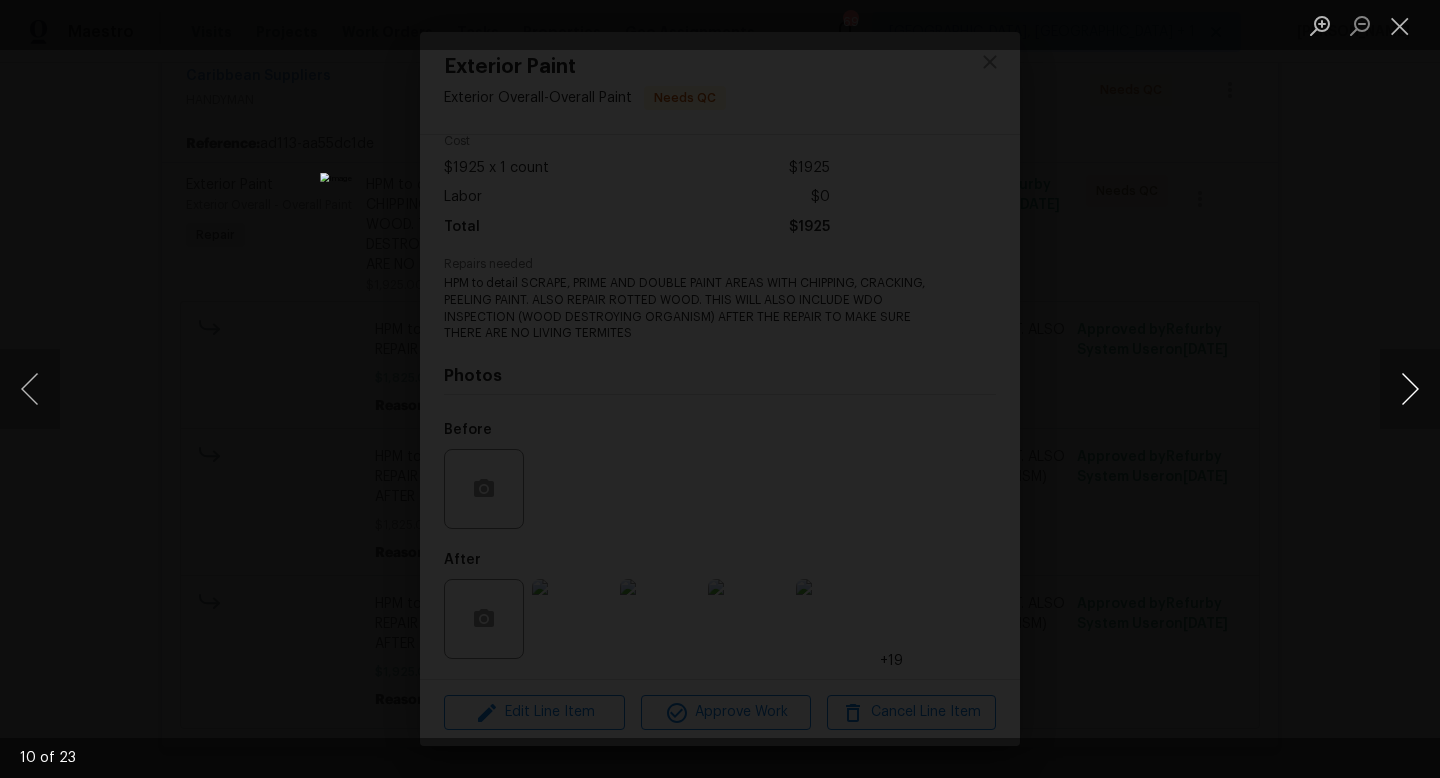 click at bounding box center (1410, 389) 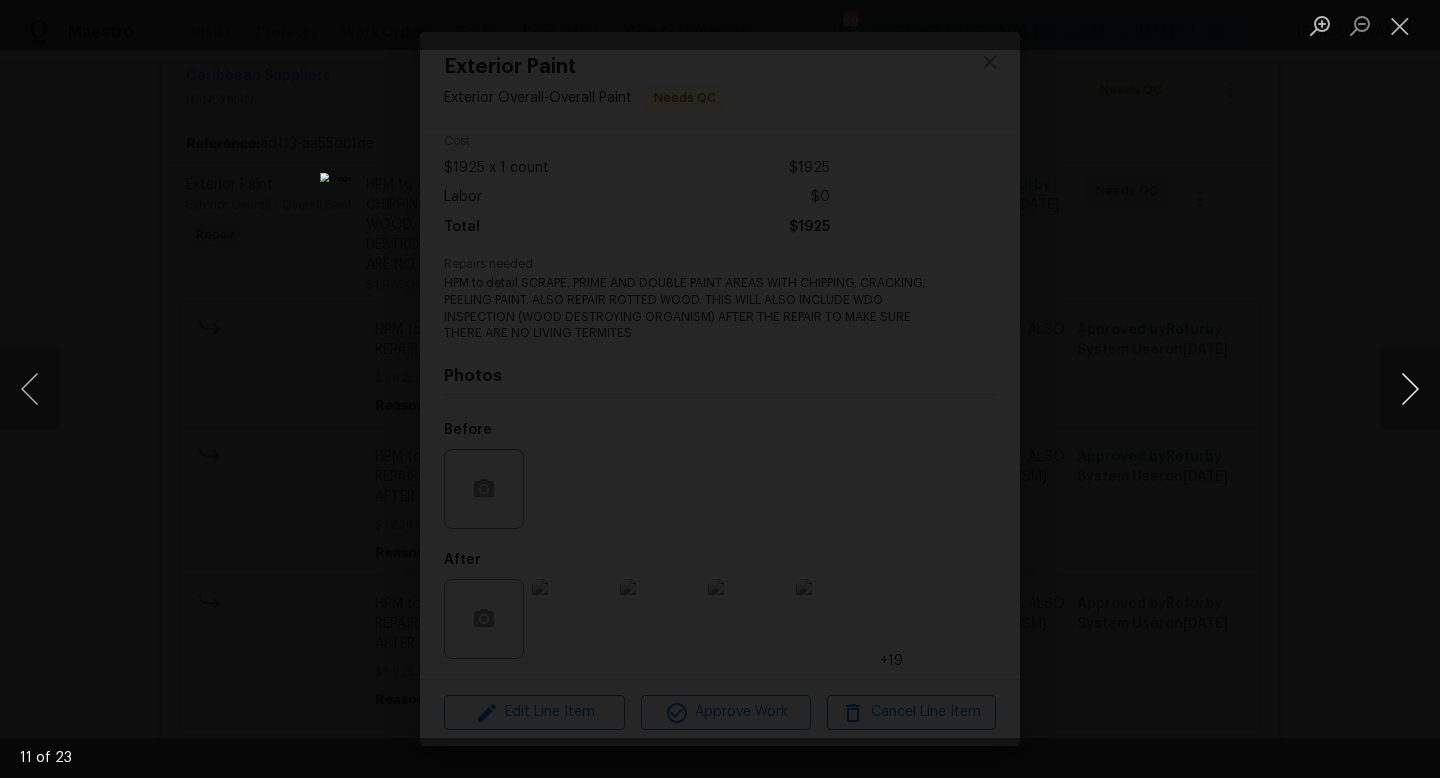 click at bounding box center (1410, 389) 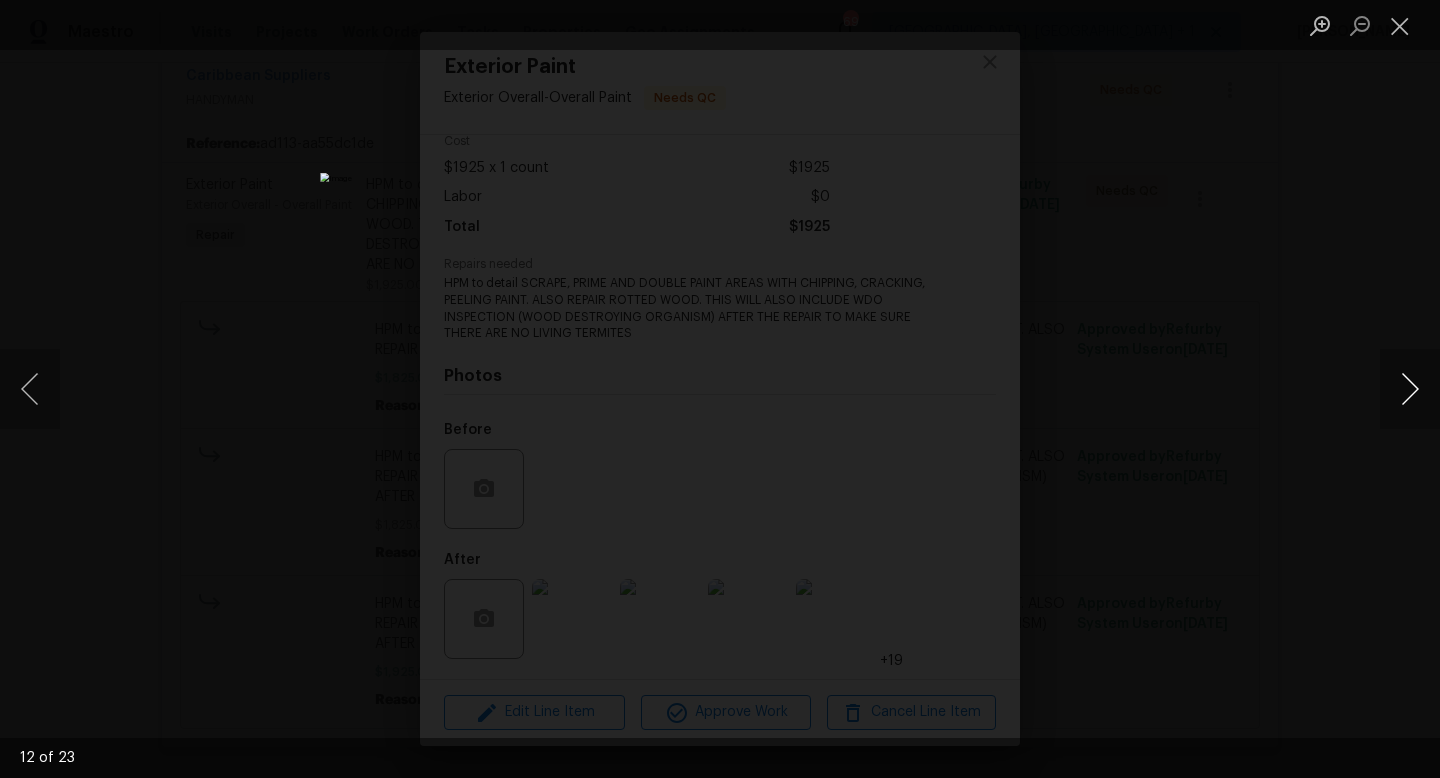 click at bounding box center (1410, 389) 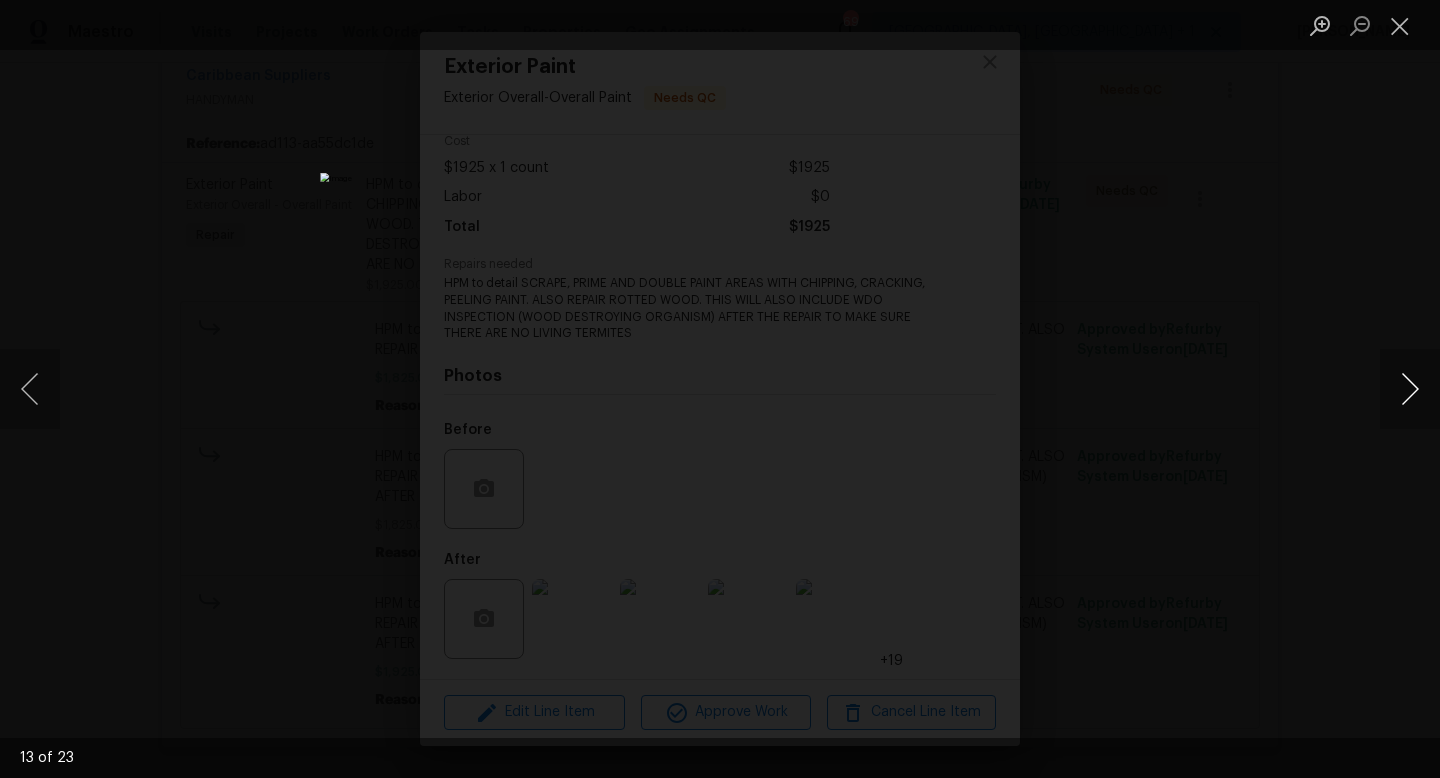 click at bounding box center [1410, 389] 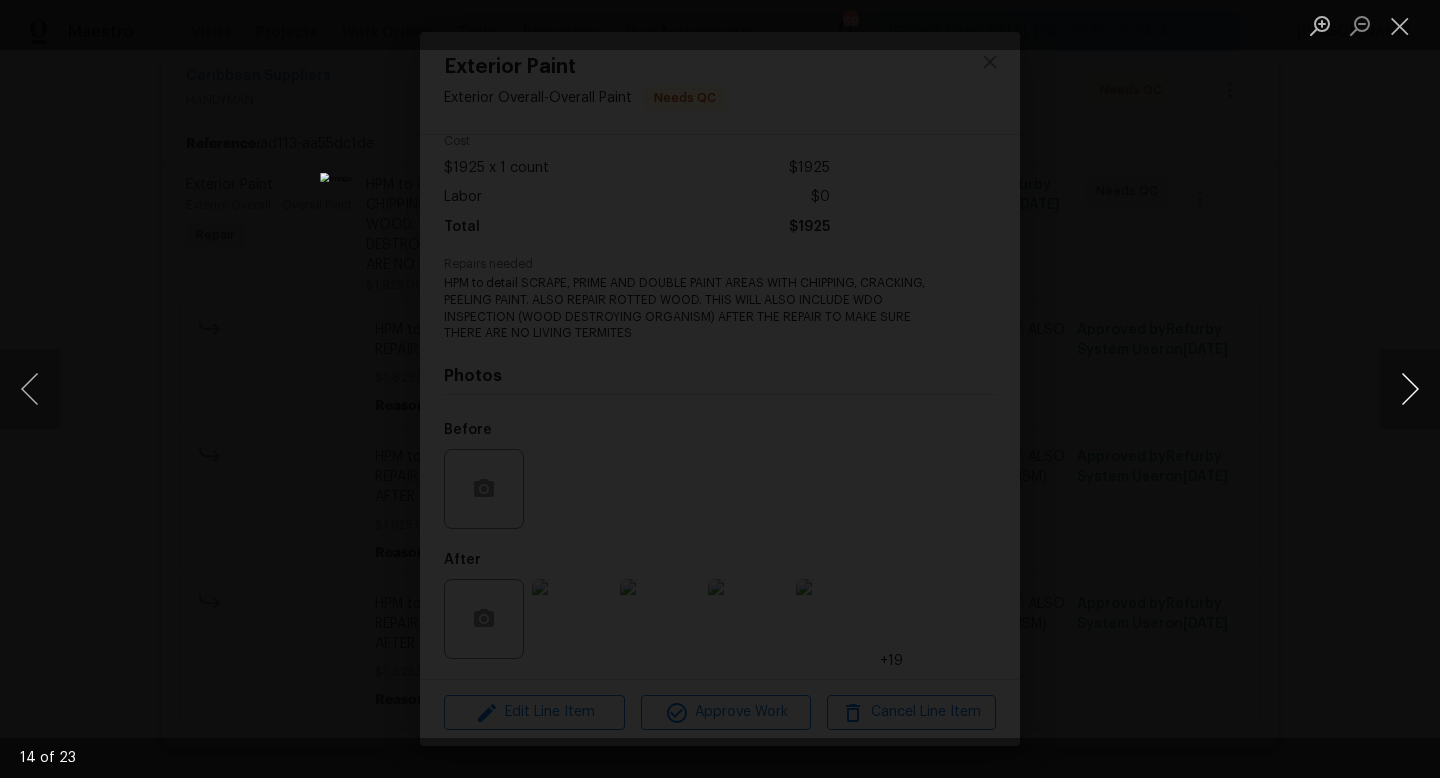 click at bounding box center (1410, 389) 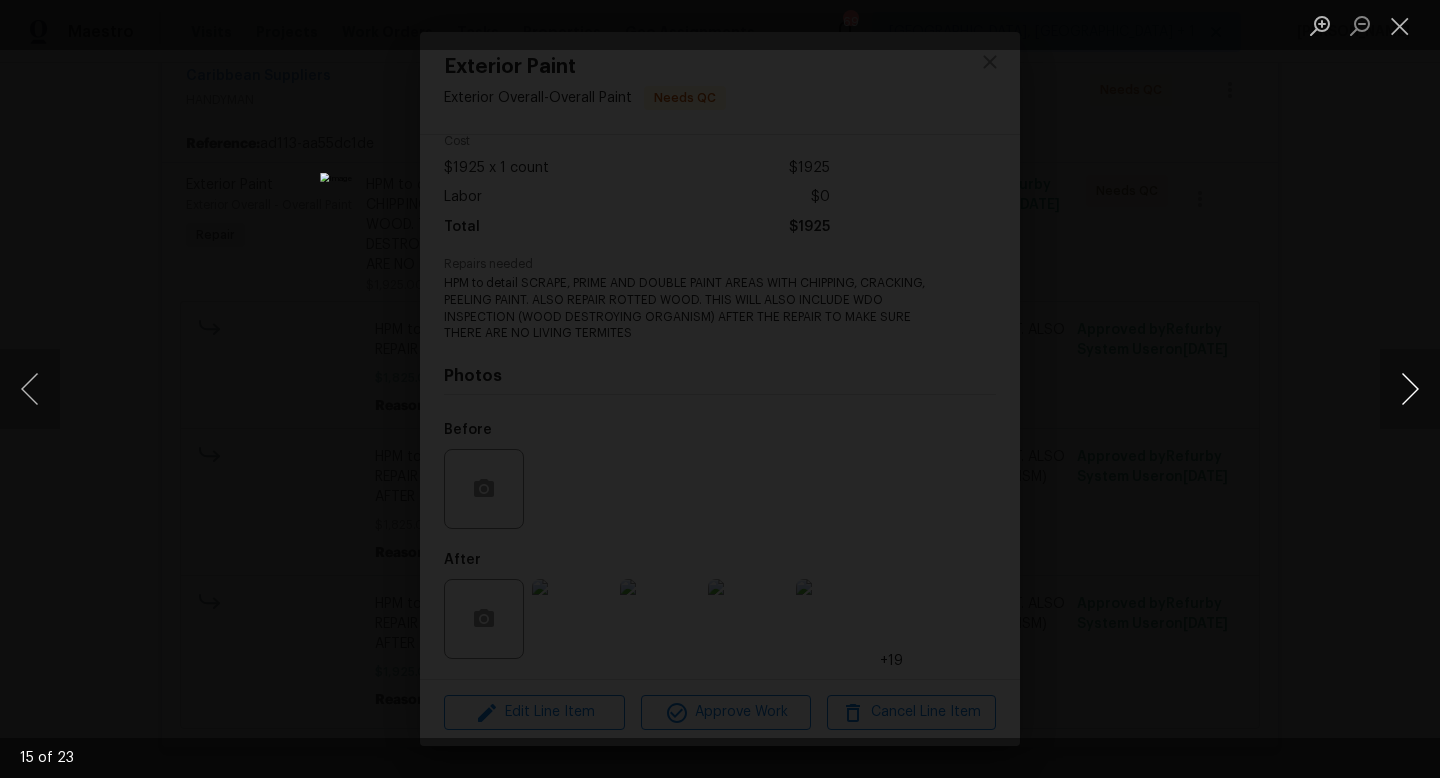 click at bounding box center [1410, 389] 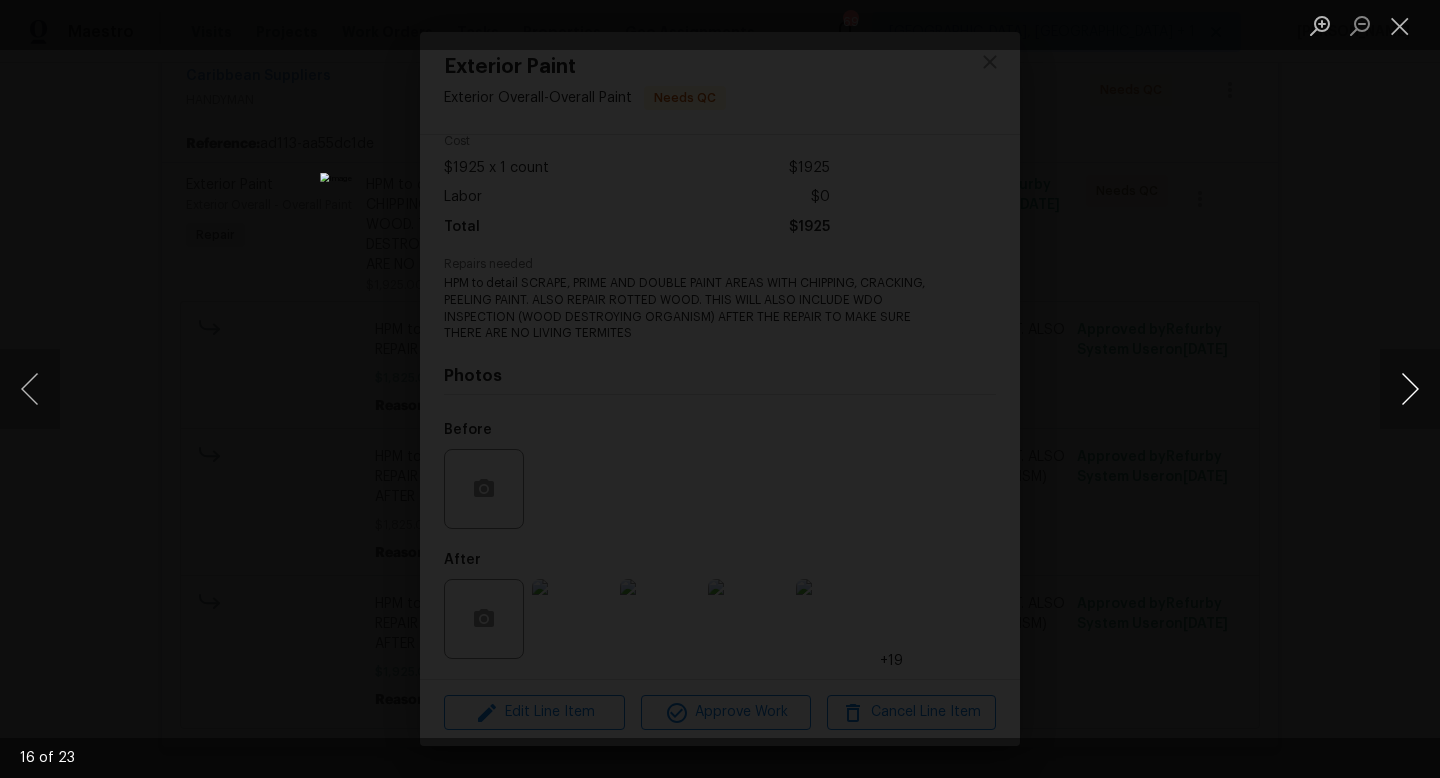 click at bounding box center [1410, 389] 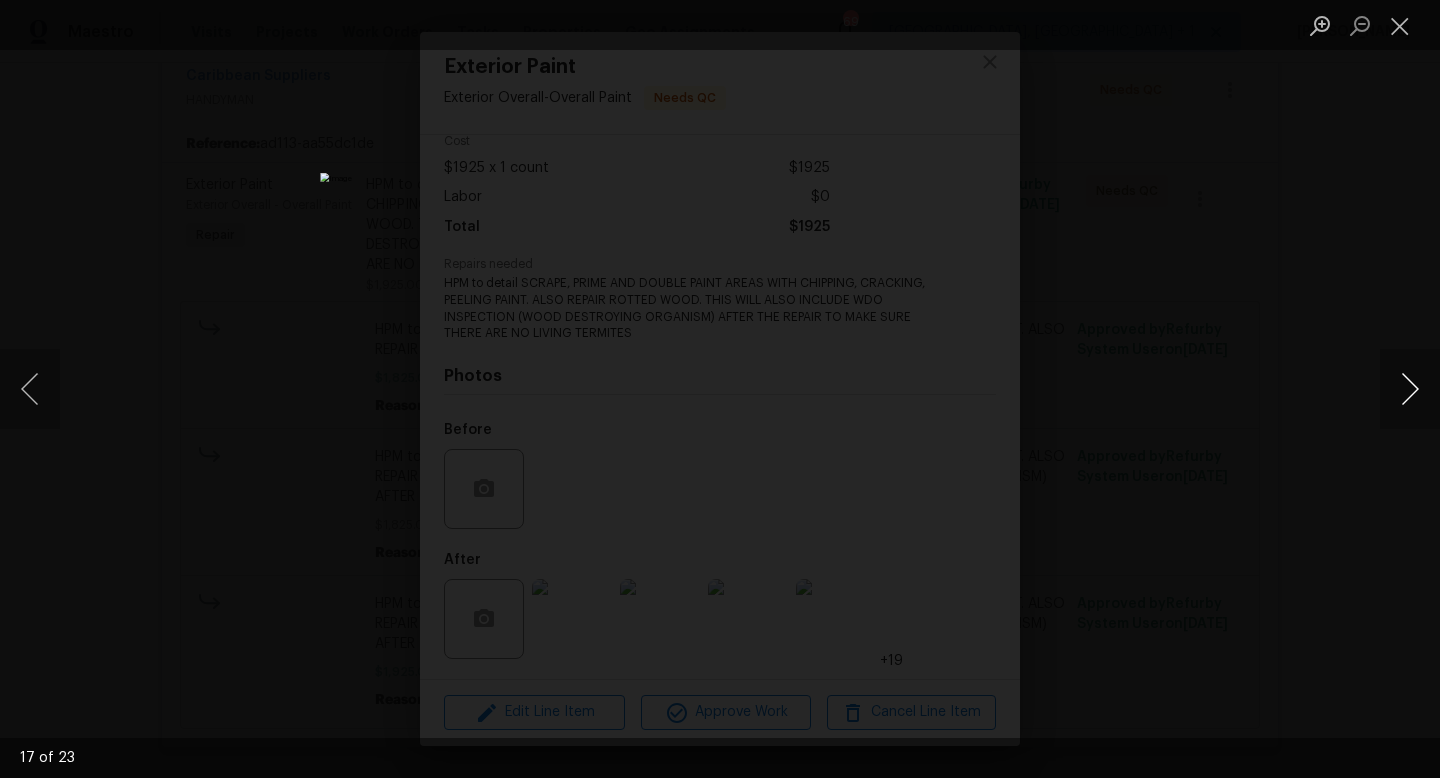 click at bounding box center (1410, 389) 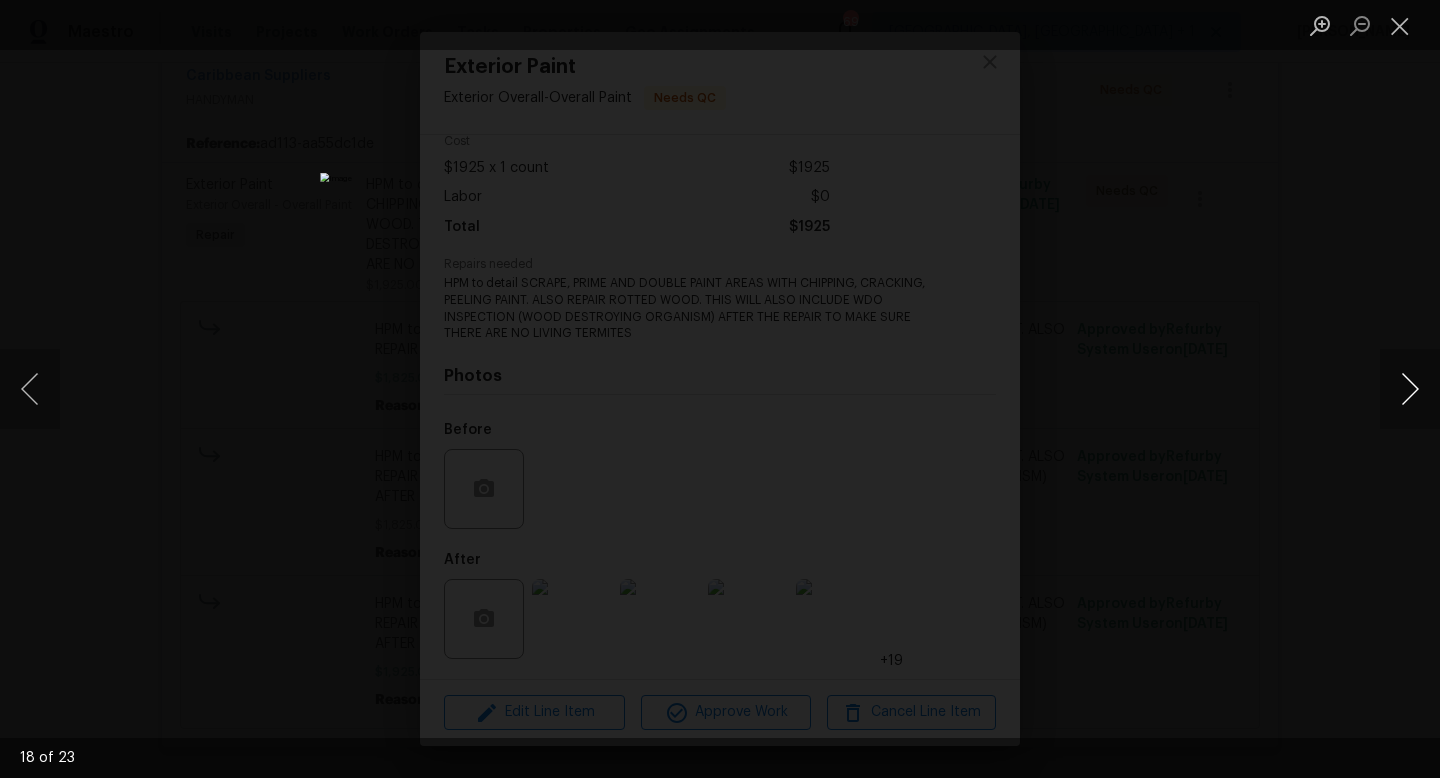 click at bounding box center (1410, 389) 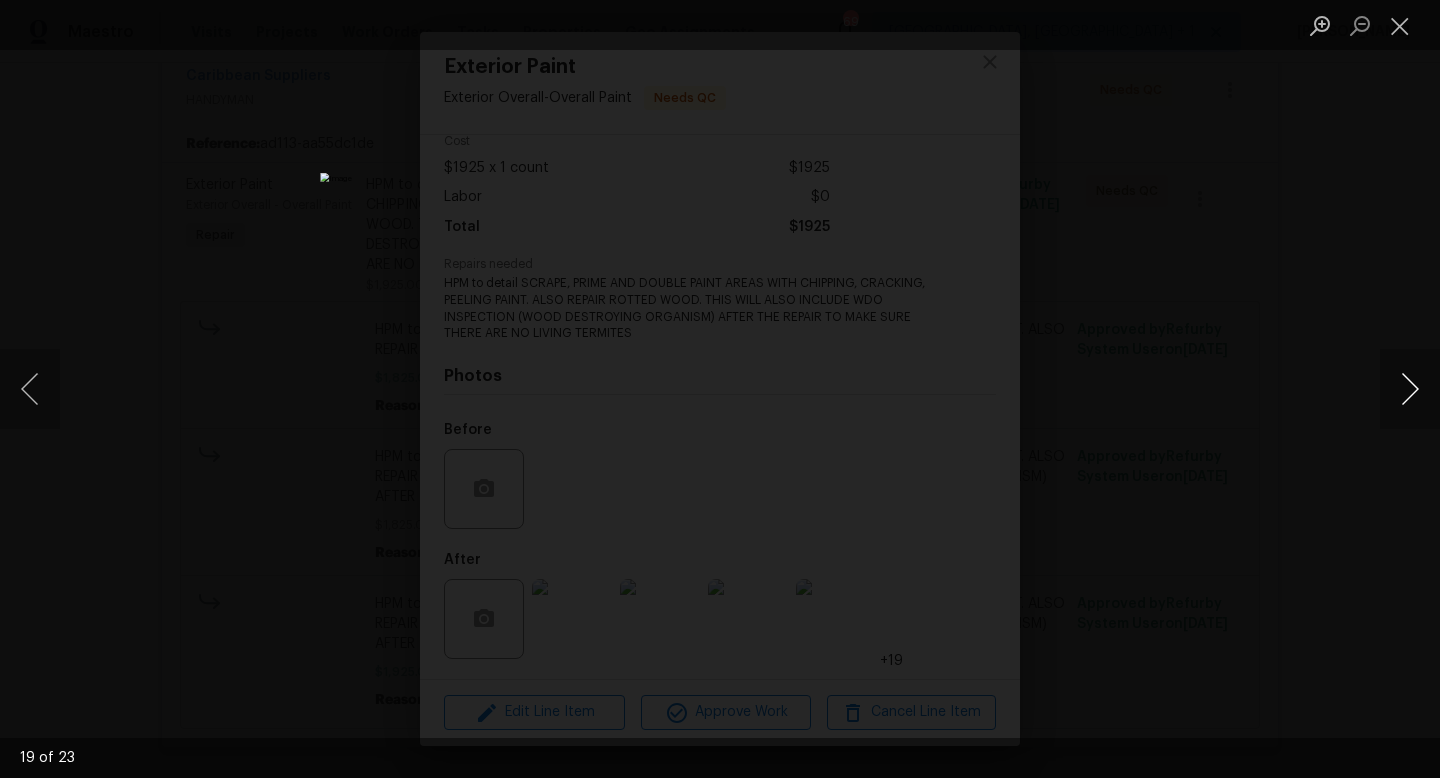 click at bounding box center [1410, 389] 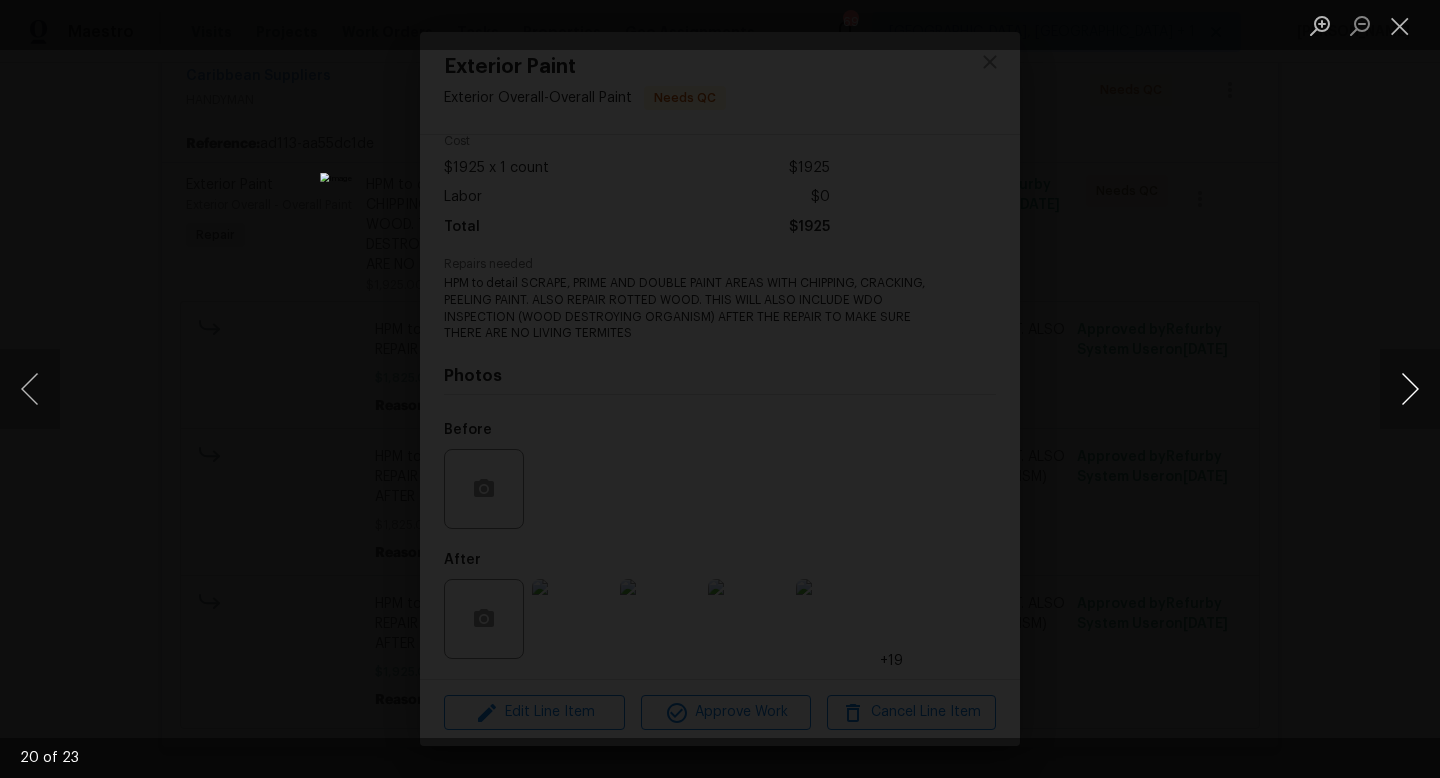 click at bounding box center (1410, 389) 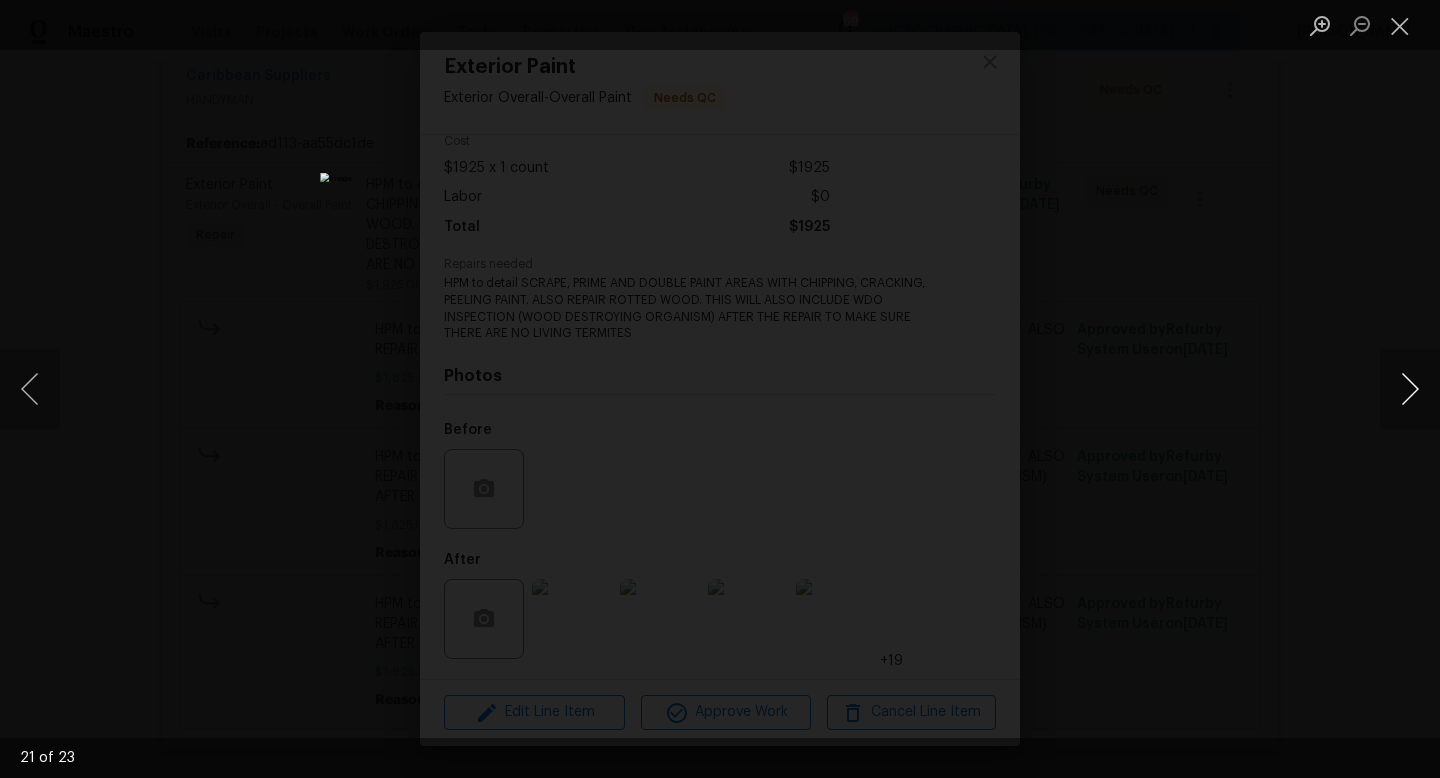 click at bounding box center (1410, 389) 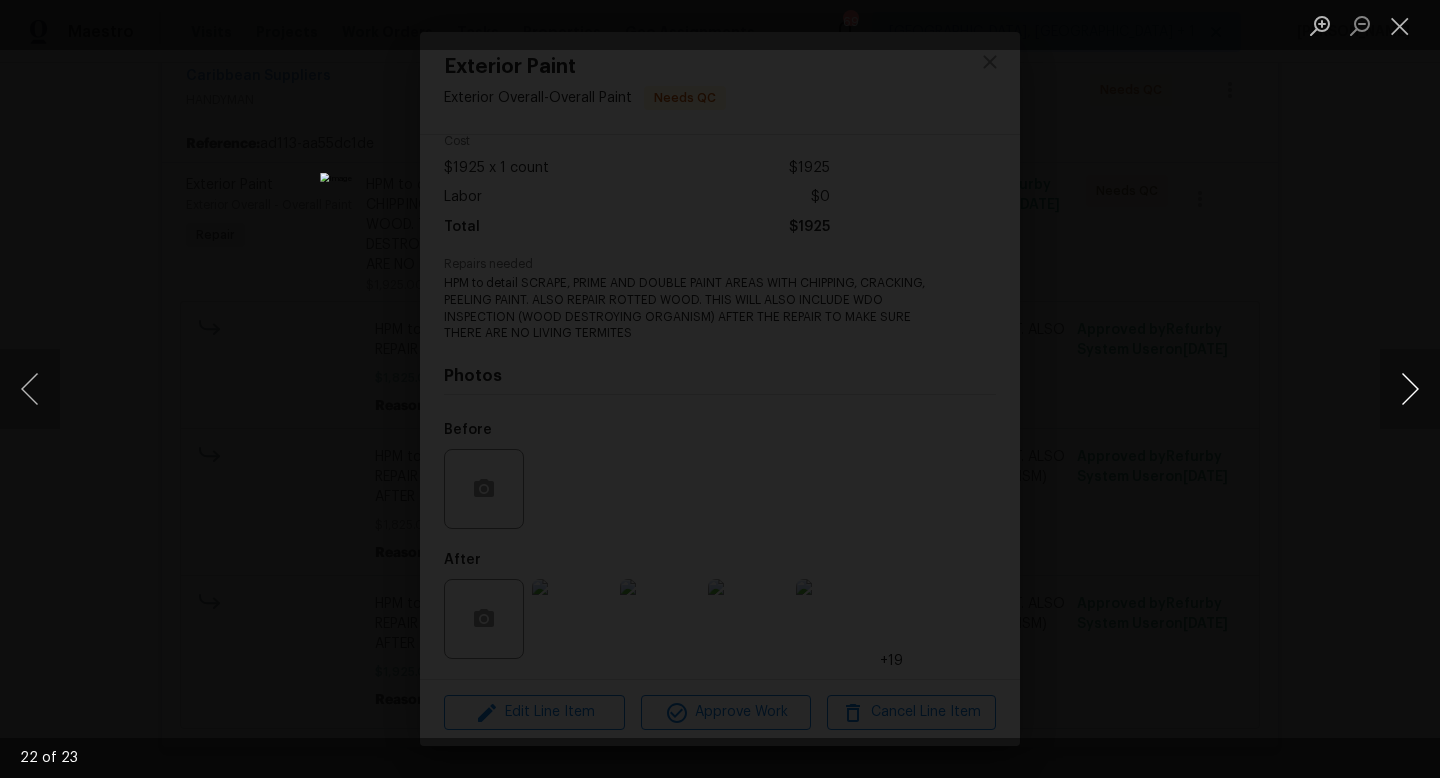 click at bounding box center (1410, 389) 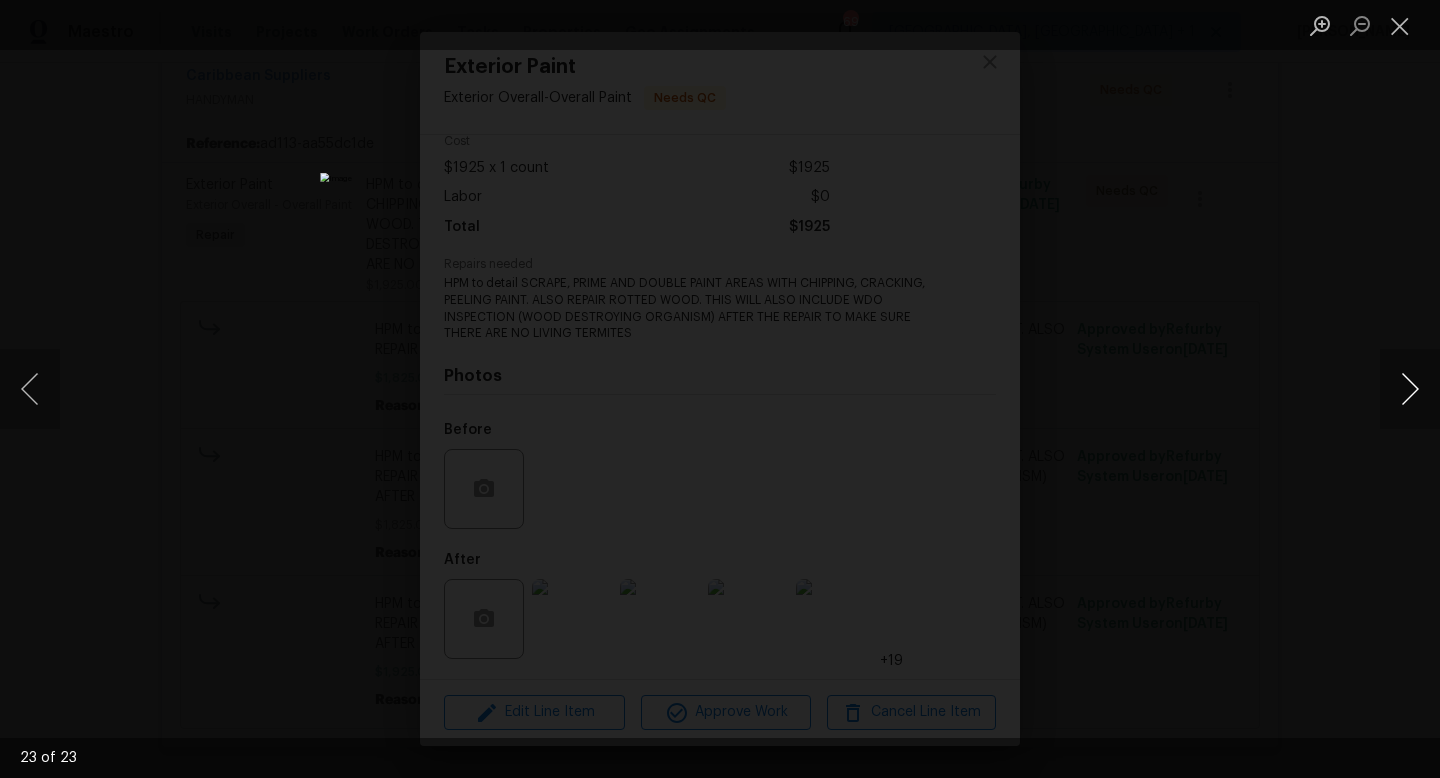click at bounding box center (1410, 389) 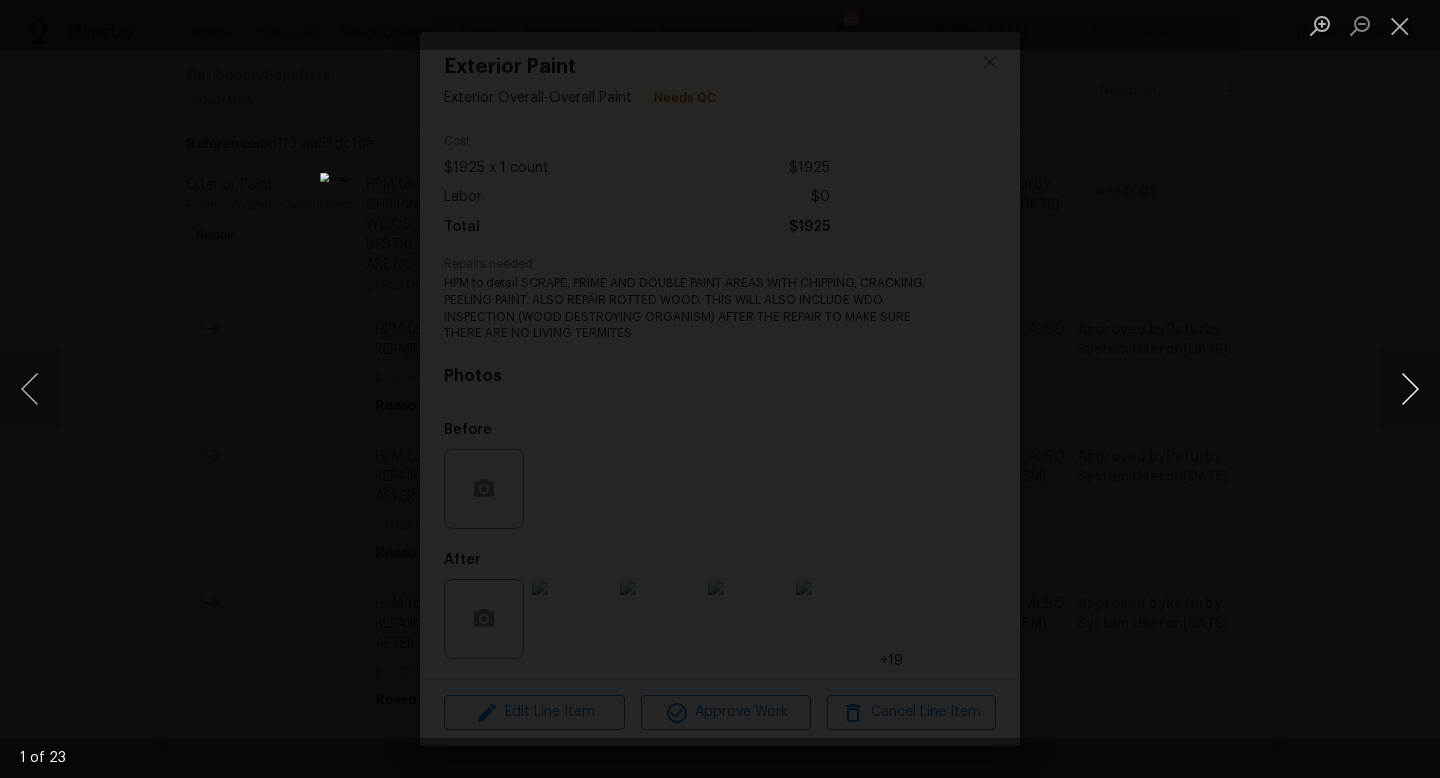 click at bounding box center (1410, 389) 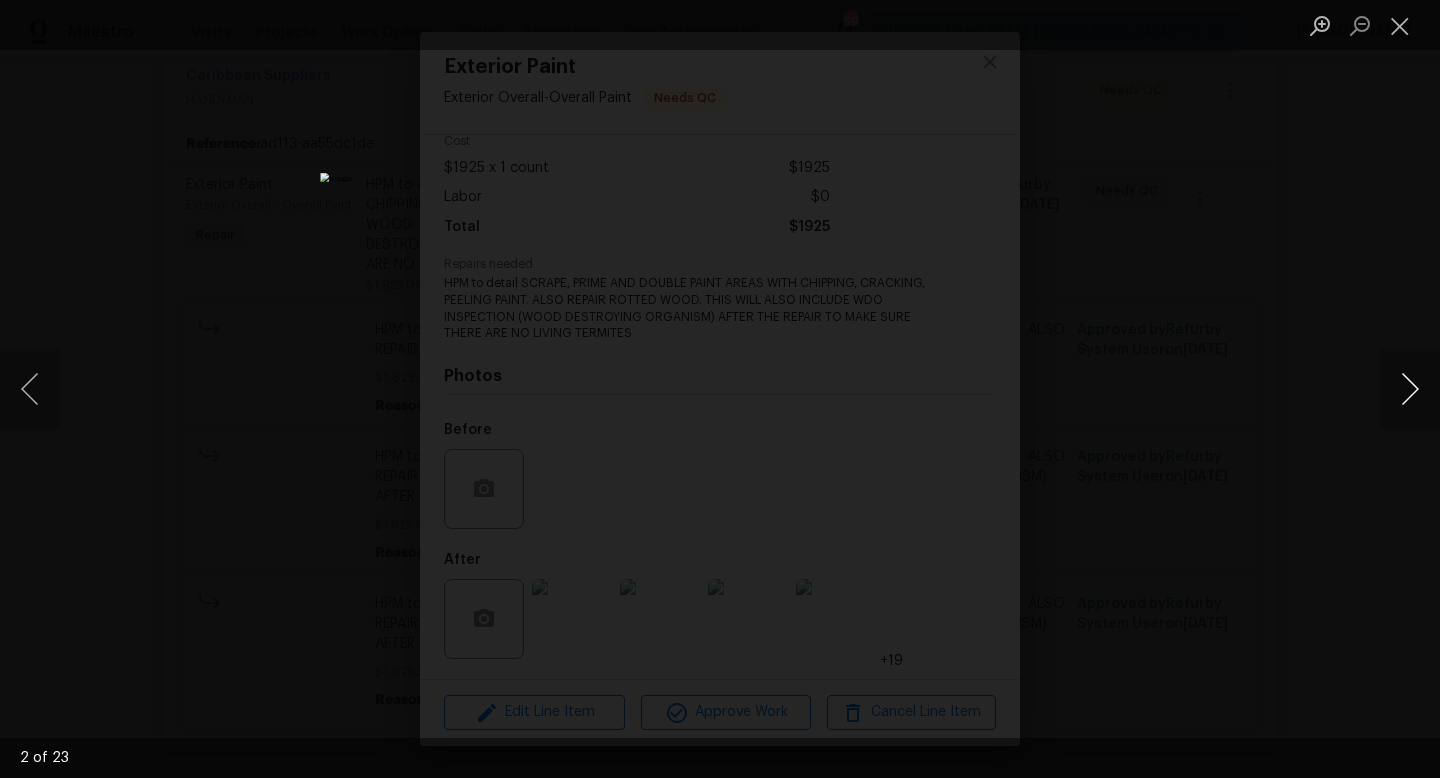 click at bounding box center [1410, 389] 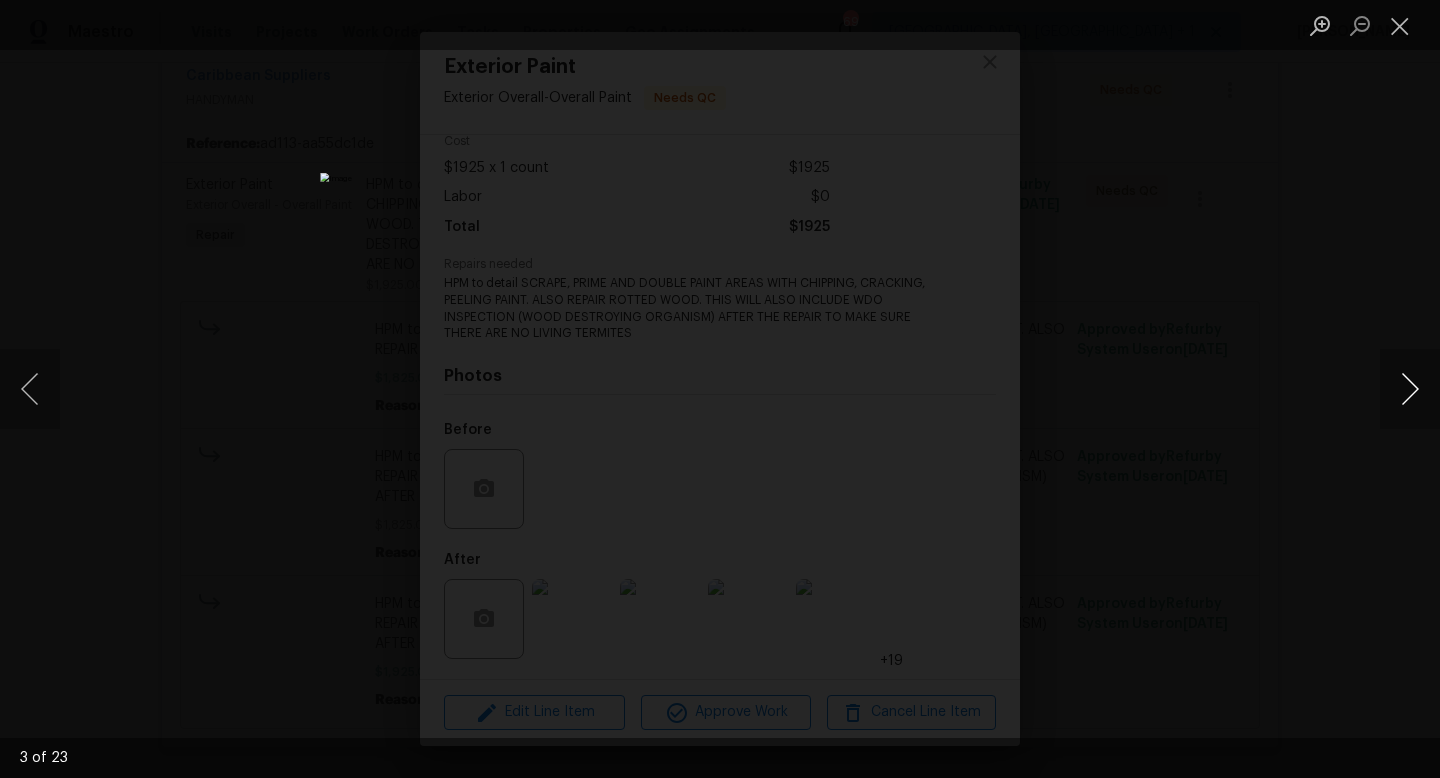 click at bounding box center [1410, 389] 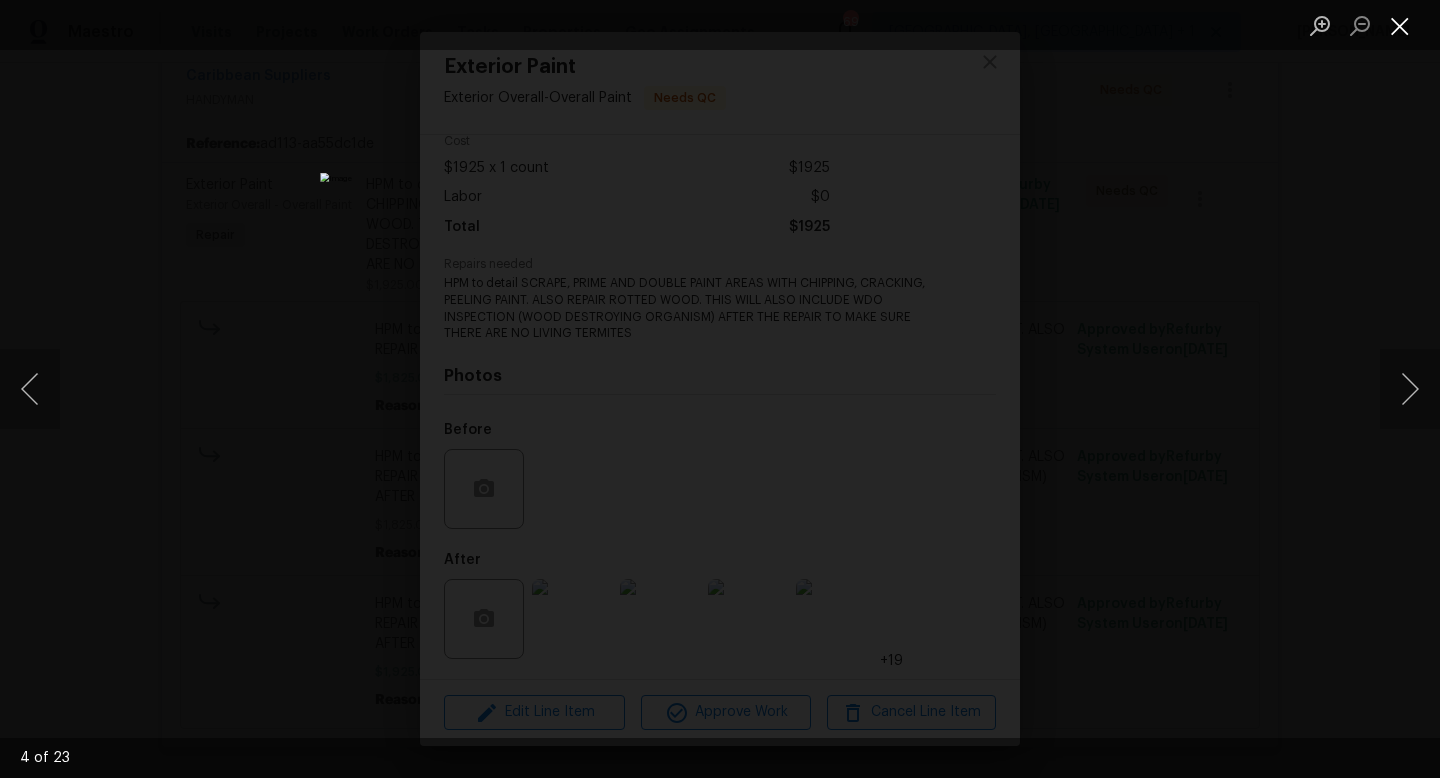 click at bounding box center [1400, 25] 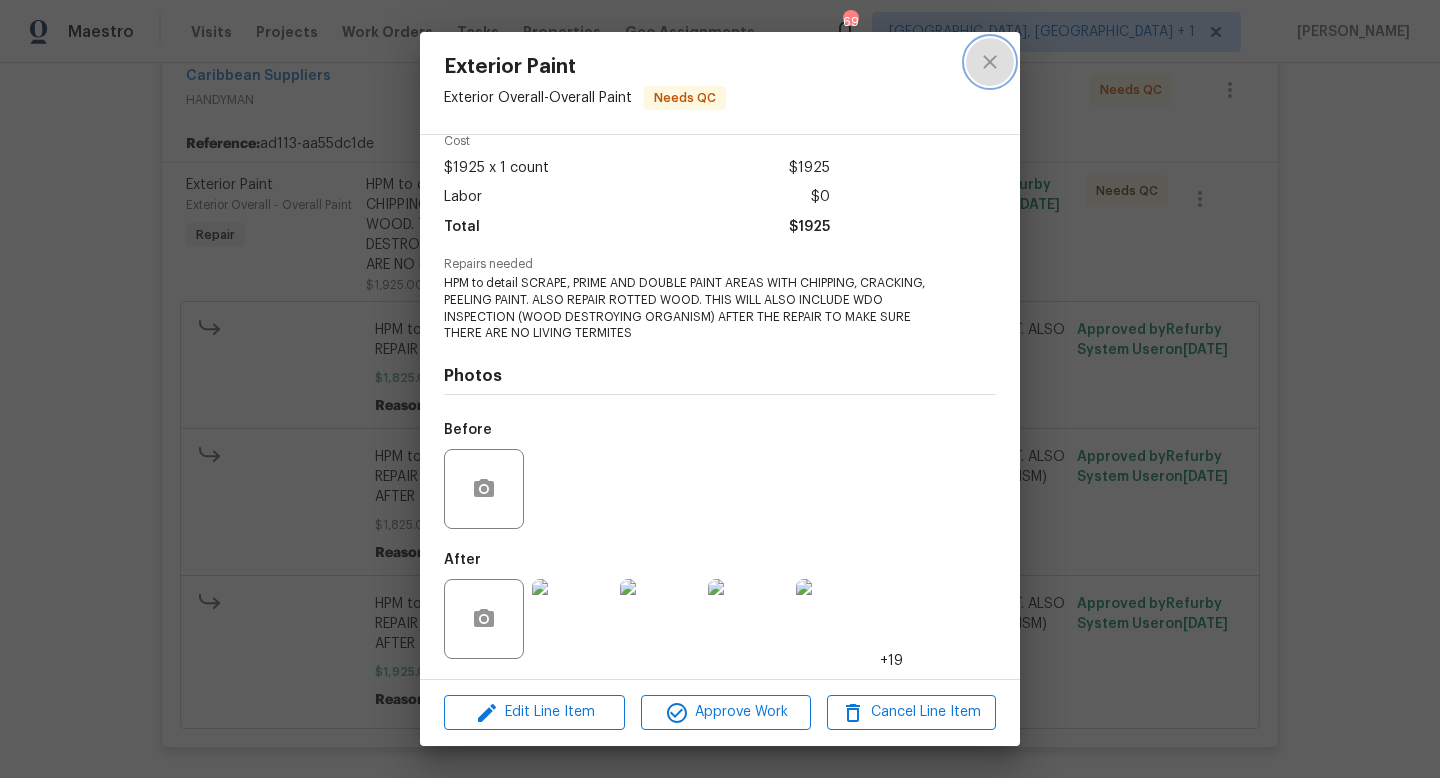 click 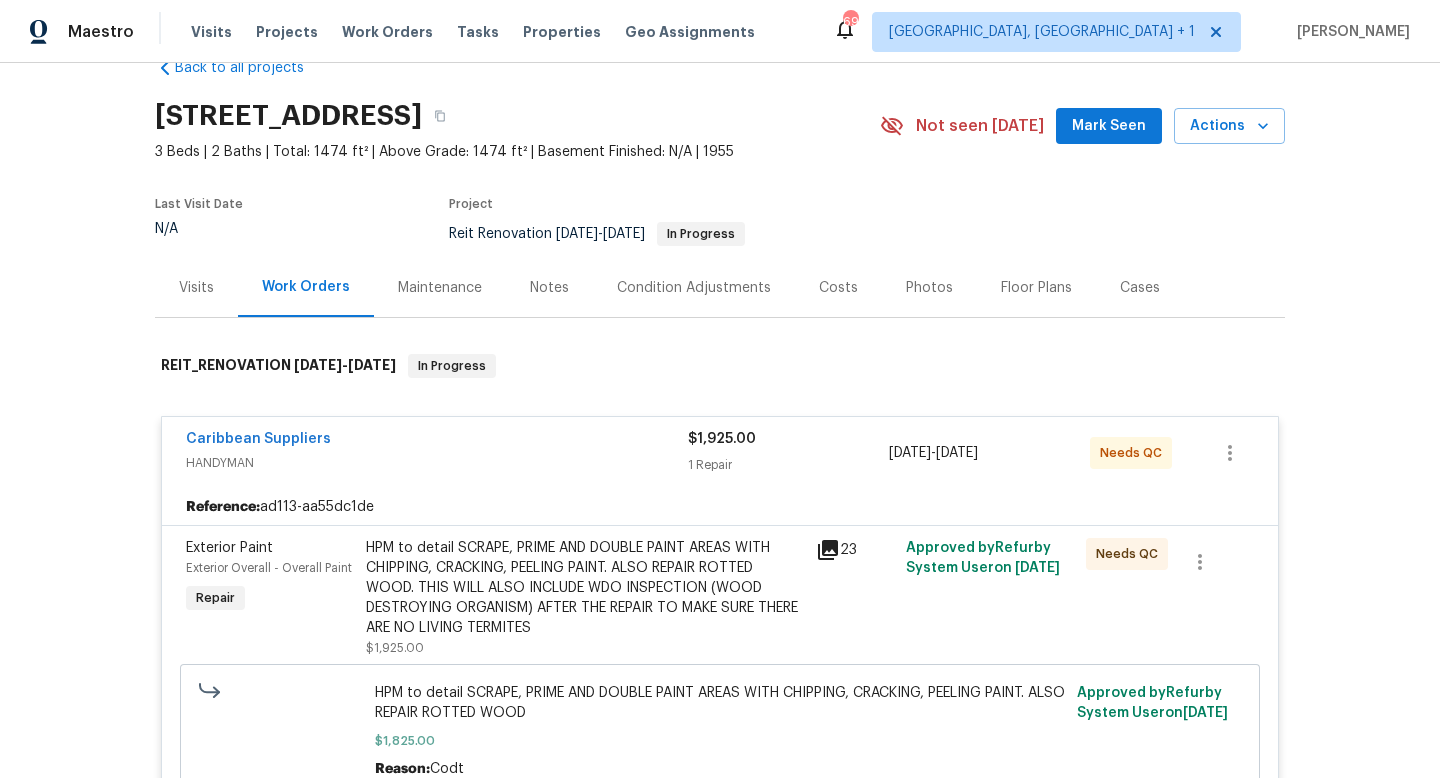 scroll, scrollTop: 0, scrollLeft: 0, axis: both 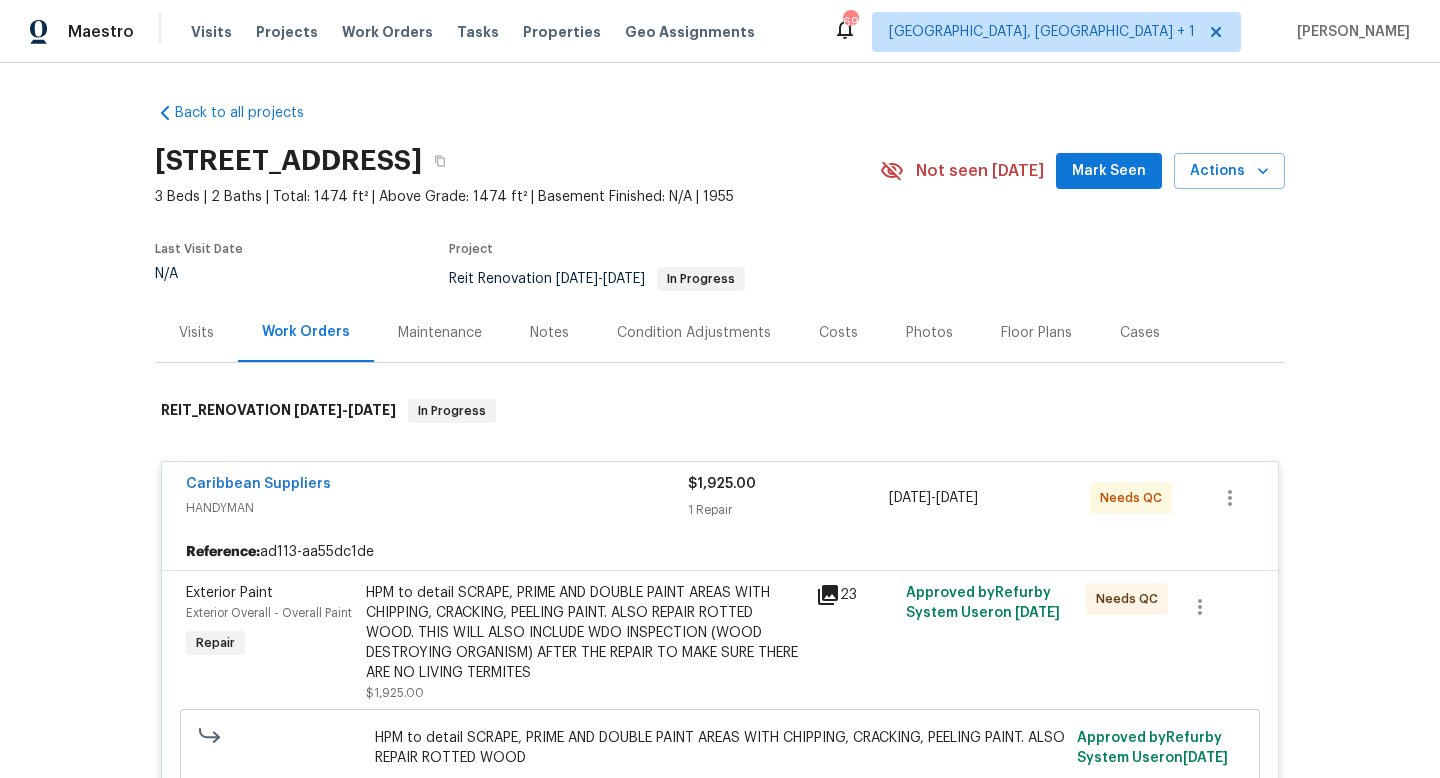 click on "HPM to detail SCRAPE, PRIME AND DOUBLE PAINT AREAS WITH CHIPPING, CRACKING, PEELING PAINT. ALSO REPAIR ROTTED WOOD. THIS WILL ALSO INCLUDE WDO INSPECTION (WOOD DESTROYING ORGANISM) AFTER THE REPAIR TO MAKE SURE THERE ARE NO LIVING TERMITES" at bounding box center [585, 633] 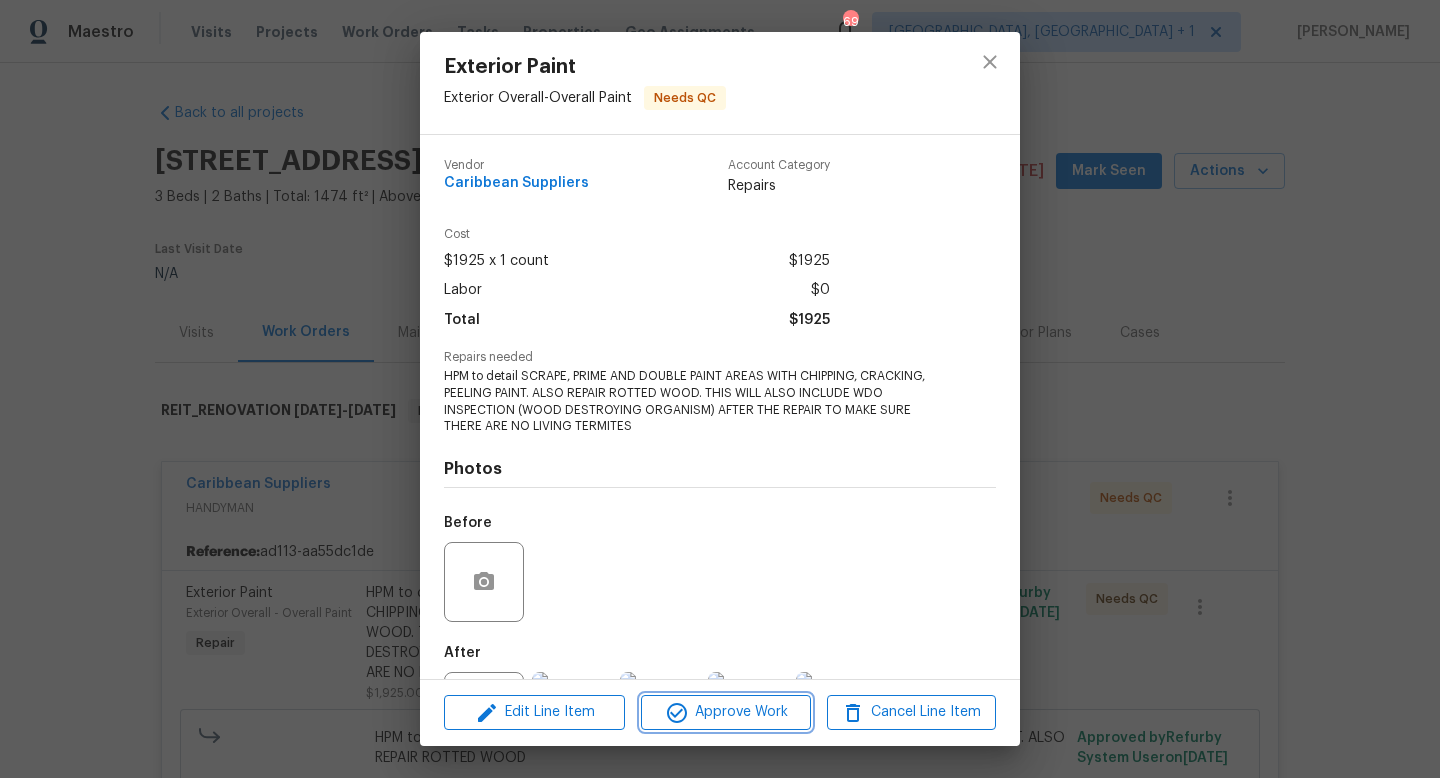 click on "Approve Work" at bounding box center [725, 712] 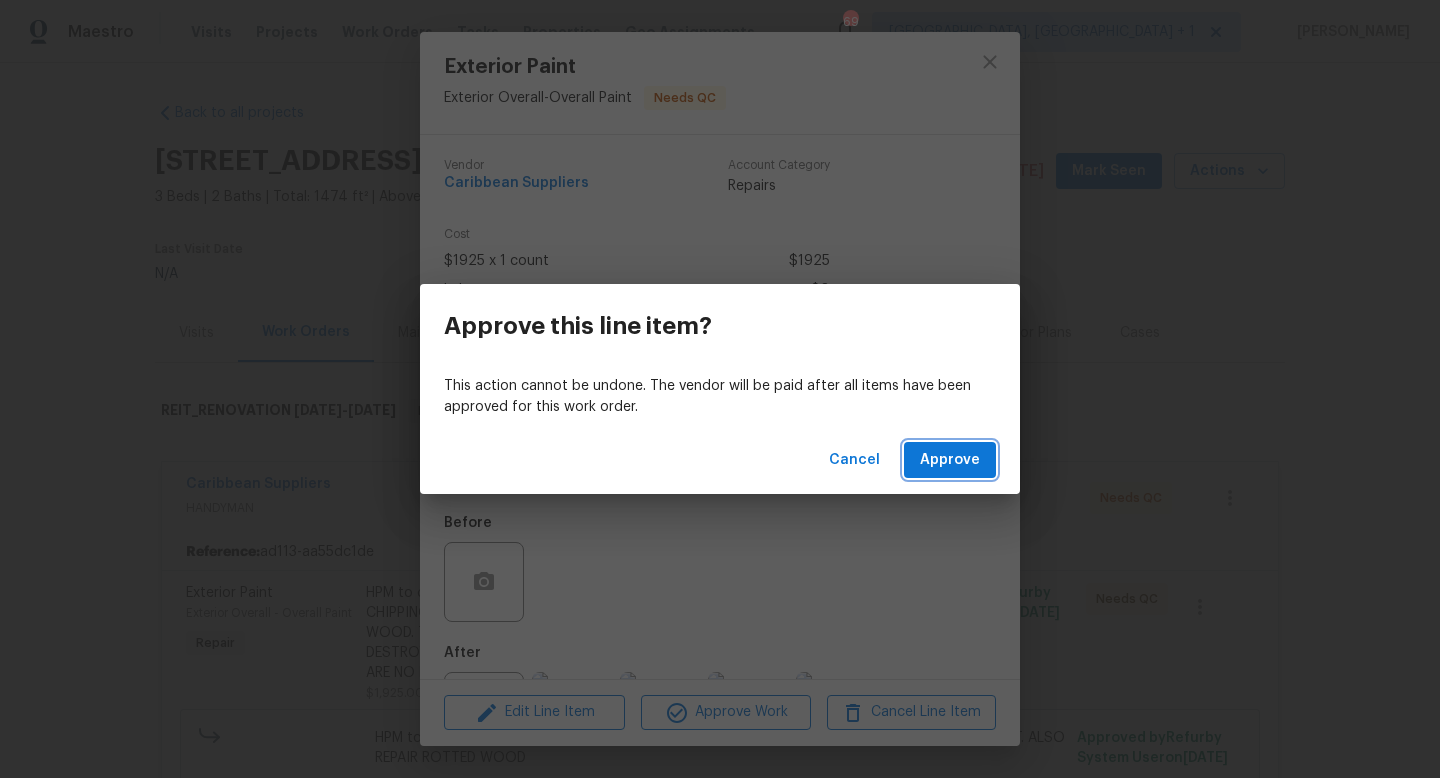click on "Approve" at bounding box center (950, 460) 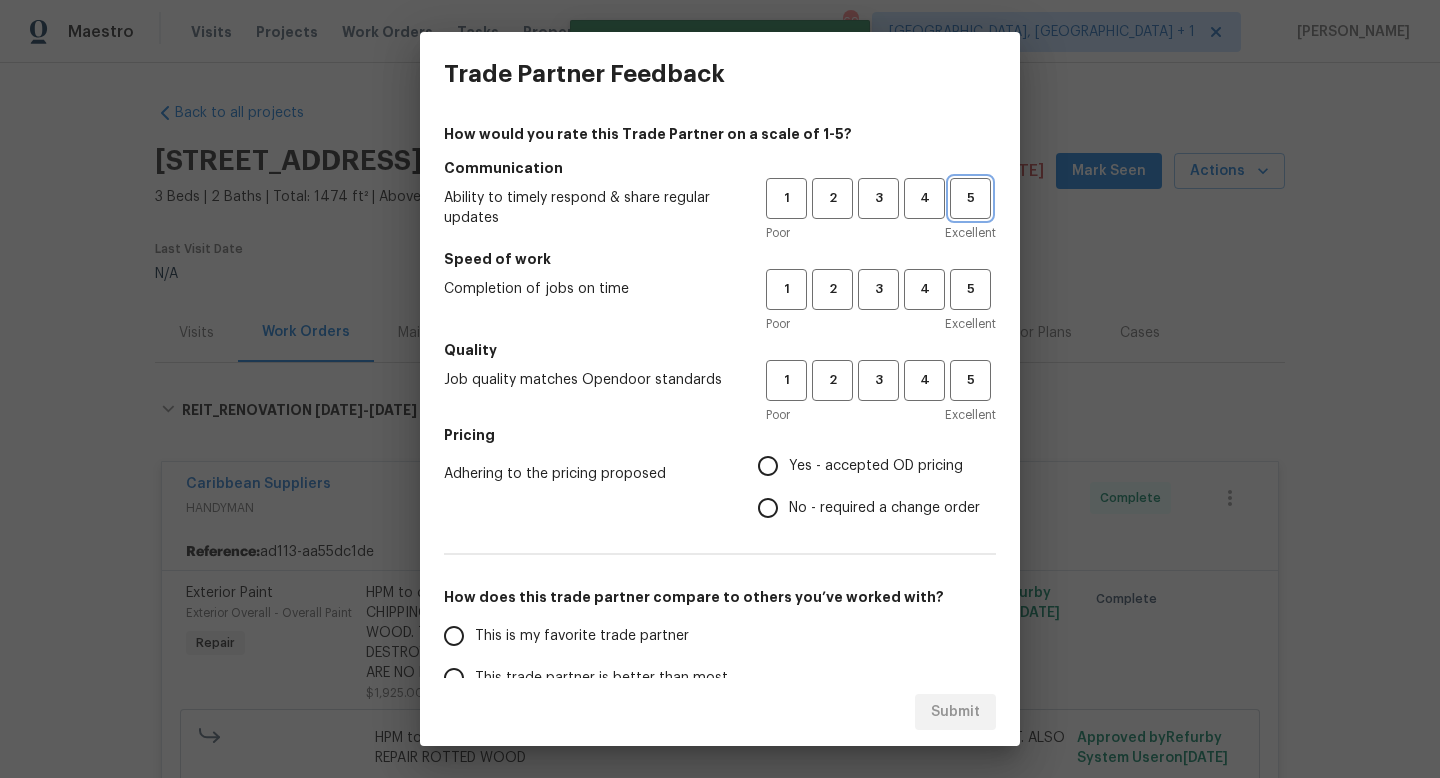 click on "5" at bounding box center (970, 198) 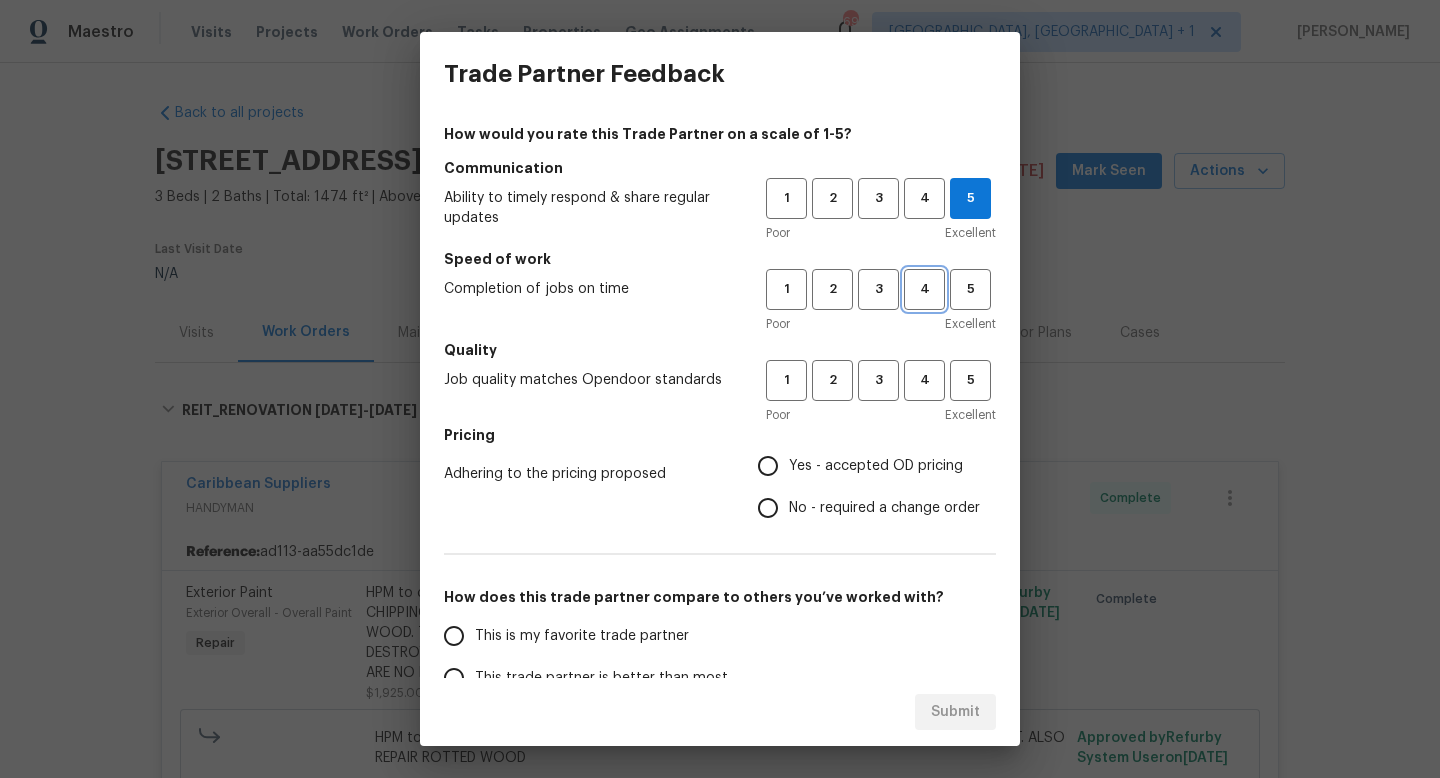 click on "4" at bounding box center (924, 289) 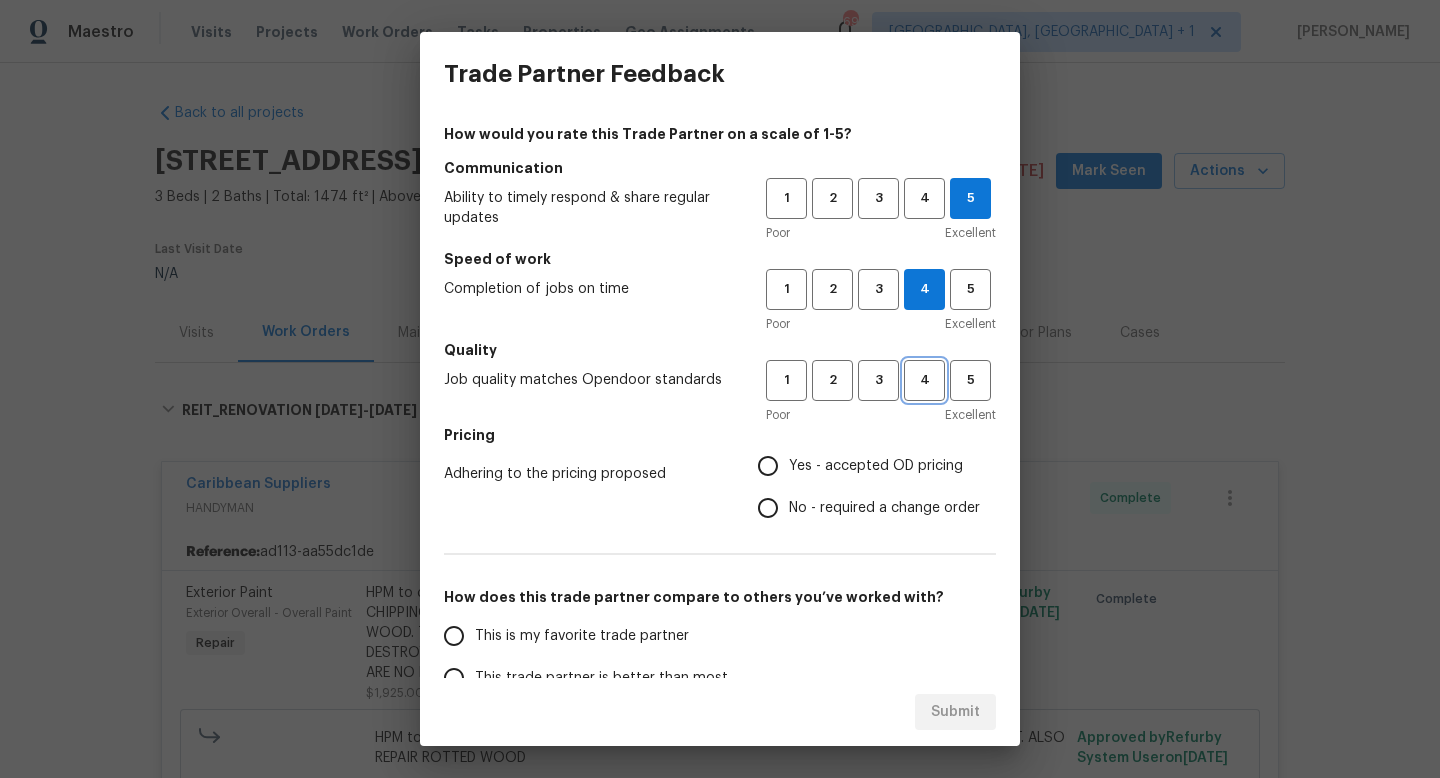 click on "4" at bounding box center [924, 380] 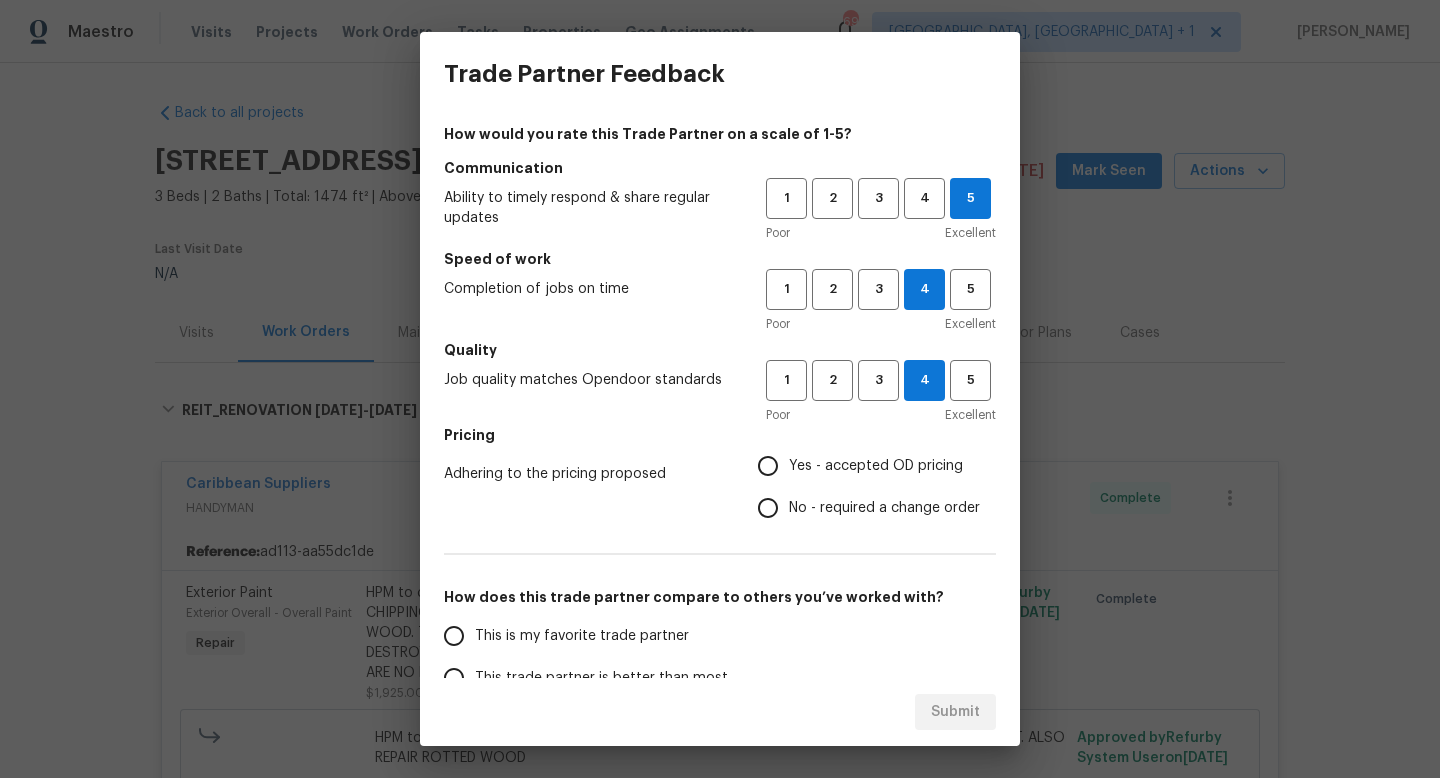 click on "Yes - accepted OD pricing" at bounding box center (768, 466) 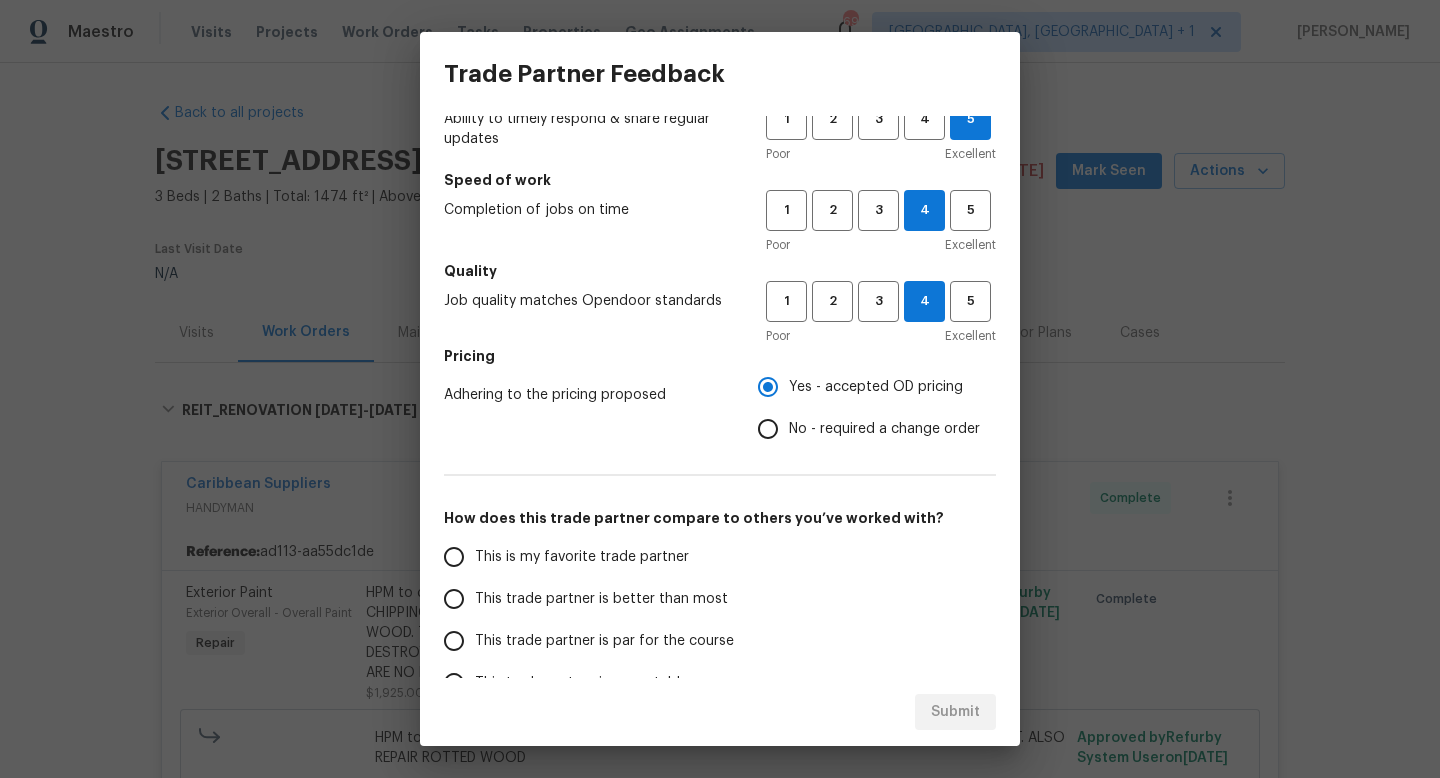 scroll, scrollTop: 88, scrollLeft: 0, axis: vertical 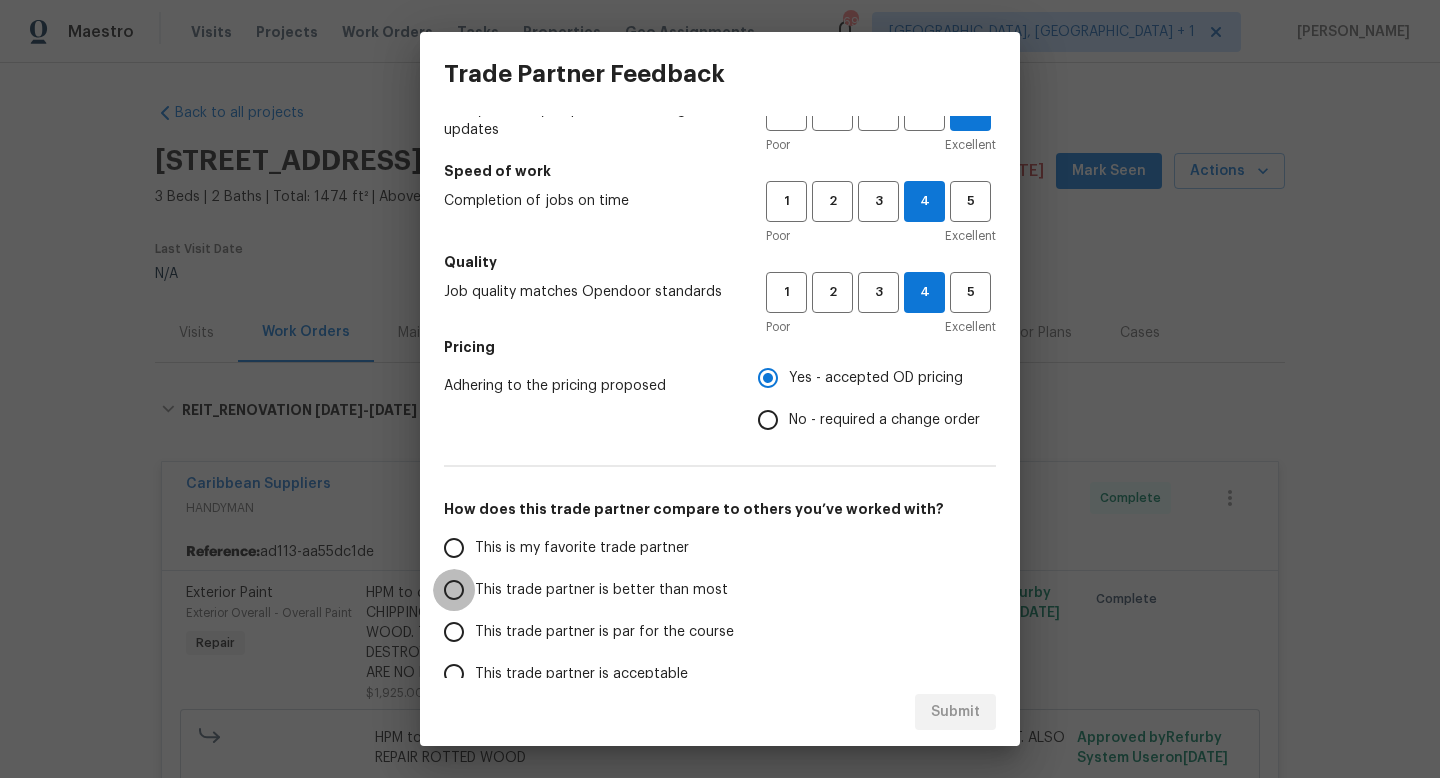 click on "This trade partner is better than most" at bounding box center [454, 590] 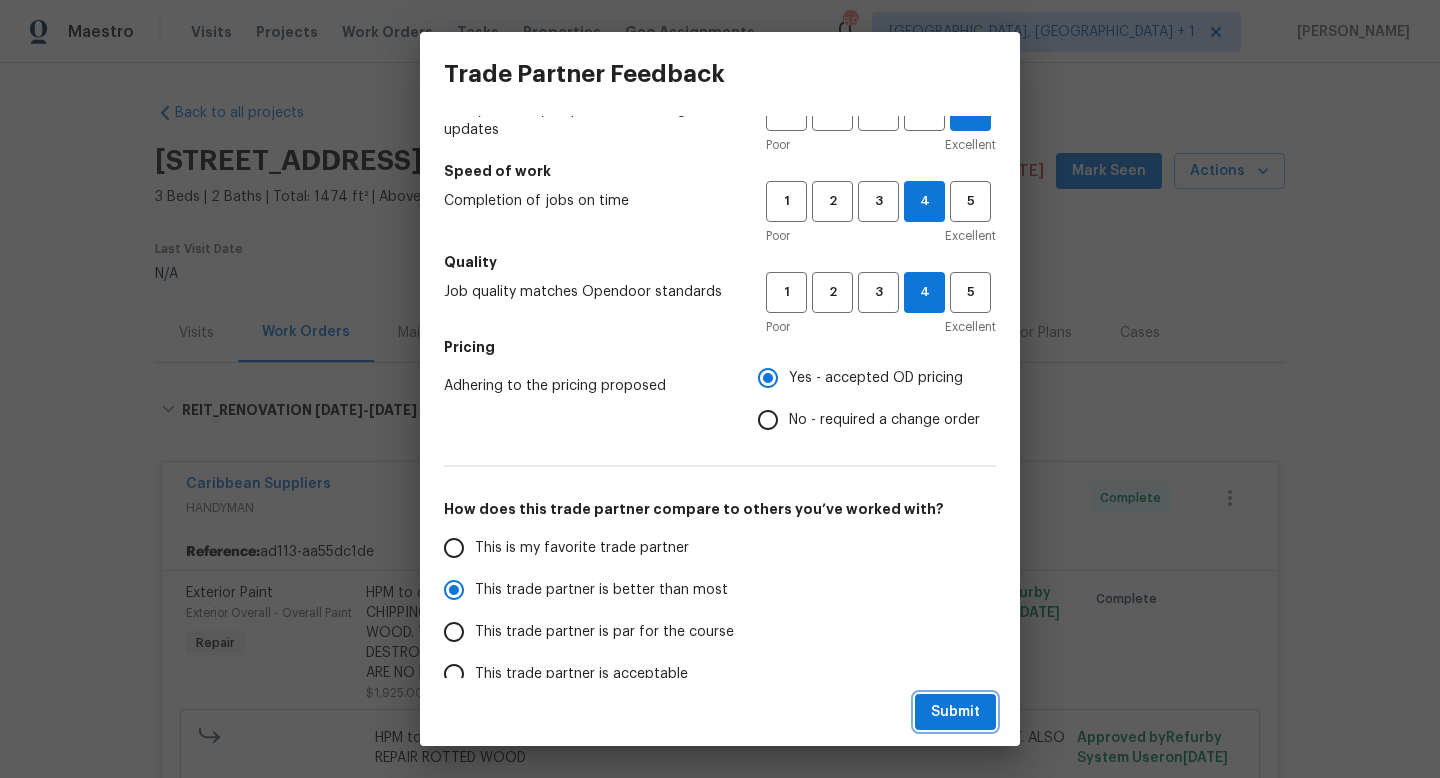 click on "Submit" at bounding box center (955, 712) 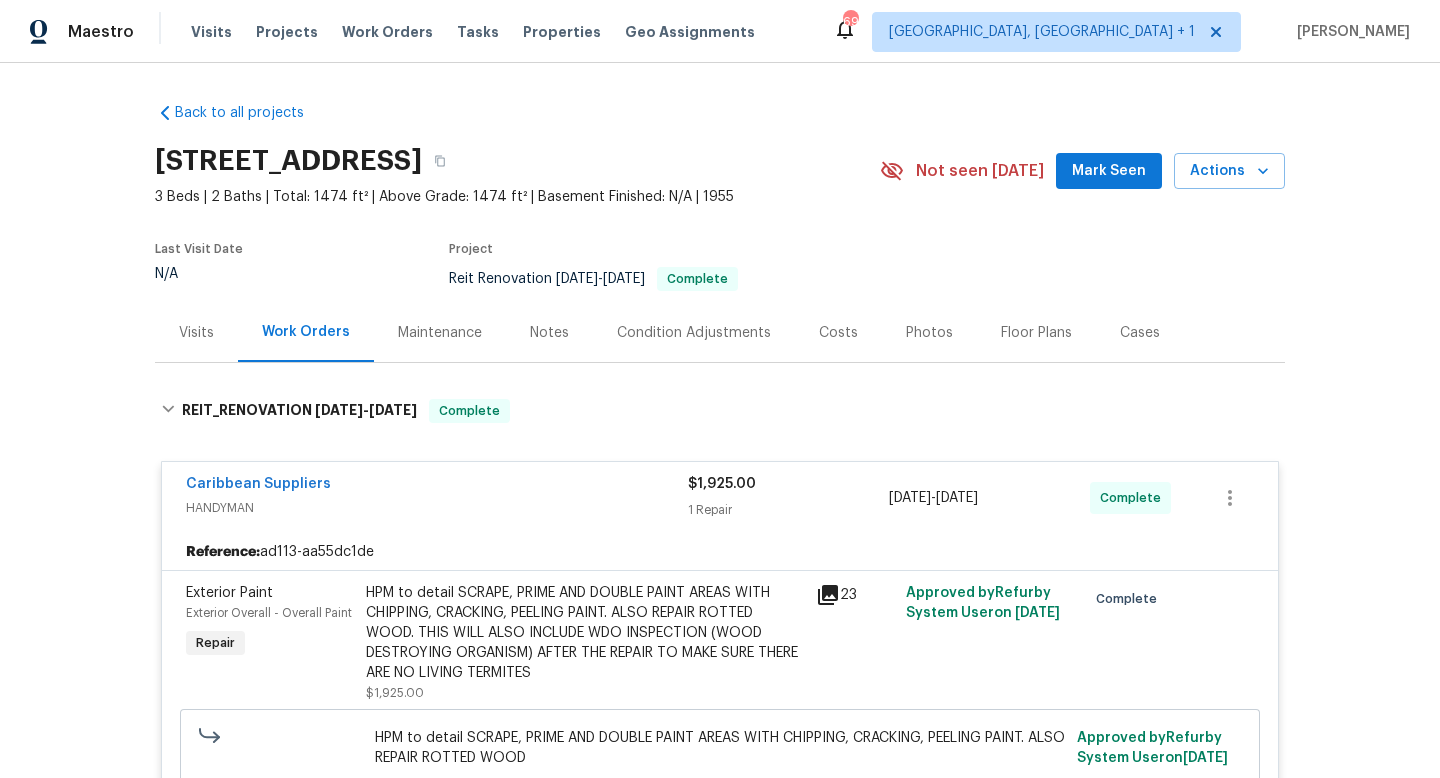 radio on "false" 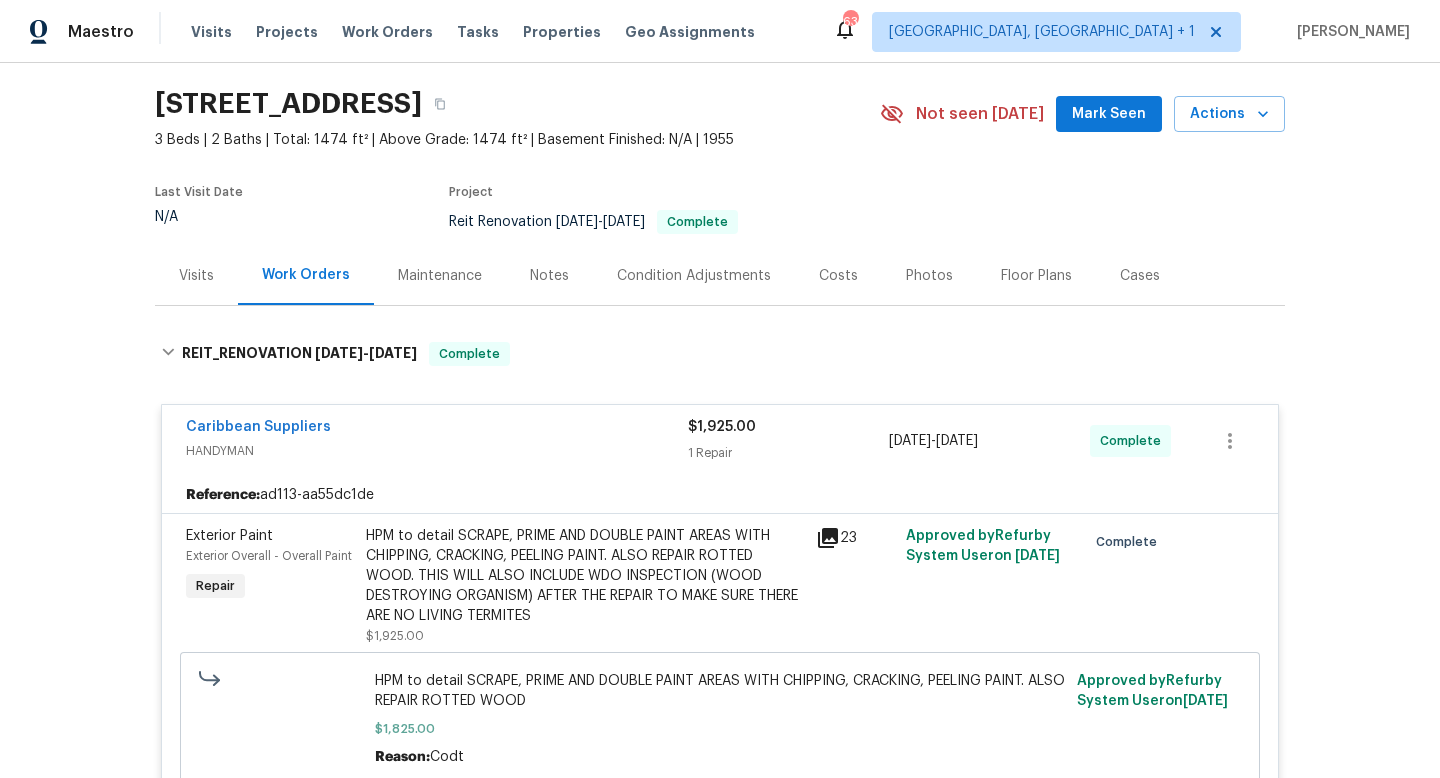 scroll, scrollTop: 0, scrollLeft: 0, axis: both 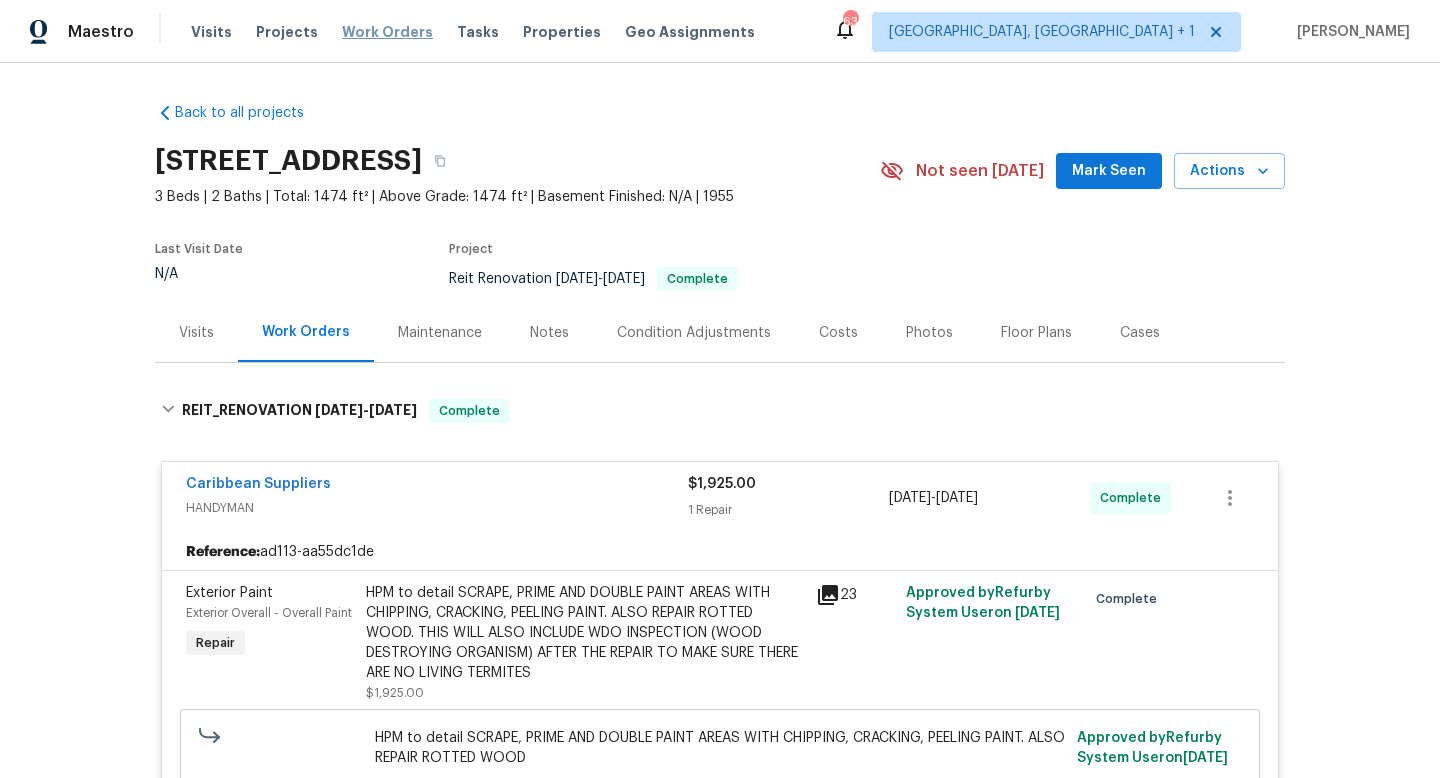 click on "Work Orders" at bounding box center (387, 32) 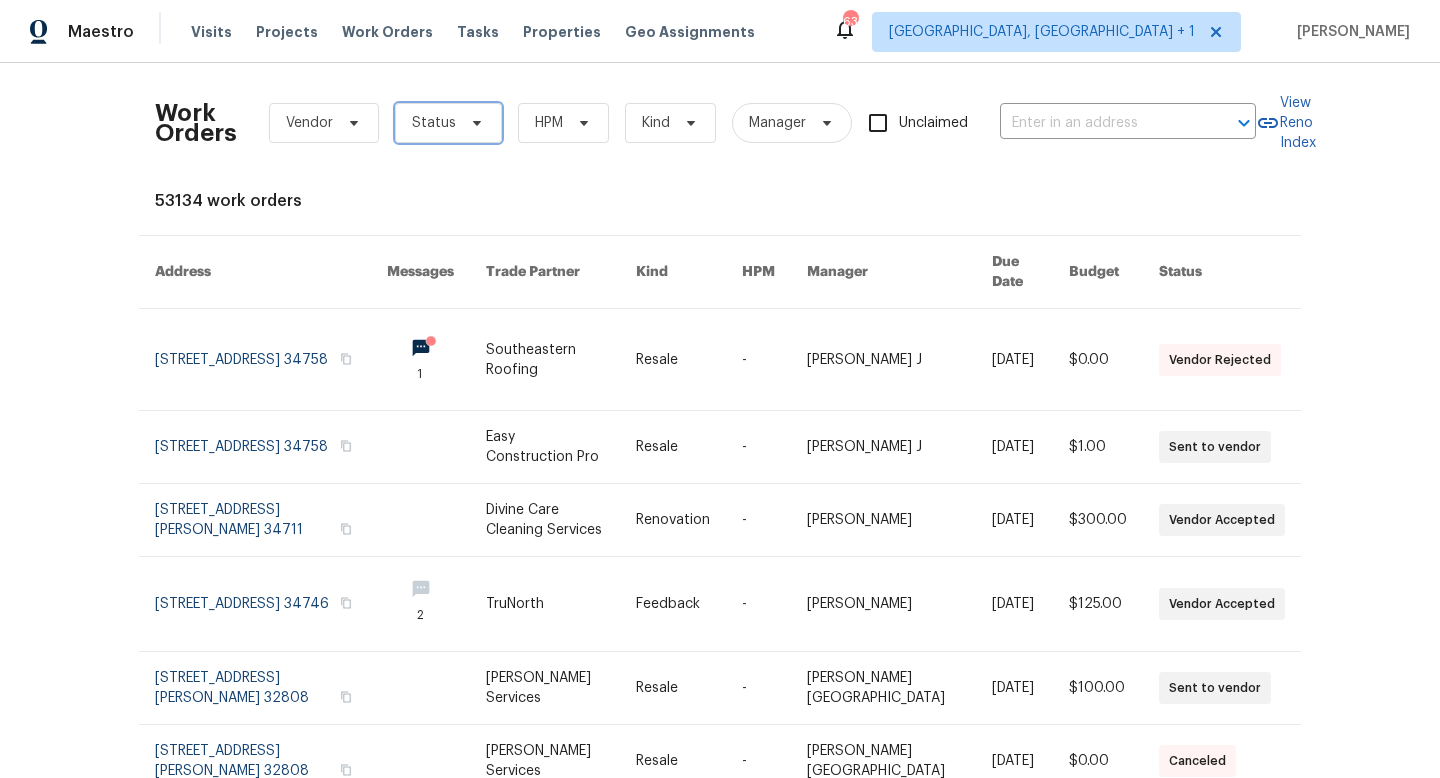 click on "Status" at bounding box center [434, 123] 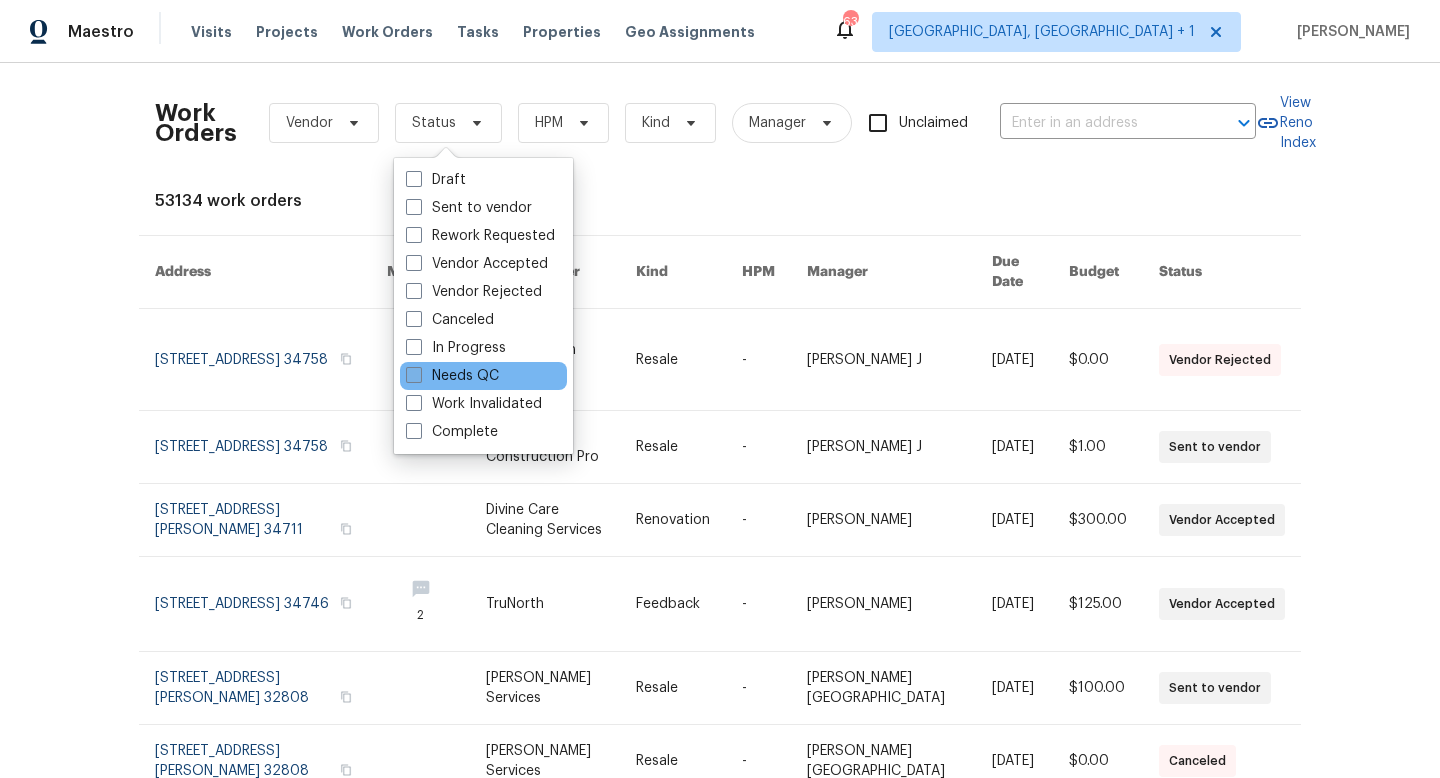 click at bounding box center (414, 375) 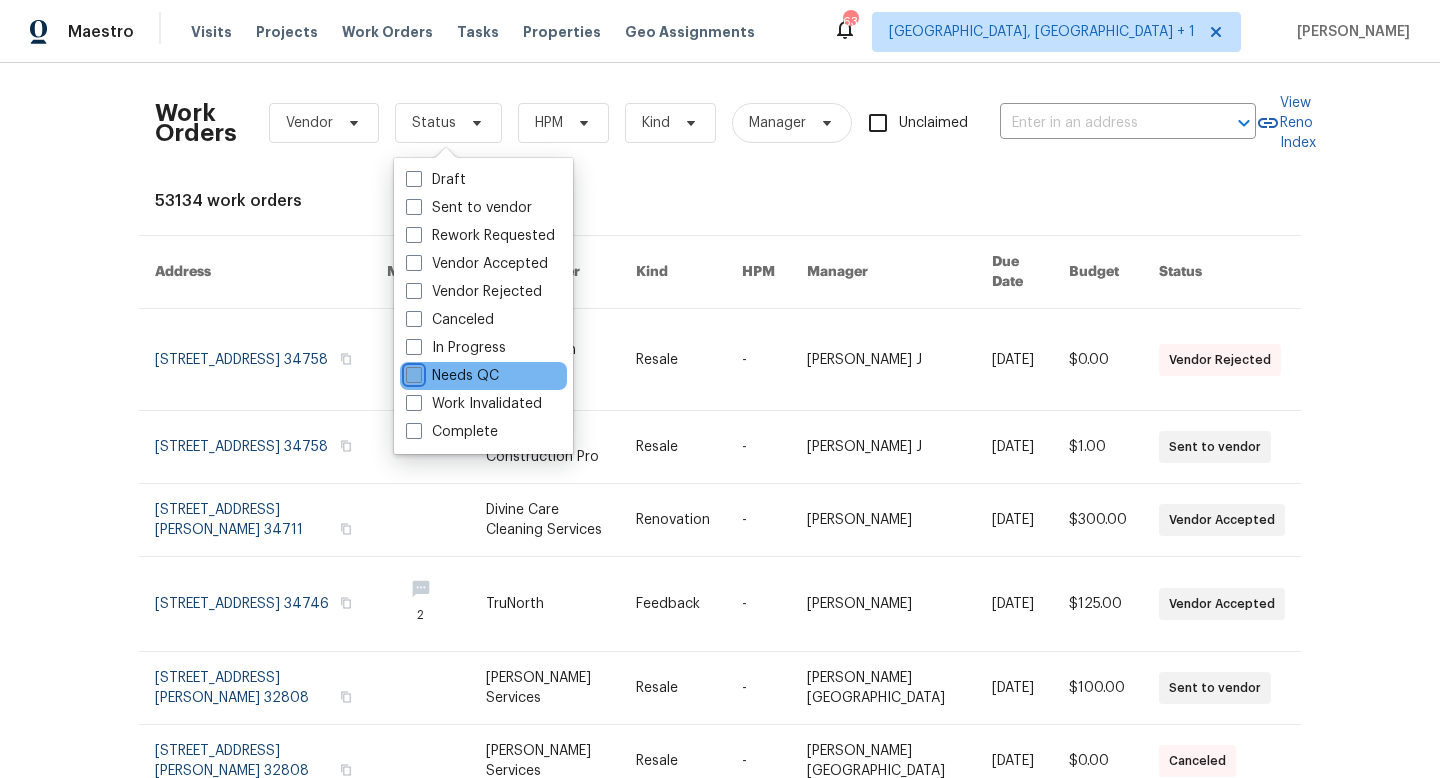 click on "Needs QC" at bounding box center [412, 372] 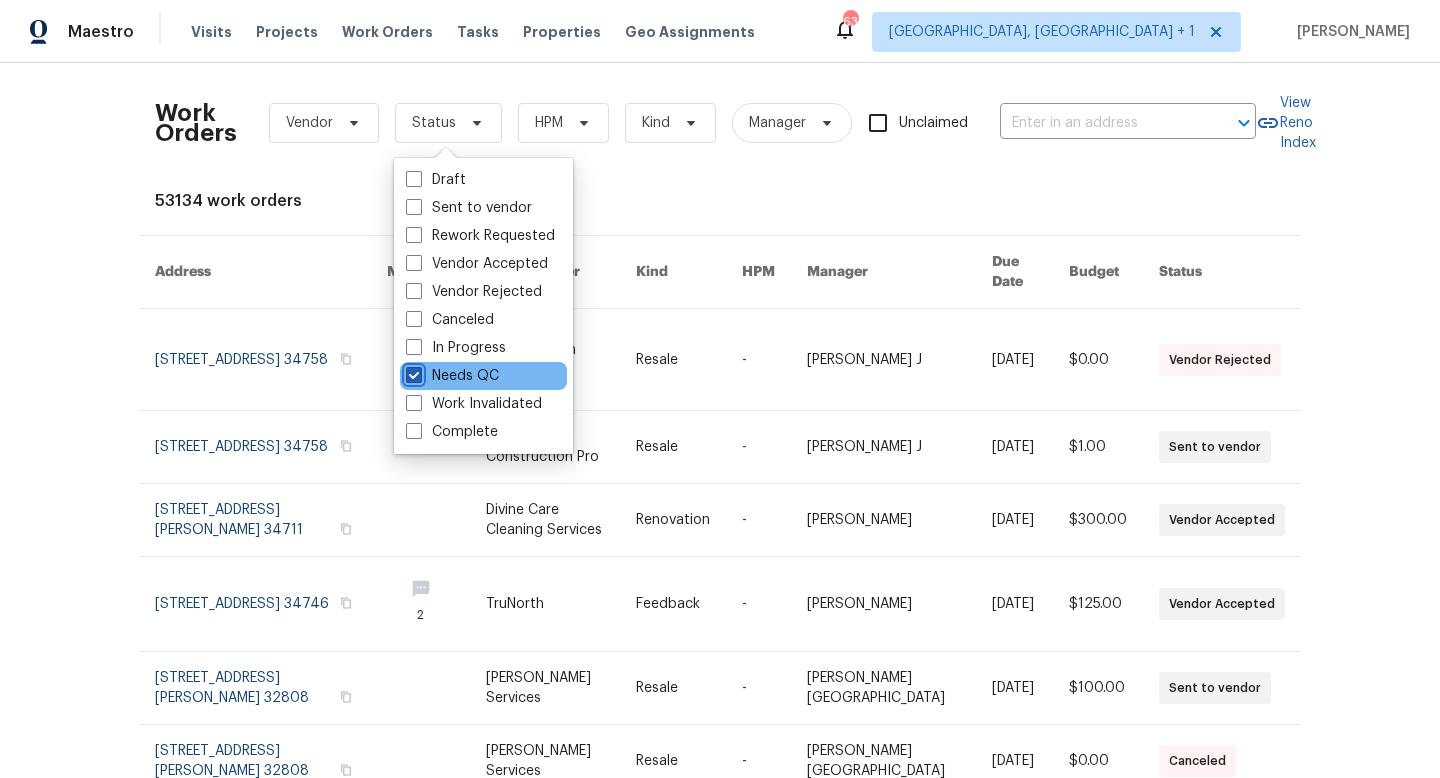 checkbox on "true" 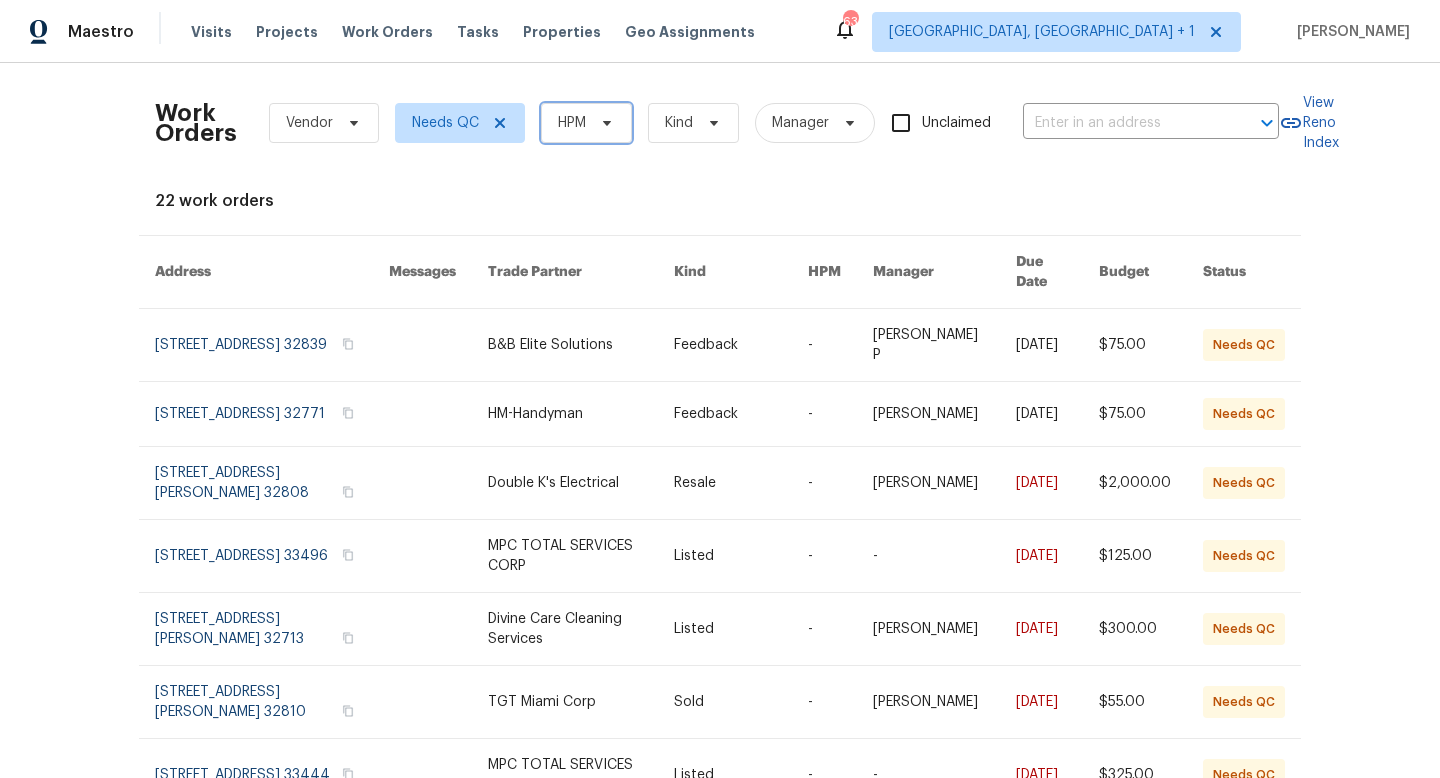 click on "HPM" at bounding box center (572, 123) 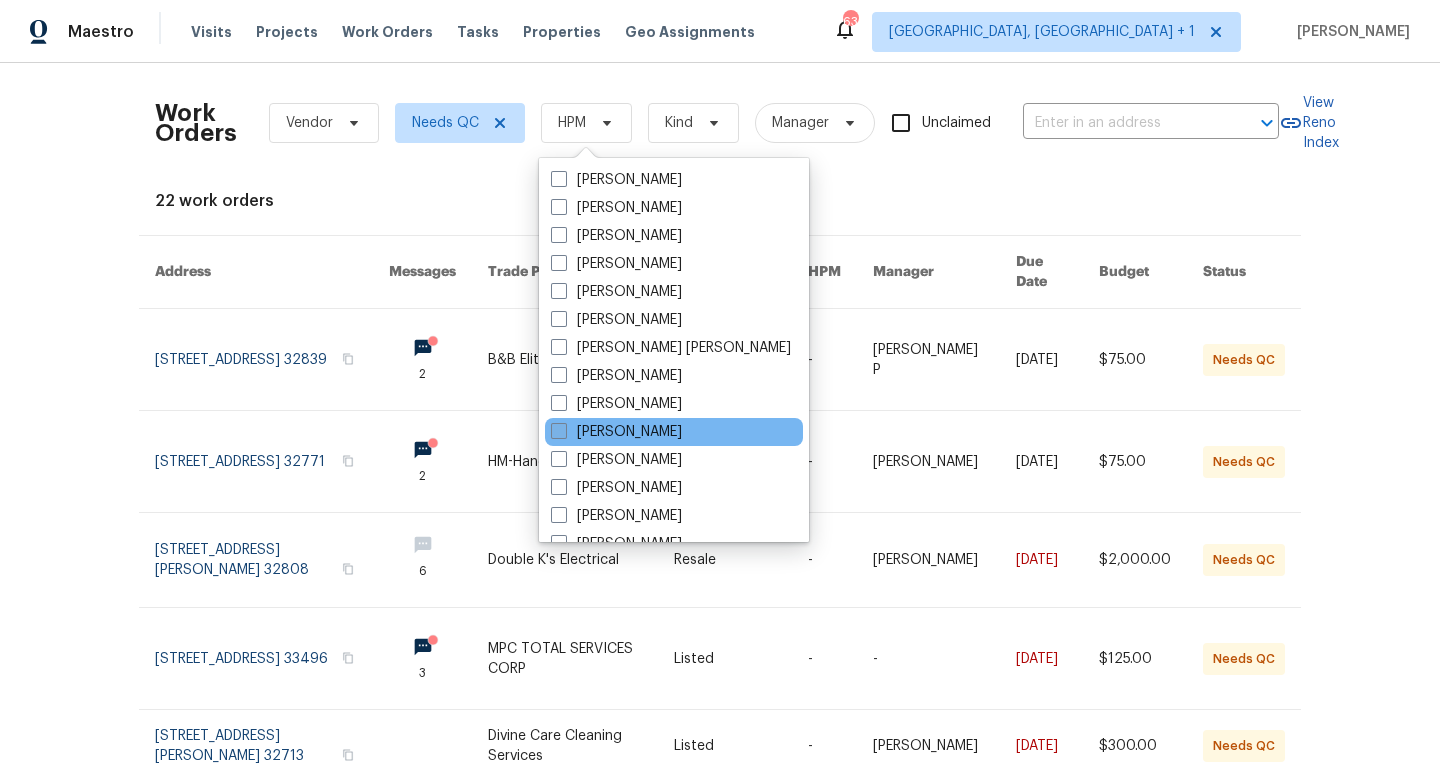 click at bounding box center (559, 431) 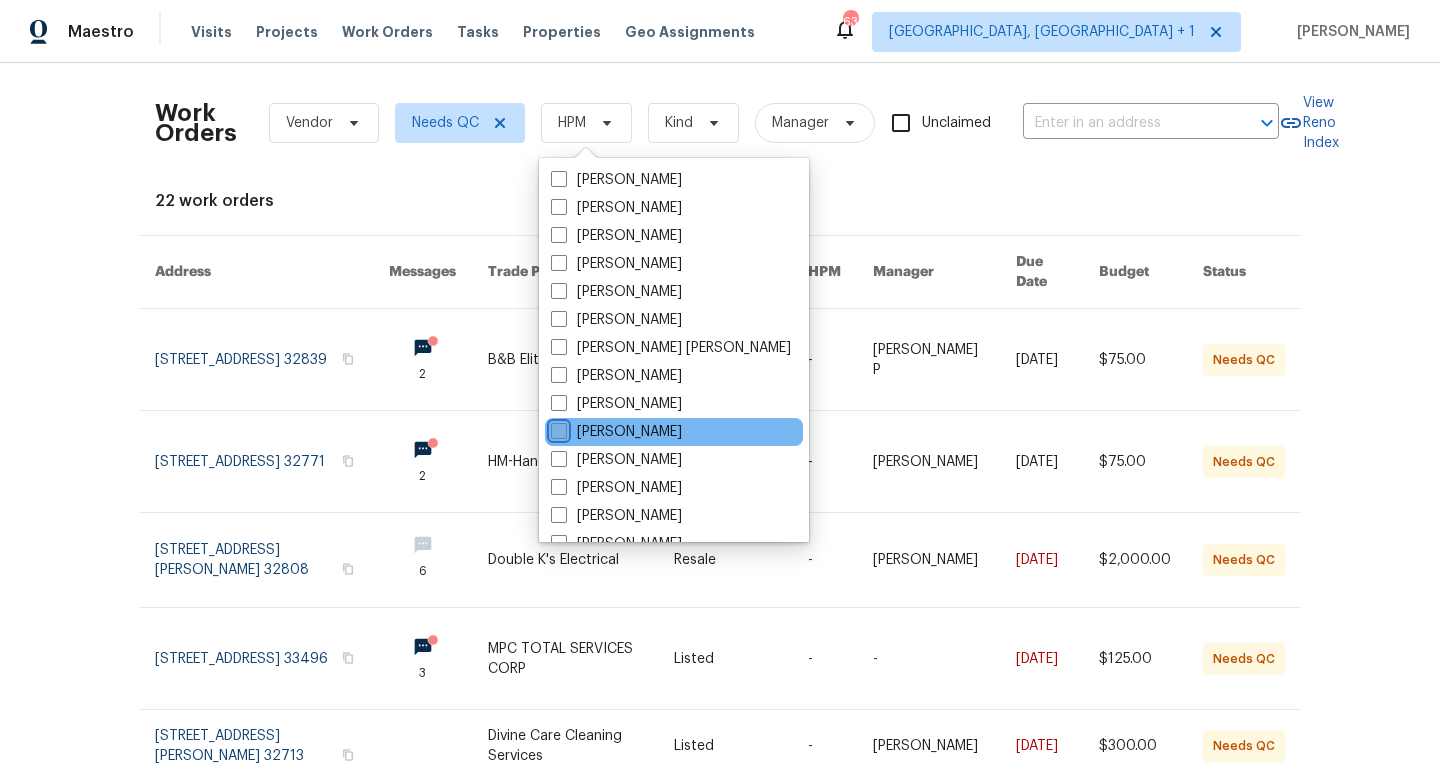 click on "[PERSON_NAME]" at bounding box center [557, 428] 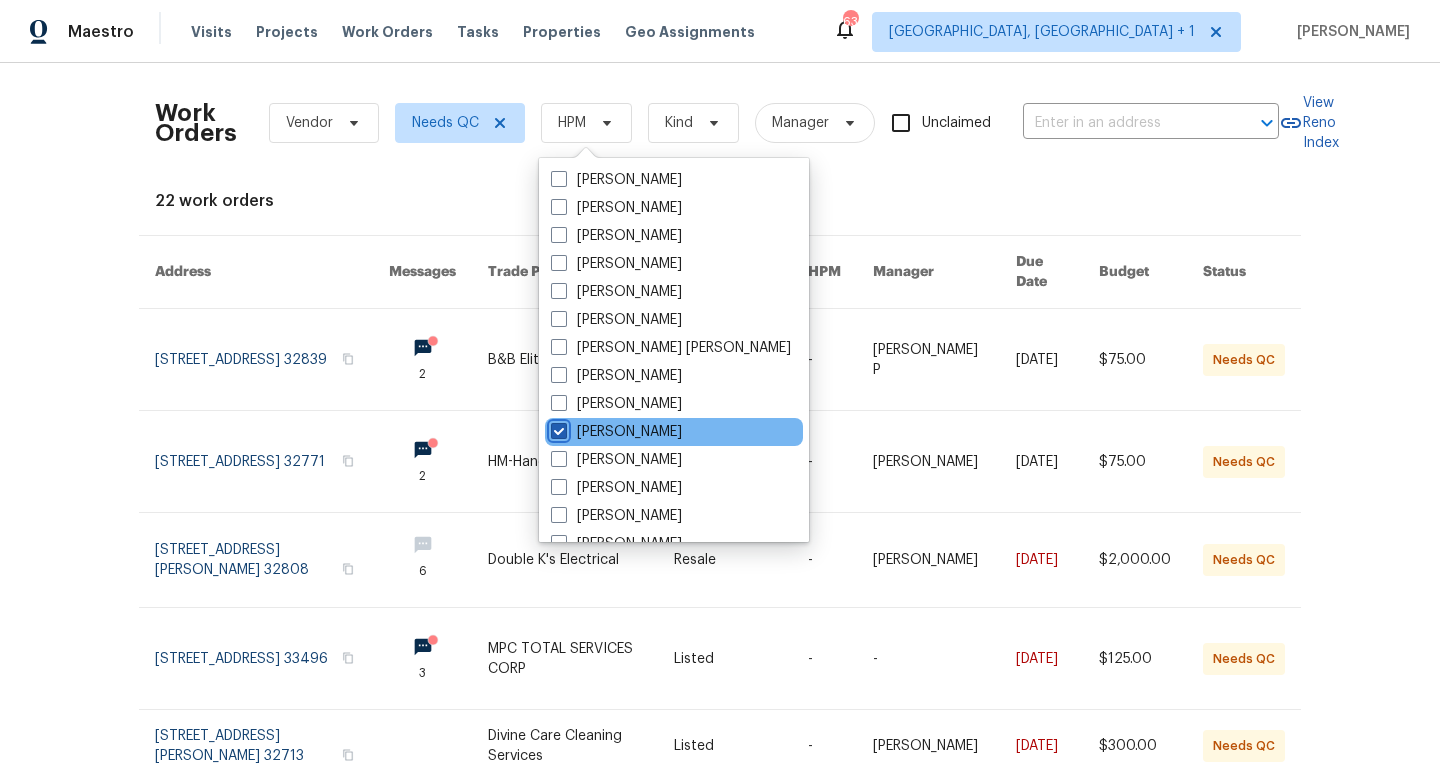 checkbox on "true" 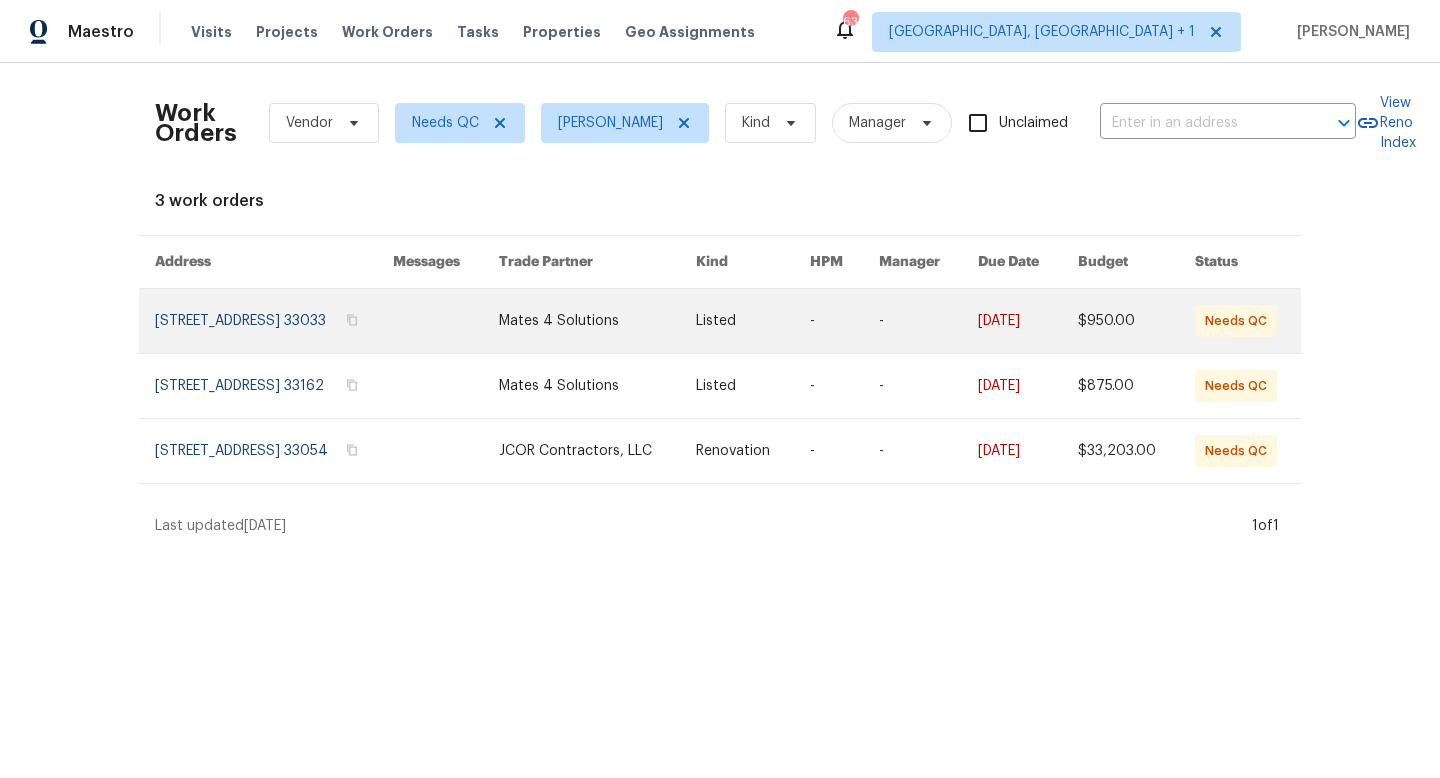 click at bounding box center (752, 321) 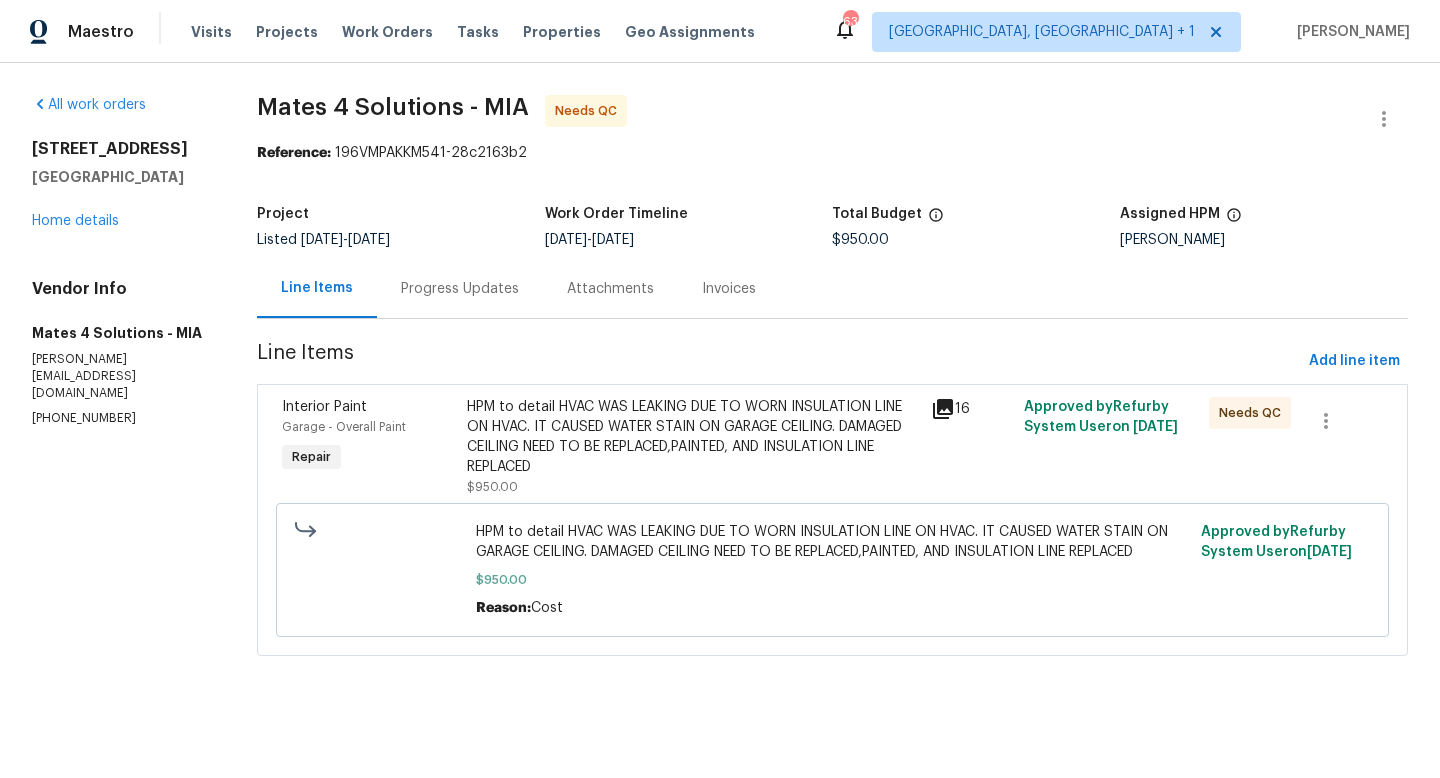 click on "HPM to detail HVAC WAS LEAKING  DUE TO WORN INSULATION LINE ON HVAC. IT CAUSED WATER STAIN ON GARAGE CEILING. DAMAGED CEILING NEED TO BE REPLACED,PAINTED, AND INSULATION LINE REPLACED" at bounding box center [693, 437] 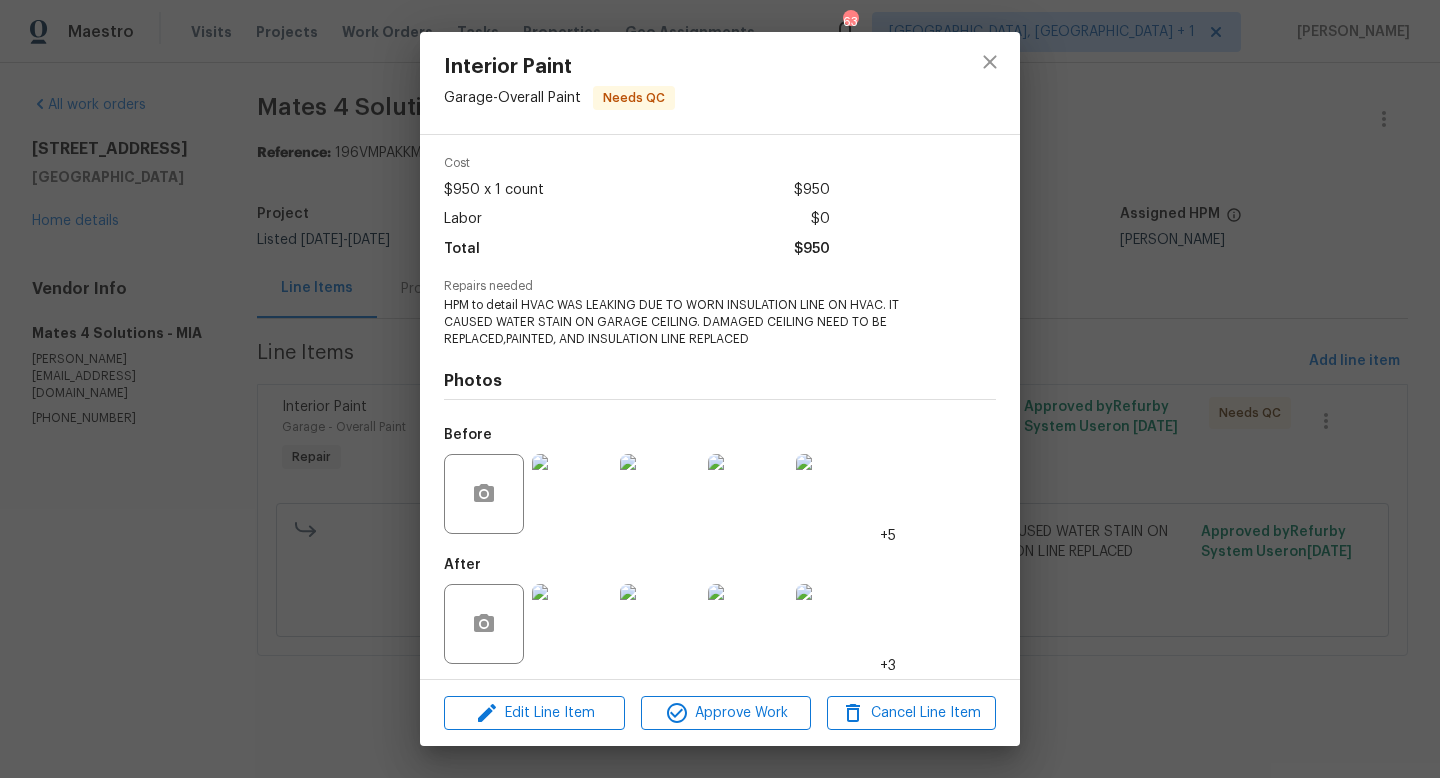 scroll, scrollTop: 76, scrollLeft: 0, axis: vertical 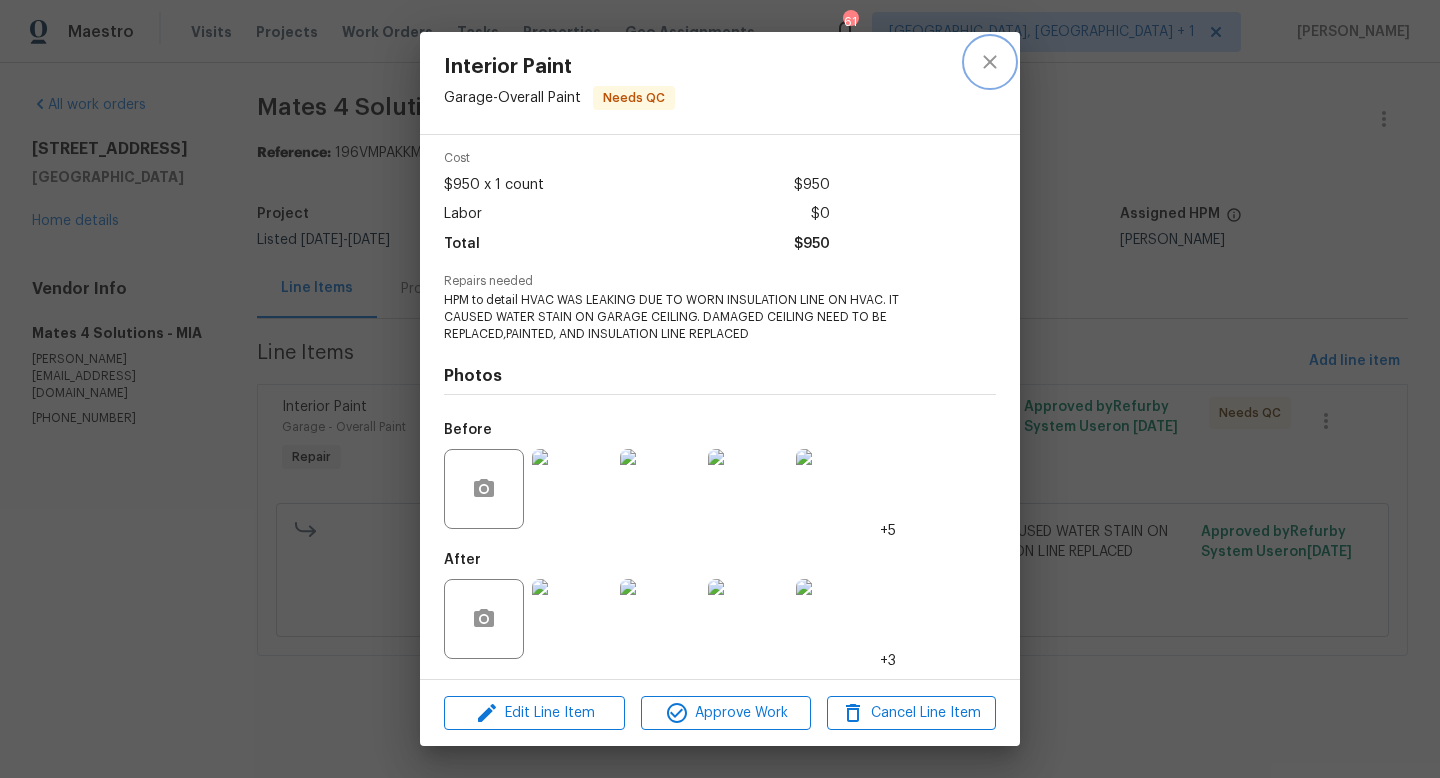 click 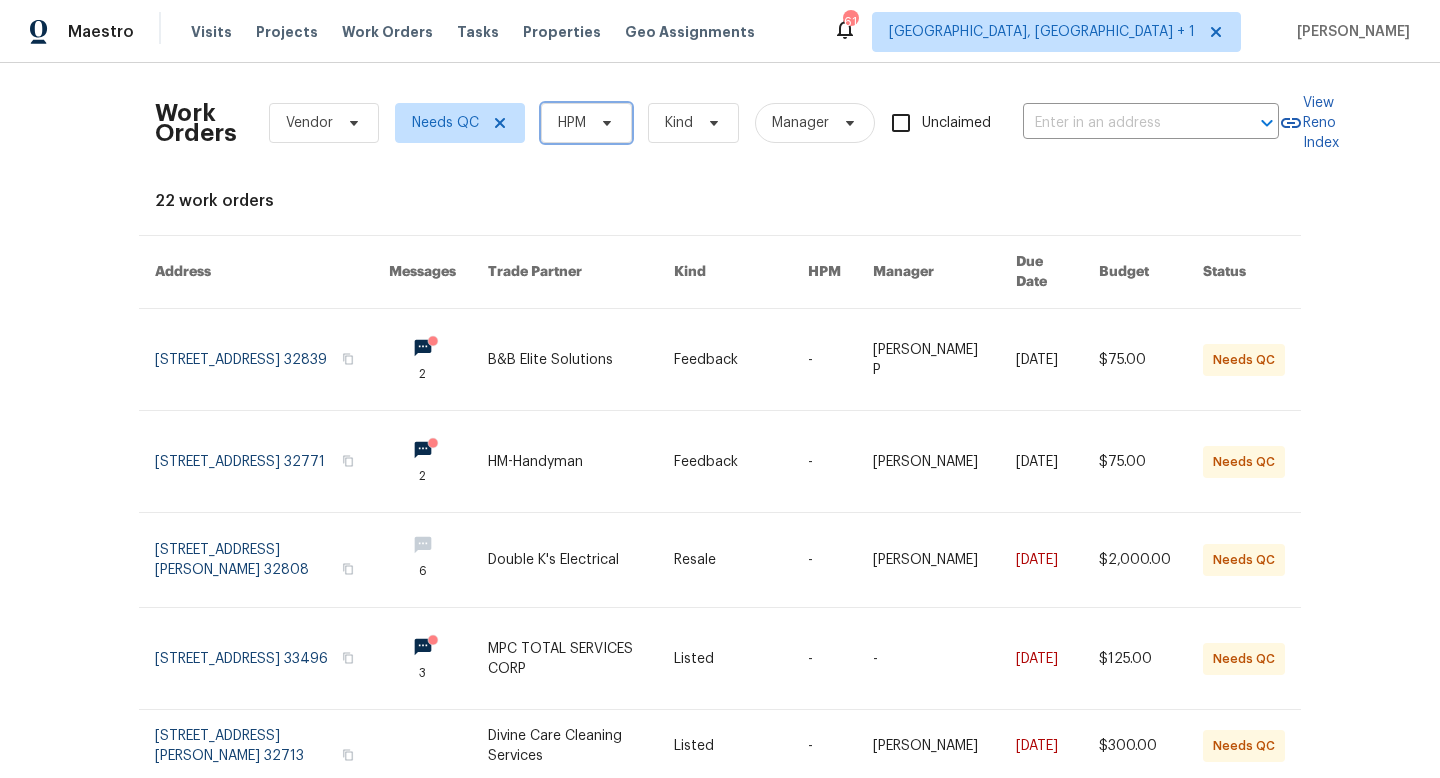 click on "HPM" at bounding box center (572, 123) 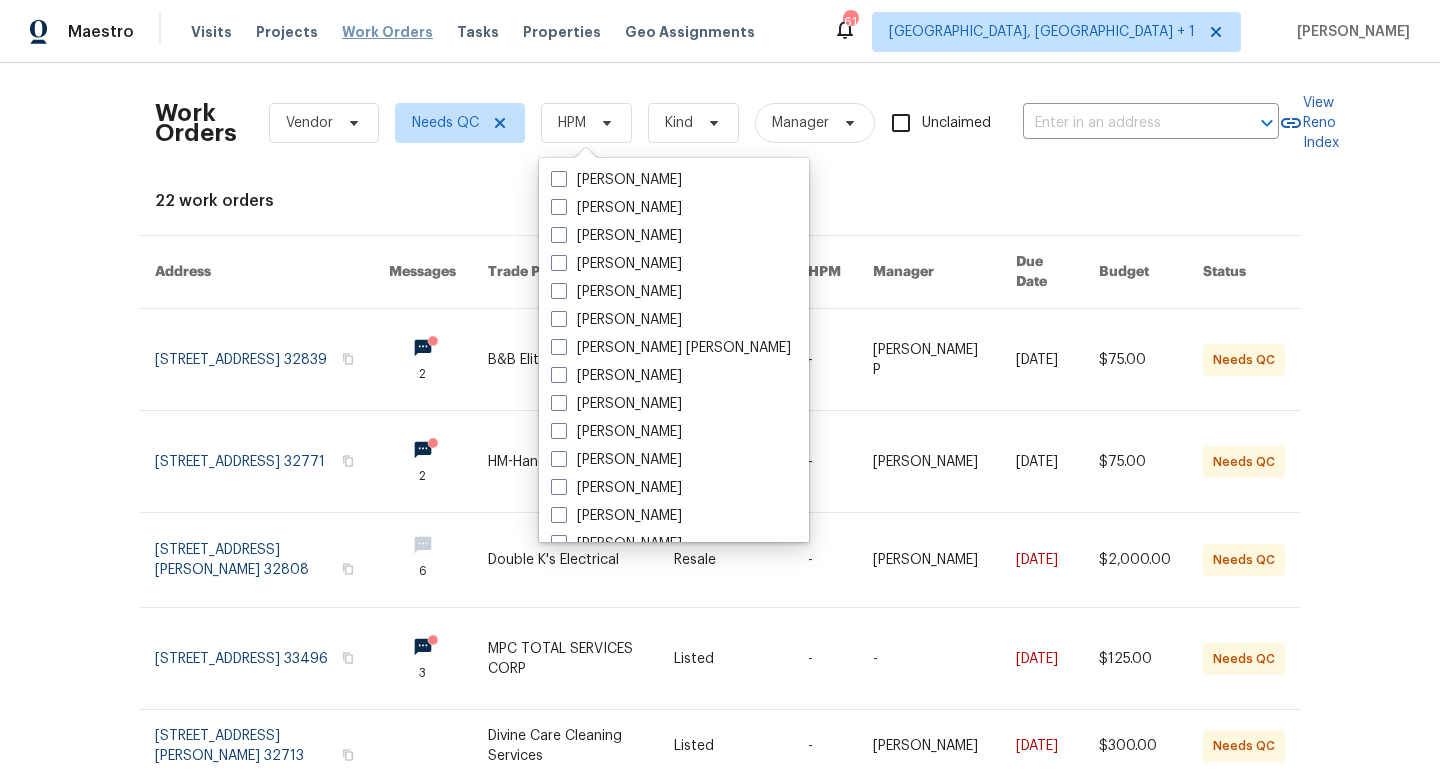 click on "Work Orders" at bounding box center (387, 32) 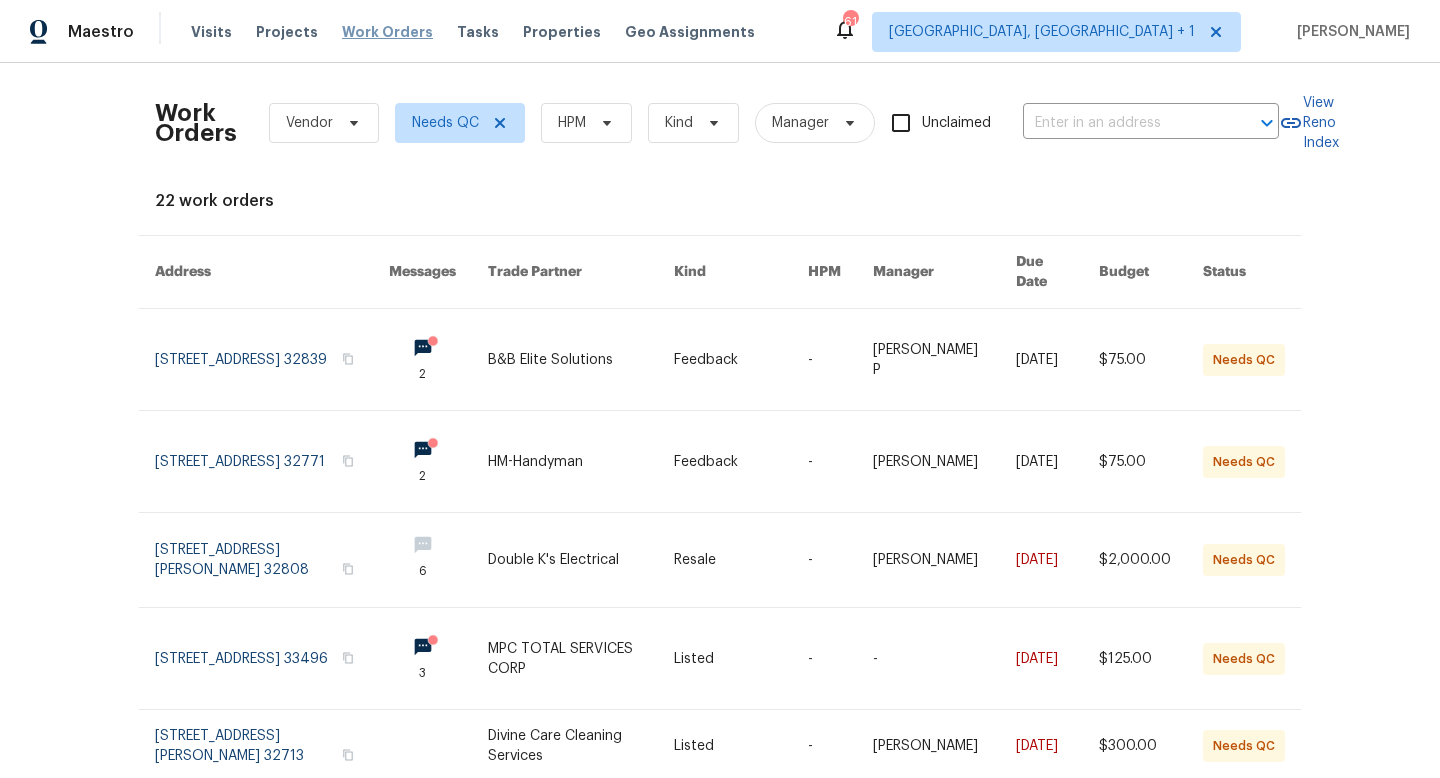 click on "Work Orders" at bounding box center (387, 32) 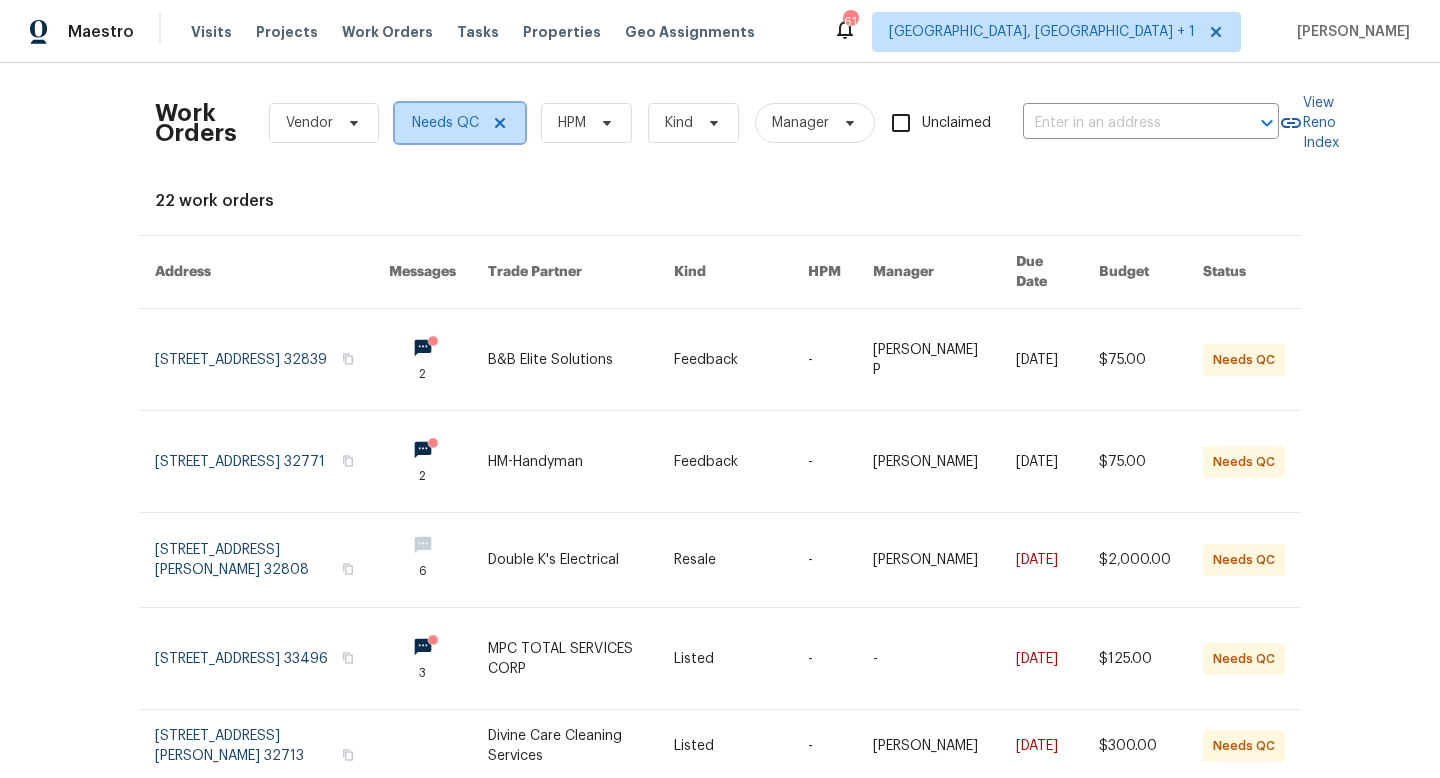 click 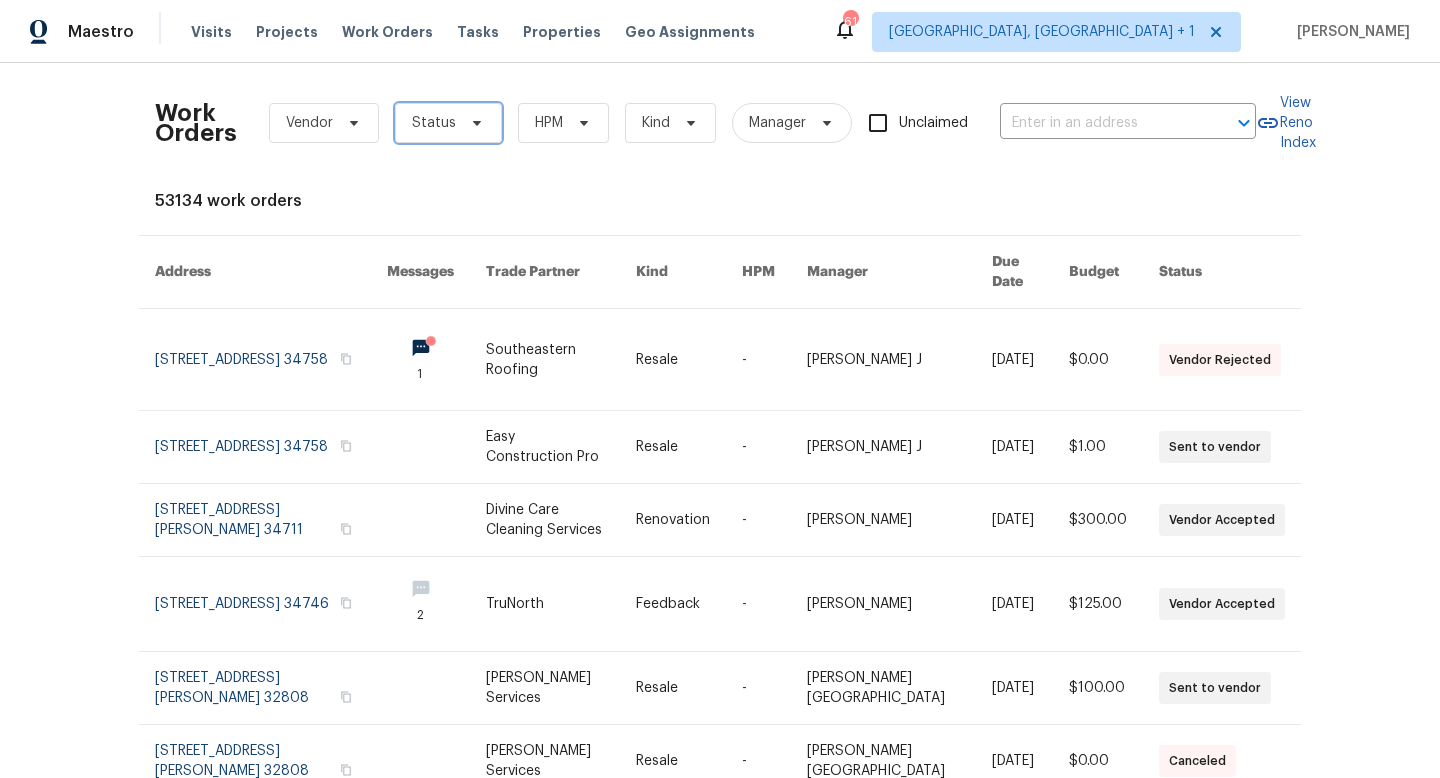 click at bounding box center [474, 123] 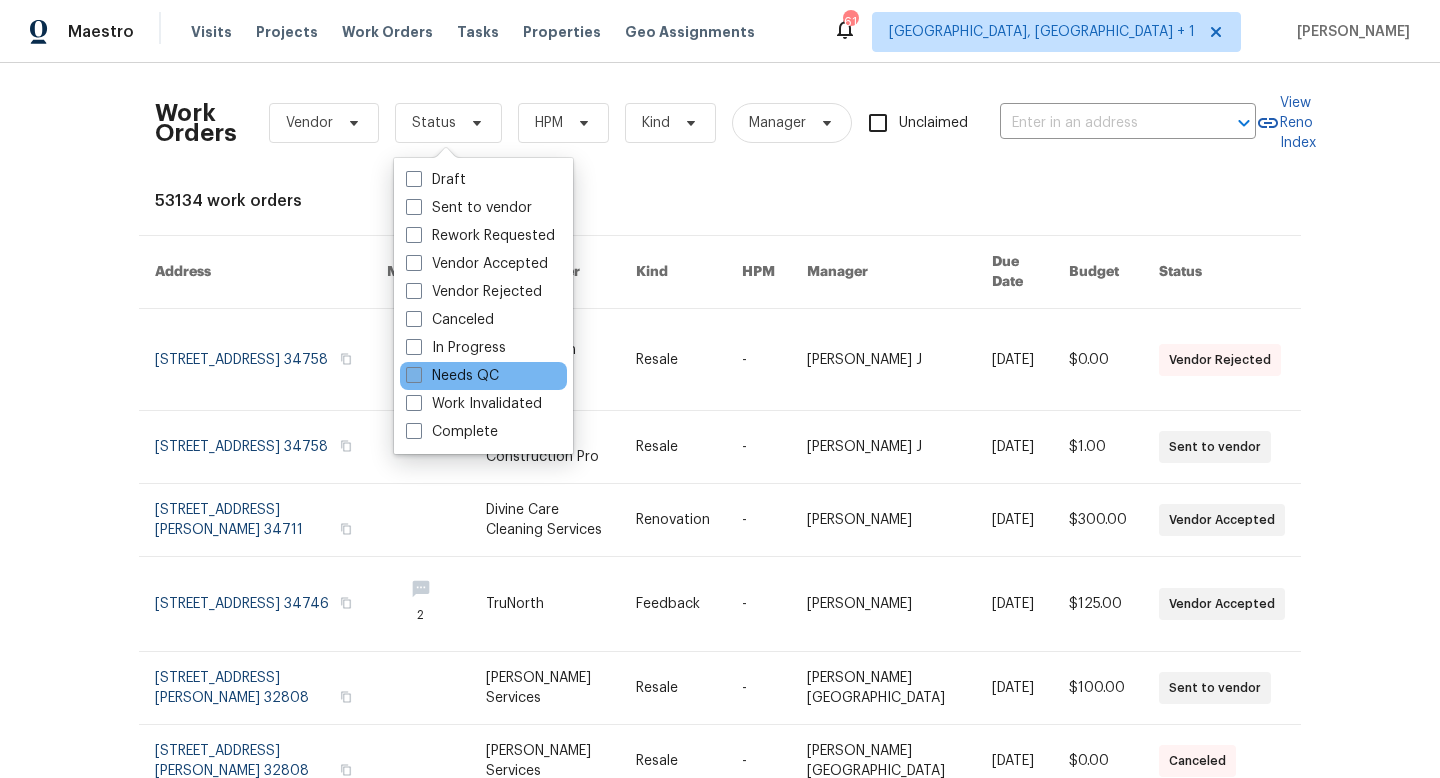 click at bounding box center [414, 375] 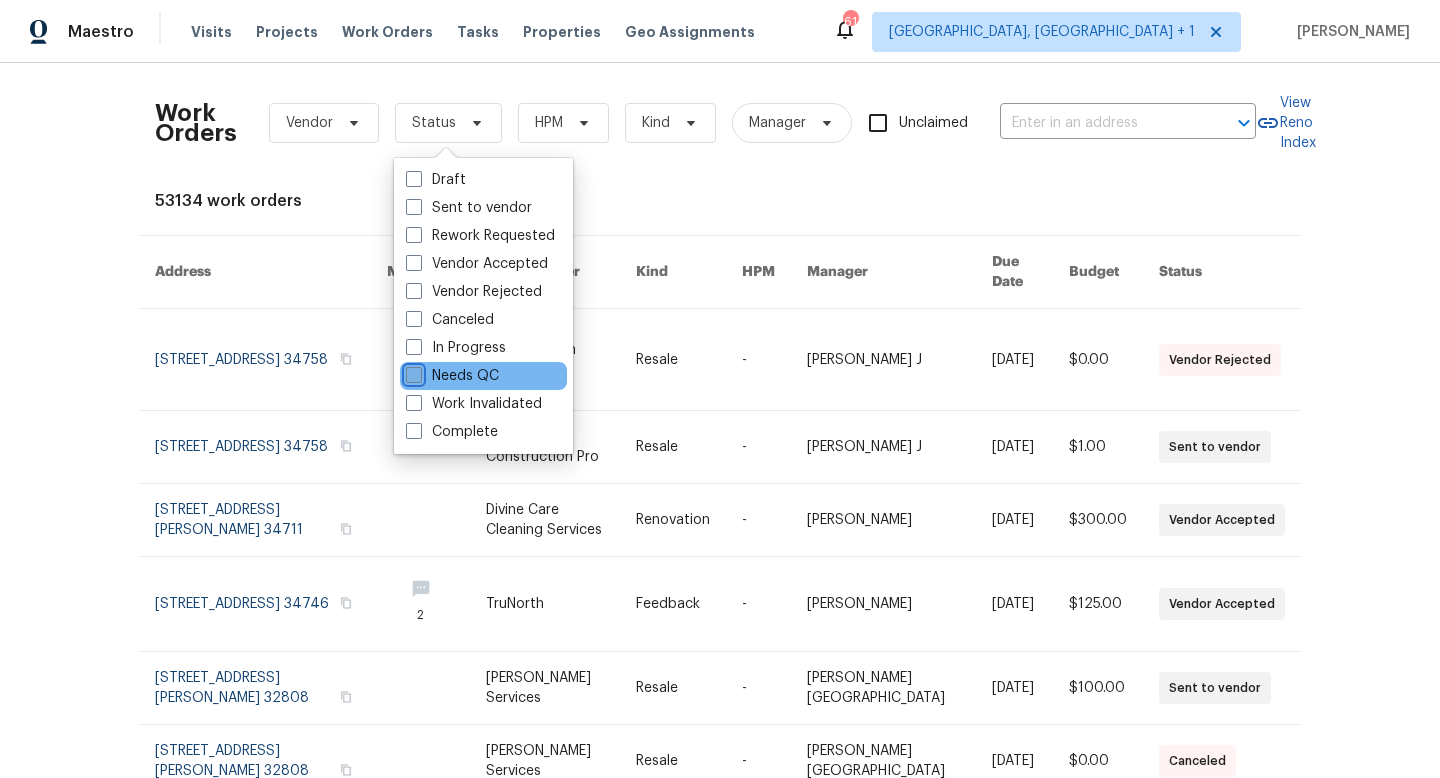 click on "Needs QC" at bounding box center (412, 372) 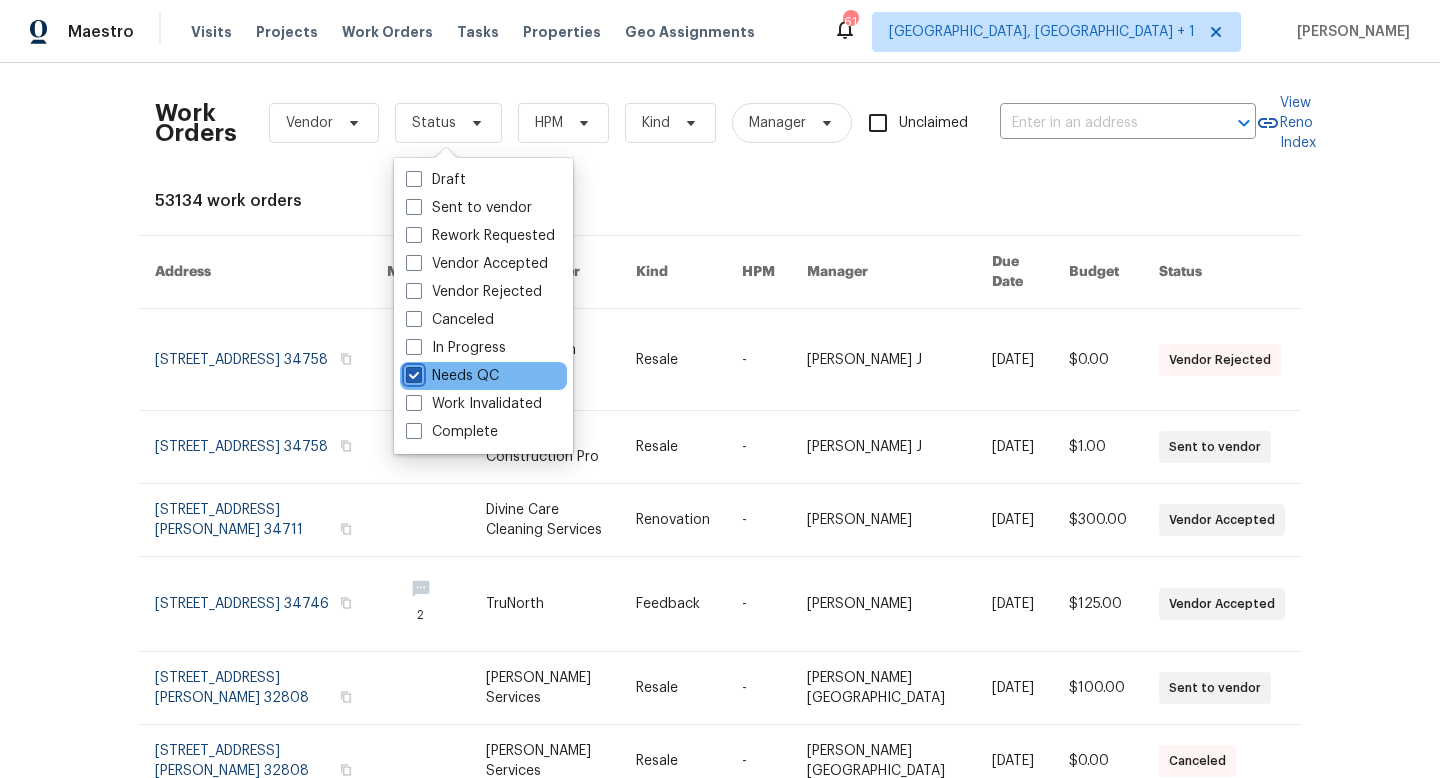 checkbox on "true" 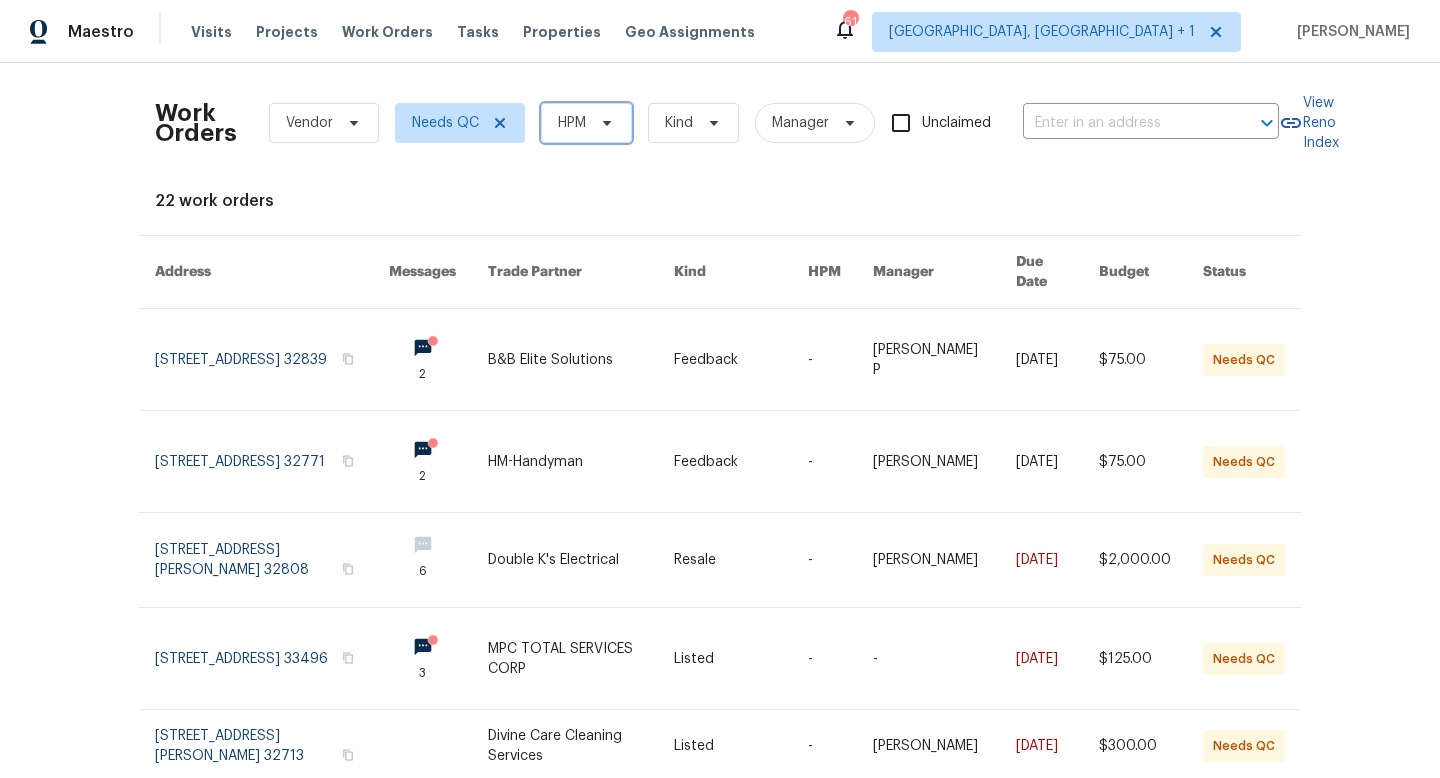 click on "HPM" at bounding box center [572, 123] 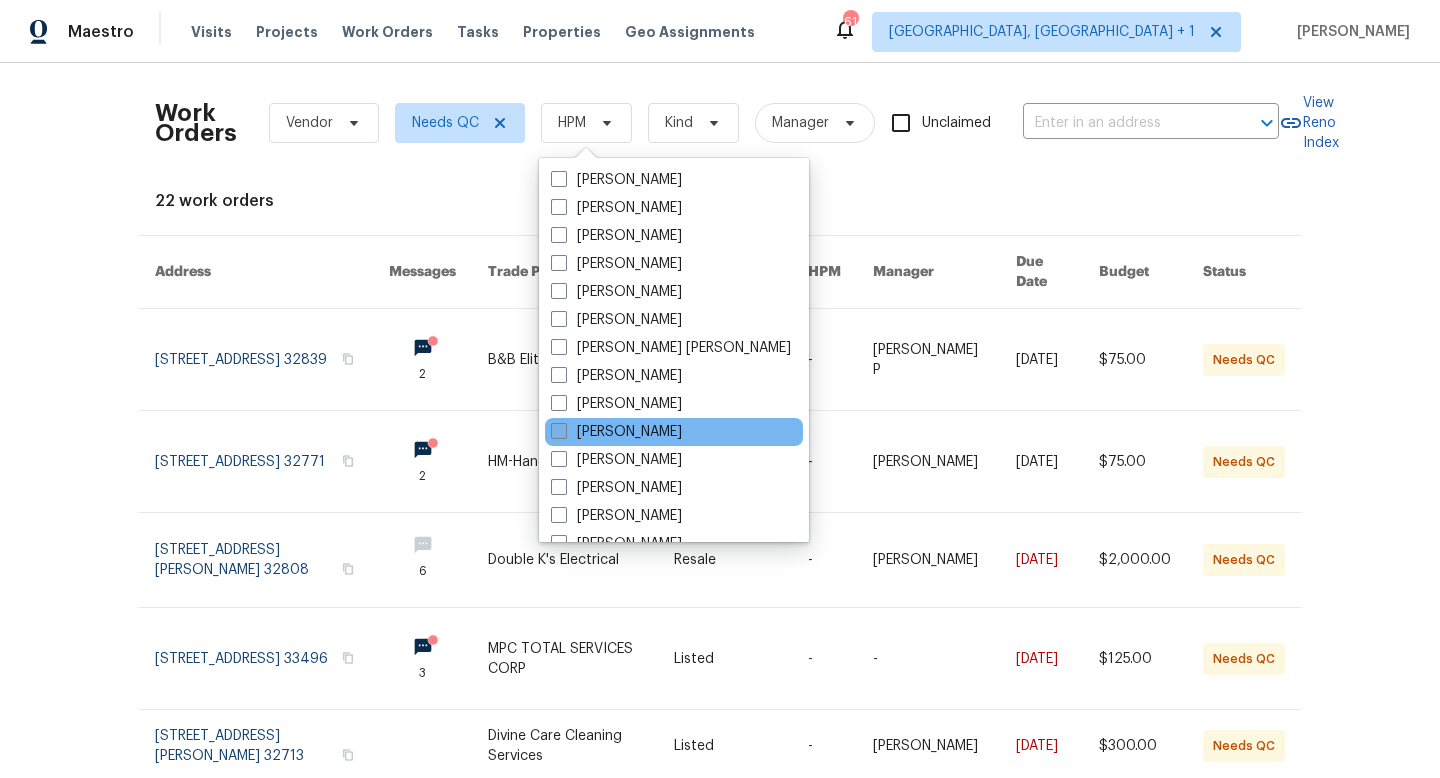 click at bounding box center [559, 431] 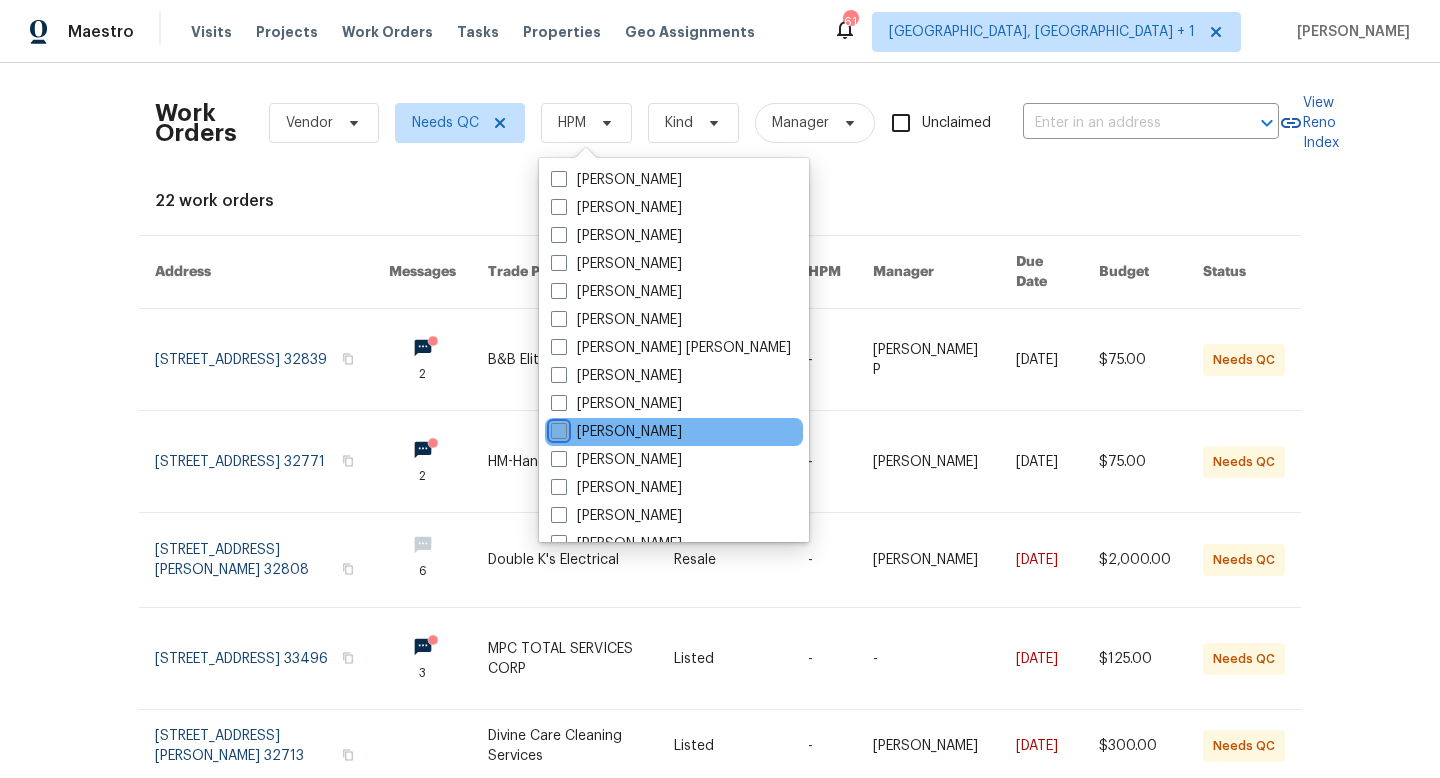 click on "[PERSON_NAME]" at bounding box center [557, 428] 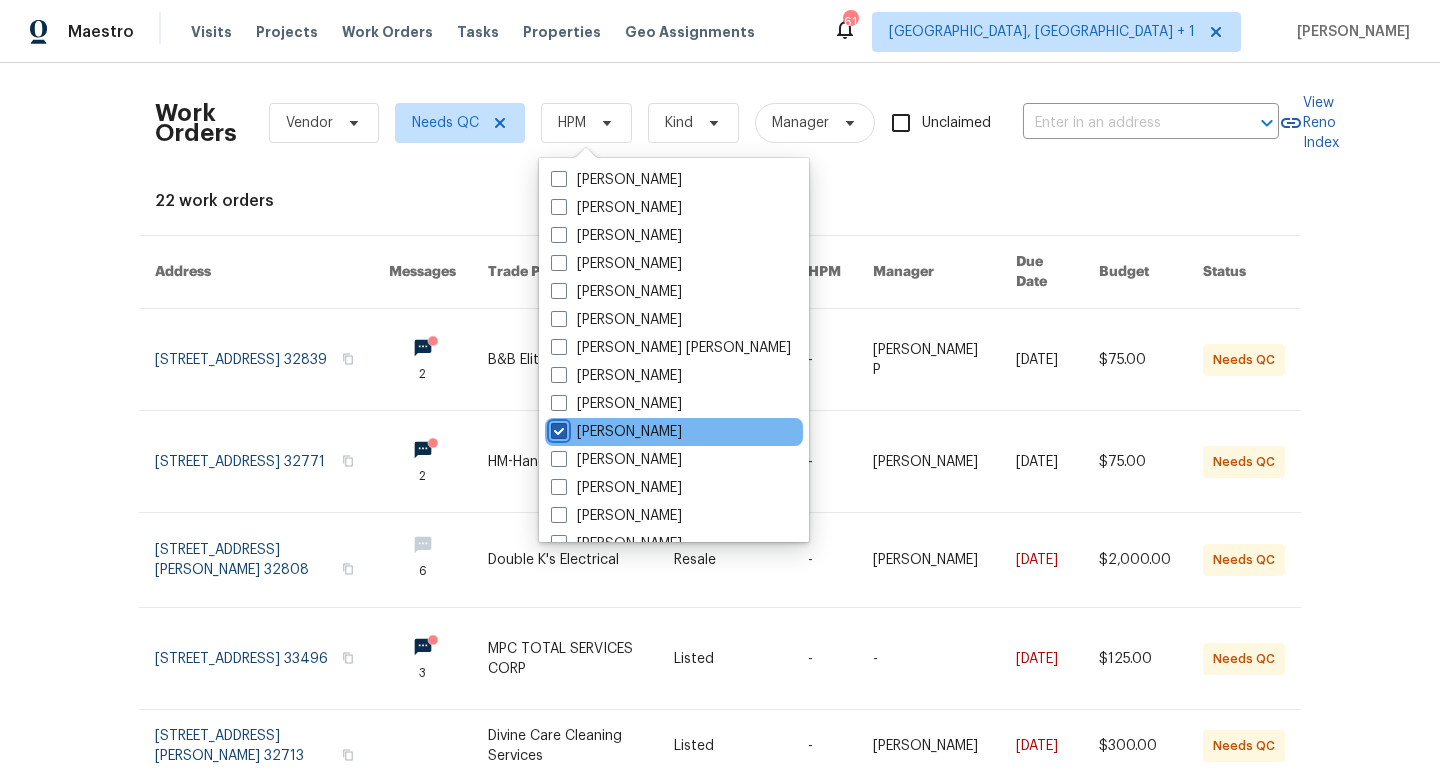 checkbox on "true" 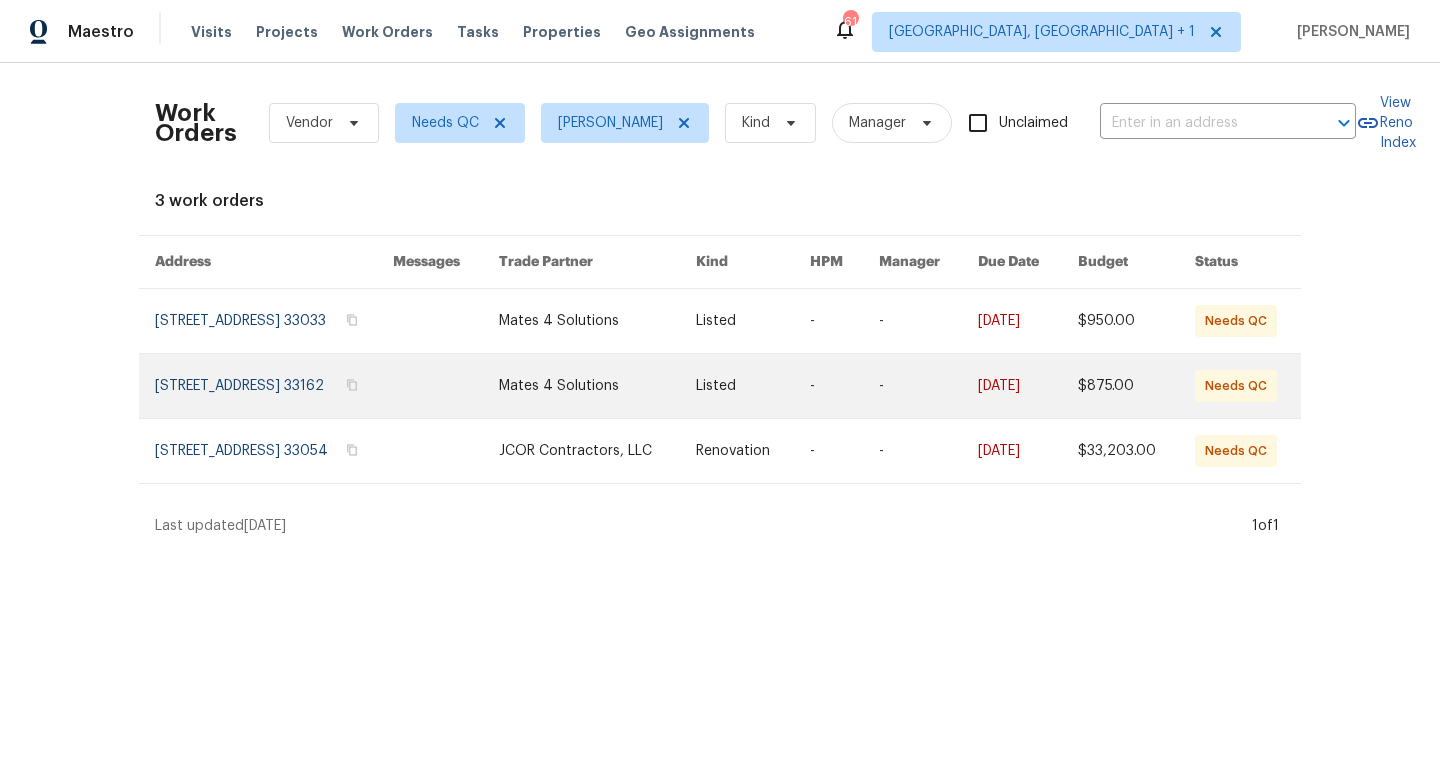 click at bounding box center [752, 386] 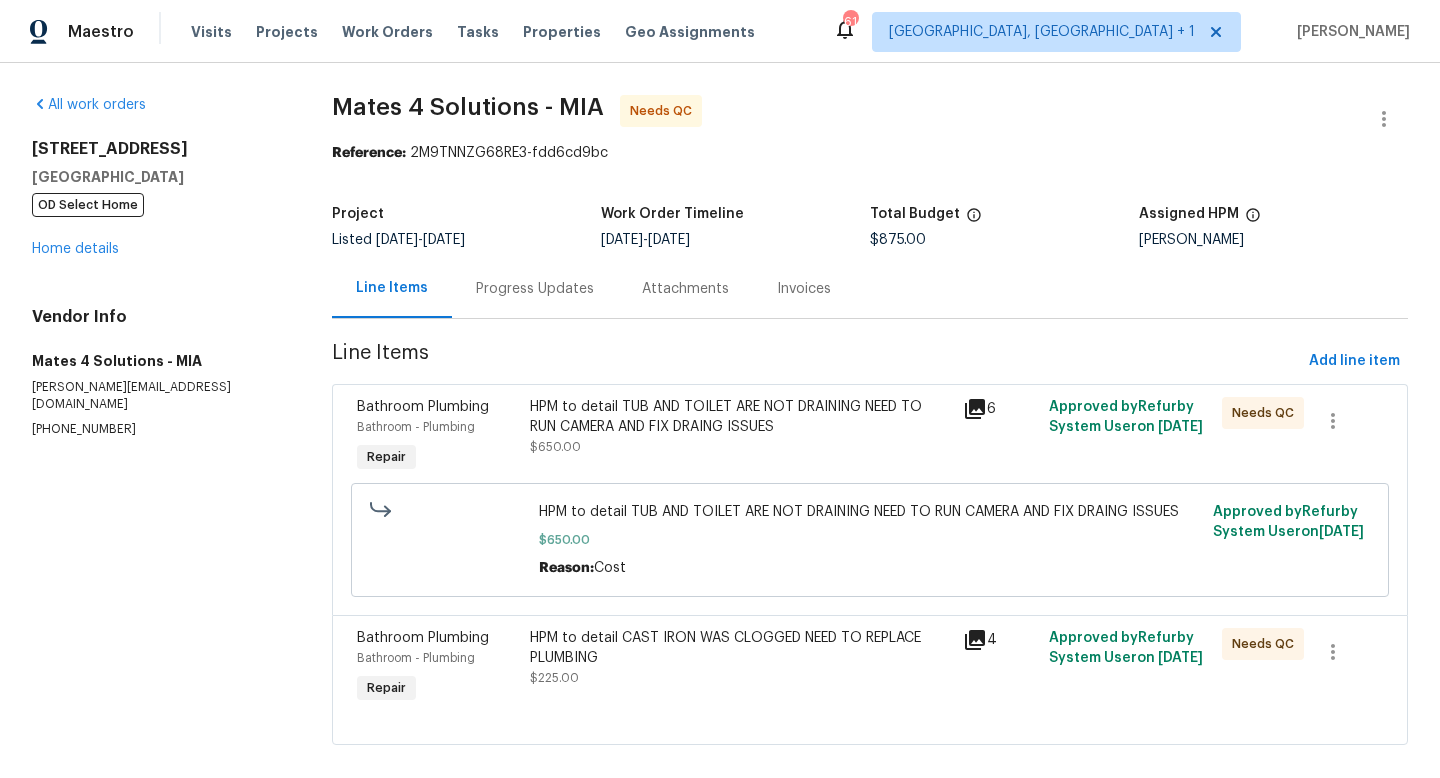 scroll, scrollTop: 24, scrollLeft: 0, axis: vertical 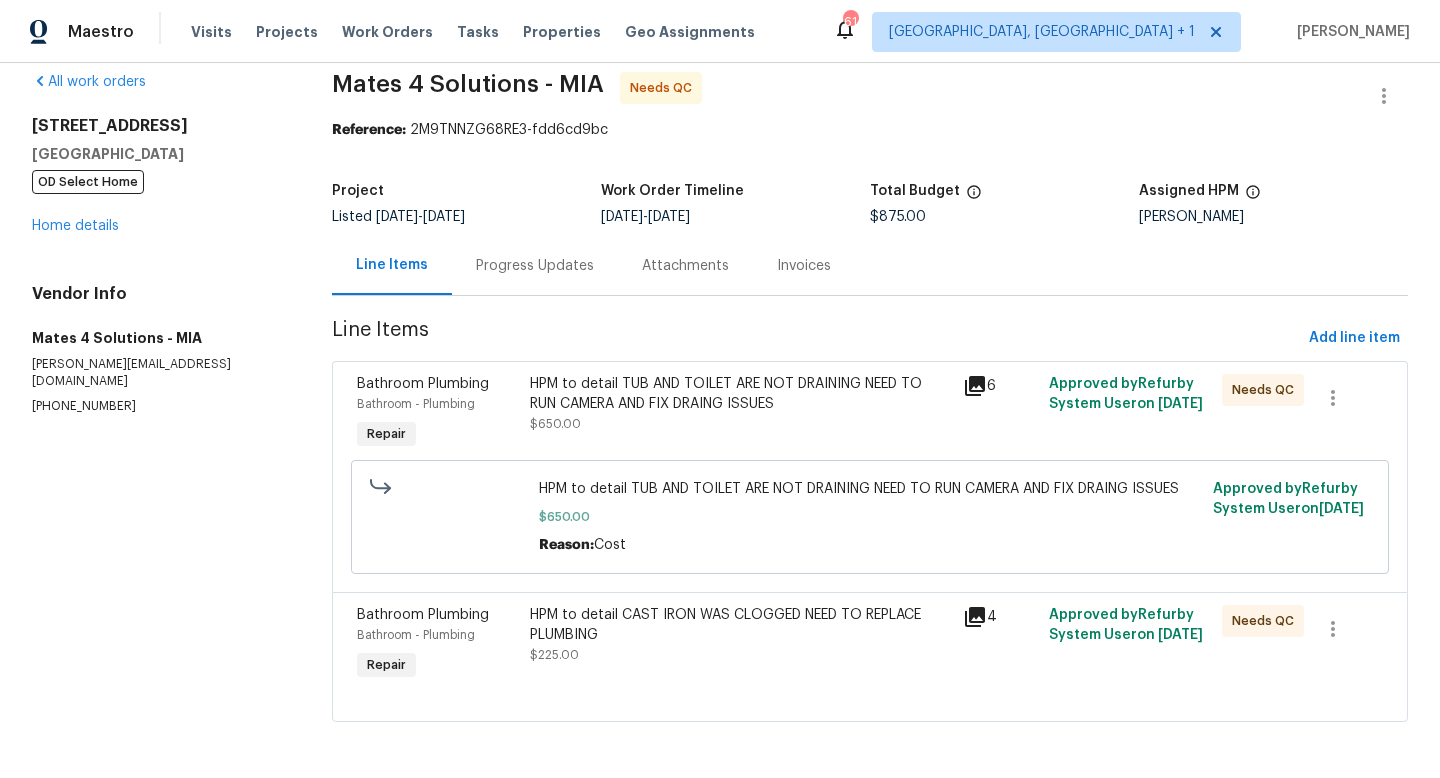 click on "HPM to detail TUB AND TOILET ARE NOT DRAINING NEED TO RUN CAMERA AND FIX DRAING ISSUES $650.00" at bounding box center (740, 404) 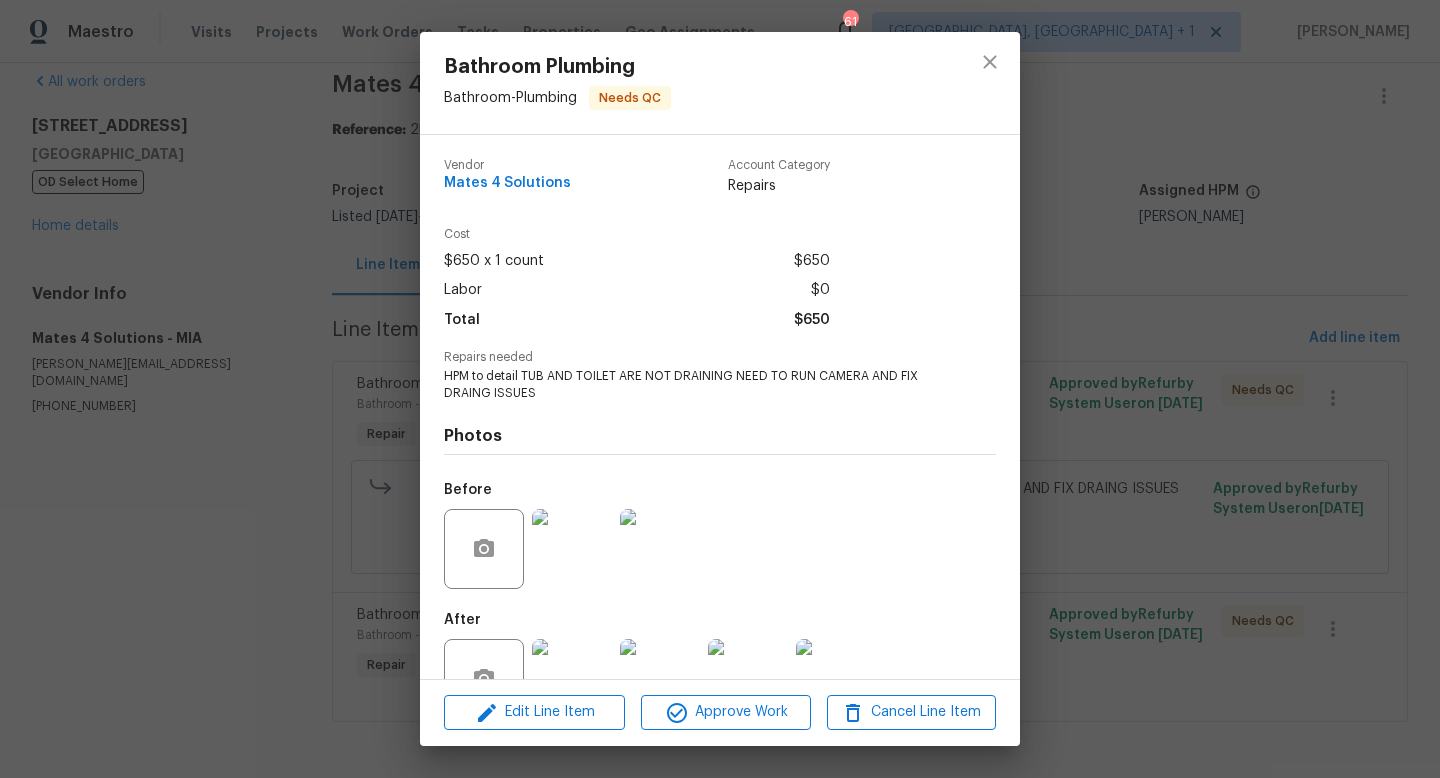 scroll, scrollTop: 60, scrollLeft: 0, axis: vertical 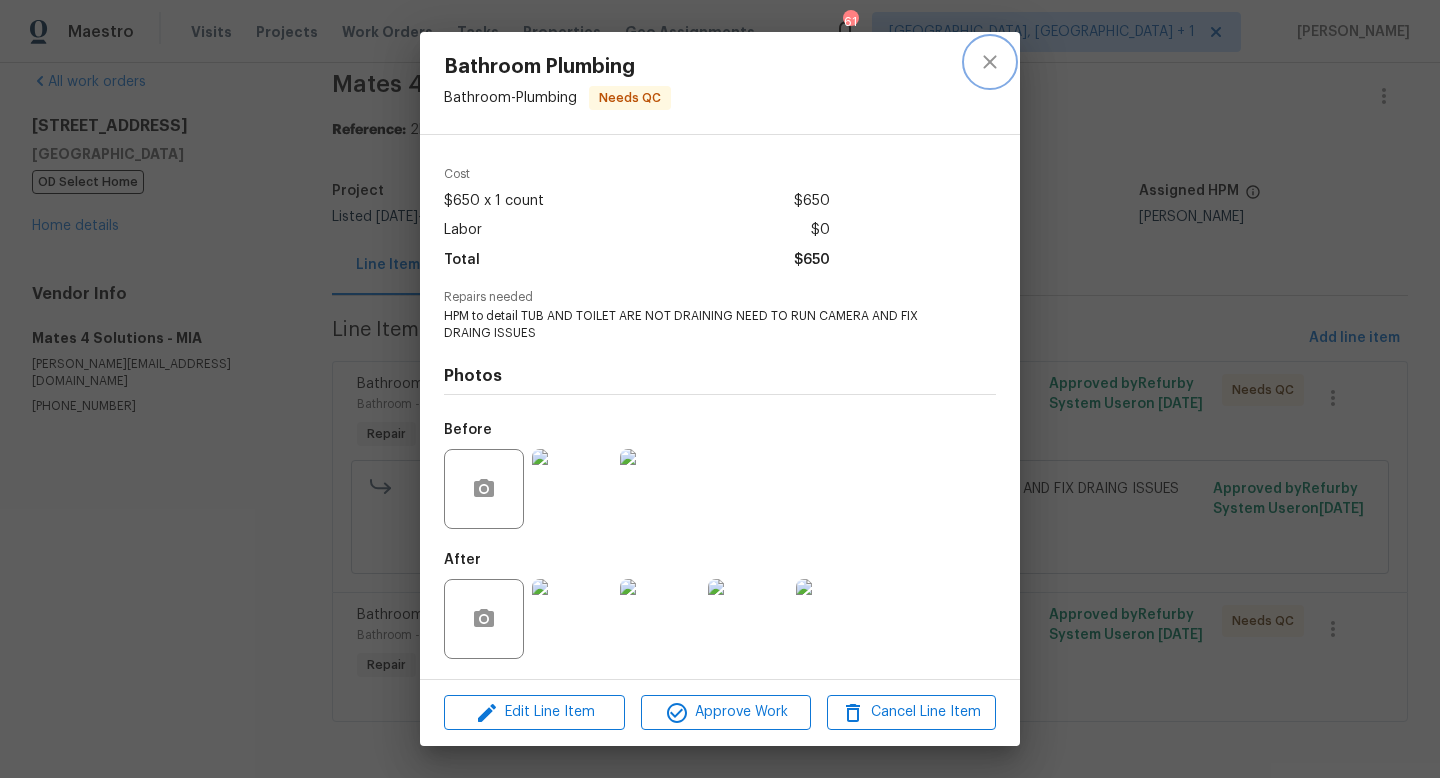 click 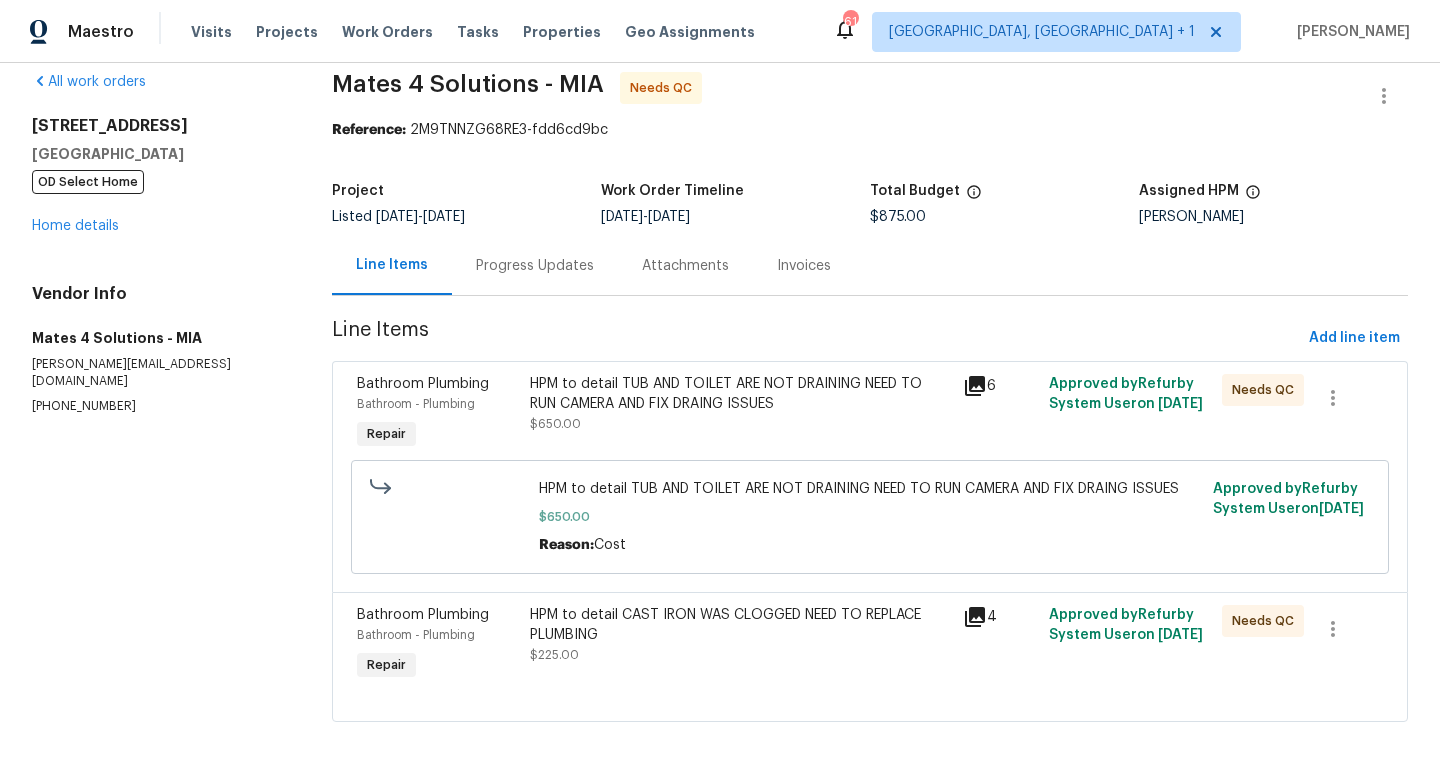 click on "HPM to detail CAST IRON WAS CLOGGED NEED TO REPLACE PLUMBING" at bounding box center (740, 625) 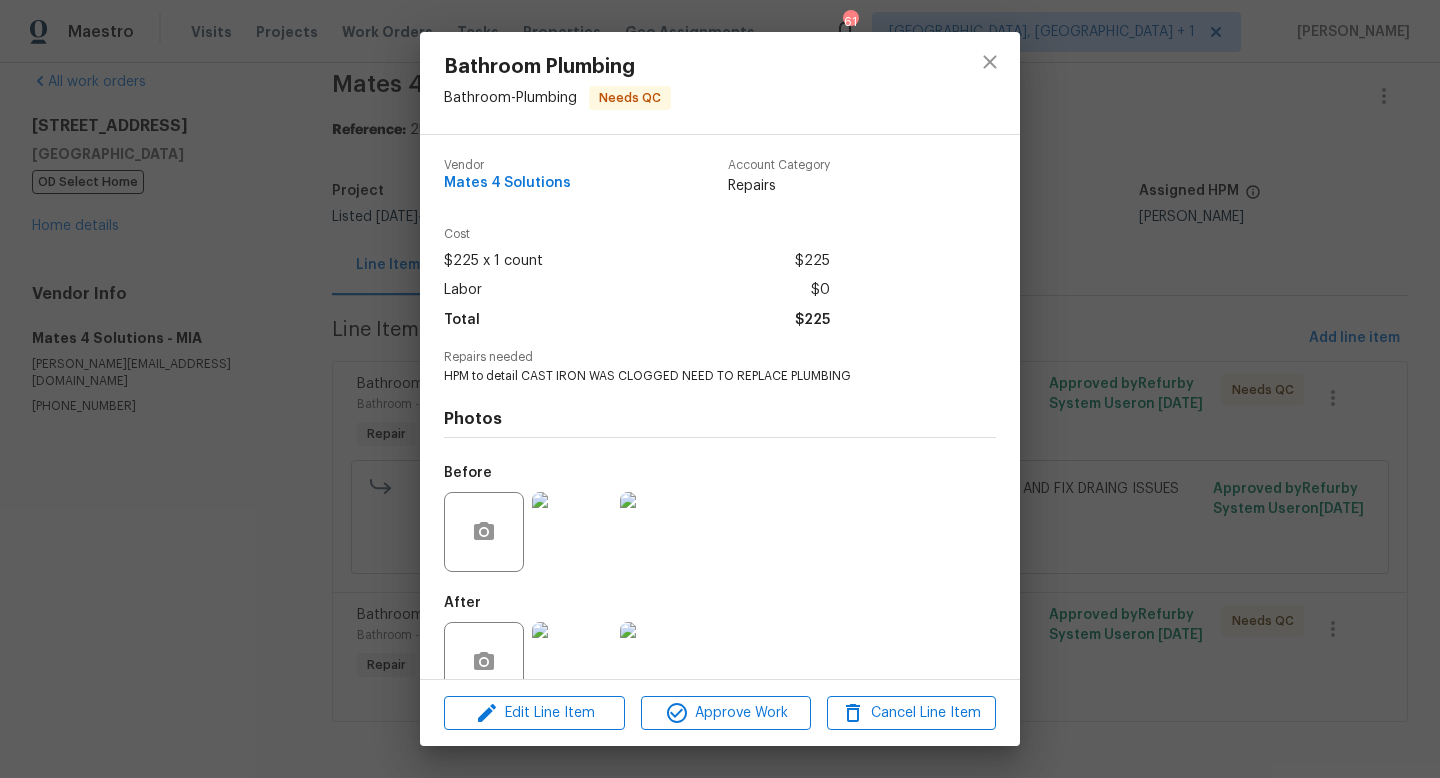 scroll, scrollTop: 43, scrollLeft: 0, axis: vertical 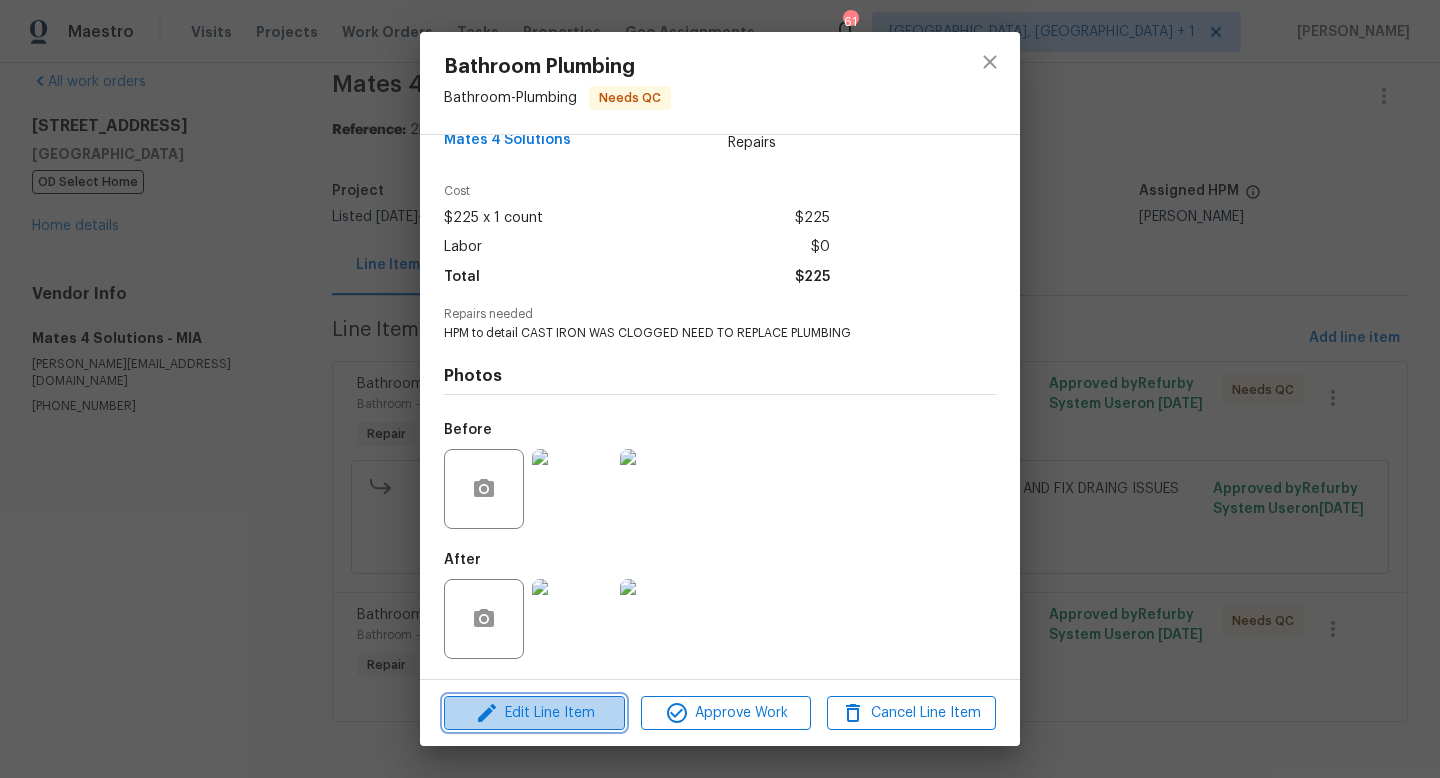 click on "Edit Line Item" at bounding box center (534, 713) 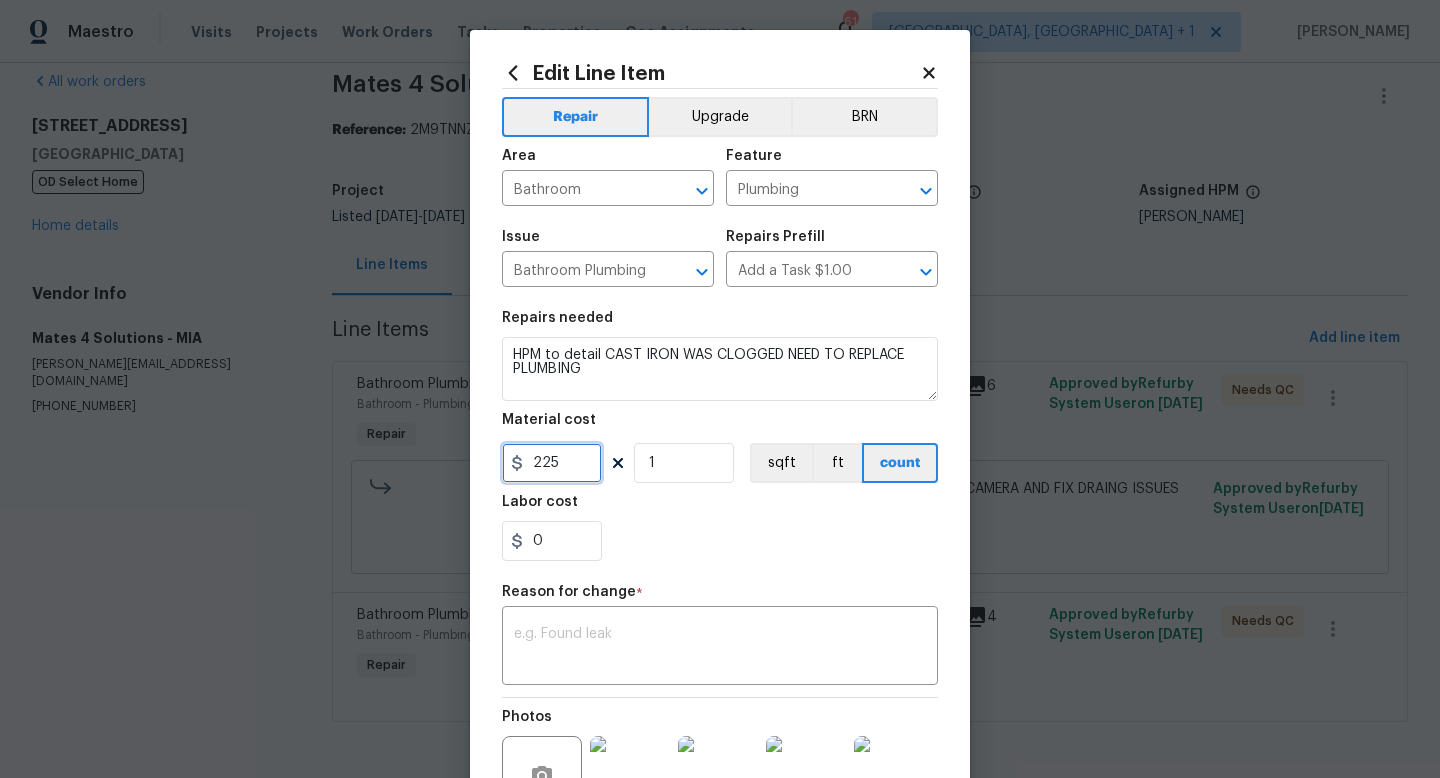click on "225" at bounding box center [552, 463] 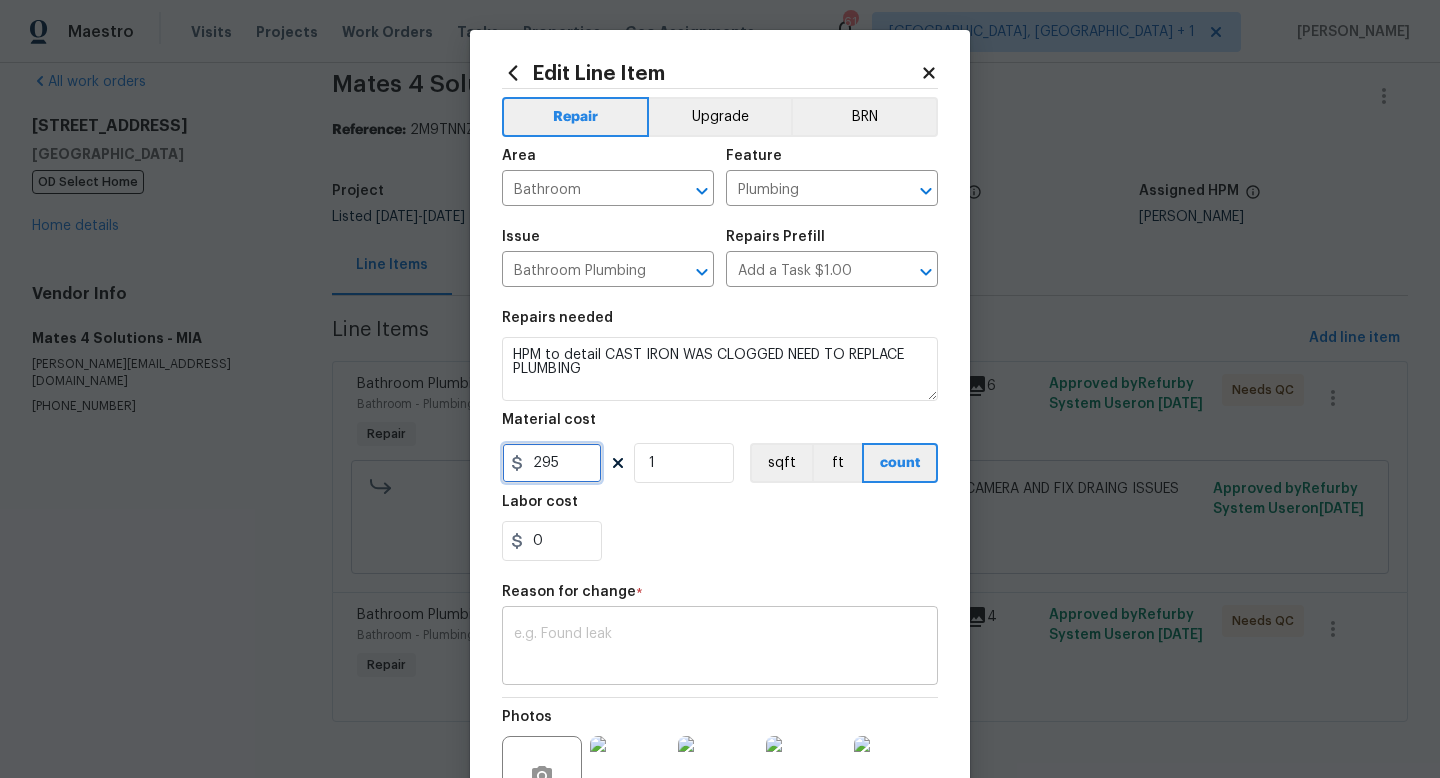 type on "295" 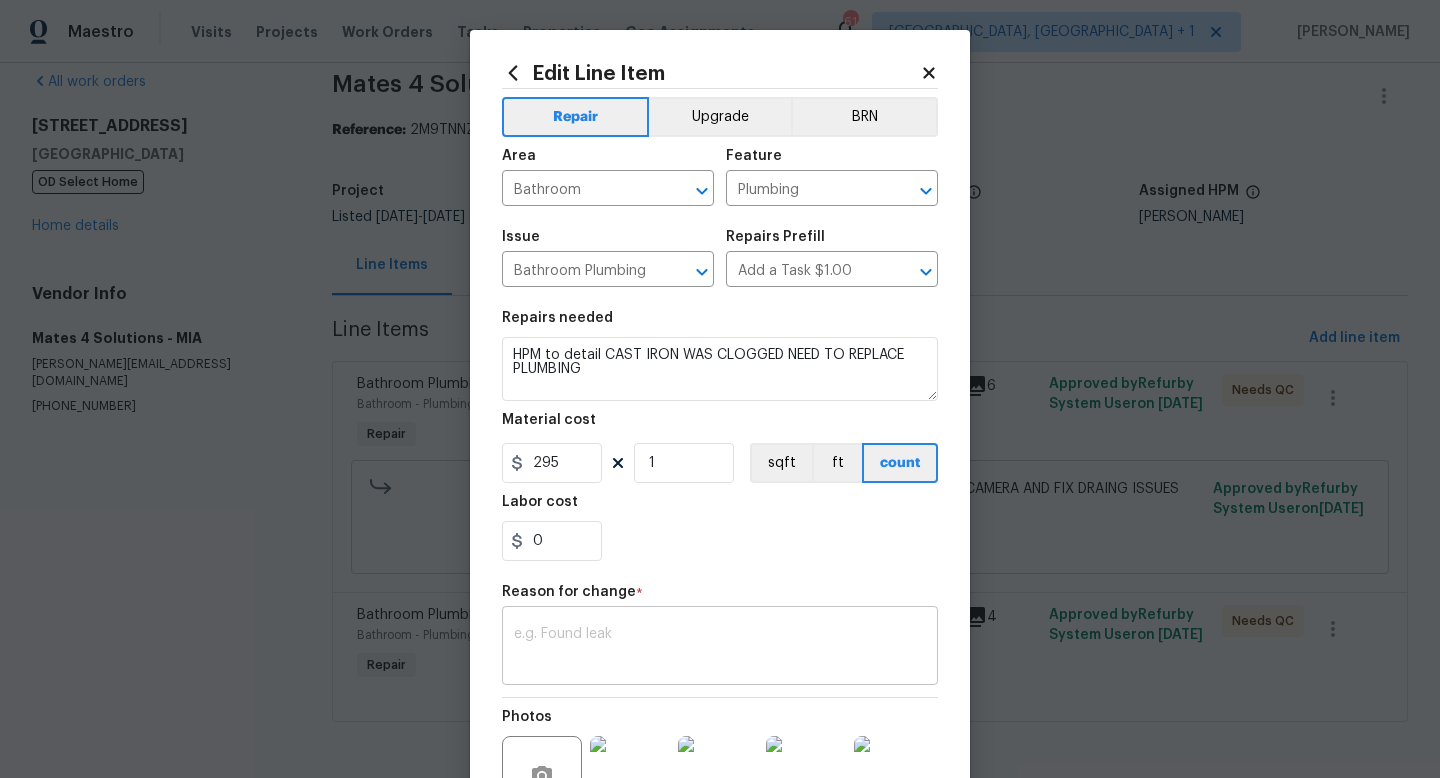 click at bounding box center (720, 648) 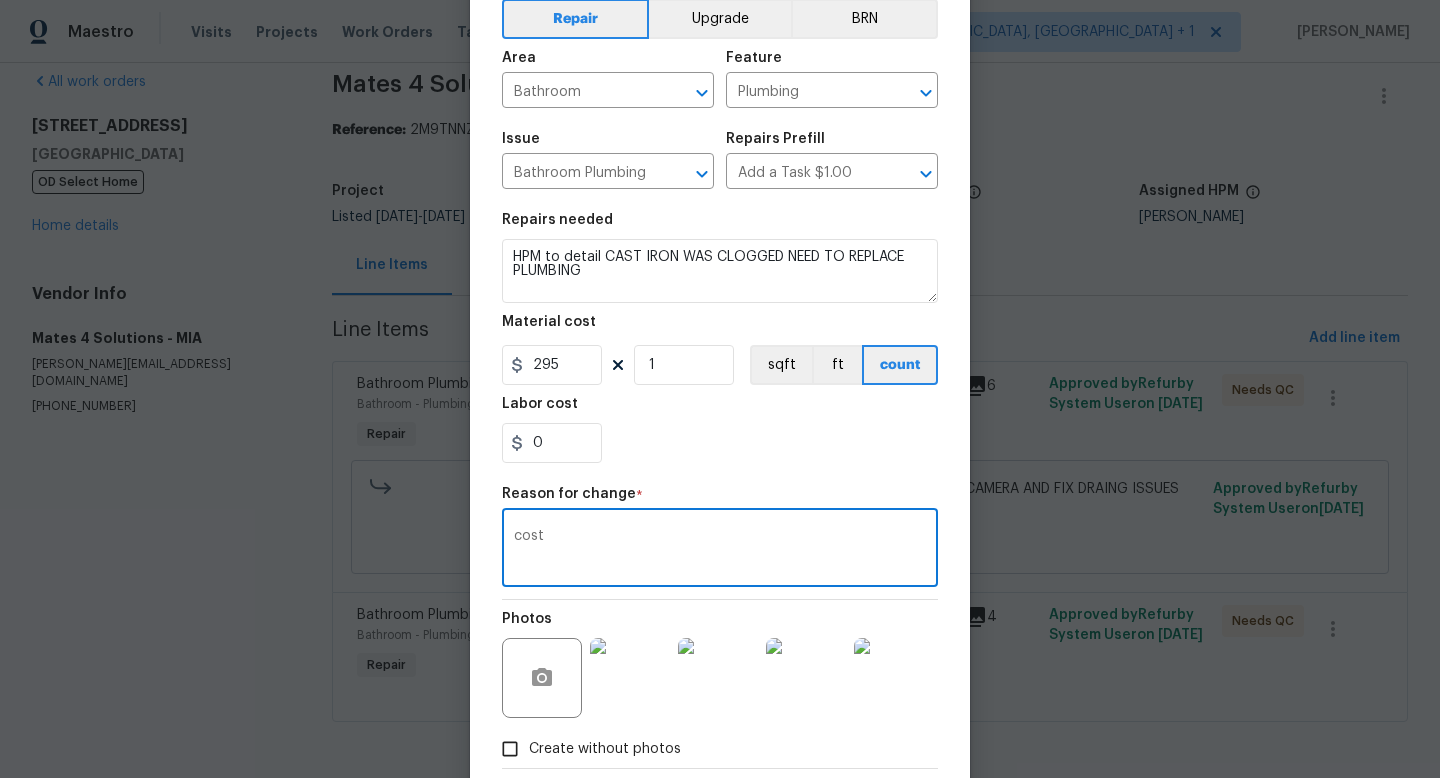 scroll, scrollTop: 106, scrollLeft: 0, axis: vertical 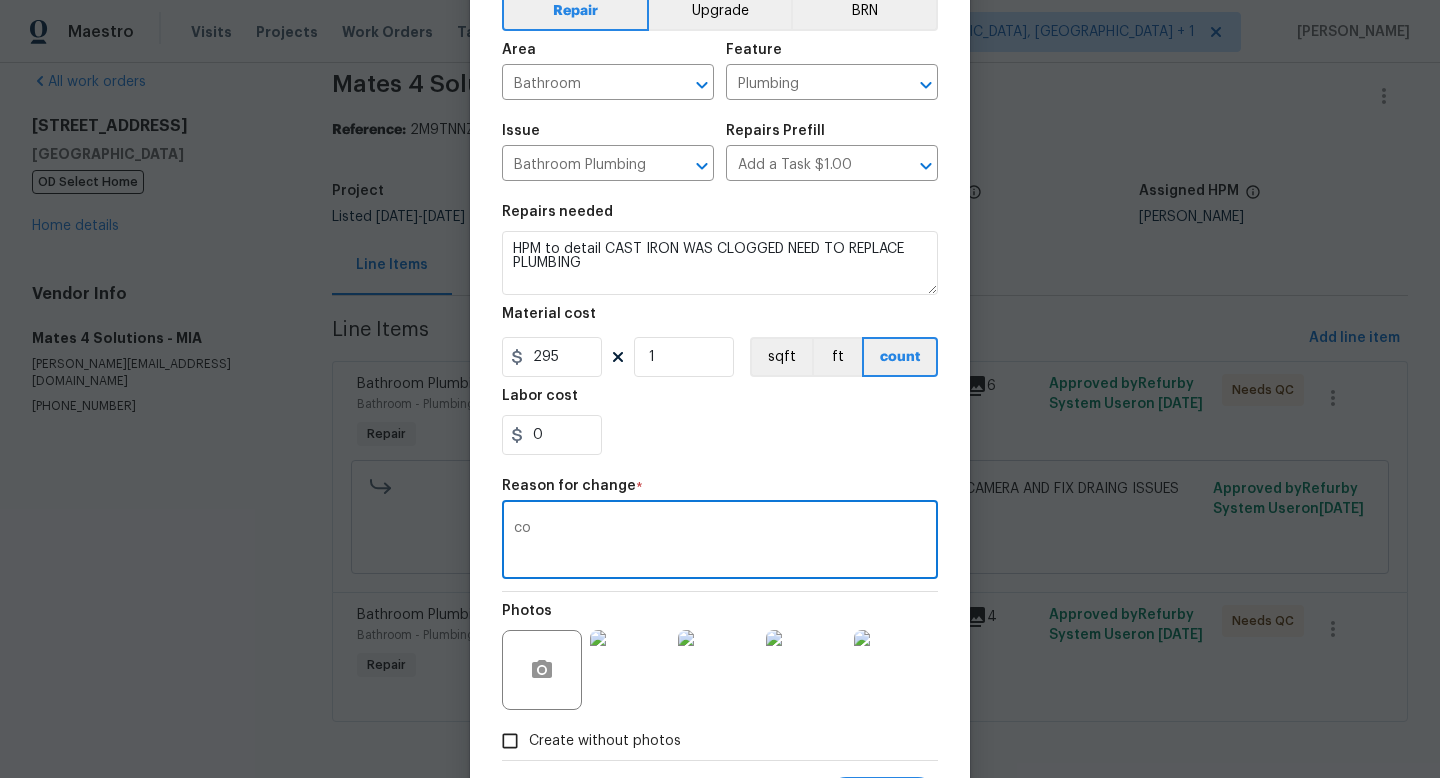 type on "c" 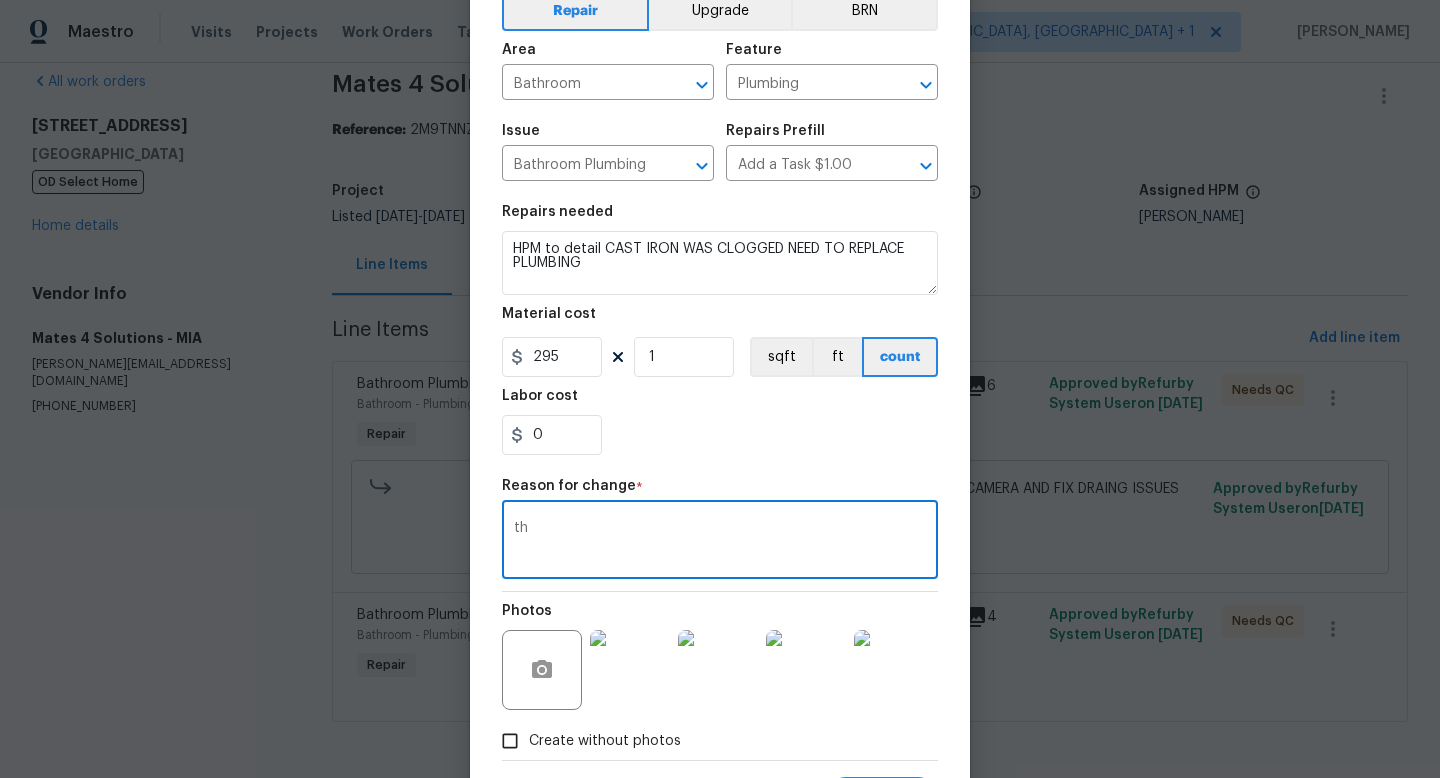 type on "t" 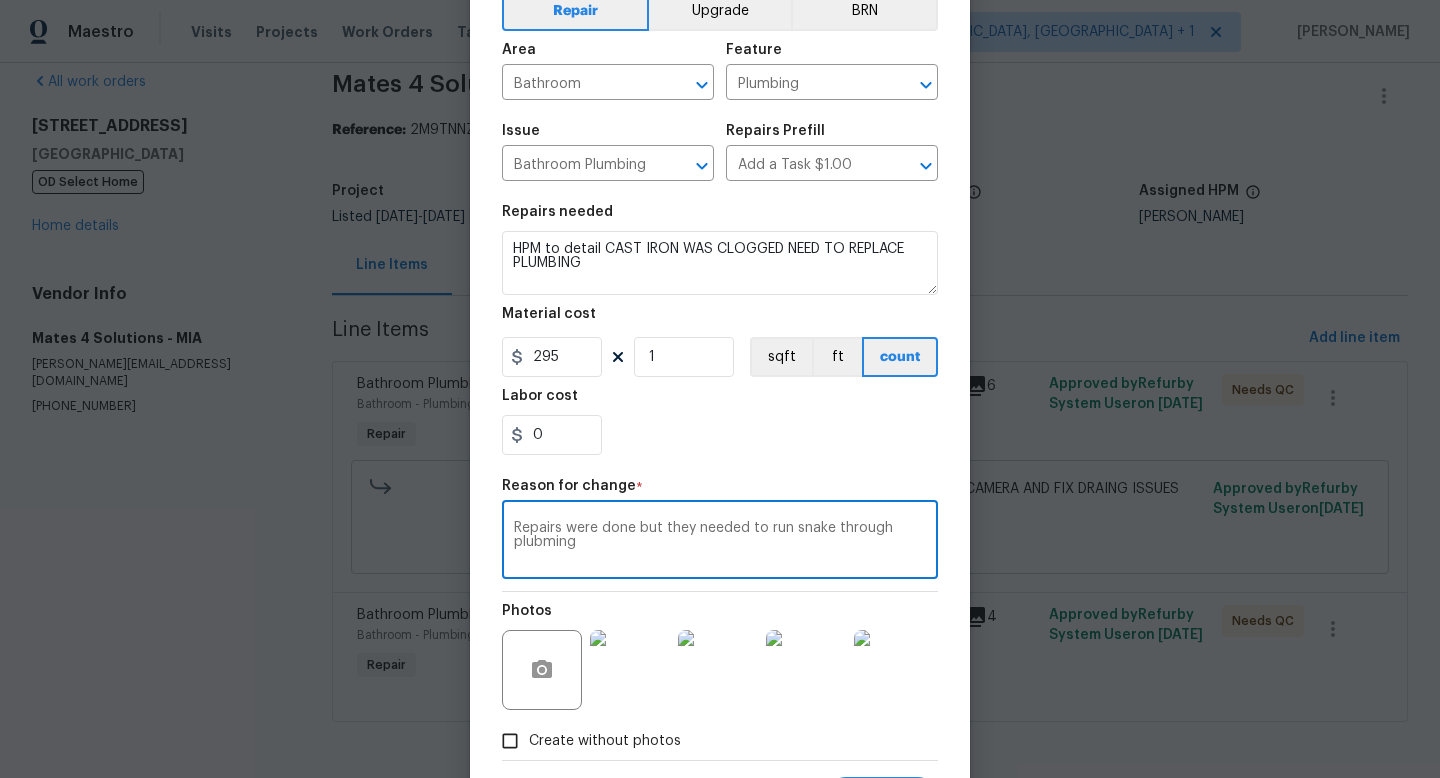 click on "Repairs were done but they needed to run snake through plubming" at bounding box center [720, 542] 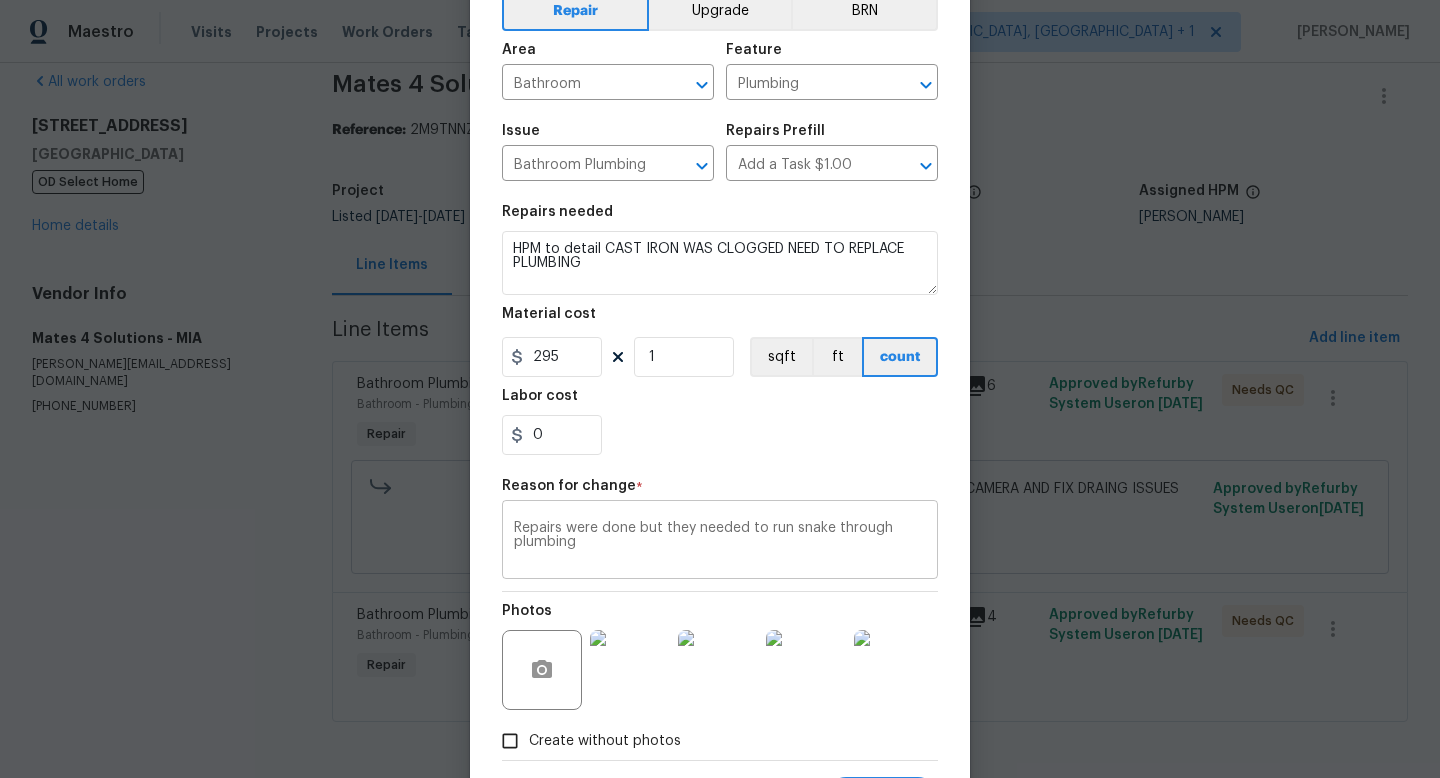 click on "Repairs were done but they needed to run snake through plumbing x ​" at bounding box center [720, 542] 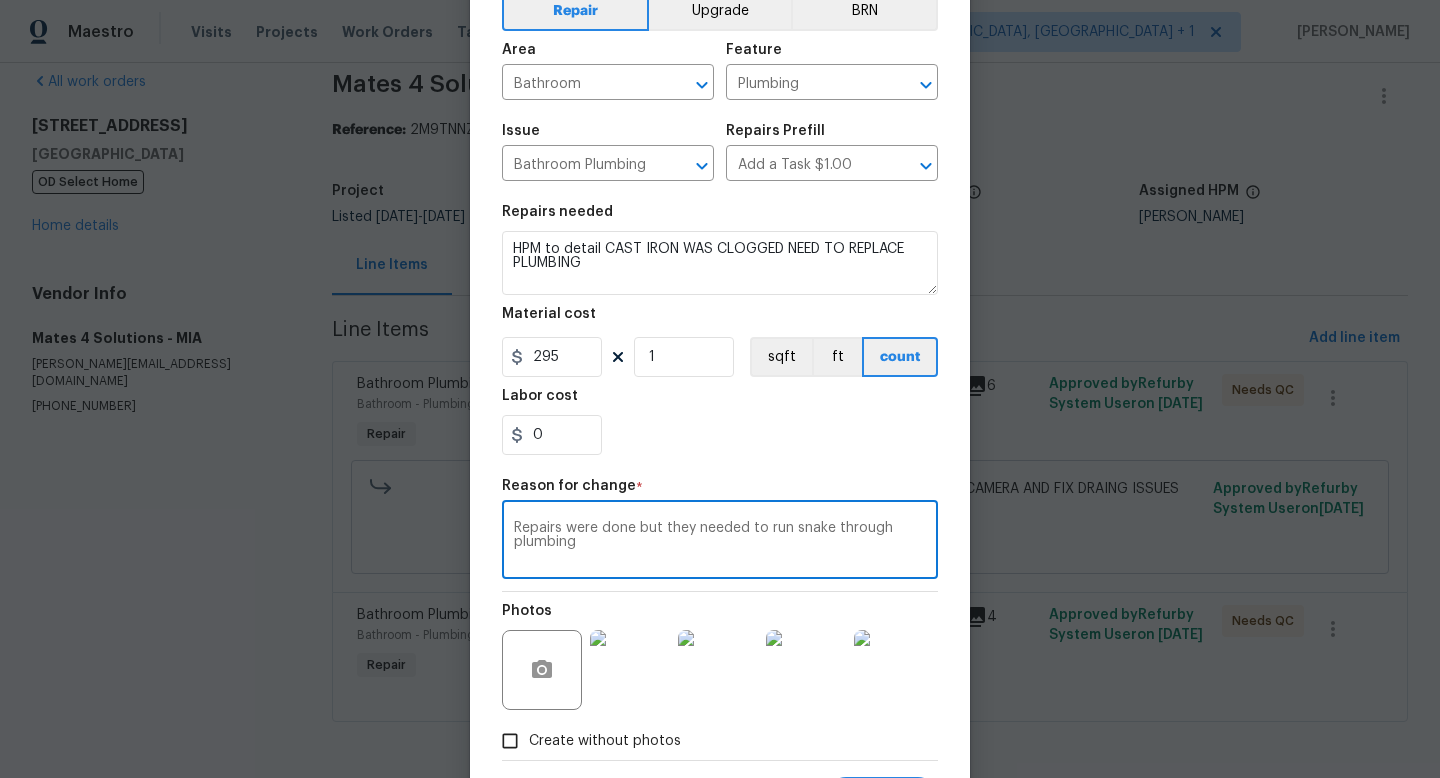 click on "Repairs were done but they needed to run snake through plumbing" at bounding box center [720, 542] 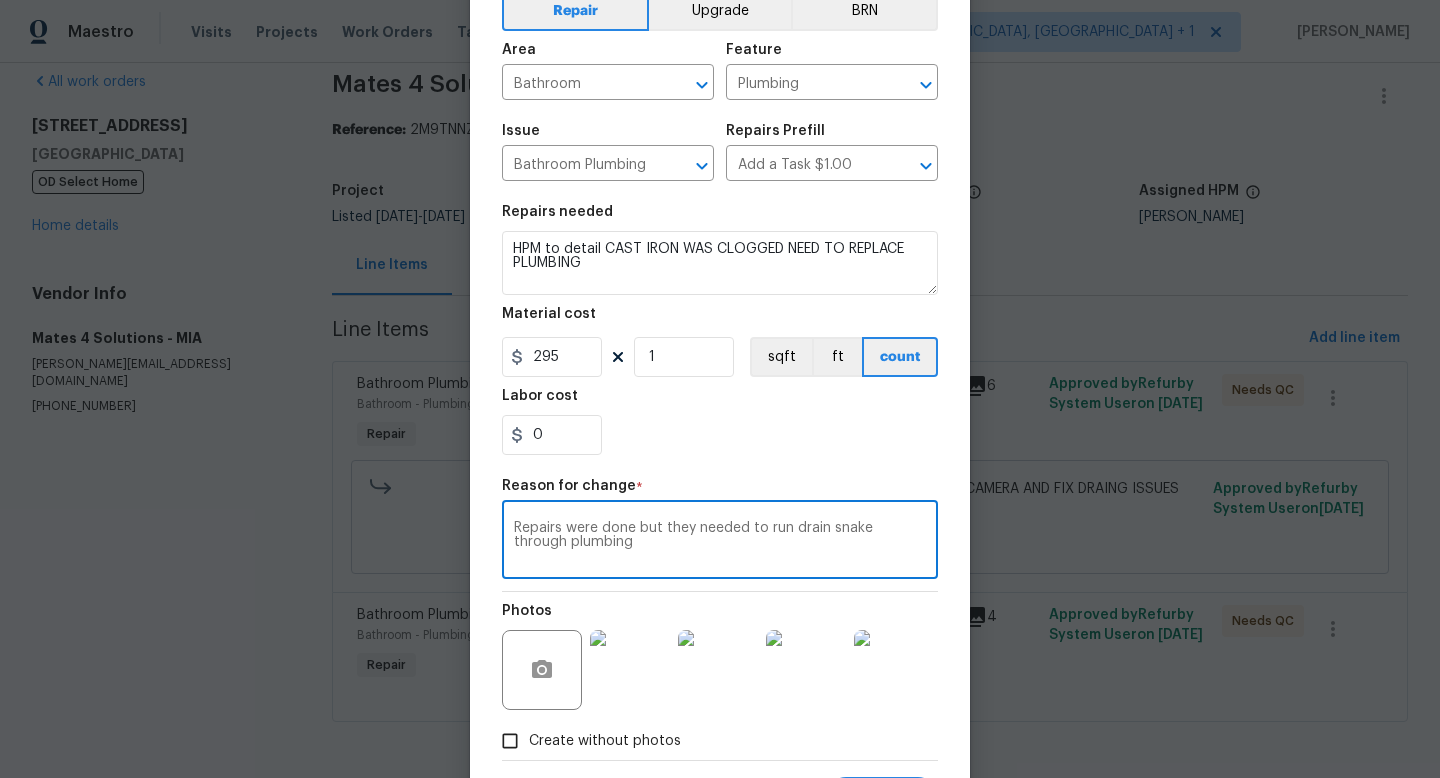 click on "Repairs were done but they needed to run drain snake through plumbing" at bounding box center (720, 542) 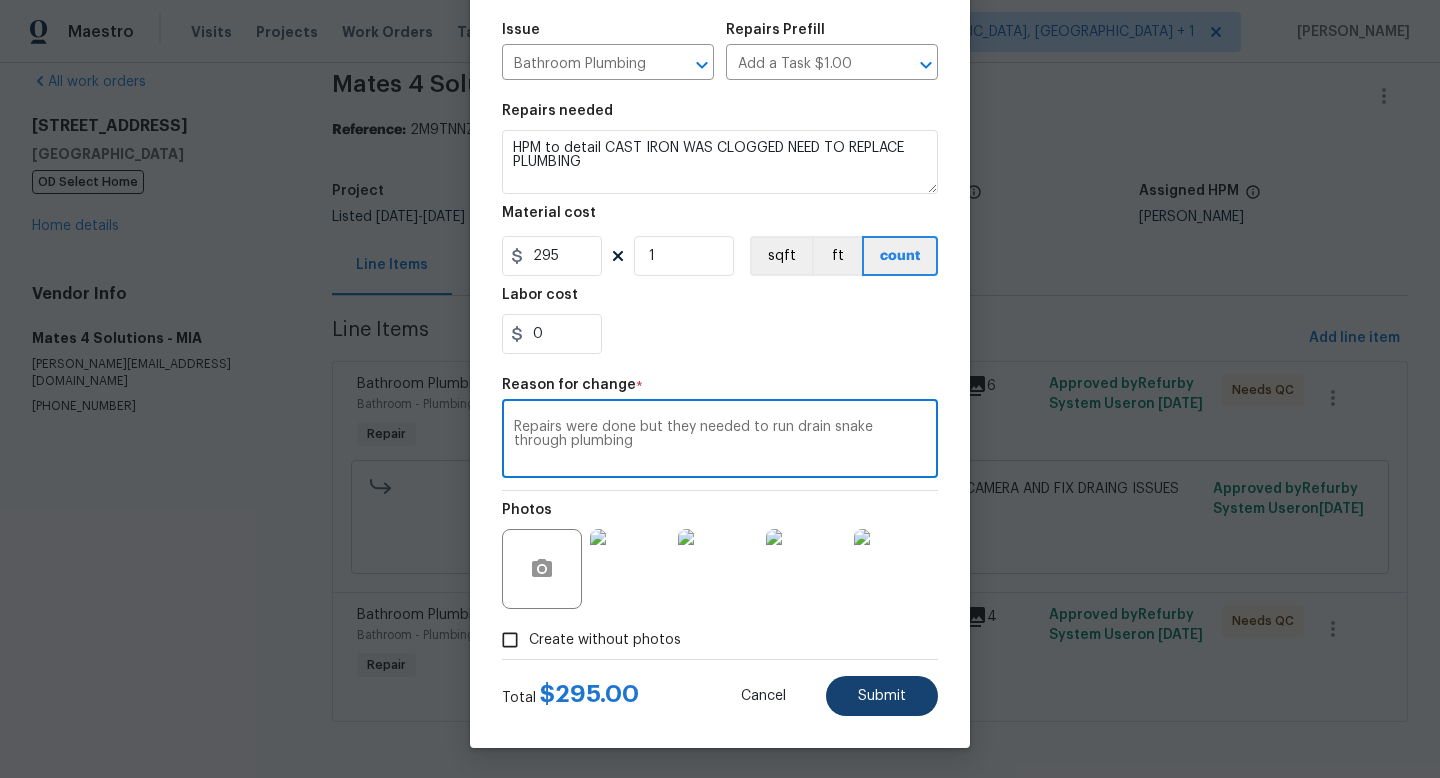 type on "Repairs were done but they needed to run drain snake through plumbing" 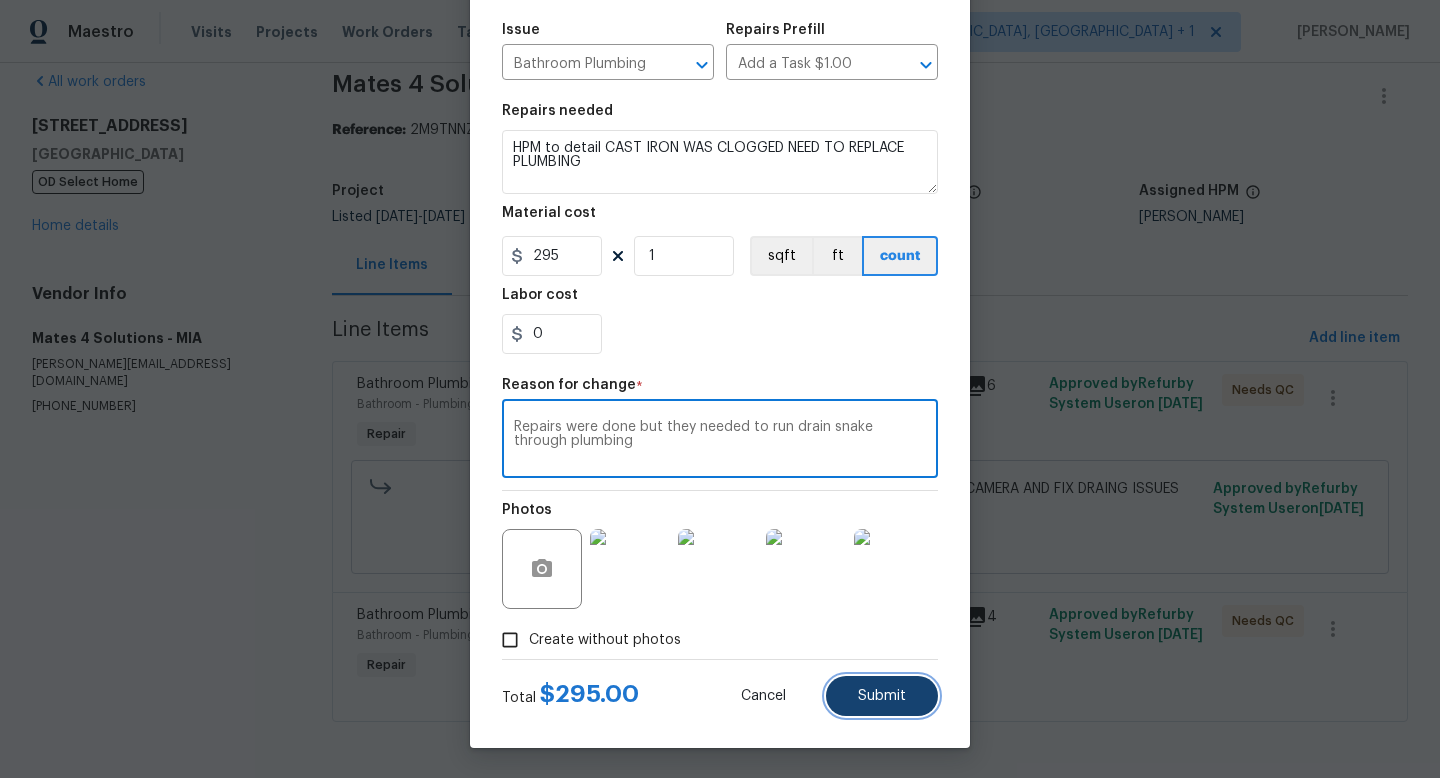 click on "Submit" at bounding box center [882, 696] 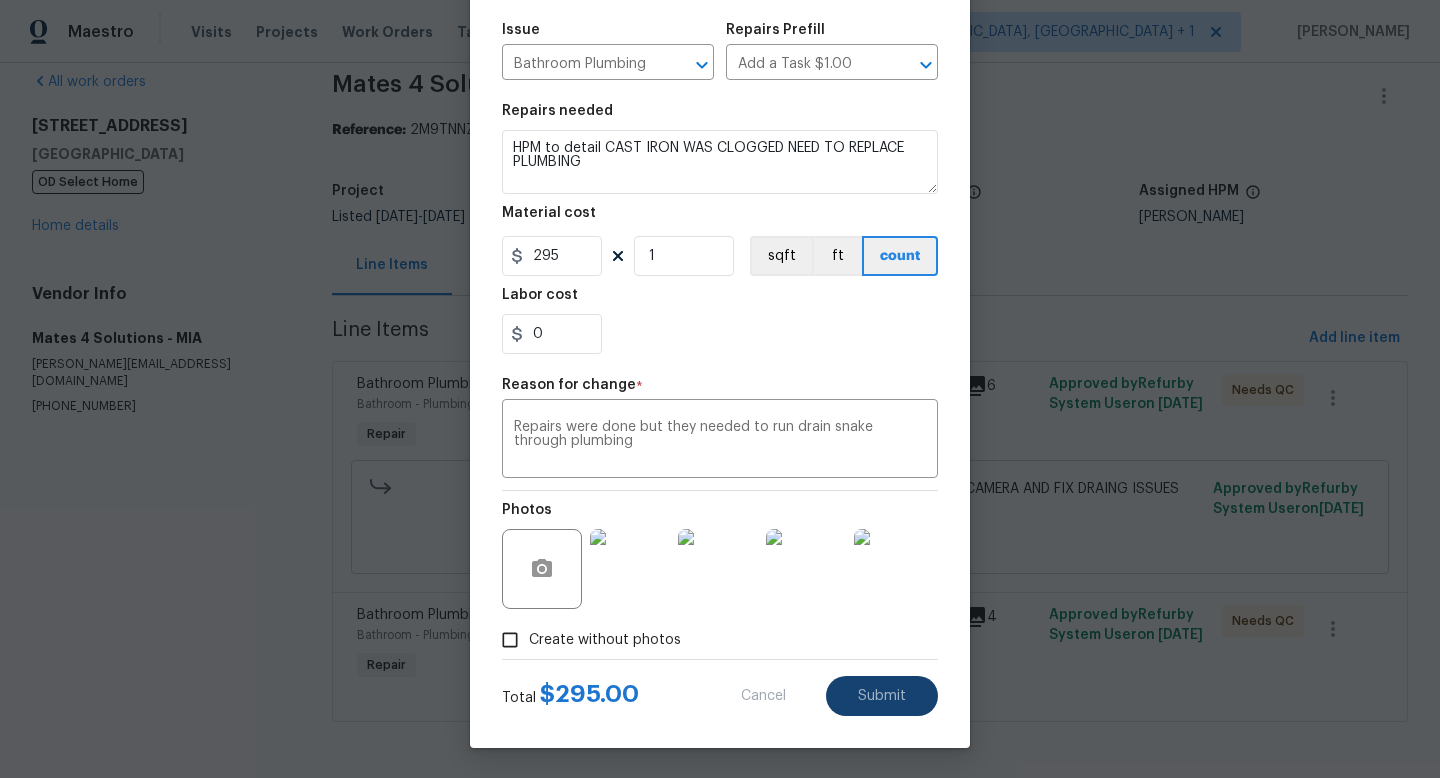 type on "225" 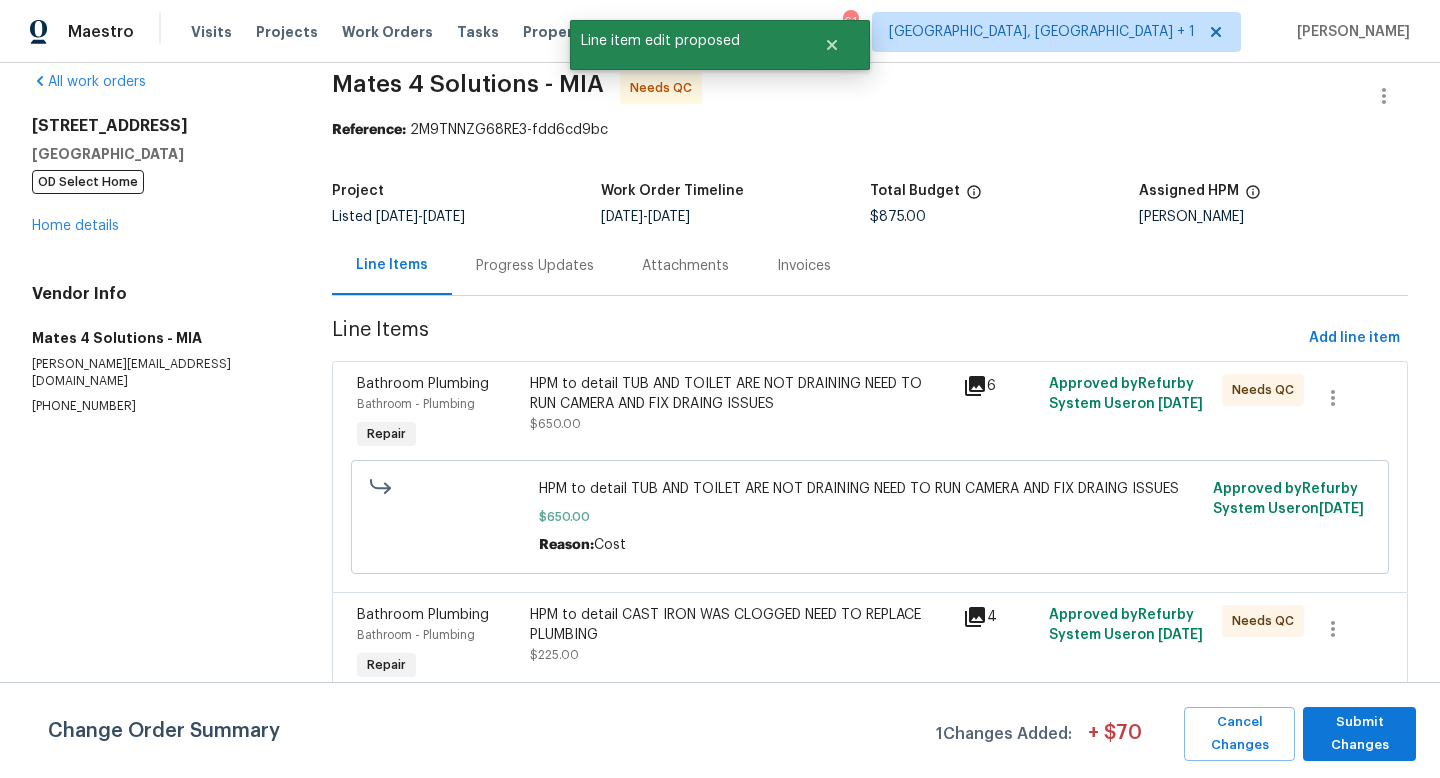 scroll, scrollTop: 0, scrollLeft: 0, axis: both 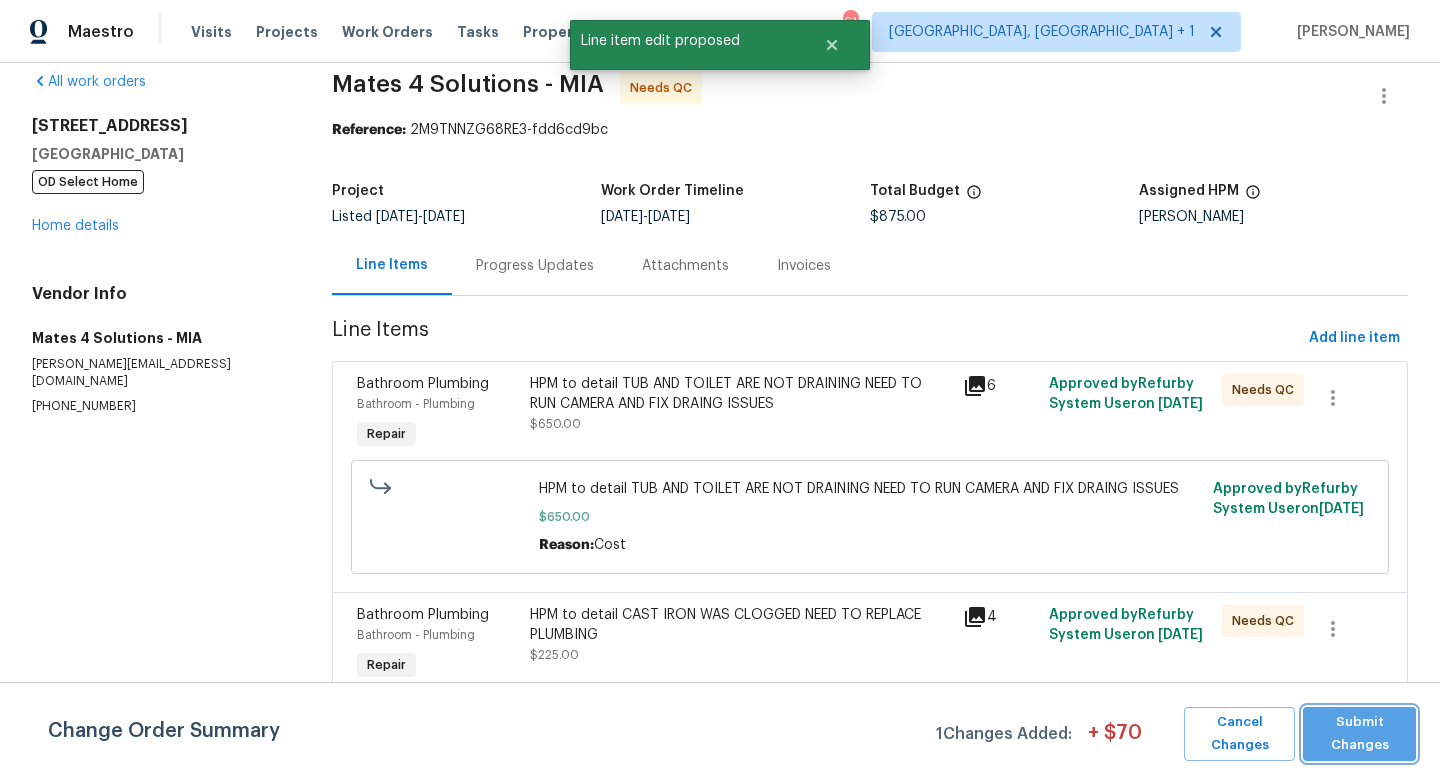 click on "Submit Changes" at bounding box center (1359, 734) 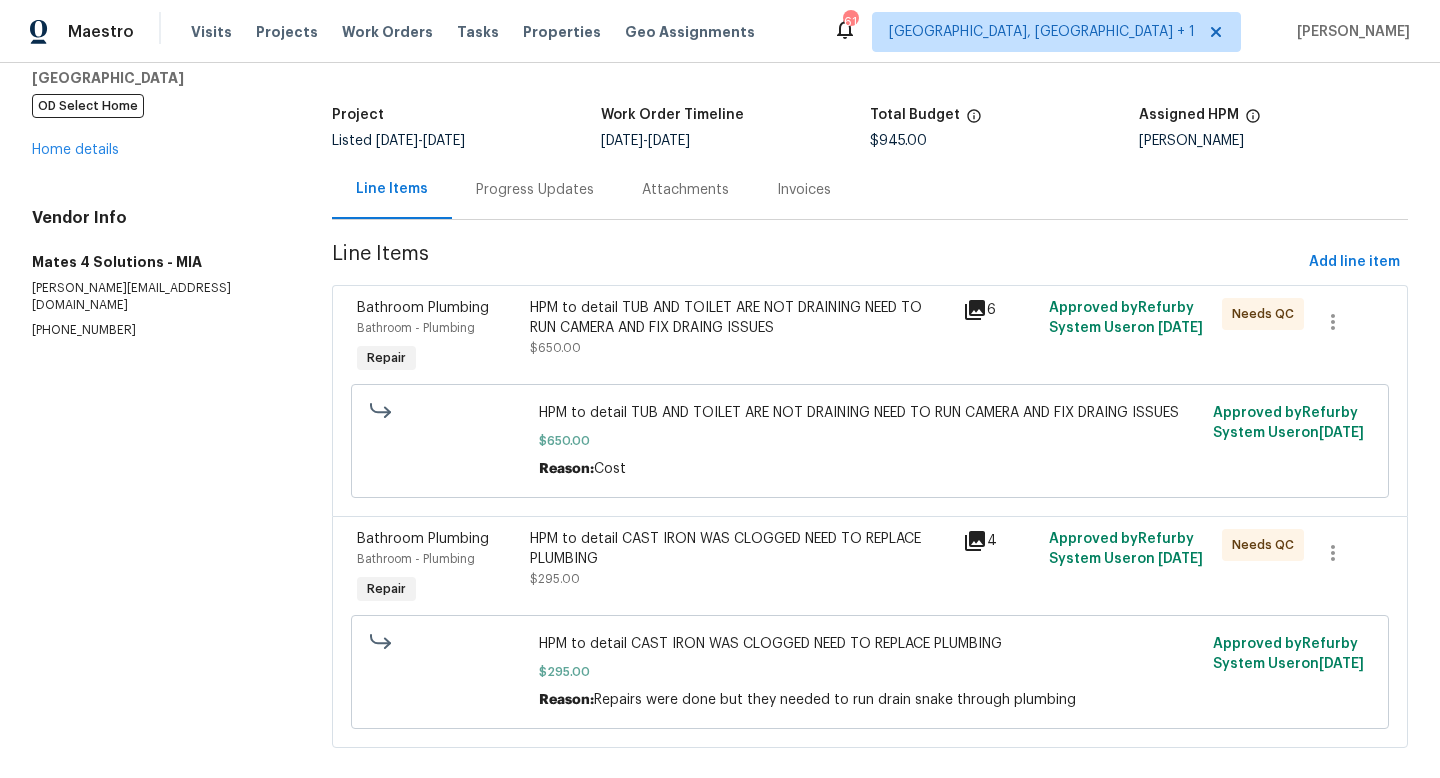 scroll, scrollTop: 106, scrollLeft: 0, axis: vertical 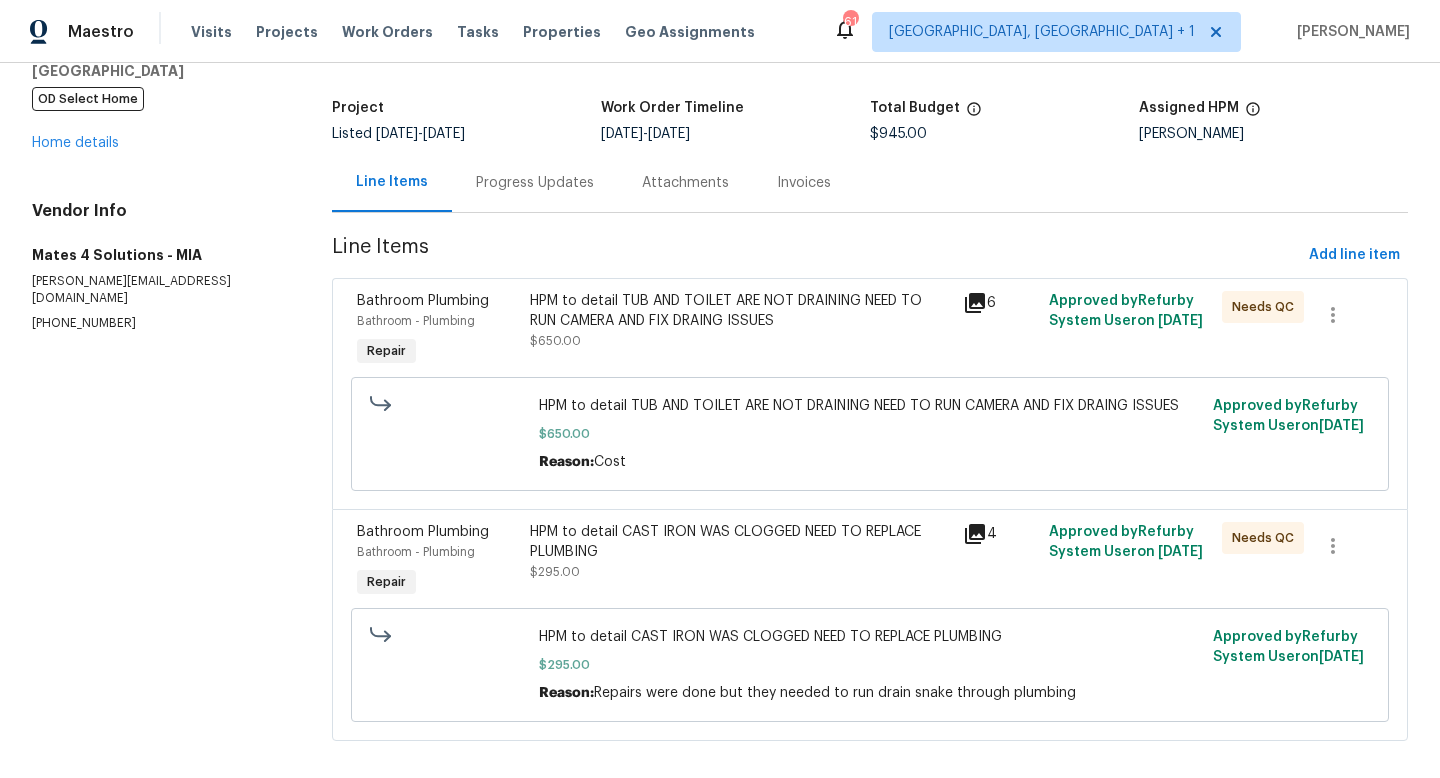 click on "HPM to detail TUB AND TOILET ARE NOT DRAINING NEED TO RUN CAMERA AND FIX DRAING ISSUES" at bounding box center [740, 311] 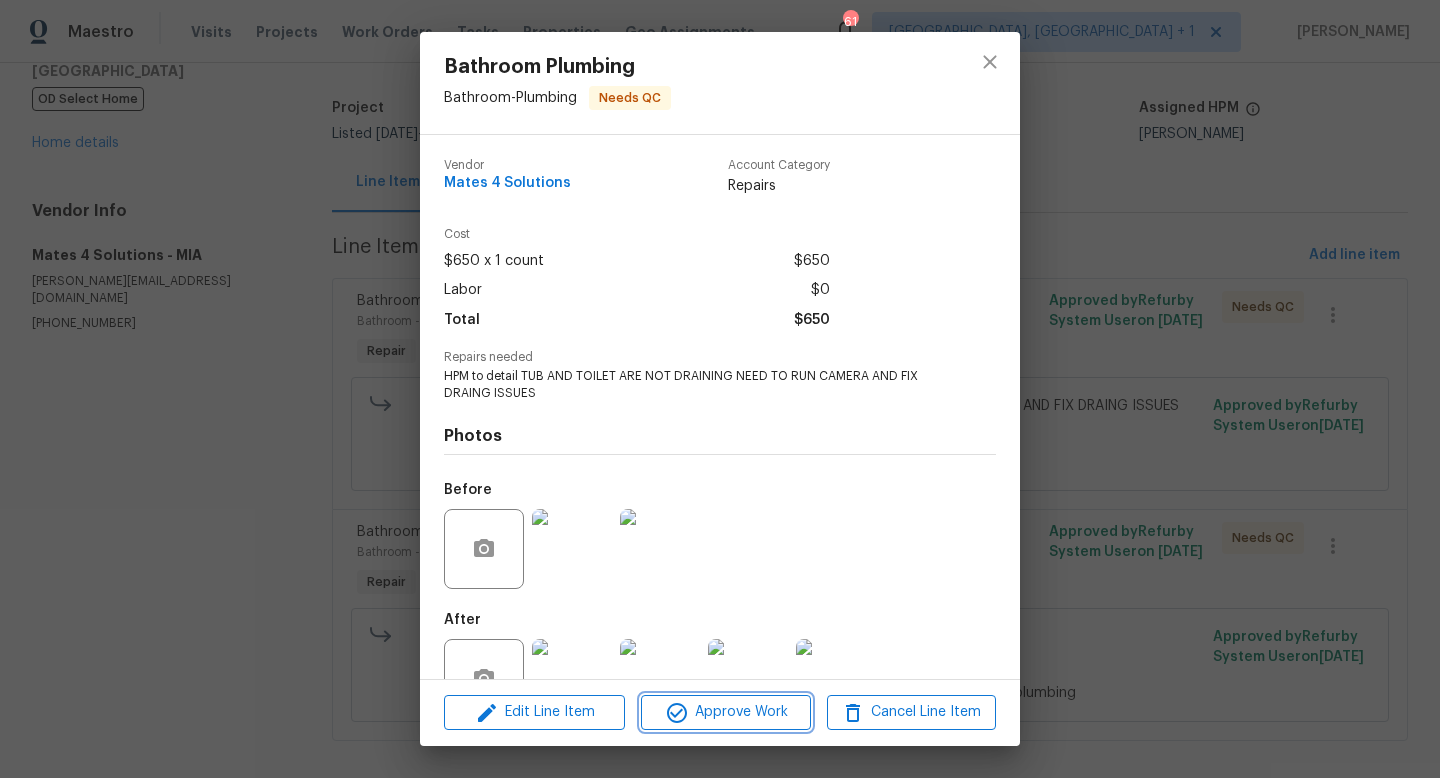 click on "Approve Work" at bounding box center (725, 712) 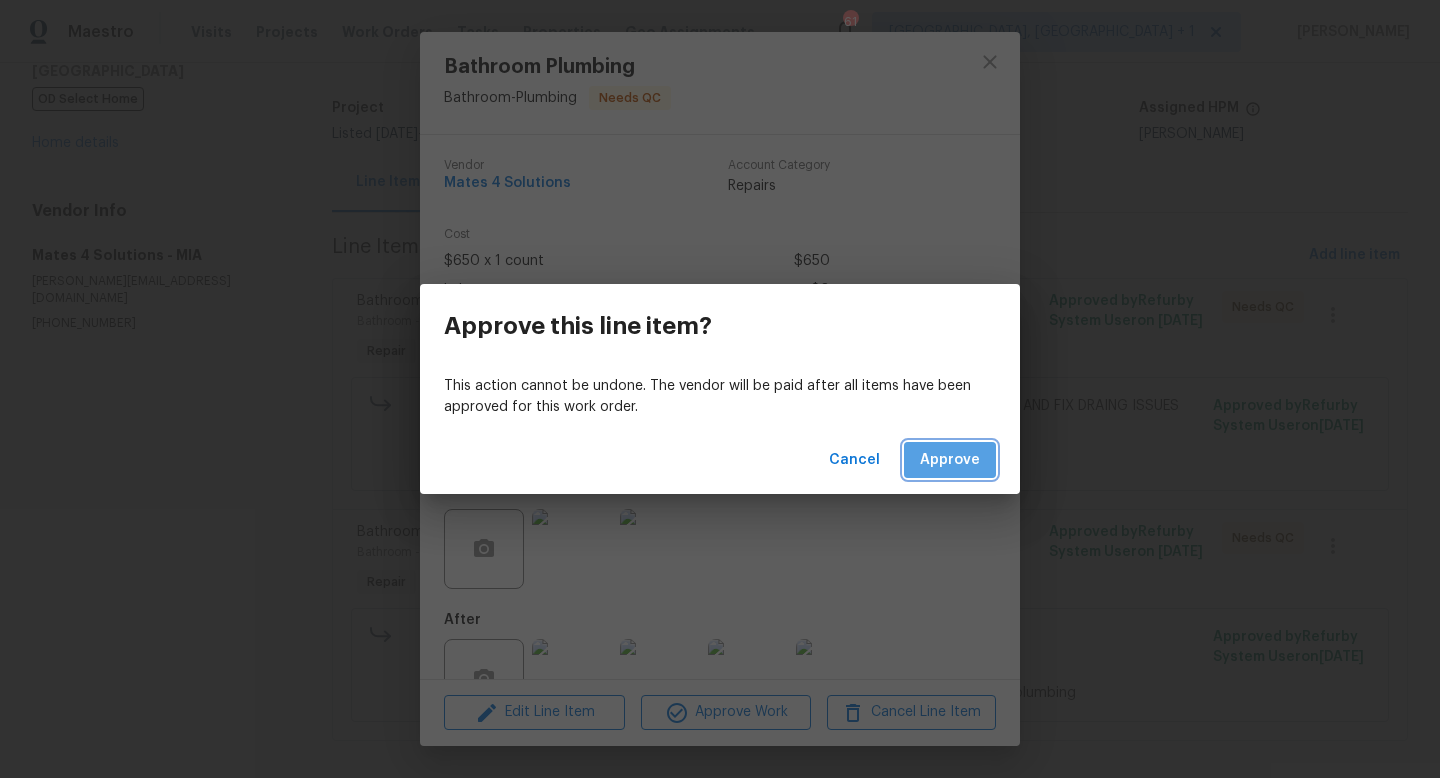 click on "Approve" at bounding box center (950, 460) 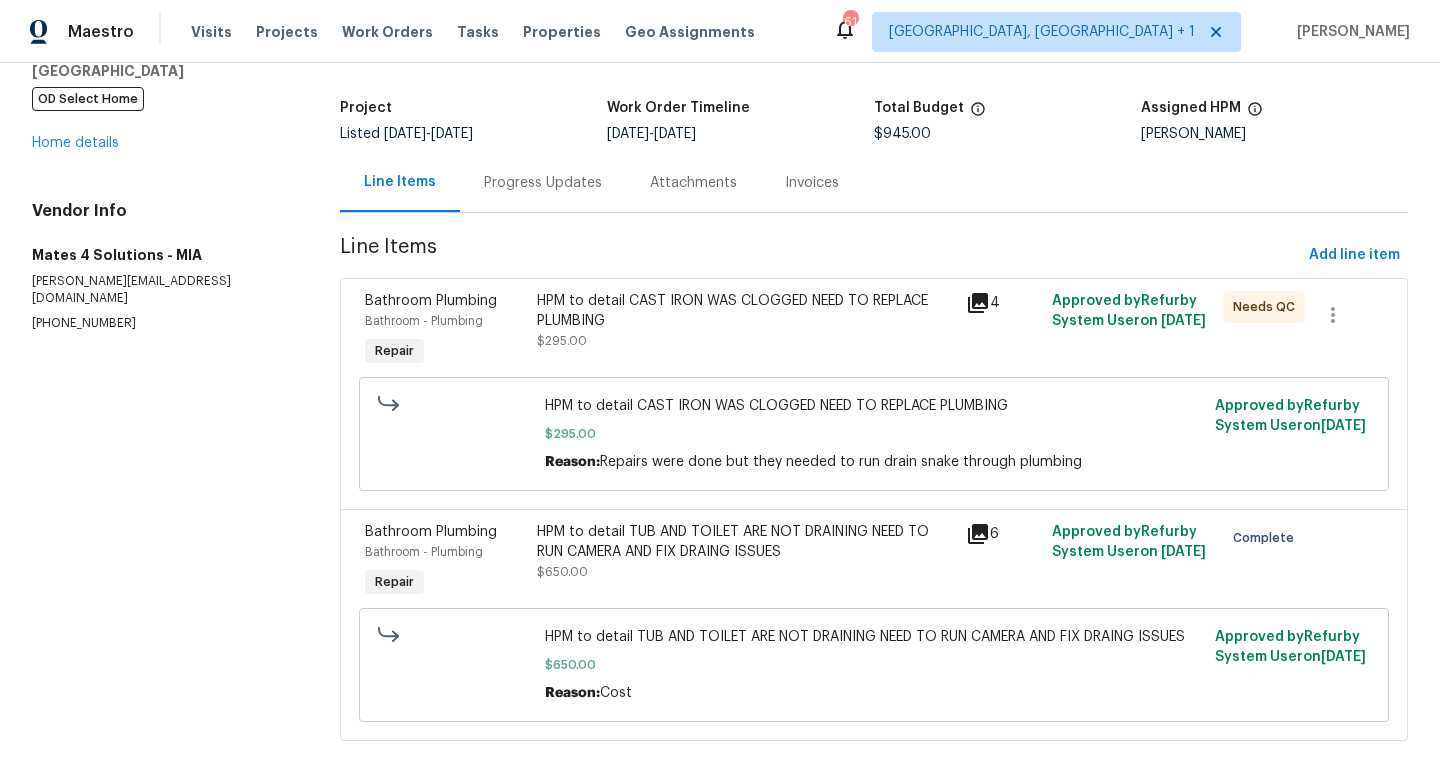 click on "HPM to detail CAST IRON WAS CLOGGED NEED TO REPLACE PLUMBING $295.00" at bounding box center (745, 321) 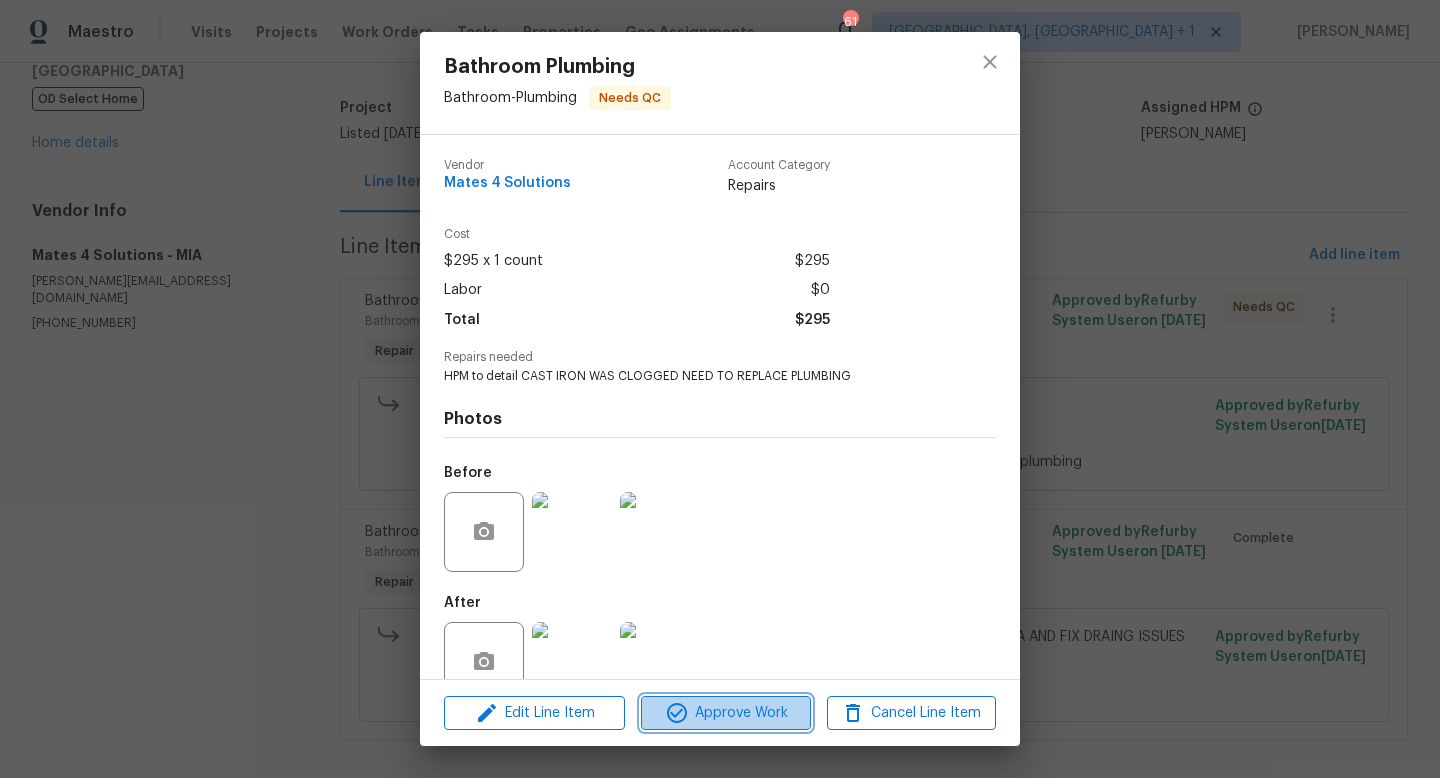 click on "Approve Work" at bounding box center (725, 713) 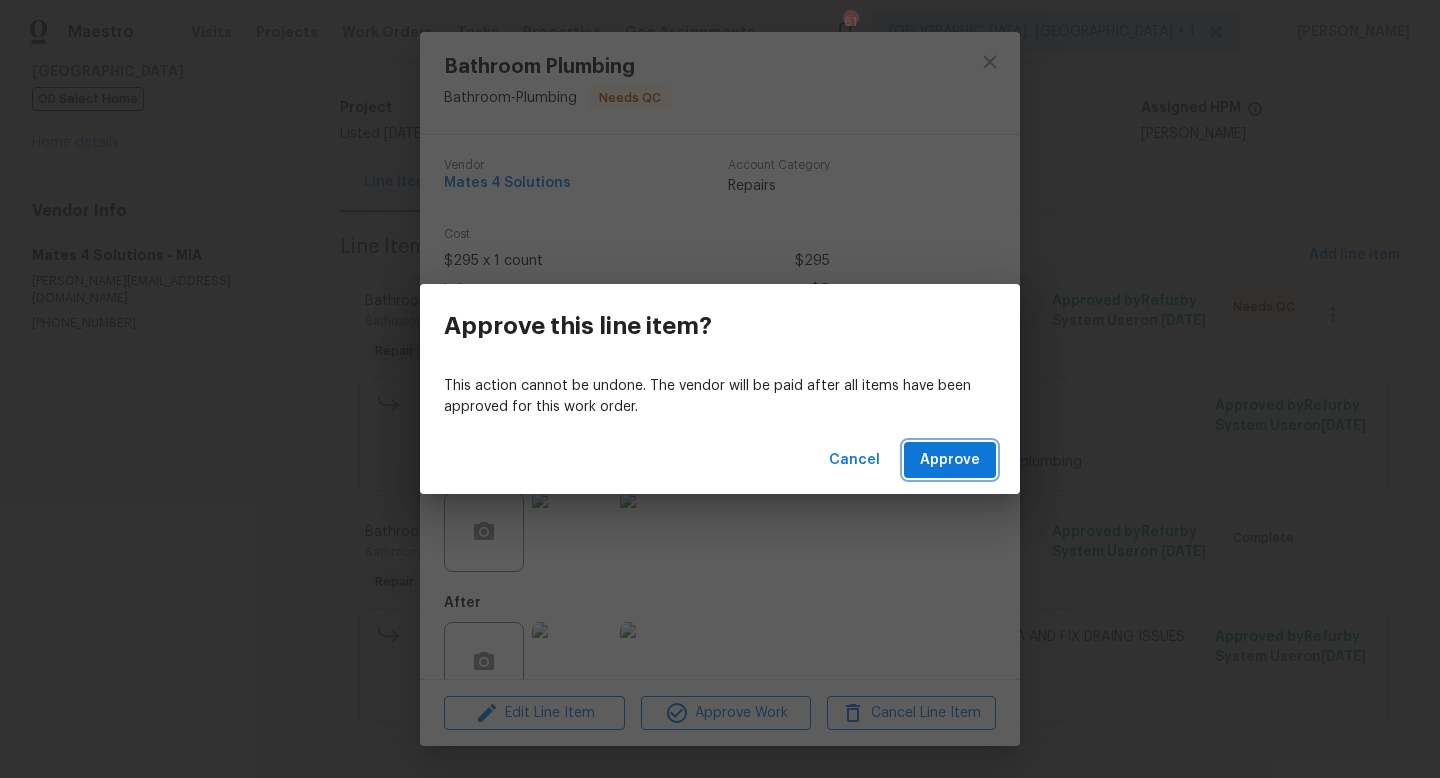 click on "Approve" at bounding box center (950, 460) 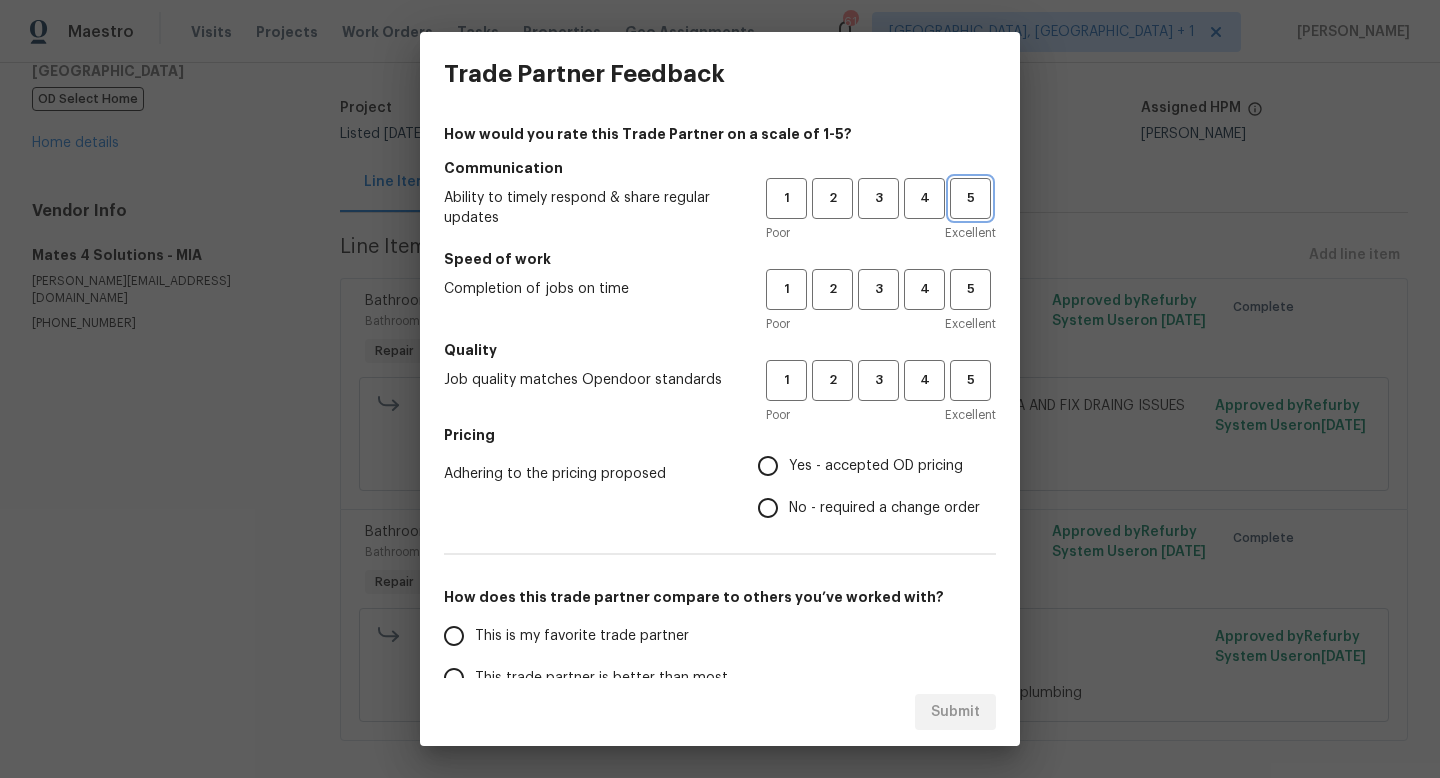 click on "5" at bounding box center (970, 198) 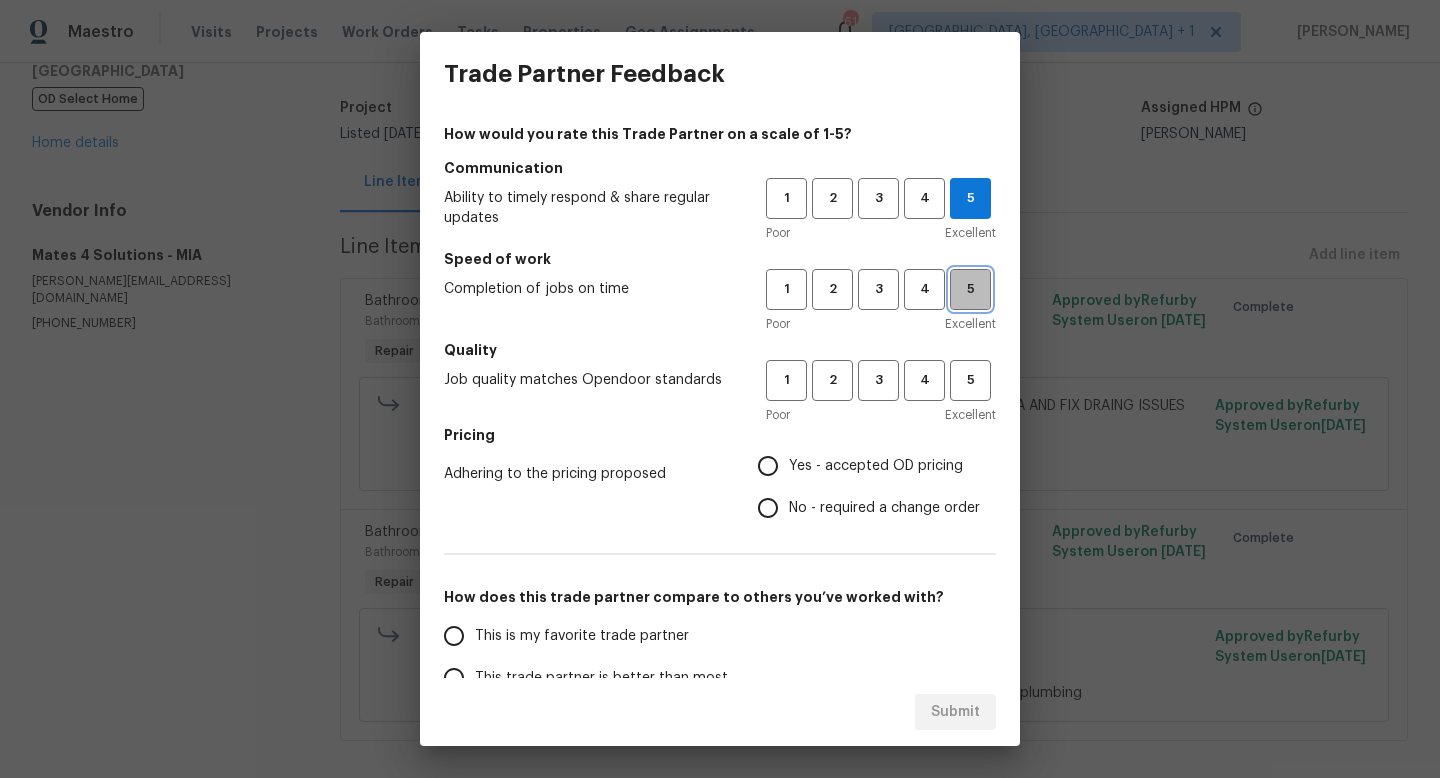 click on "5" at bounding box center (970, 289) 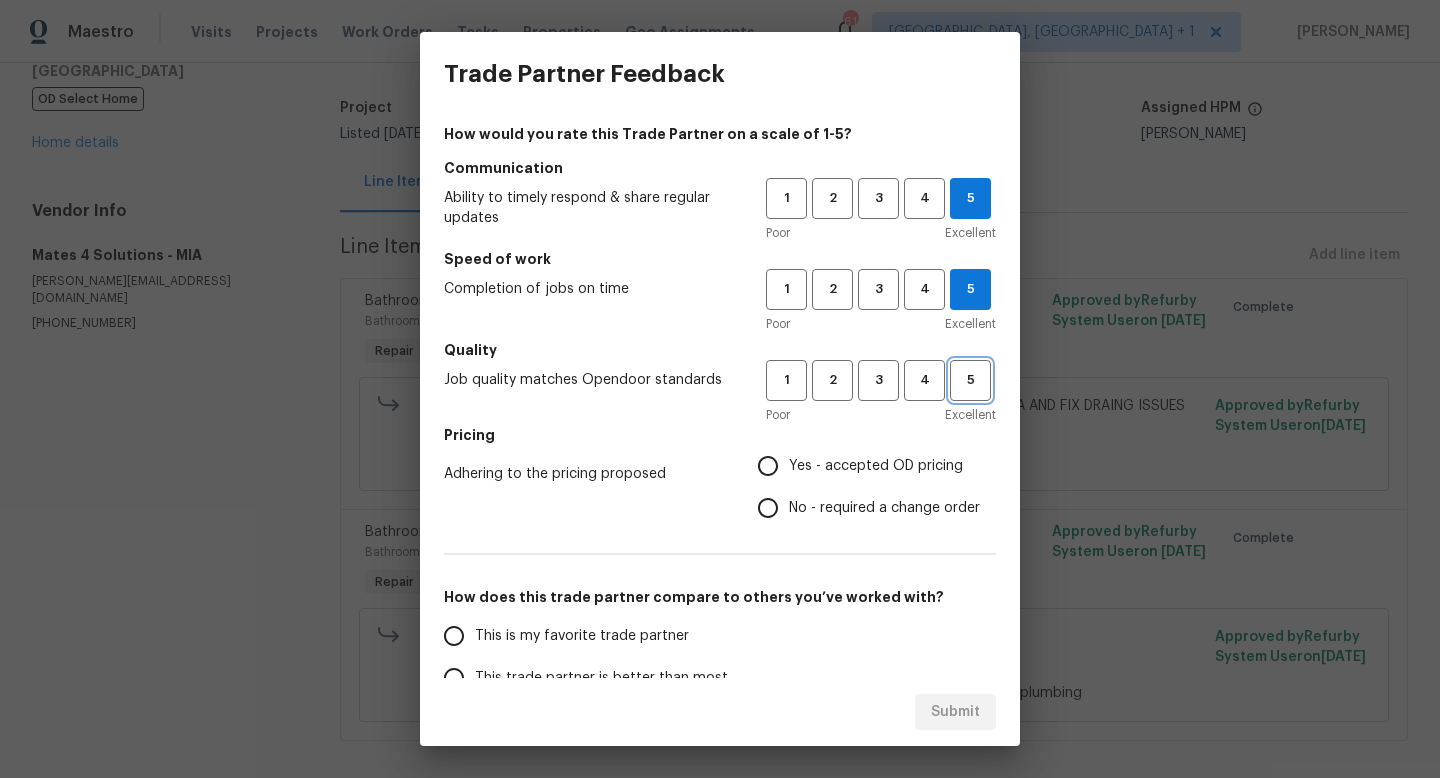 click on "5" at bounding box center (970, 380) 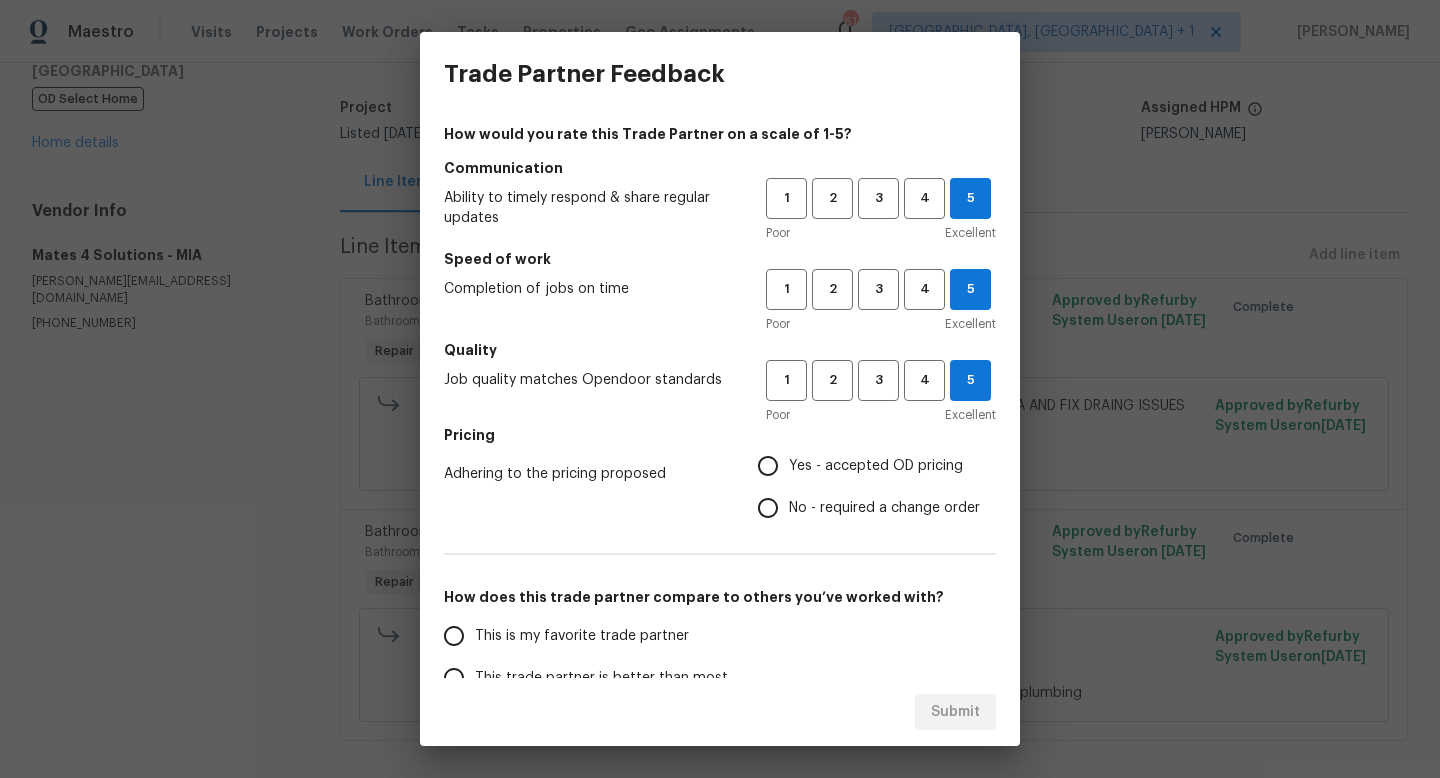 click on "Yes - accepted OD pricing" at bounding box center [768, 466] 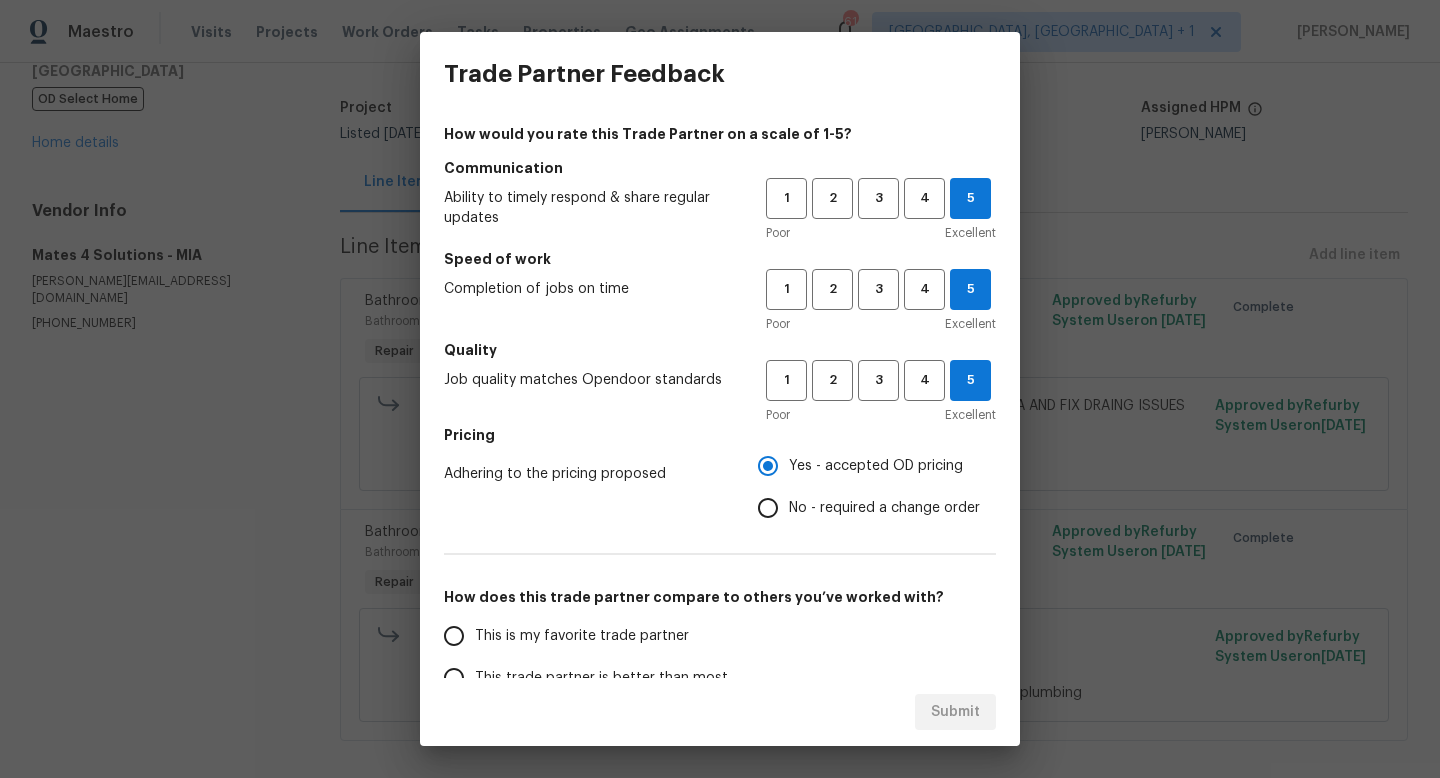 click on "This is my favorite trade partner" at bounding box center (454, 636) 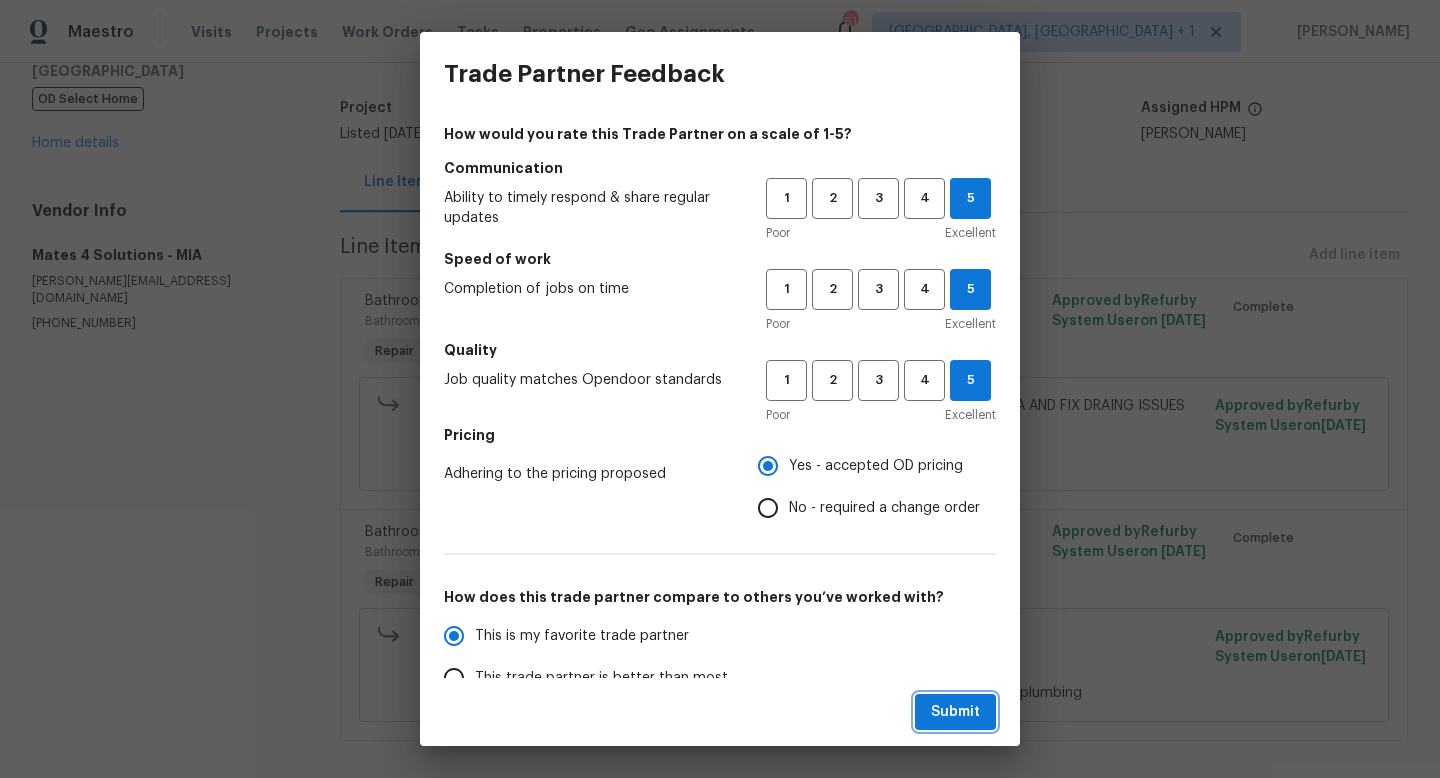 click on "Submit" at bounding box center [955, 712] 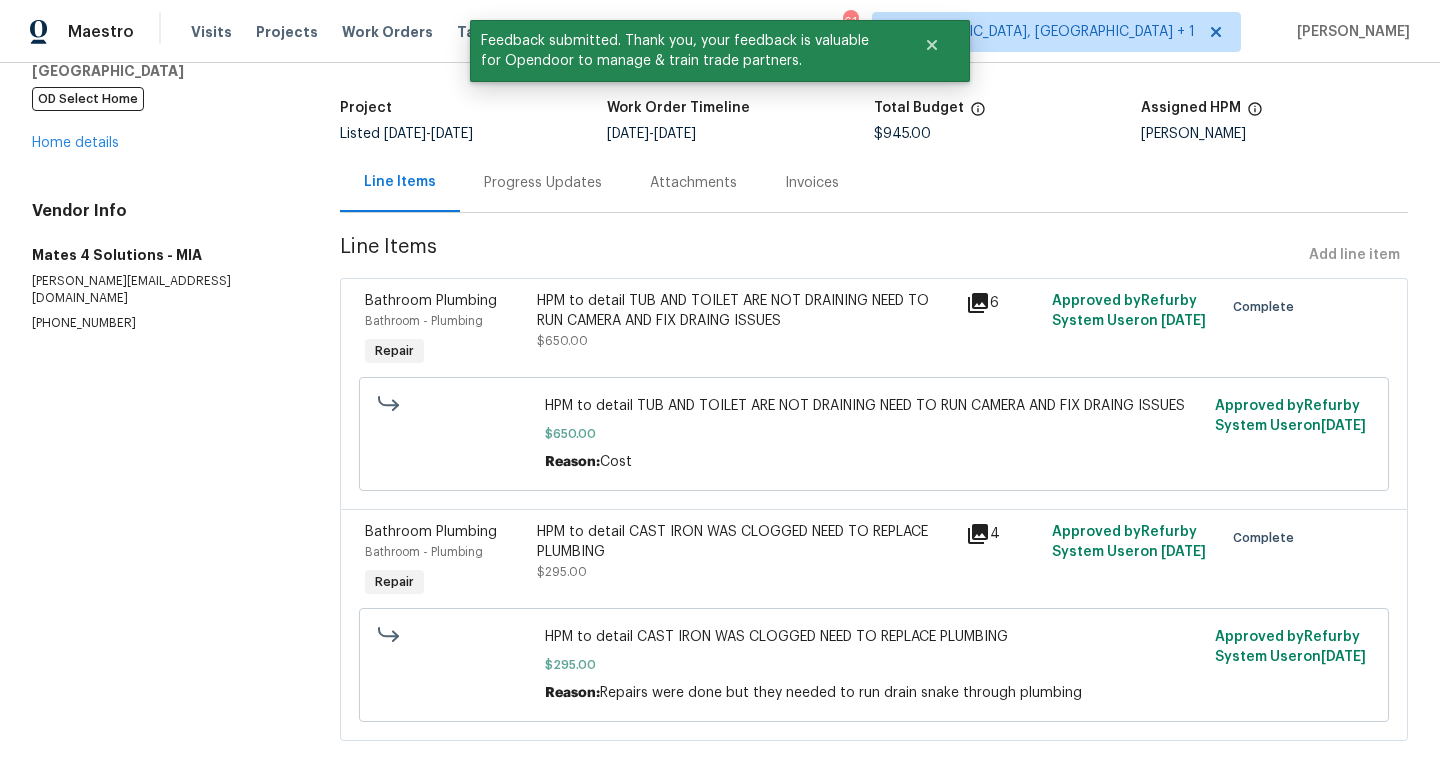 scroll, scrollTop: 127, scrollLeft: 0, axis: vertical 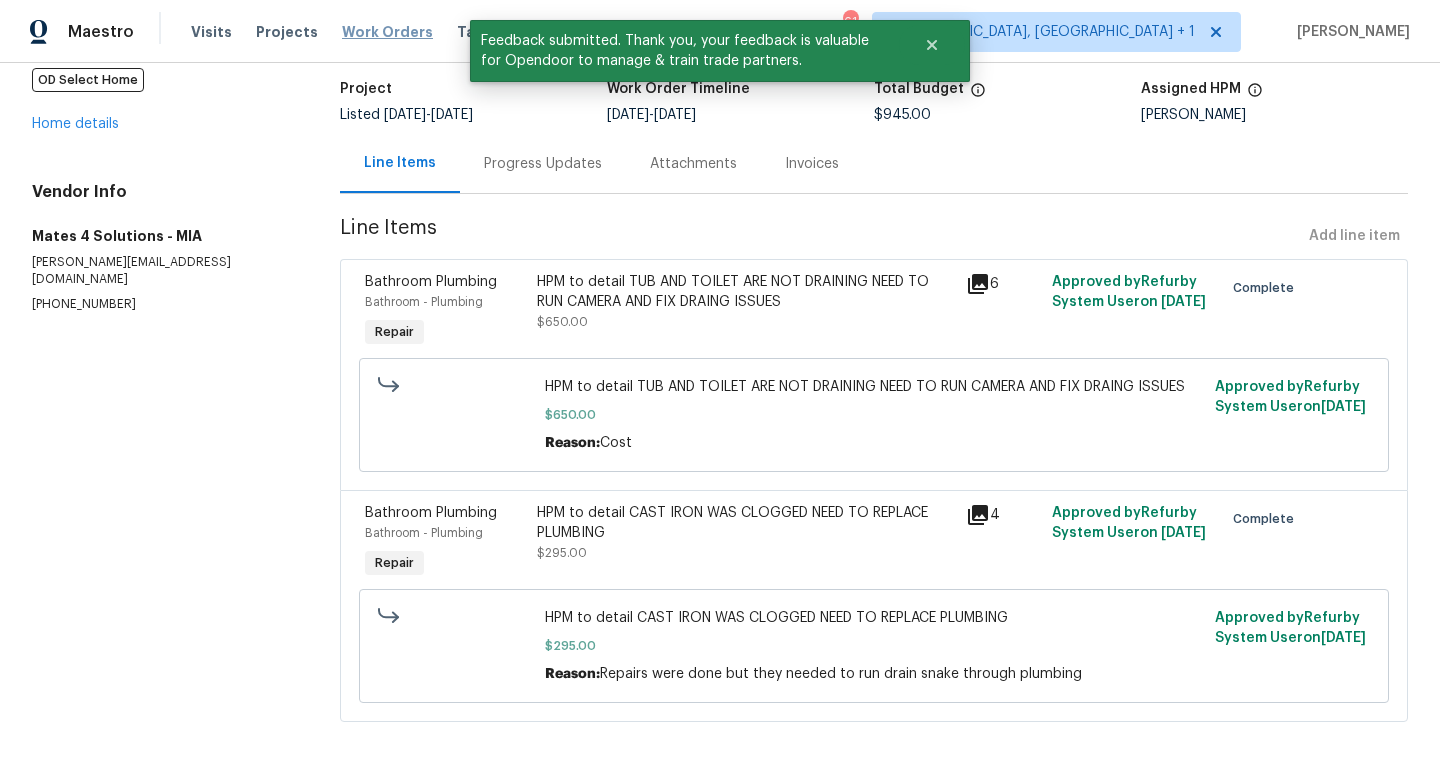 click on "Work Orders" at bounding box center (387, 32) 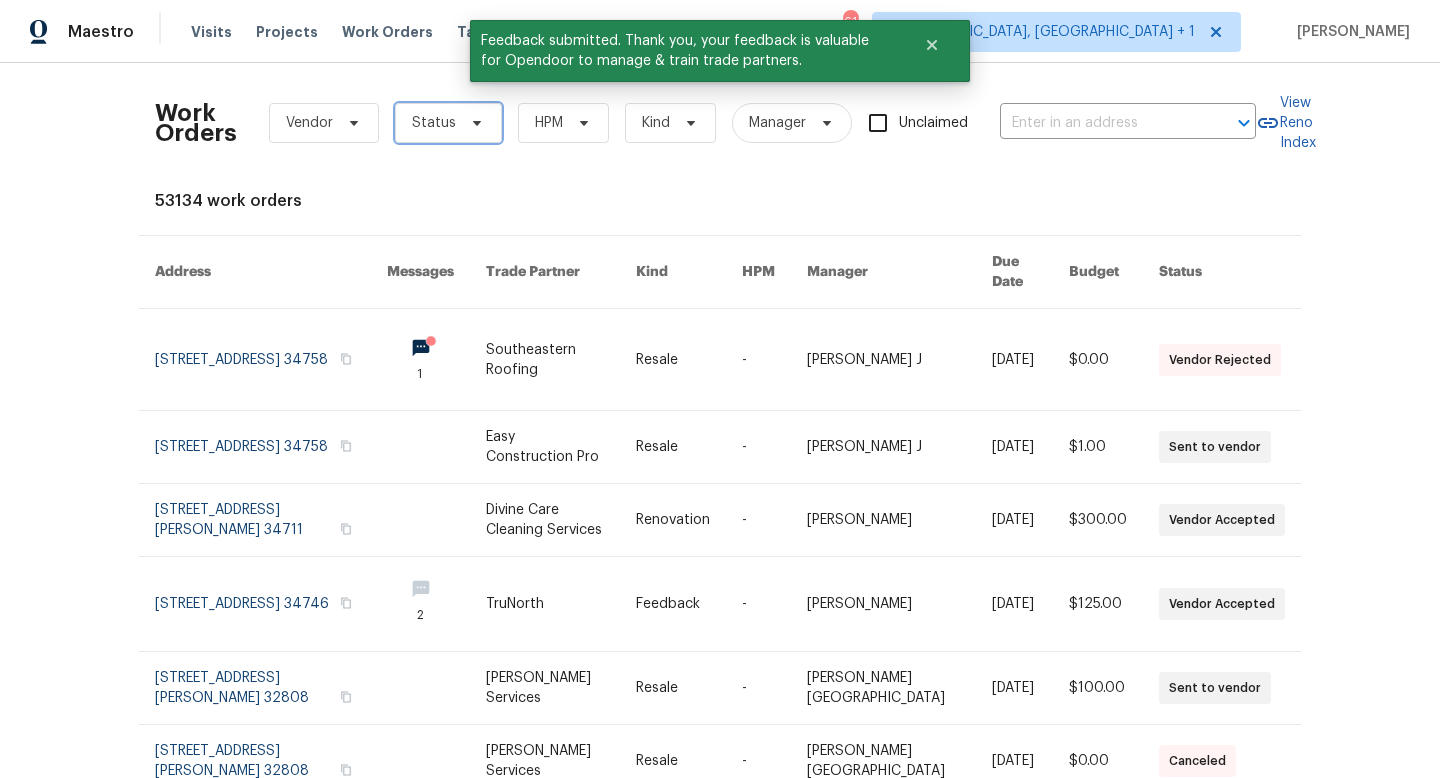 click on "Status" at bounding box center [434, 123] 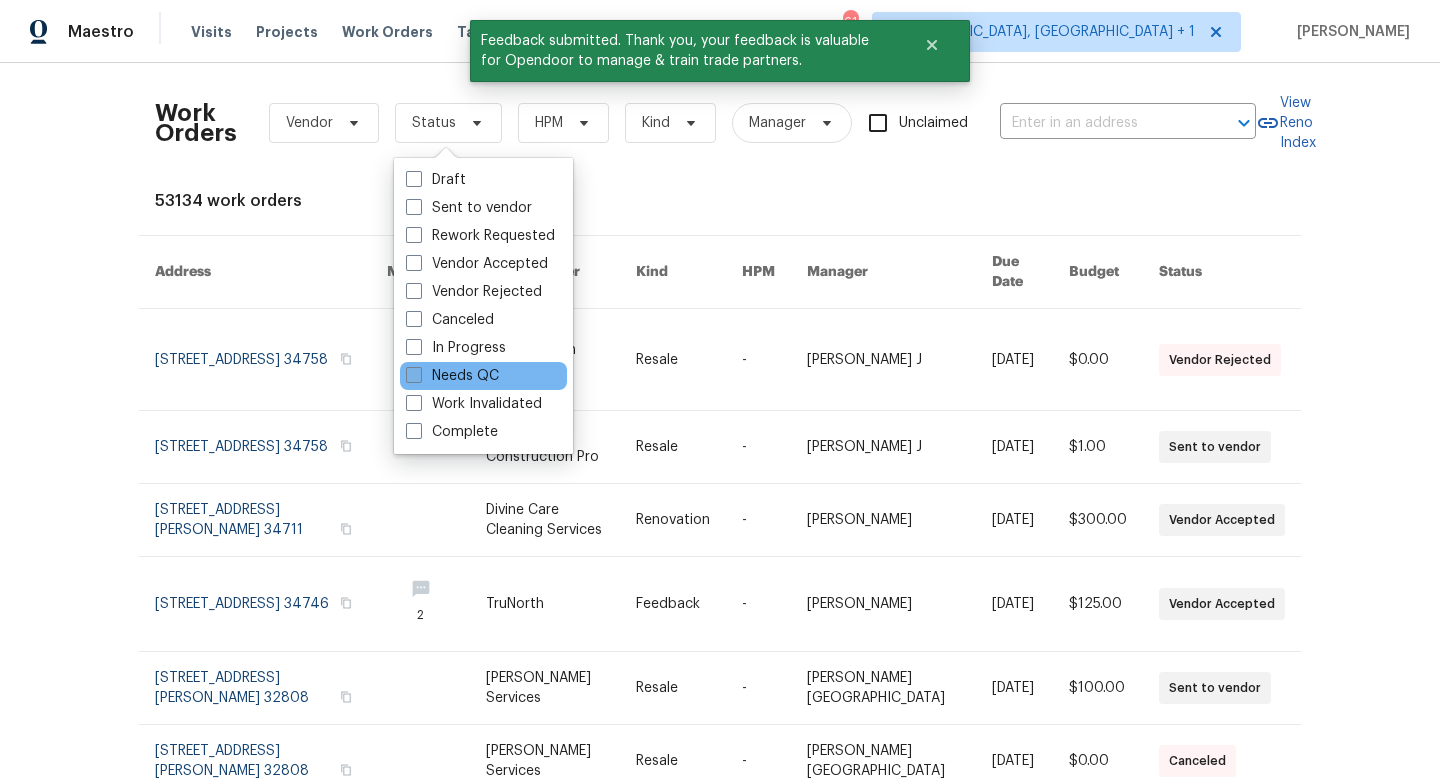 click at bounding box center (414, 375) 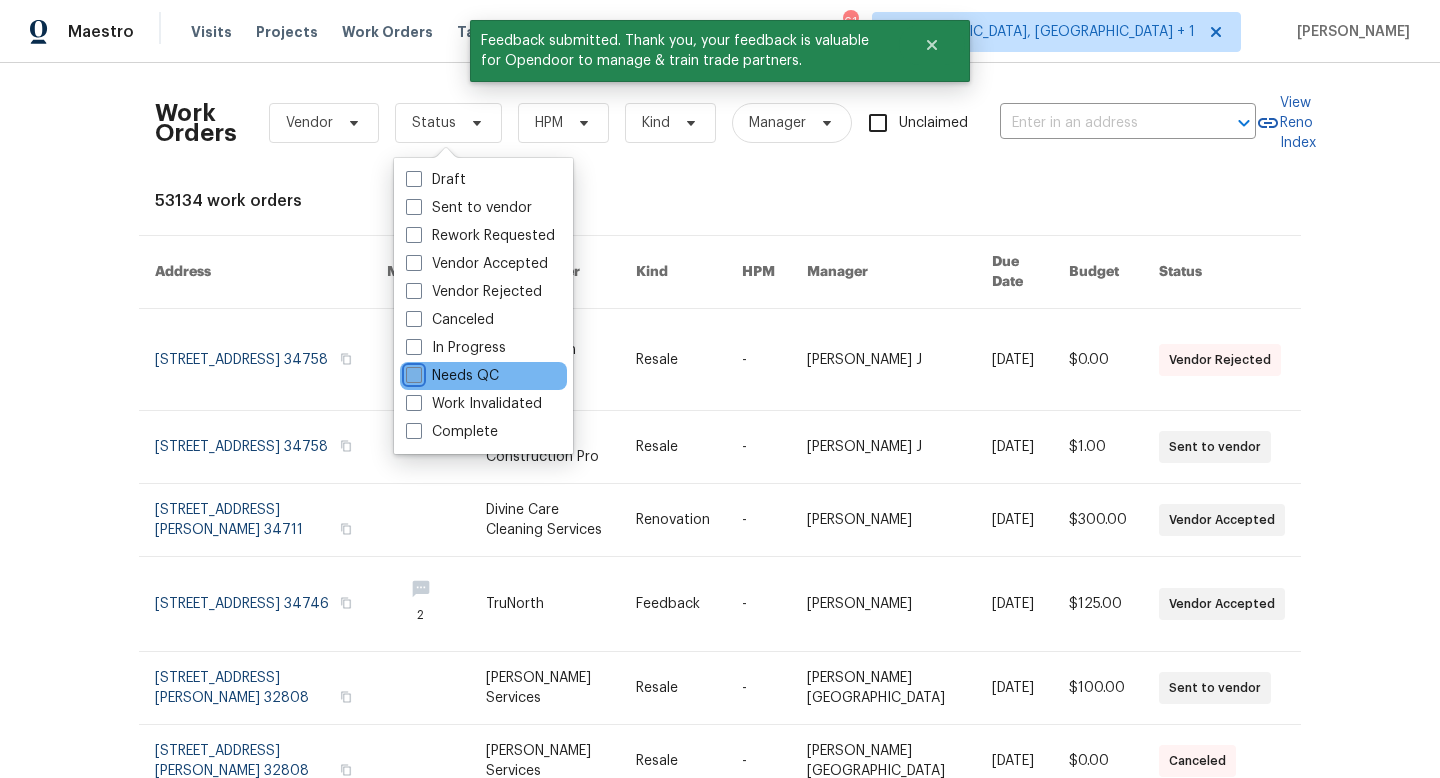 click on "Needs QC" at bounding box center (412, 372) 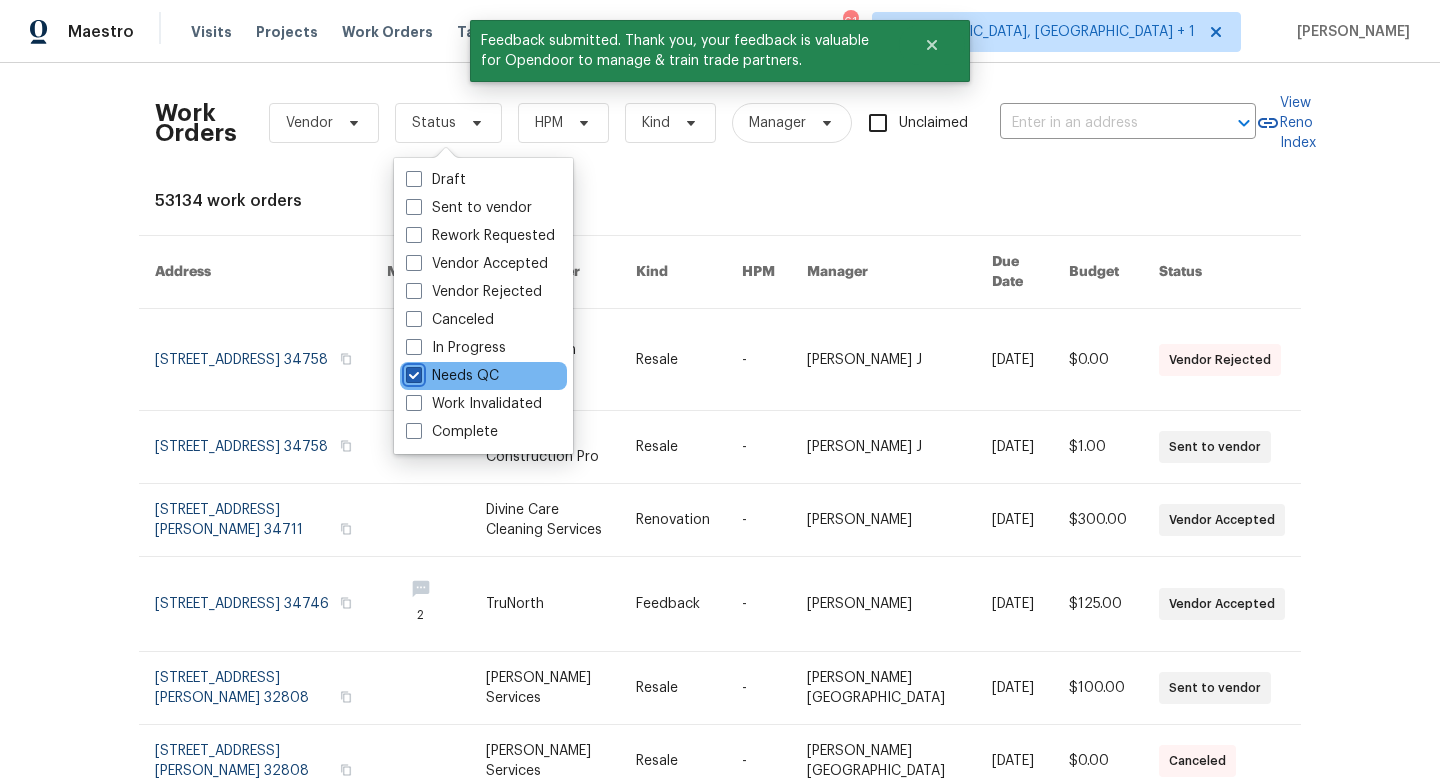 checkbox on "true" 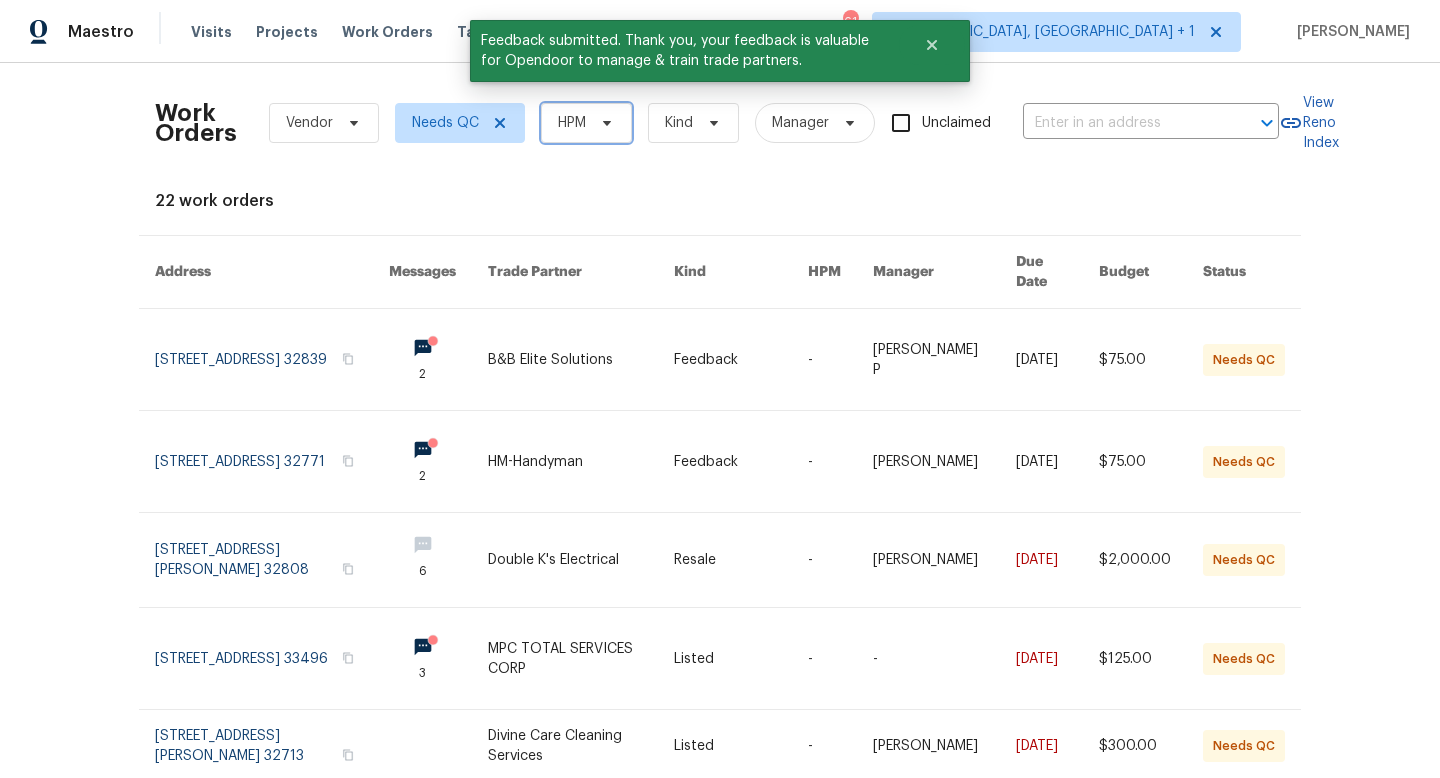 click on "HPM" at bounding box center [586, 123] 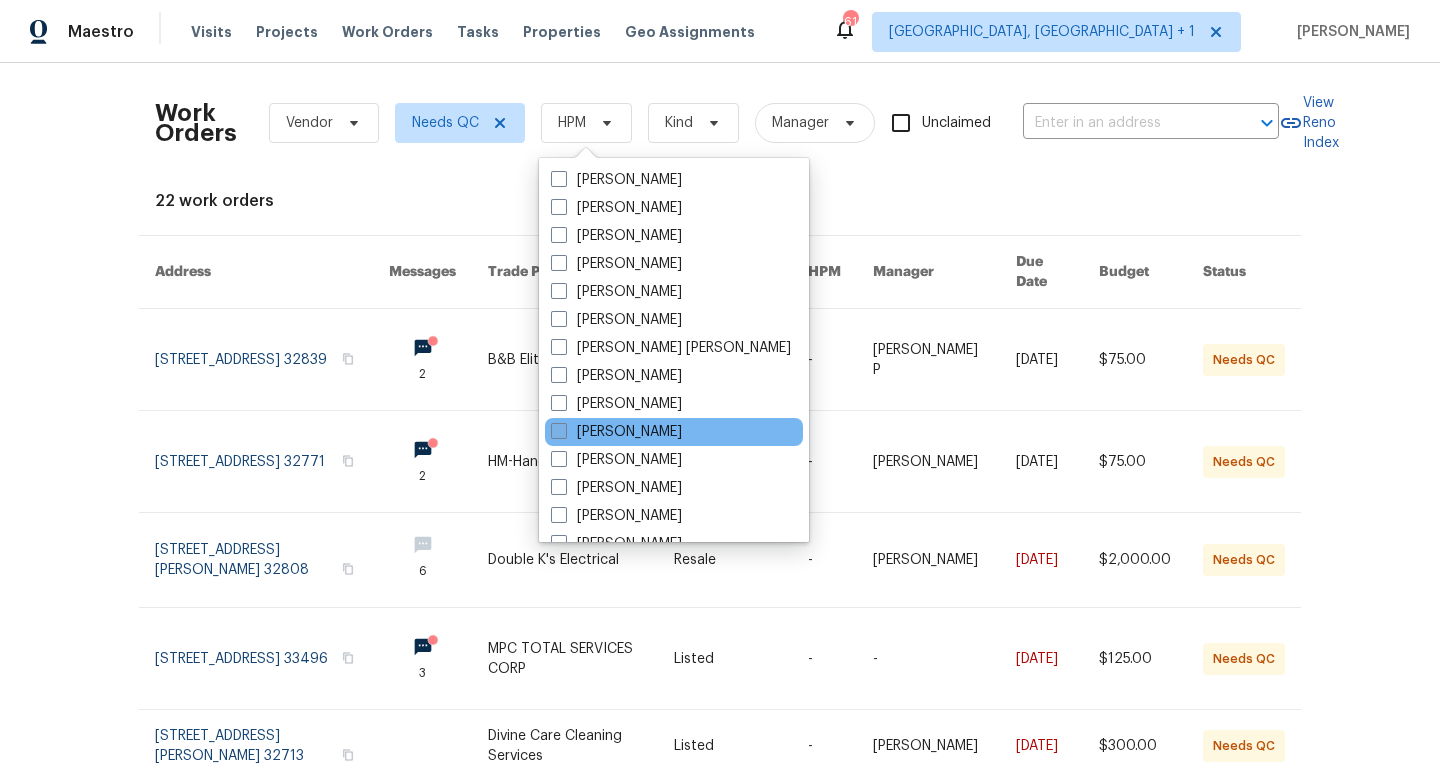click at bounding box center [559, 431] 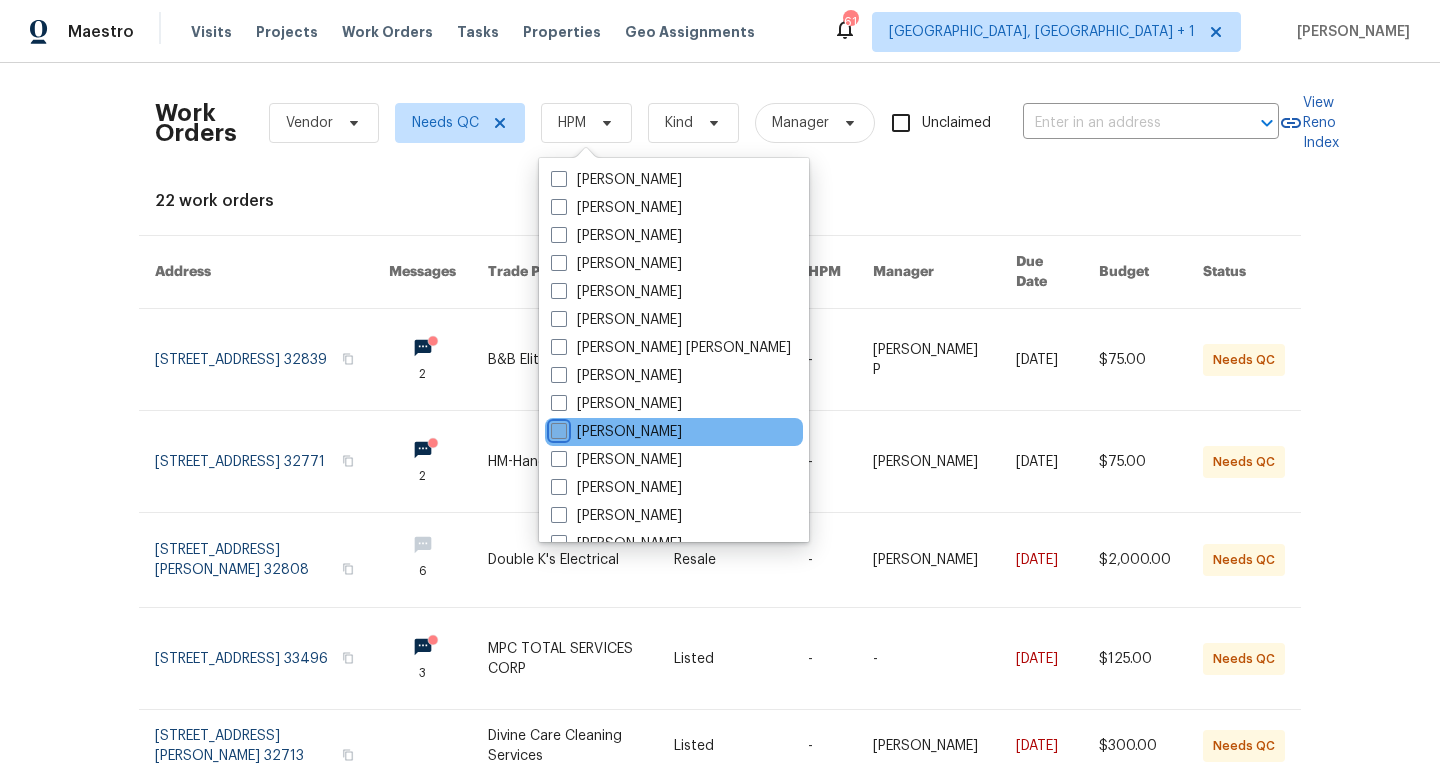 click on "[PERSON_NAME]" at bounding box center (557, 428) 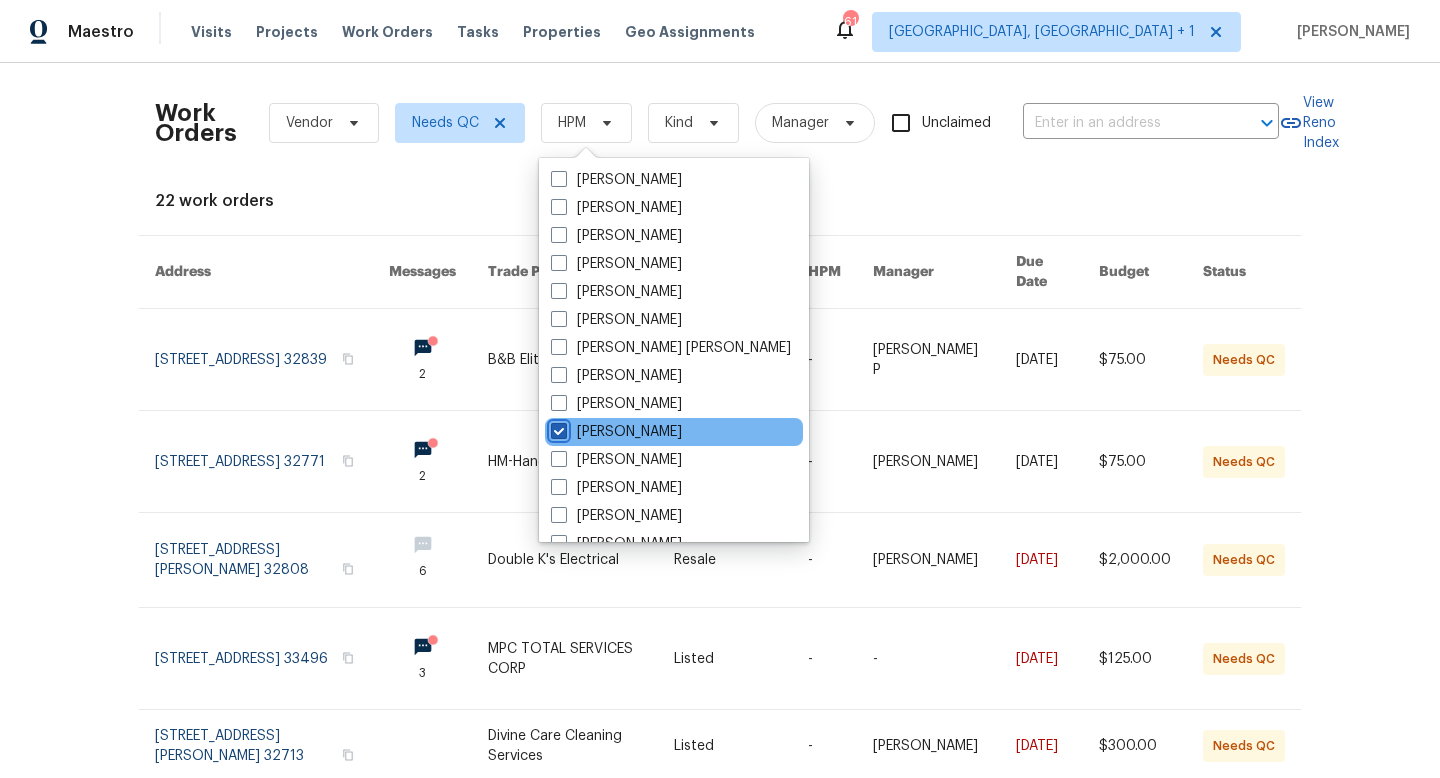 checkbox on "true" 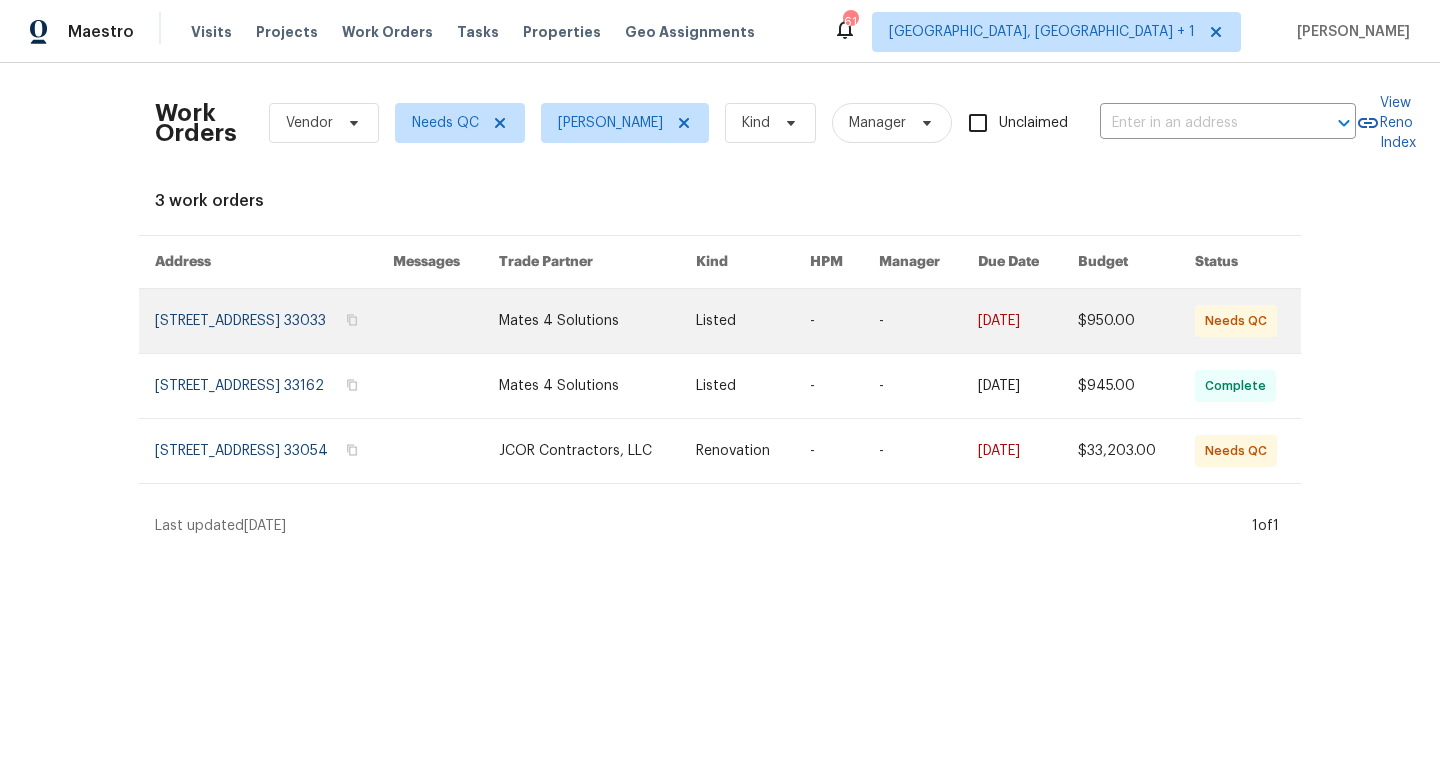 click at bounding box center (844, 321) 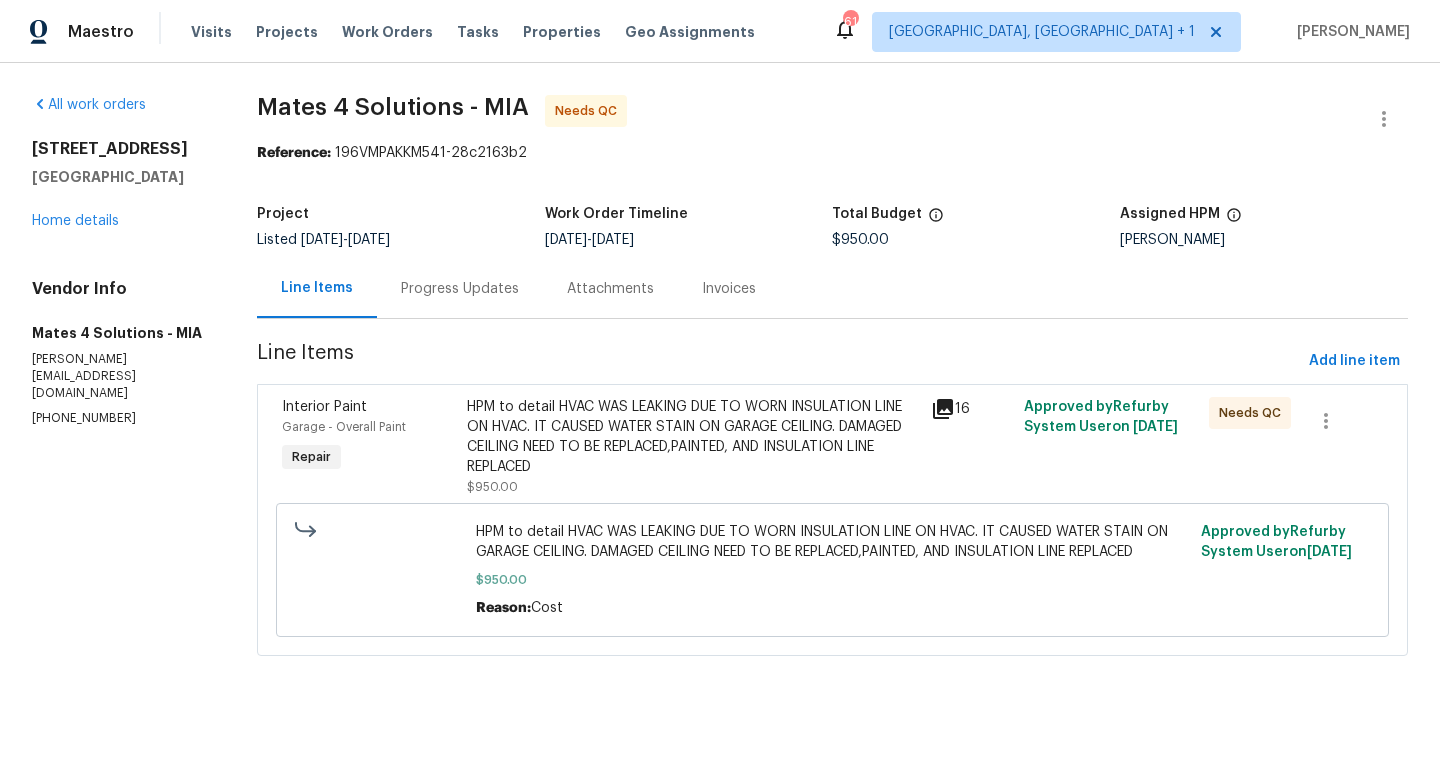 click on "HPM to detail HVAC WAS LEAKING  DUE TO WORN INSULATION LINE ON HVAC. IT CAUSED WATER STAIN ON GARAGE CEILING. DAMAGED CEILING NEED TO BE REPLACED,PAINTED, AND INSULATION LINE REPLACED" at bounding box center [693, 437] 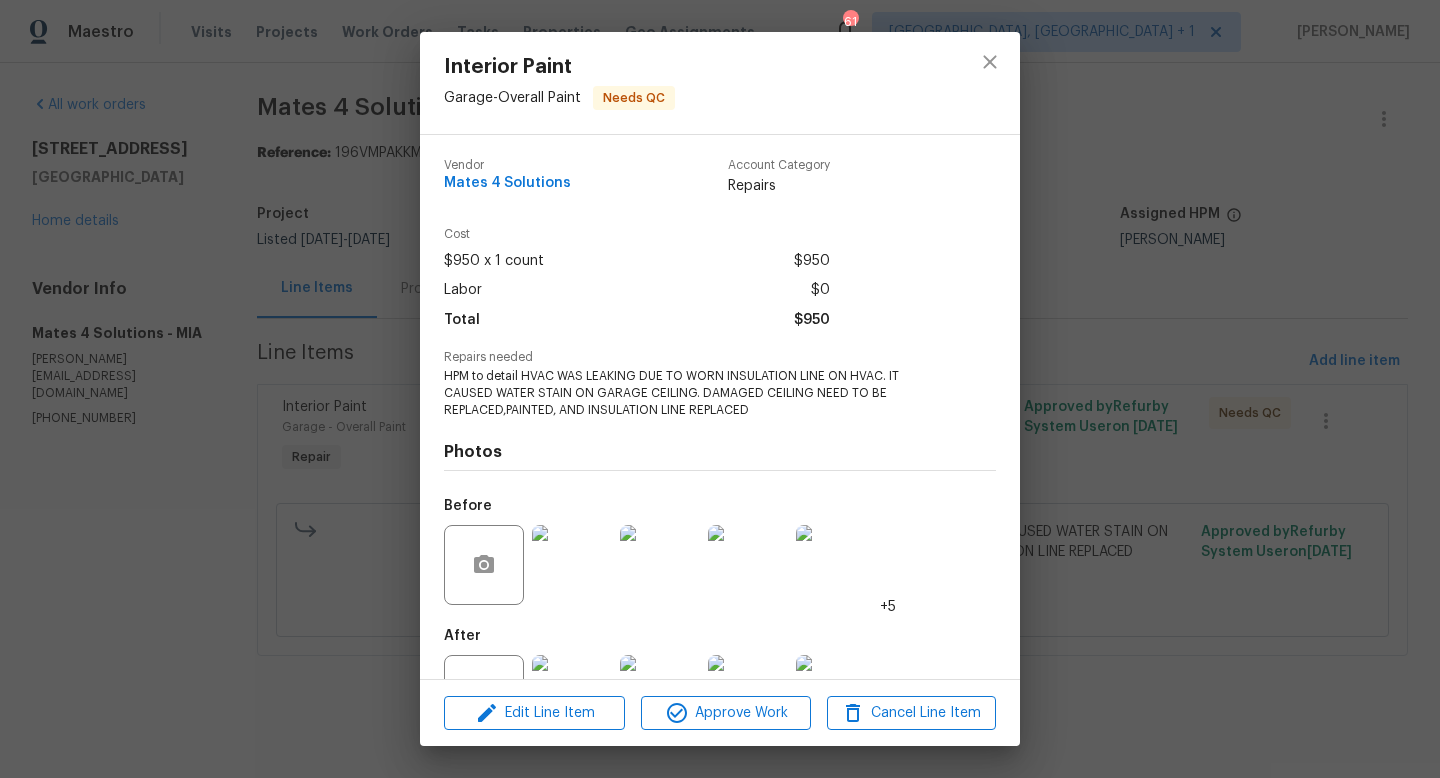 scroll, scrollTop: 76, scrollLeft: 0, axis: vertical 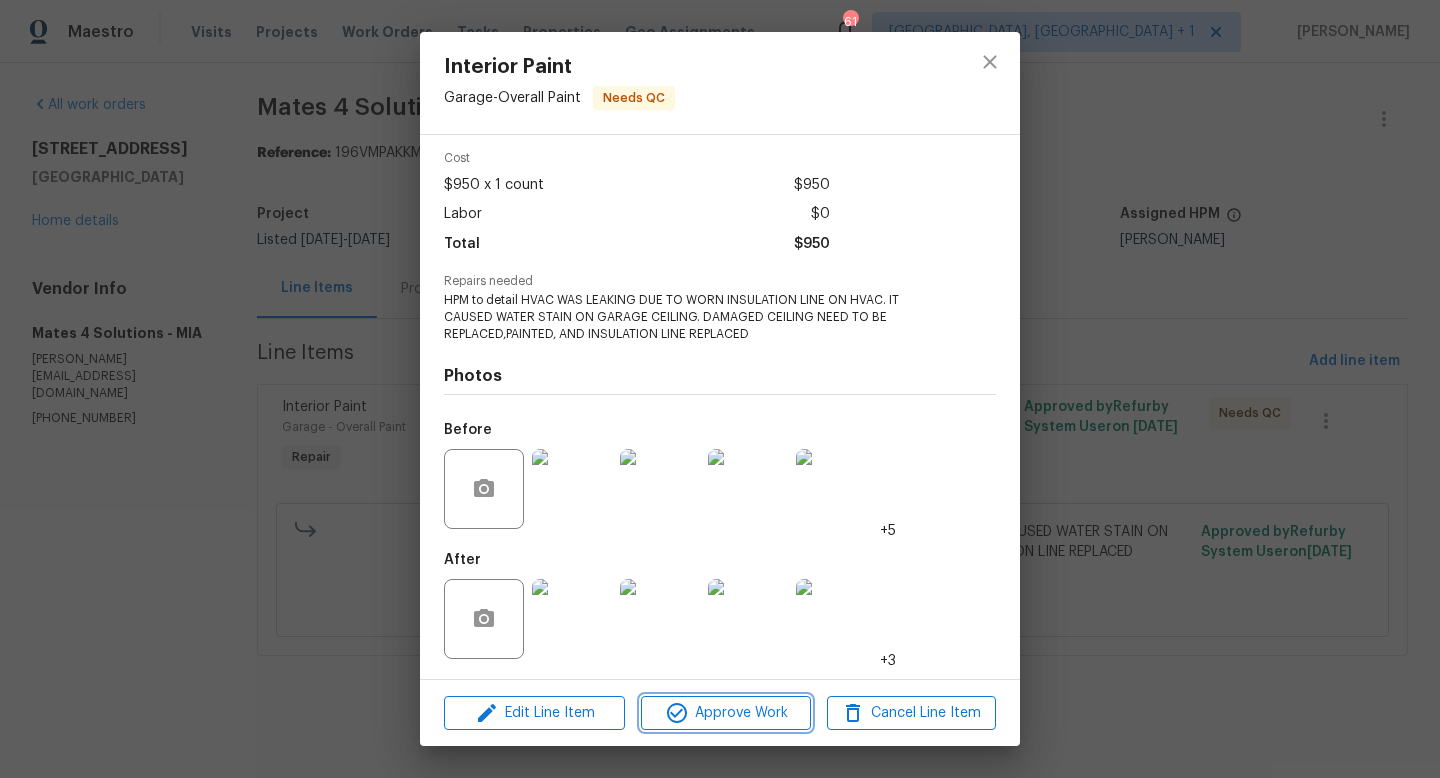 click on "Approve Work" at bounding box center (725, 713) 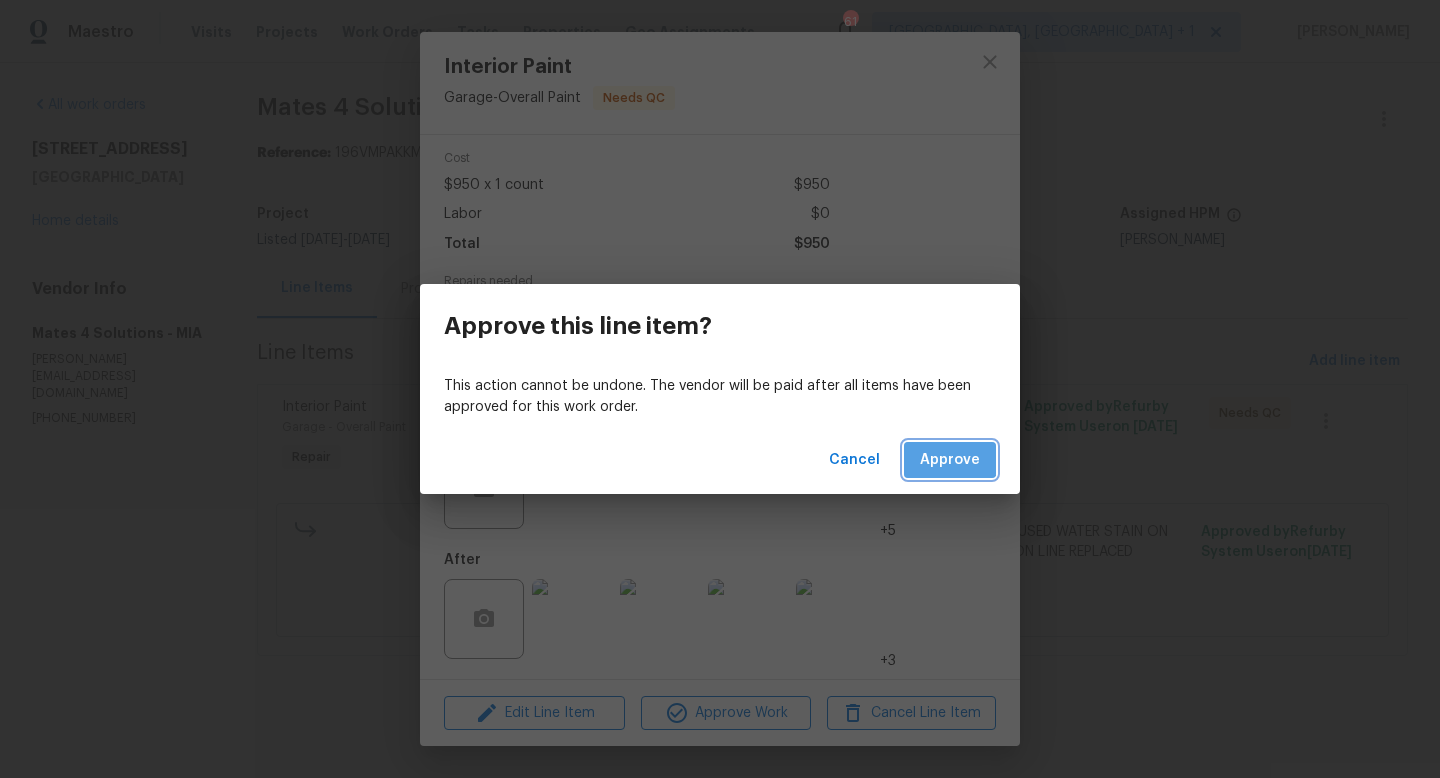 click on "Approve" at bounding box center [950, 460] 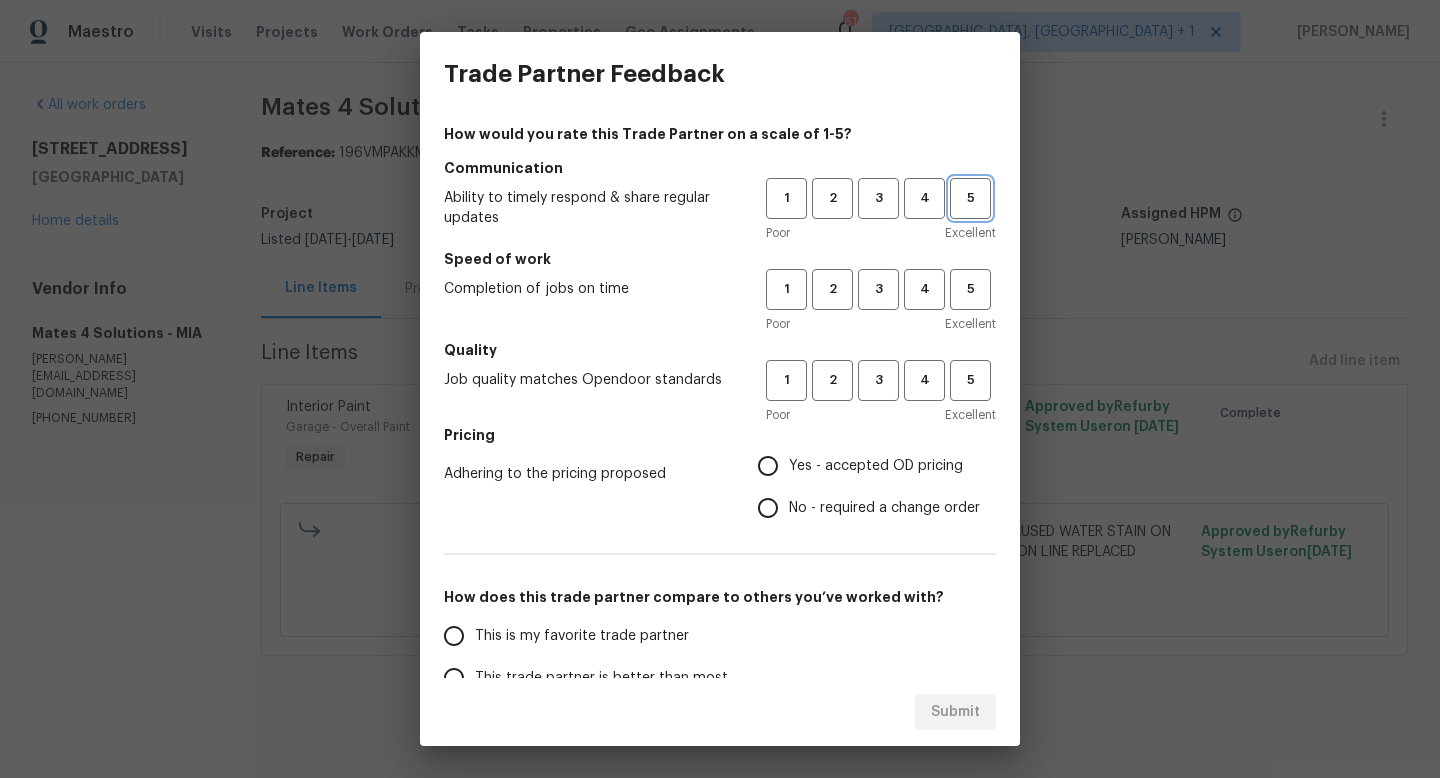 click on "5" at bounding box center (970, 198) 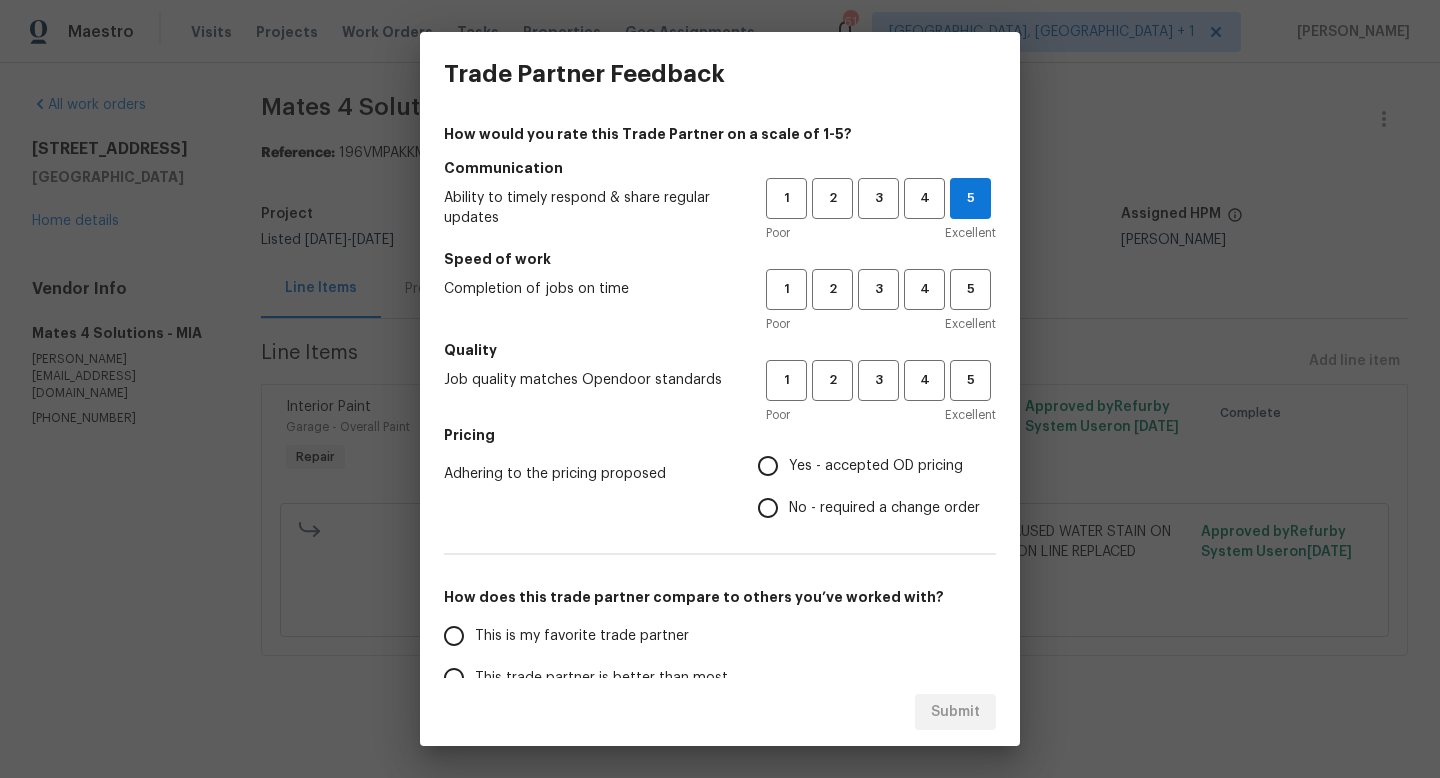 click on "1 2 3 4 5 Poor Excellent" at bounding box center (881, 301) 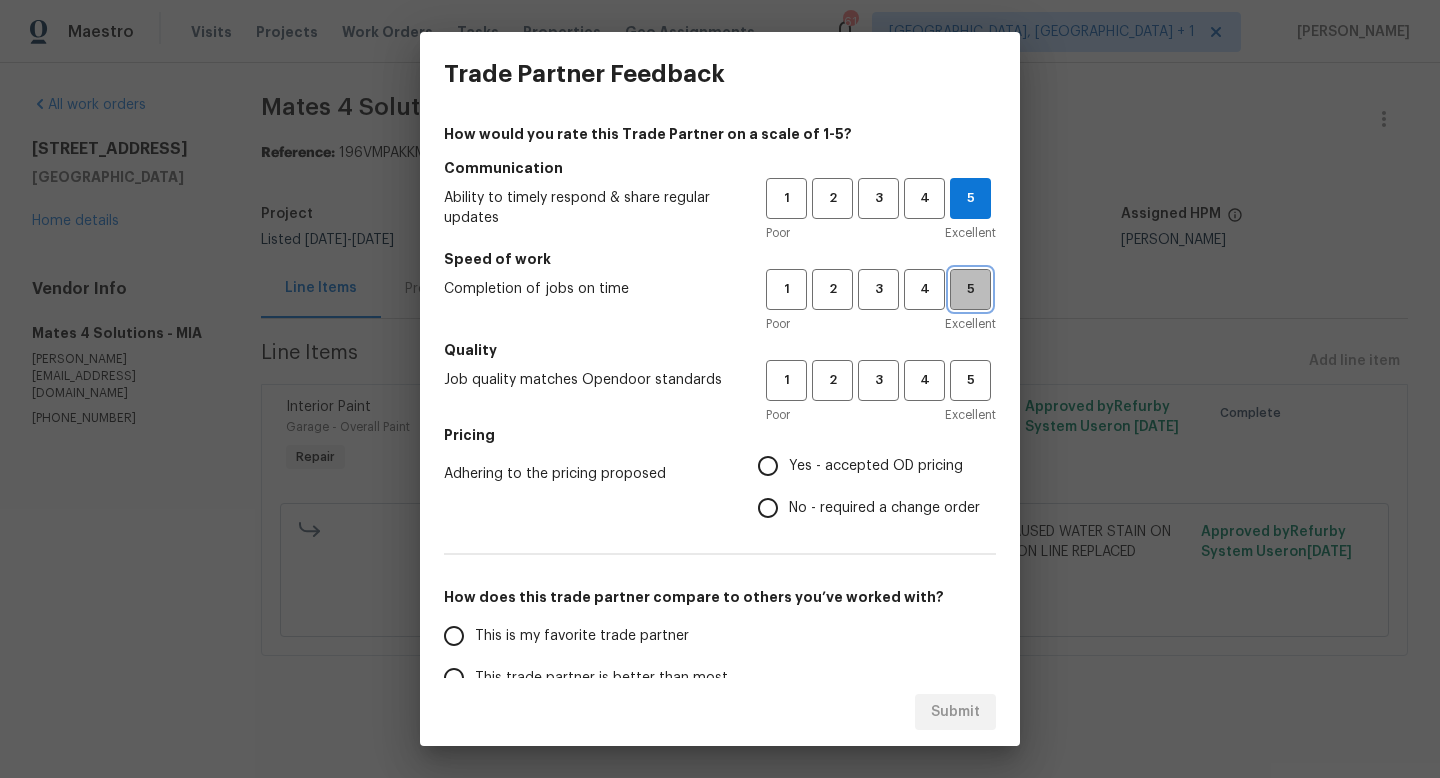 click on "5" at bounding box center (970, 289) 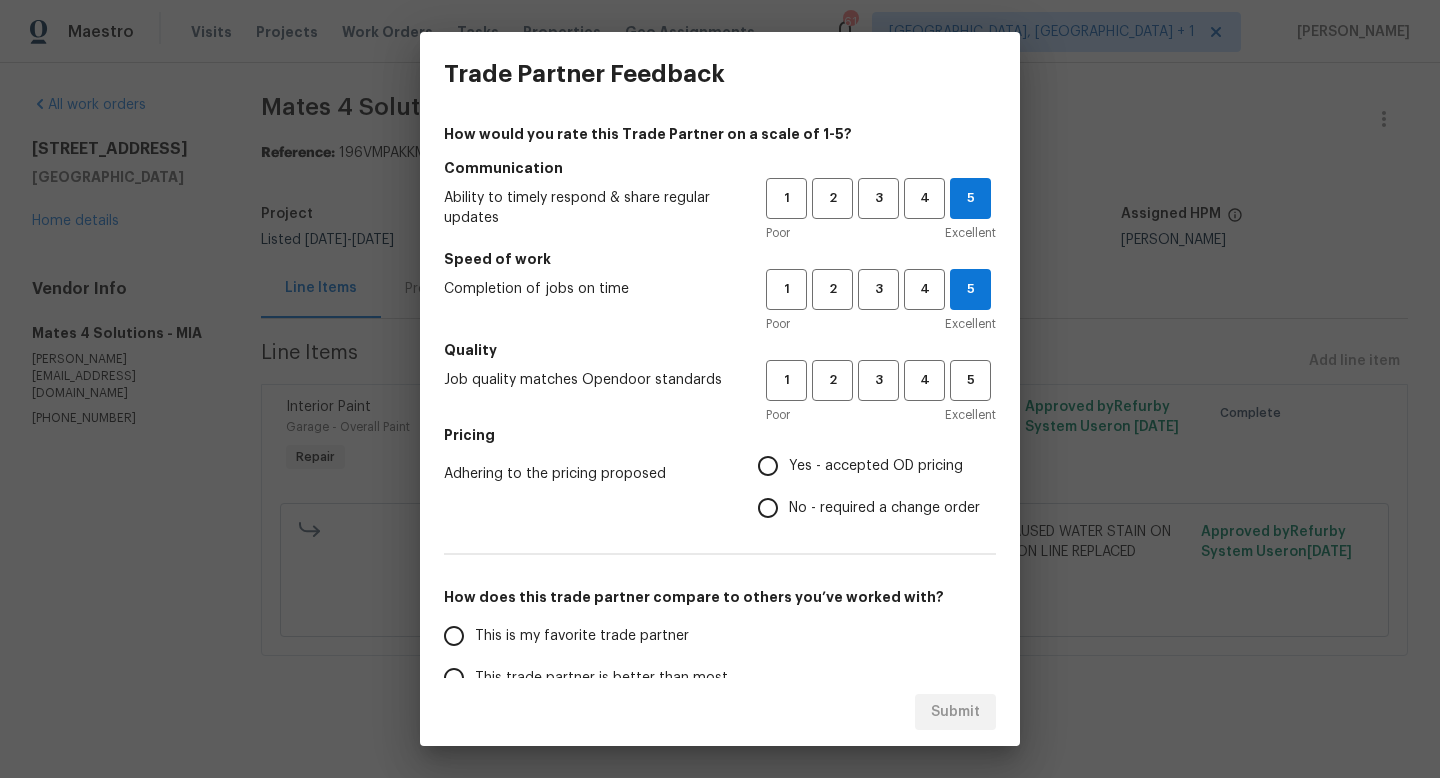 click on "Quality" at bounding box center [720, 350] 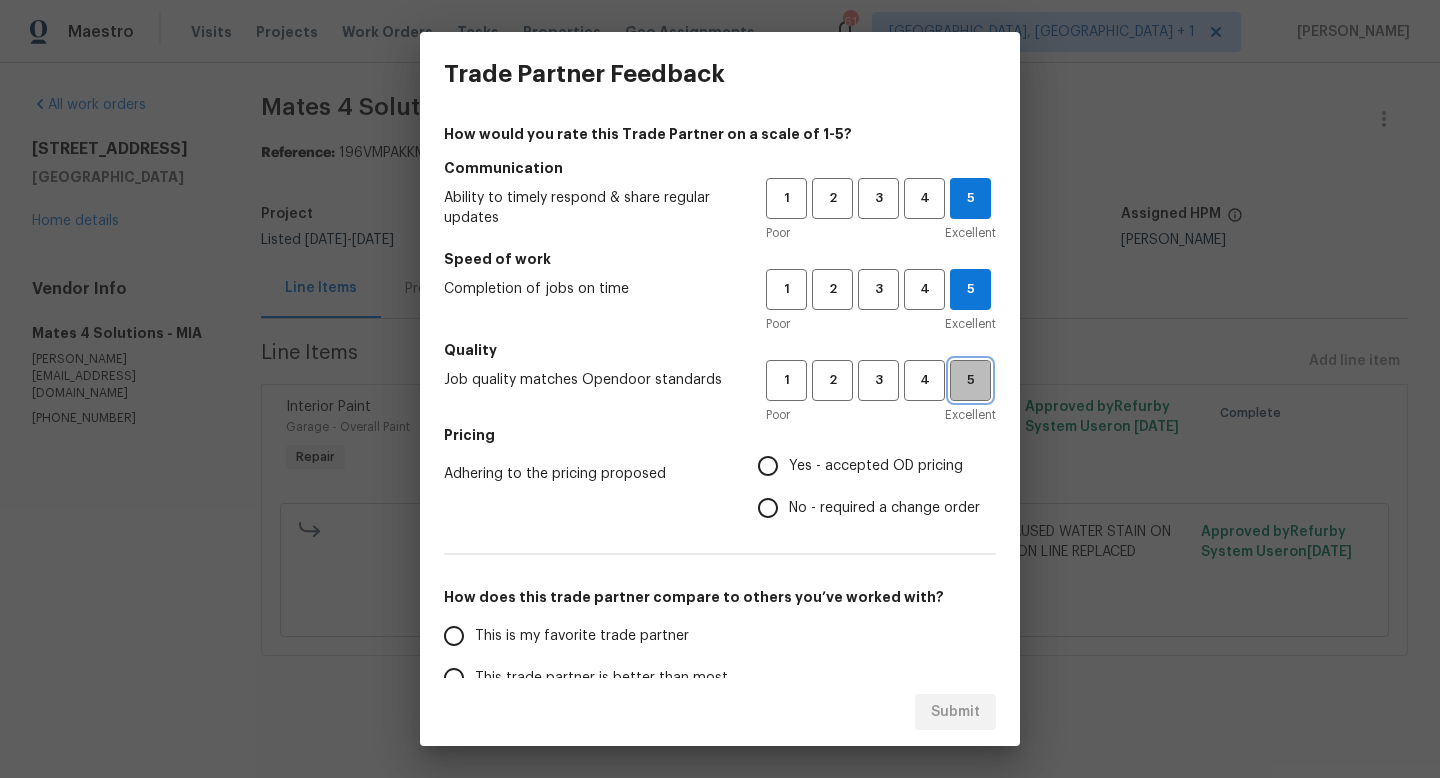 click on "5" at bounding box center [970, 380] 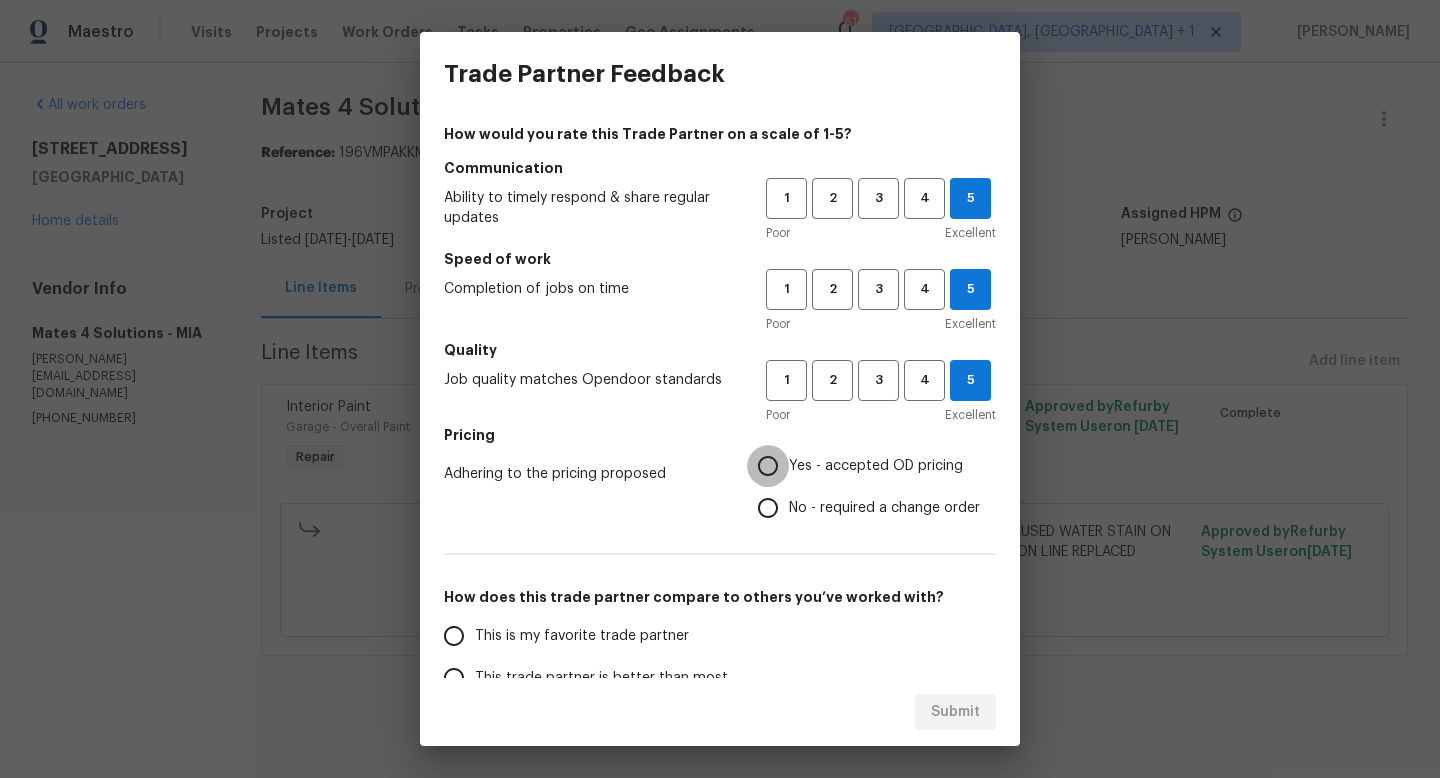 click on "Yes - accepted OD pricing" at bounding box center [768, 466] 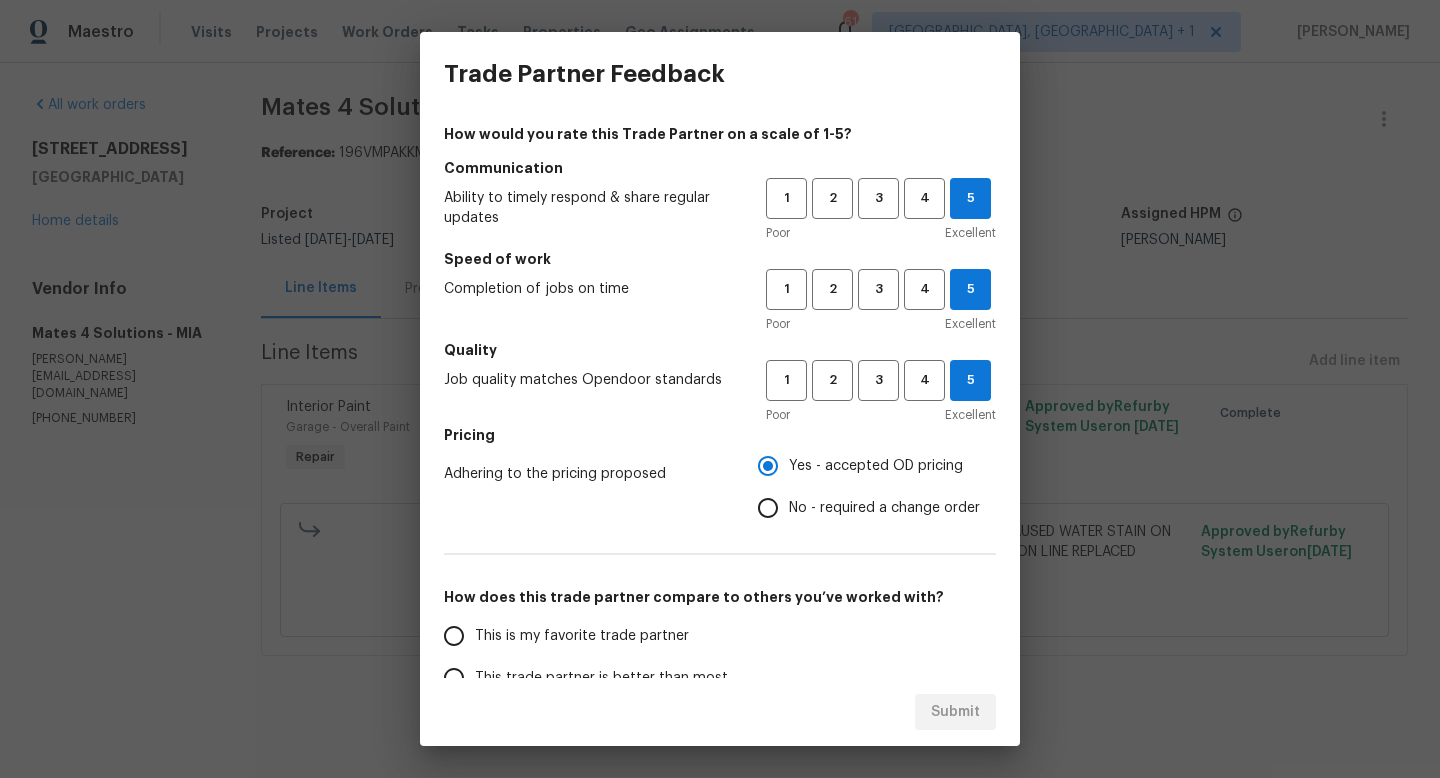 click on "This is my favorite trade partner" at bounding box center [454, 636] 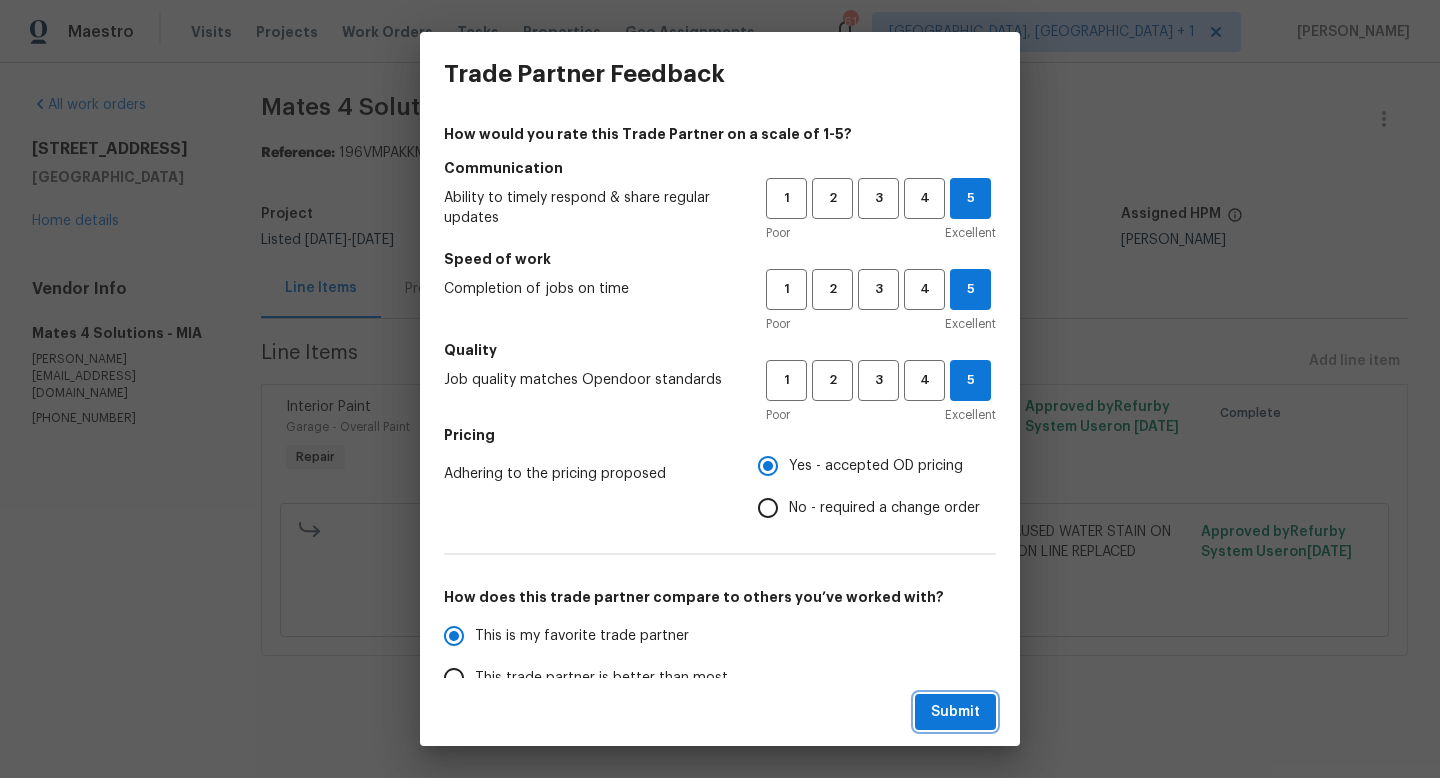 click on "Submit" at bounding box center [955, 712] 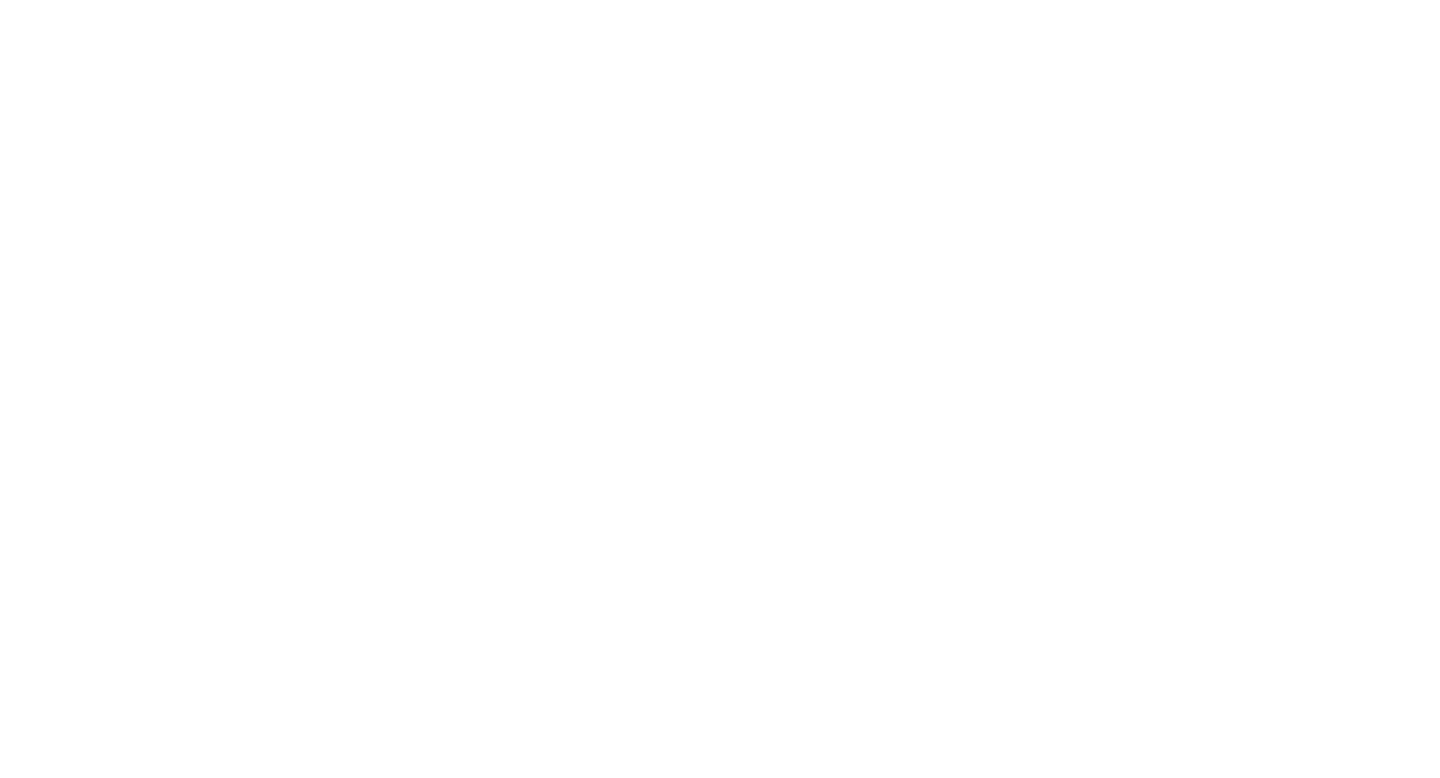 scroll, scrollTop: 0, scrollLeft: 0, axis: both 